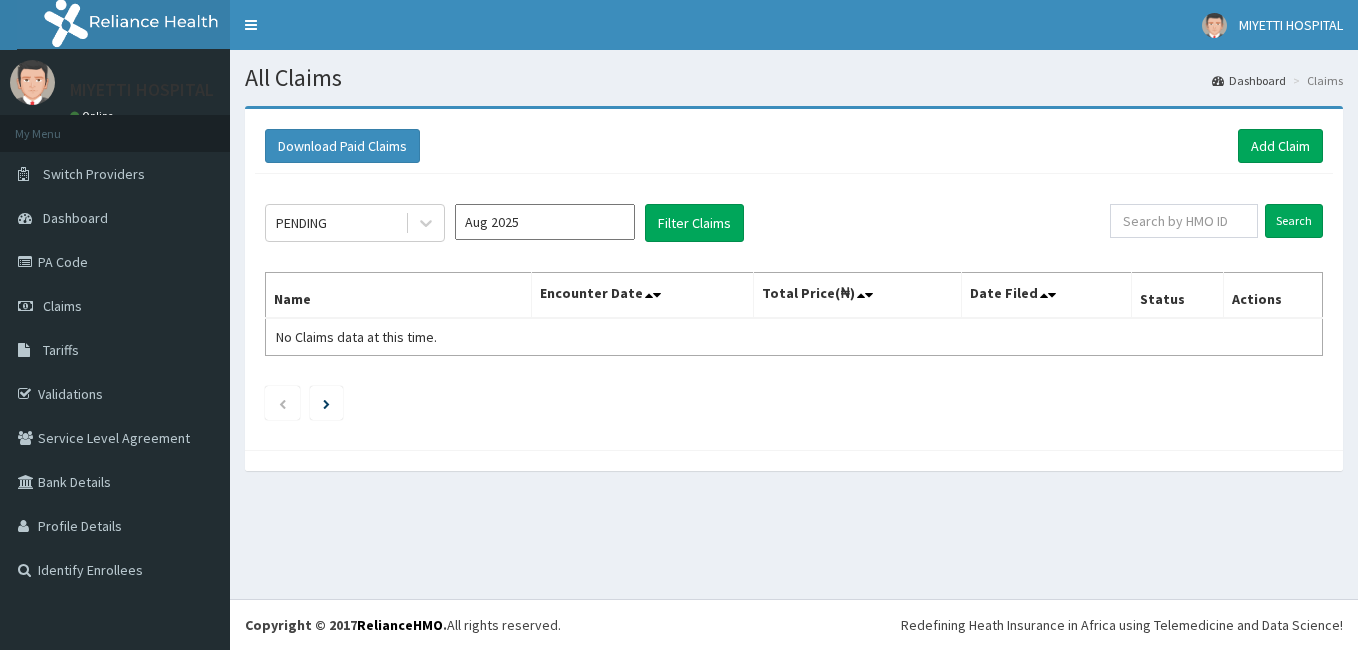 scroll, scrollTop: 0, scrollLeft: 0, axis: both 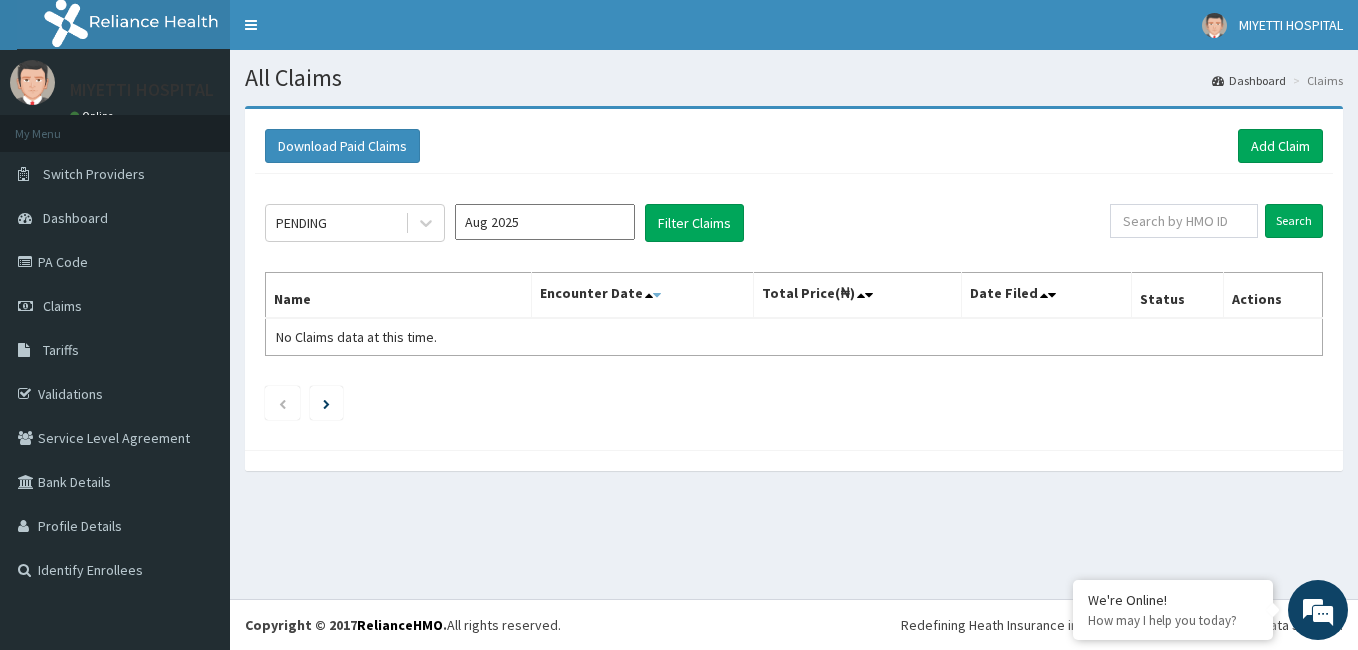 click at bounding box center (657, 295) 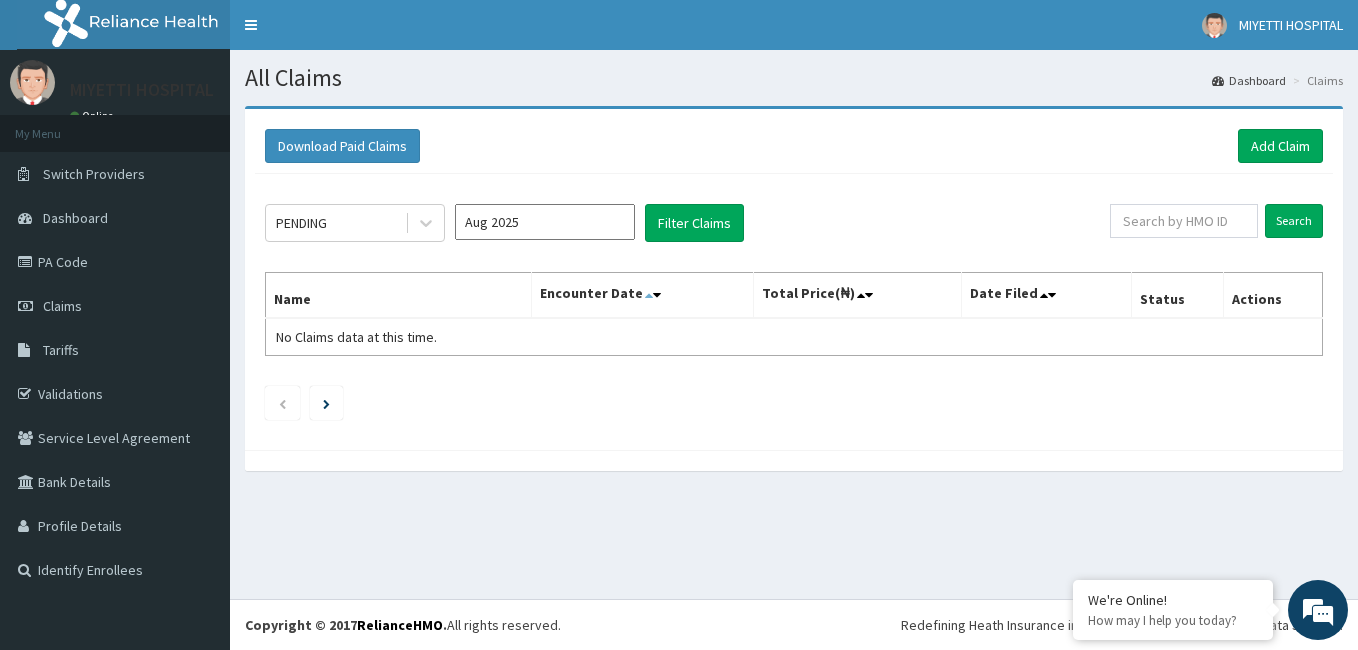 click at bounding box center (649, 295) 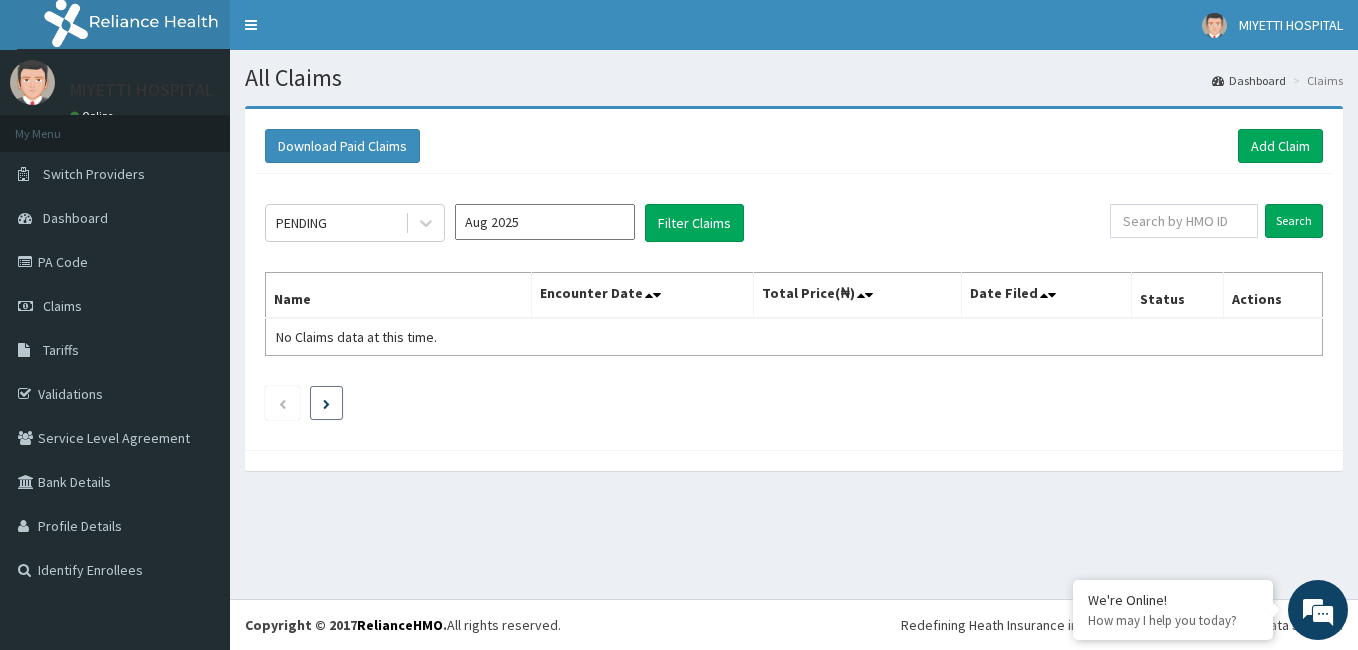 click at bounding box center [326, 403] 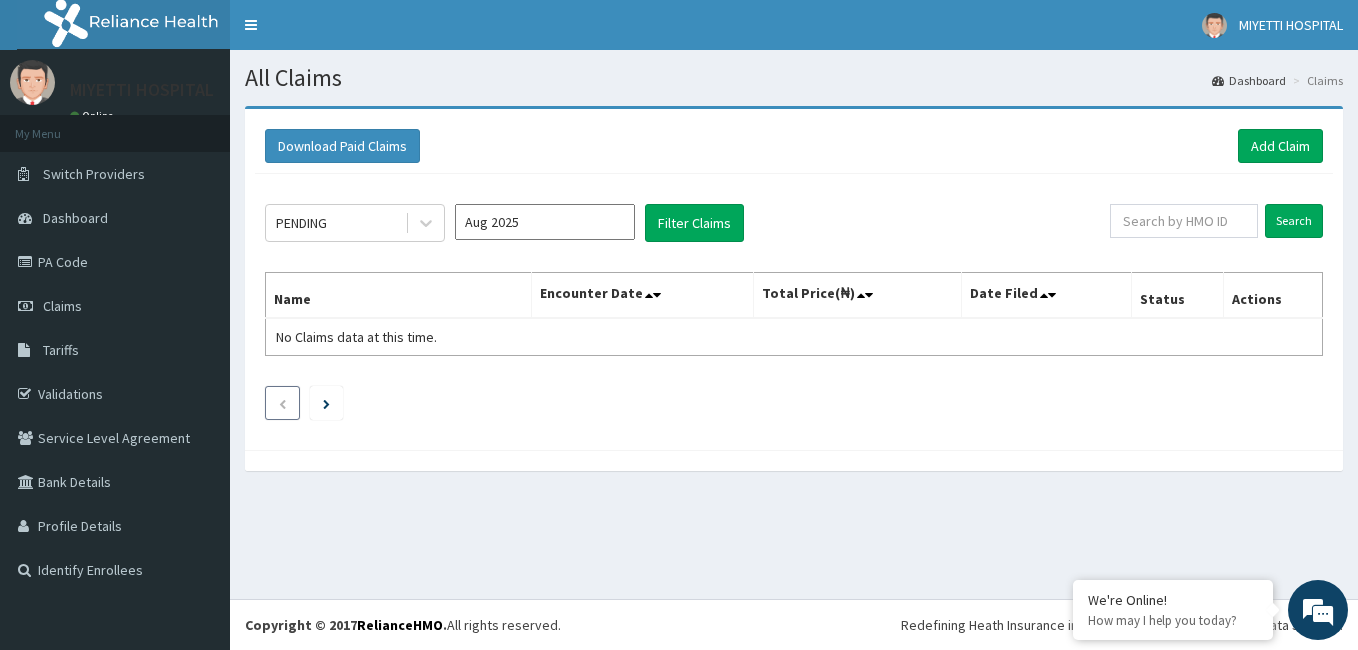 click at bounding box center [282, 404] 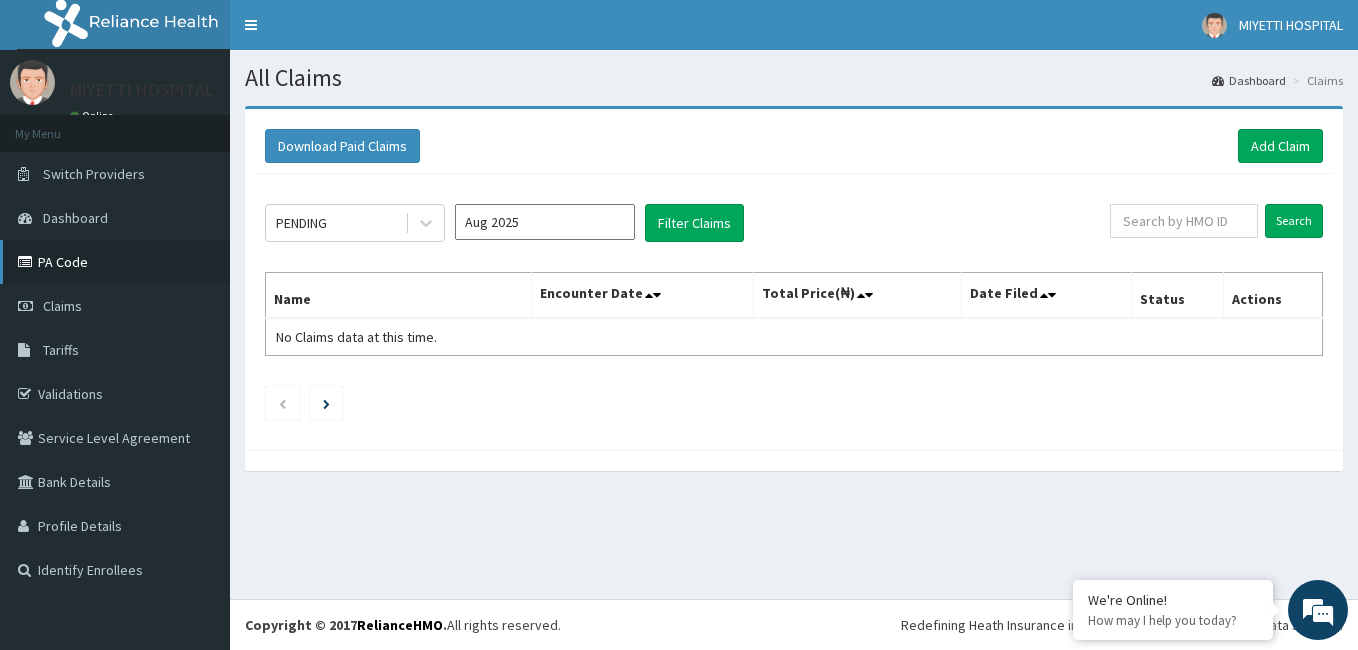 click on "PA Code" at bounding box center [115, 262] 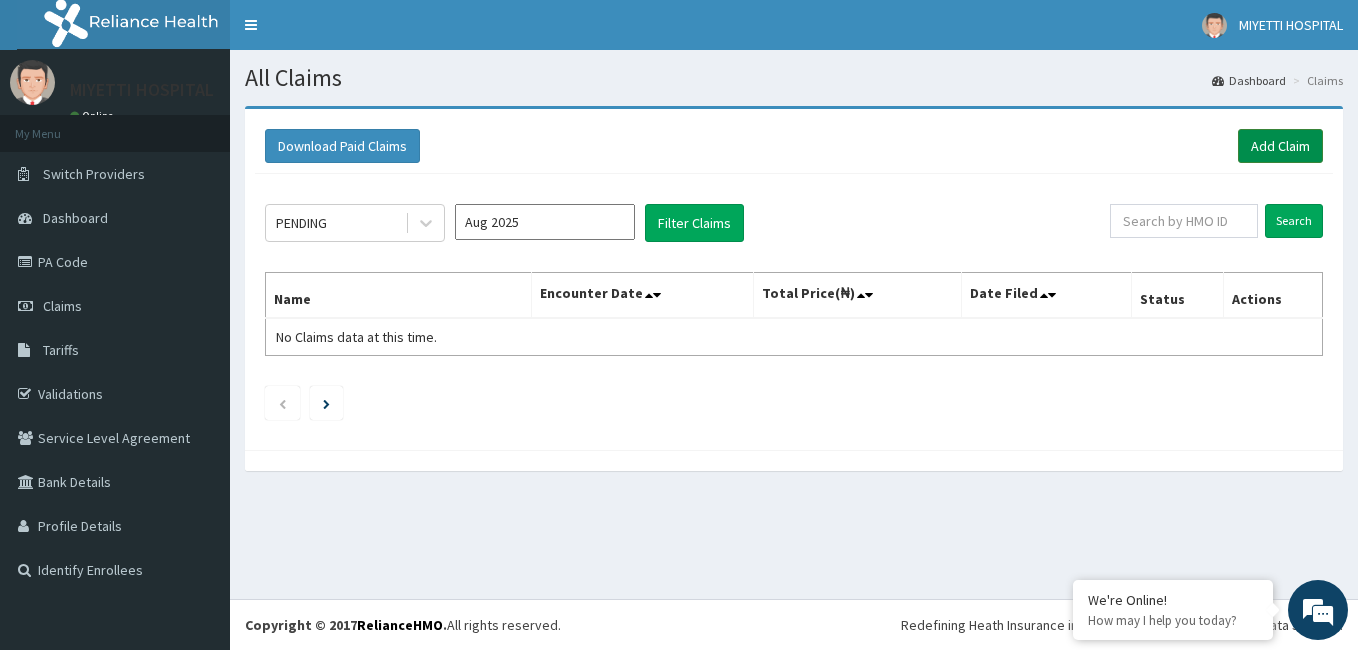 scroll, scrollTop: 0, scrollLeft: 0, axis: both 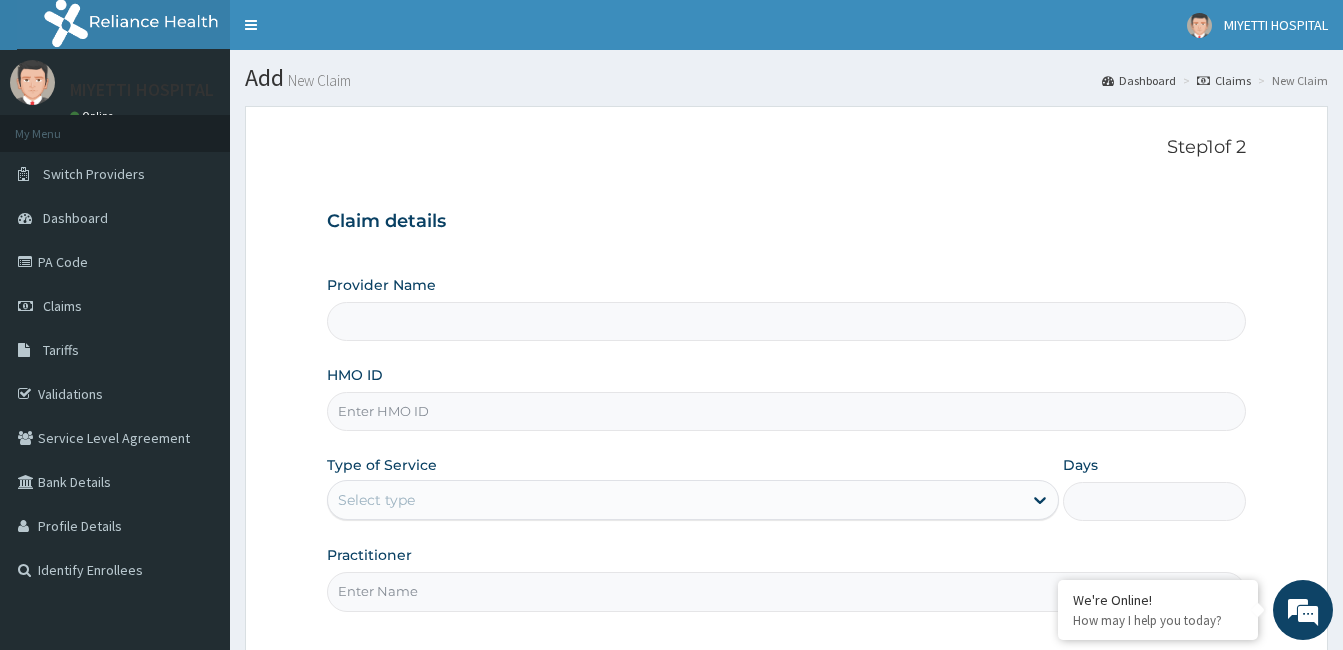 click on "Select type" at bounding box center (675, 500) 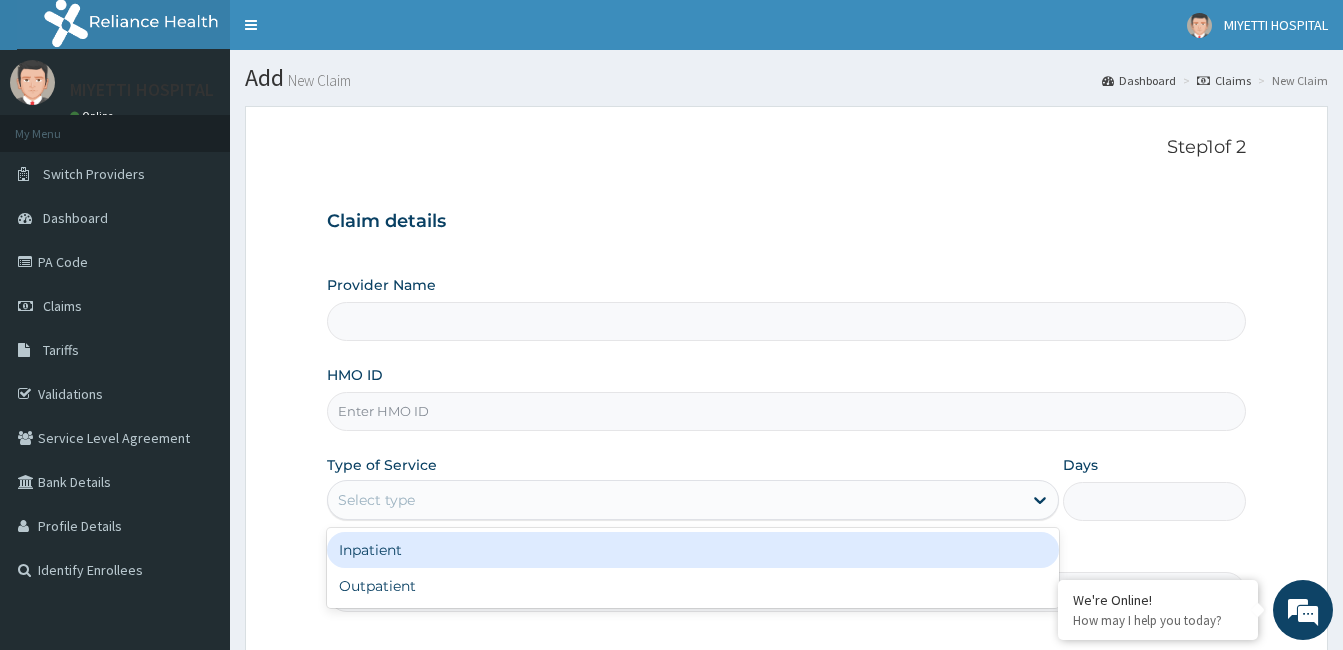 type on "MIYETTI HOSPITAL" 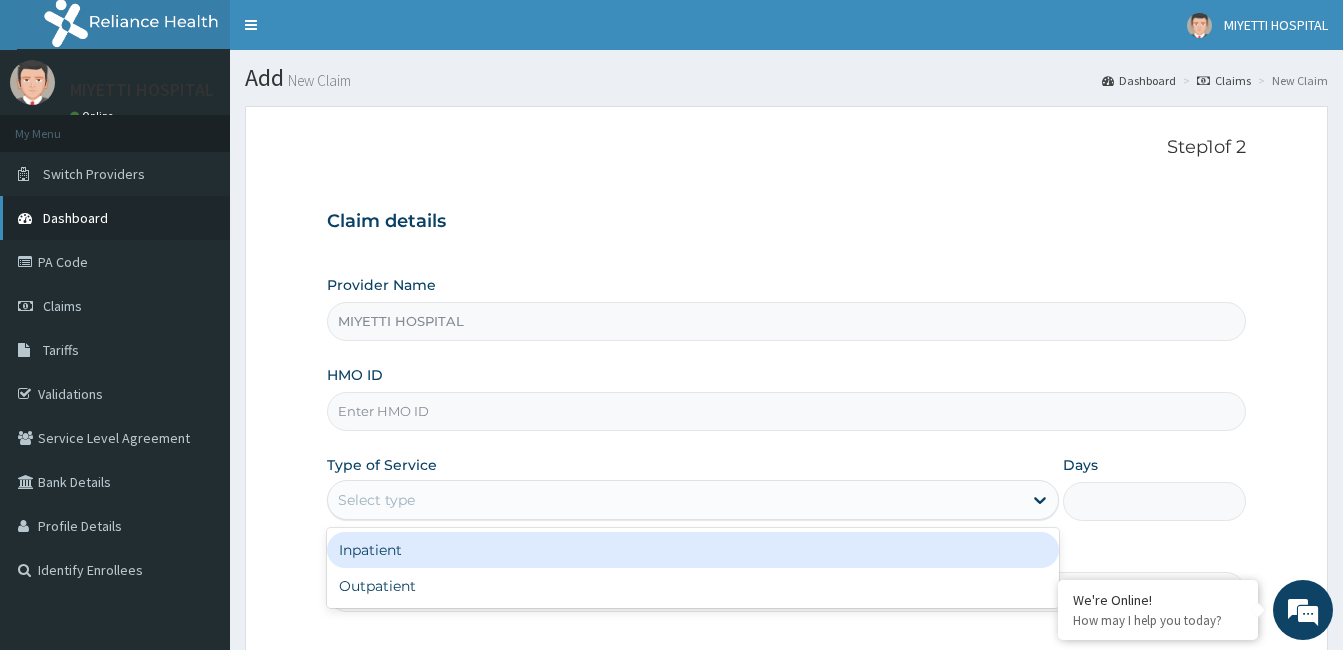 scroll, scrollTop: 0, scrollLeft: 0, axis: both 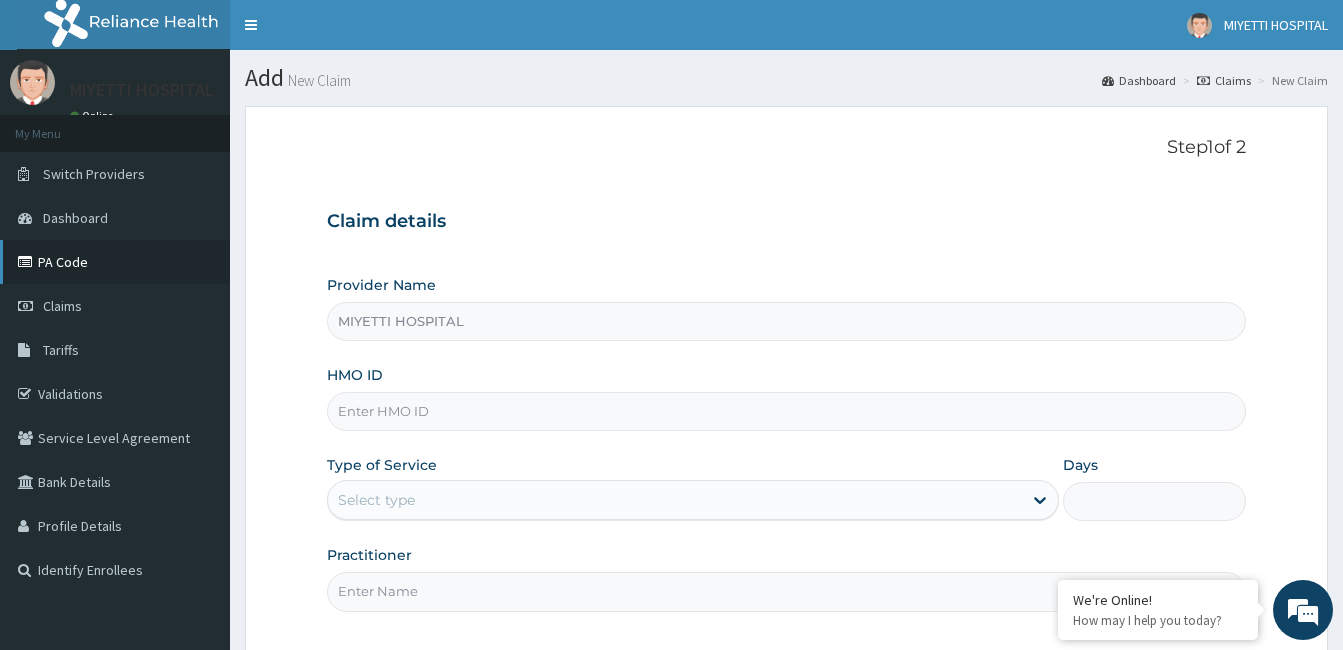 click on "PA Code" at bounding box center (115, 262) 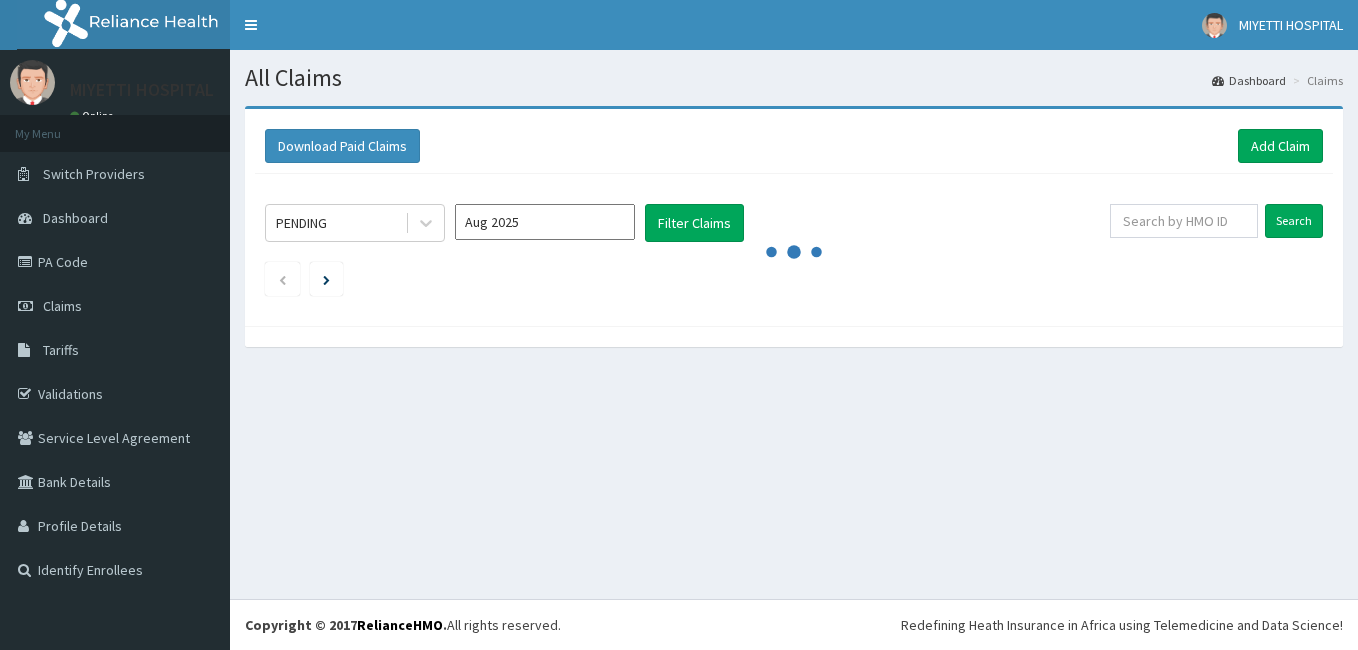 scroll, scrollTop: 0, scrollLeft: 0, axis: both 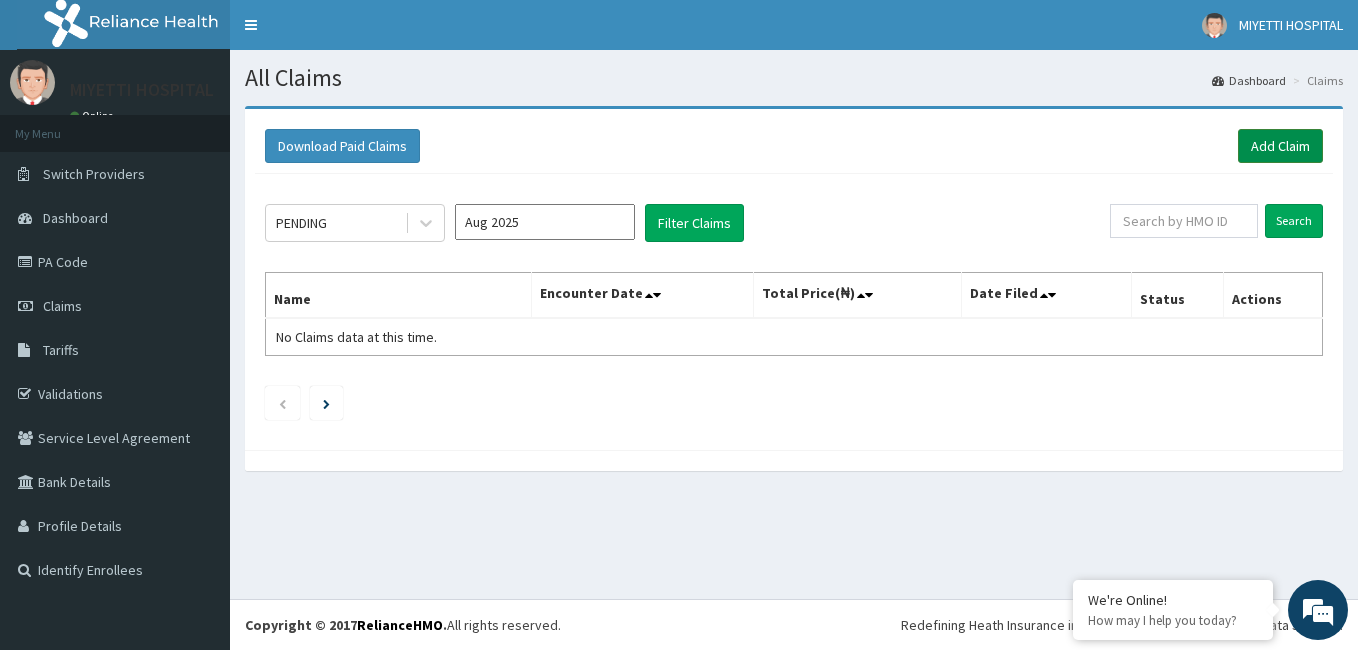 click on "Add Claim" at bounding box center (1280, 146) 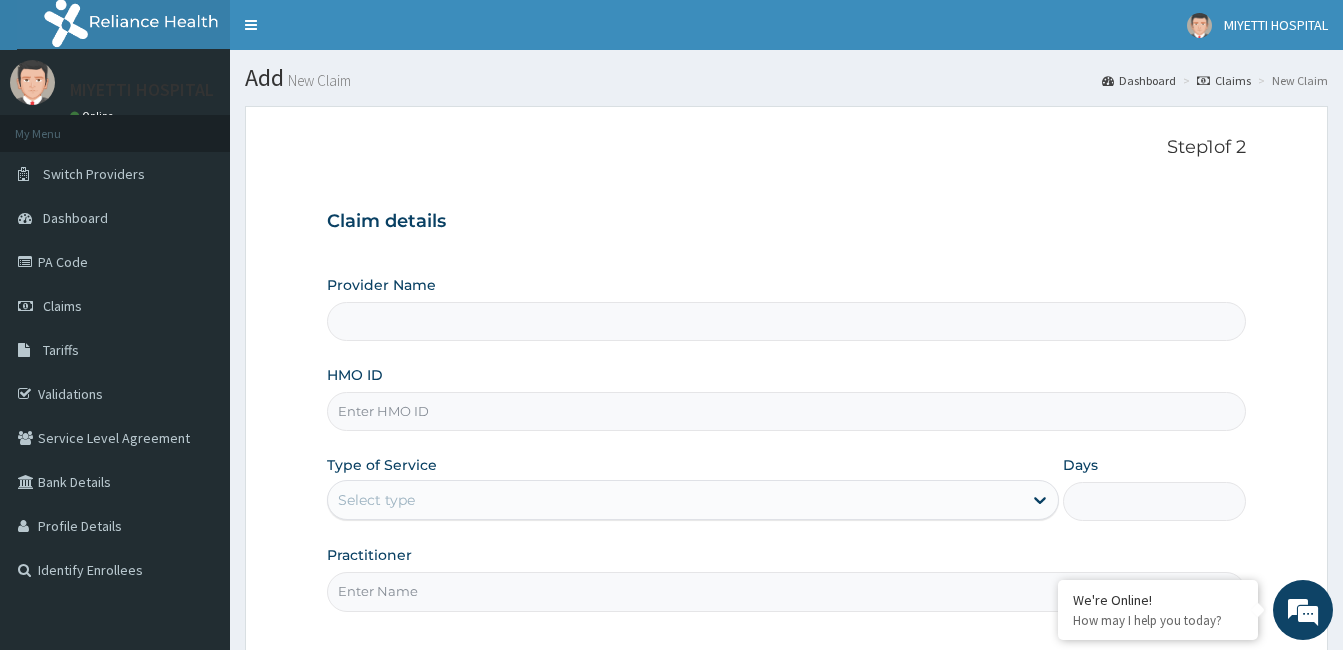 scroll, scrollTop: 0, scrollLeft: 0, axis: both 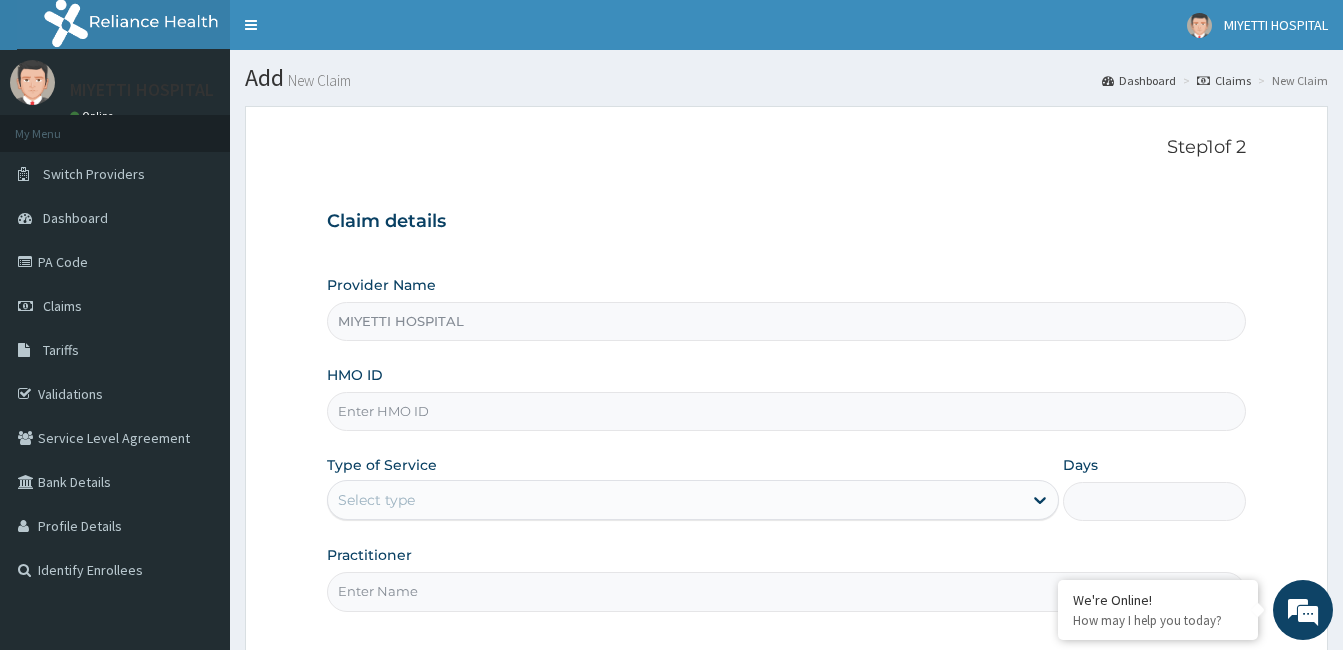 click on "HMO ID" at bounding box center (786, 411) 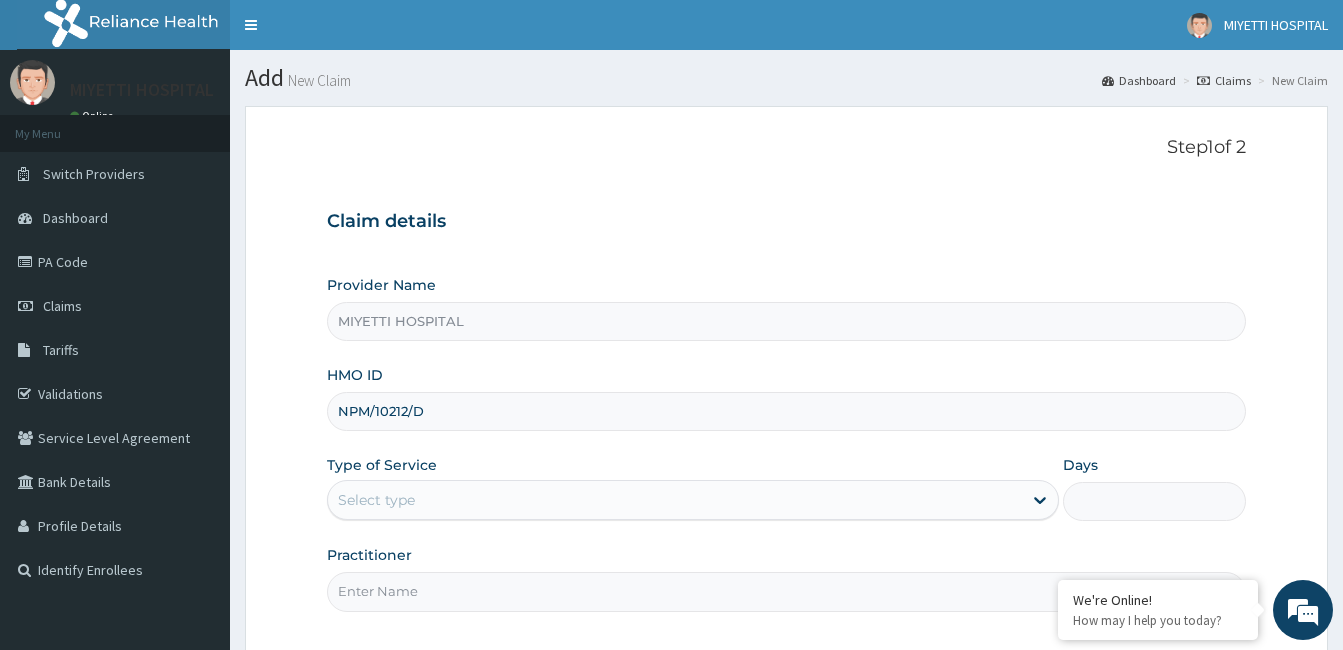 type on "NPM/10212/D" 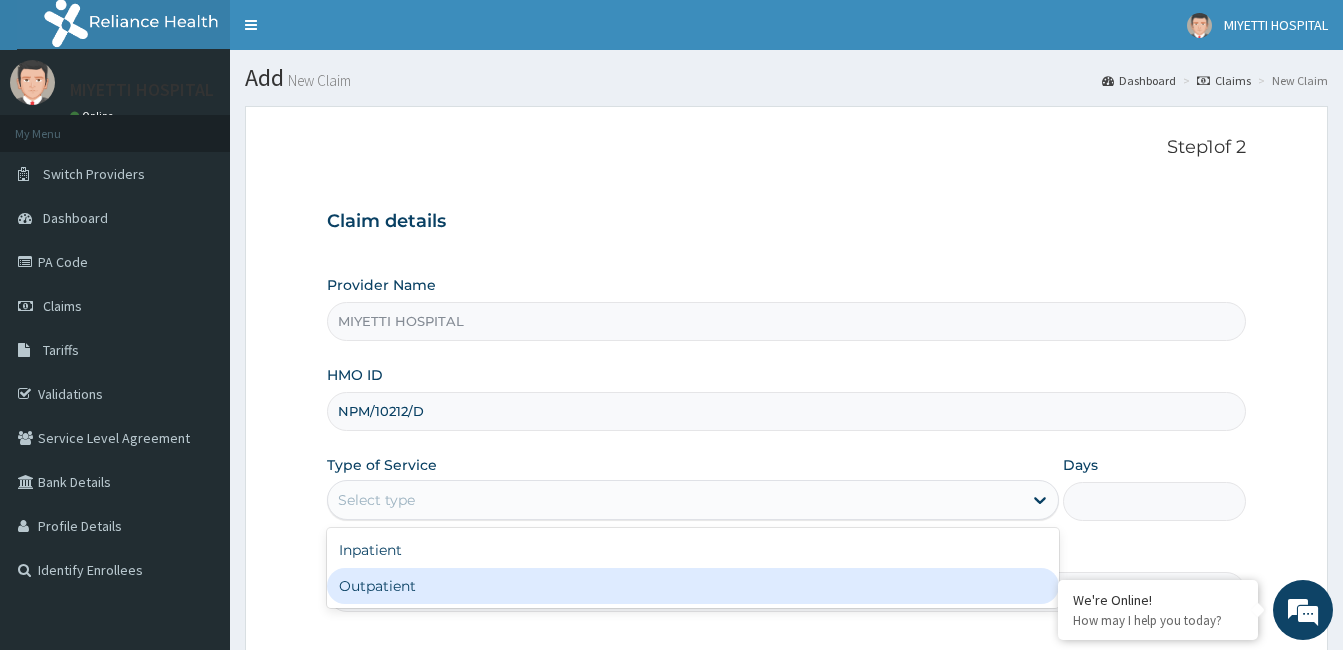 click on "Outpatient" at bounding box center (693, 586) 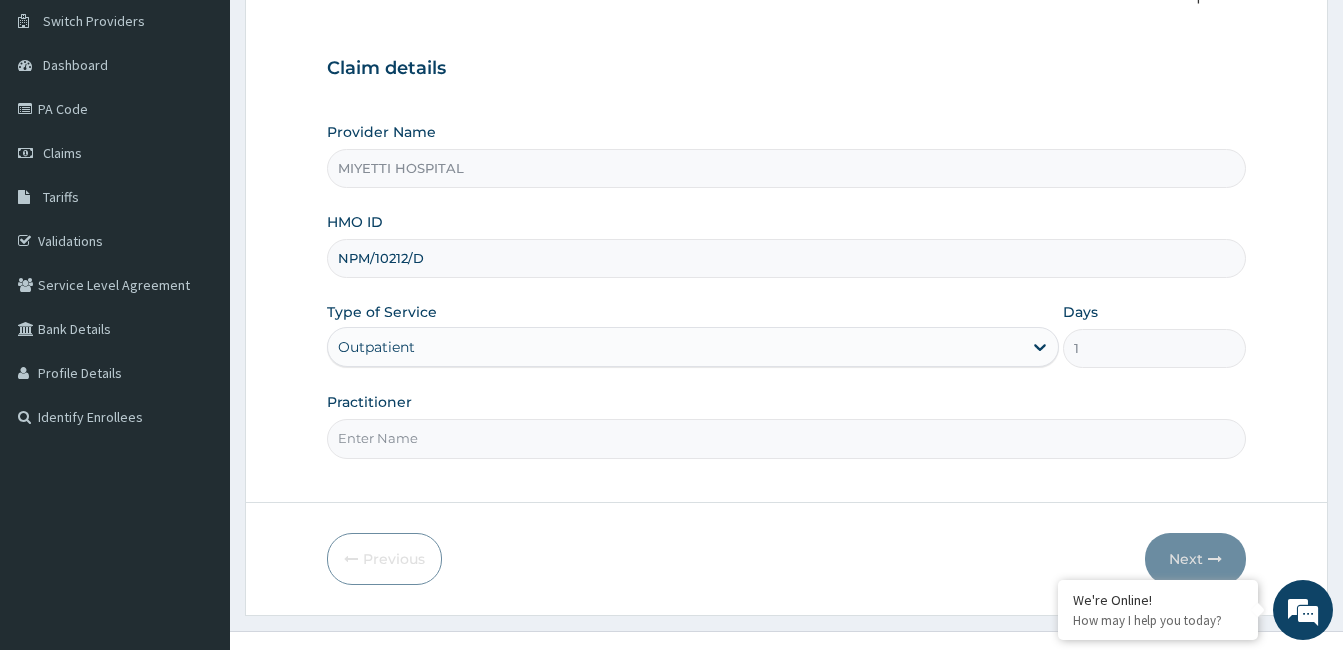 scroll, scrollTop: 166, scrollLeft: 0, axis: vertical 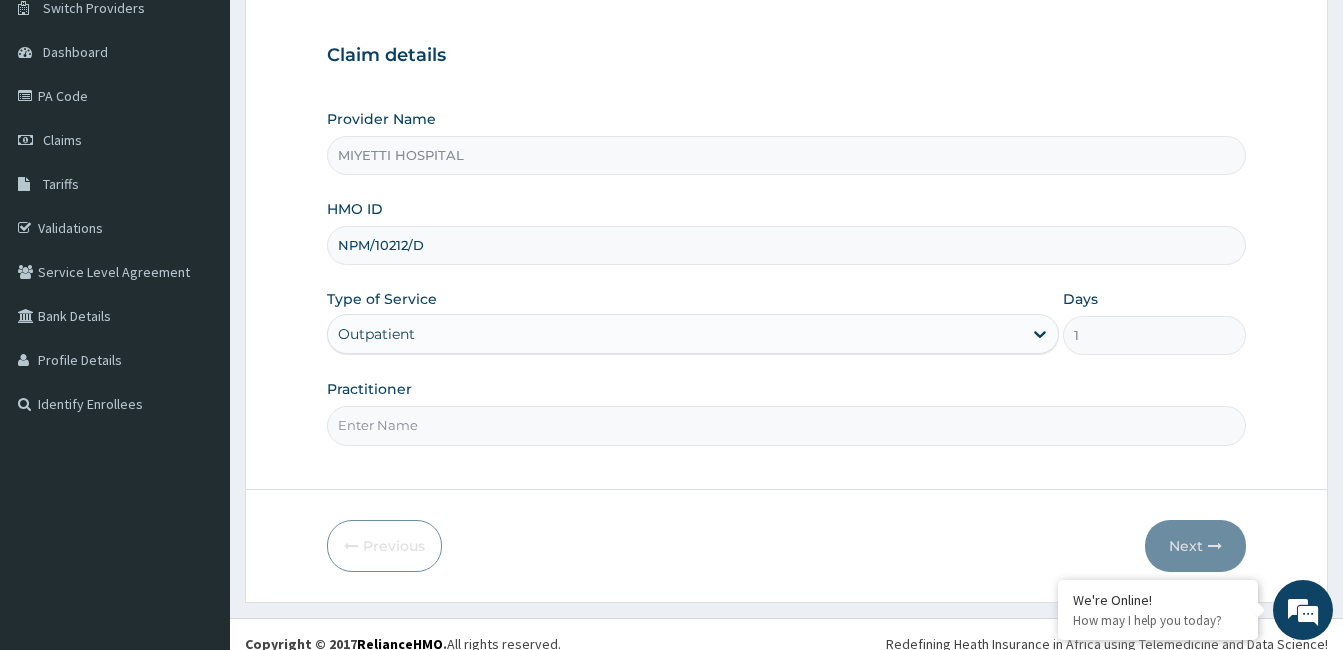 click on "Practitioner" at bounding box center [786, 425] 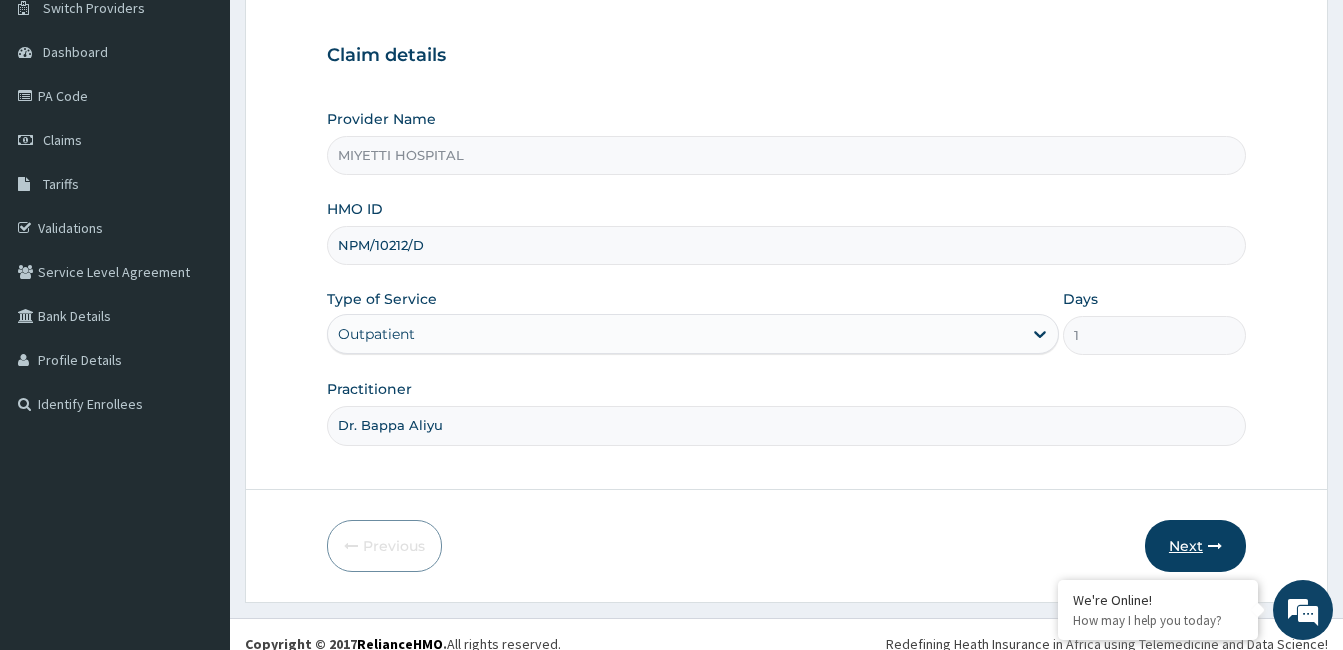 click on "Next" at bounding box center (1195, 546) 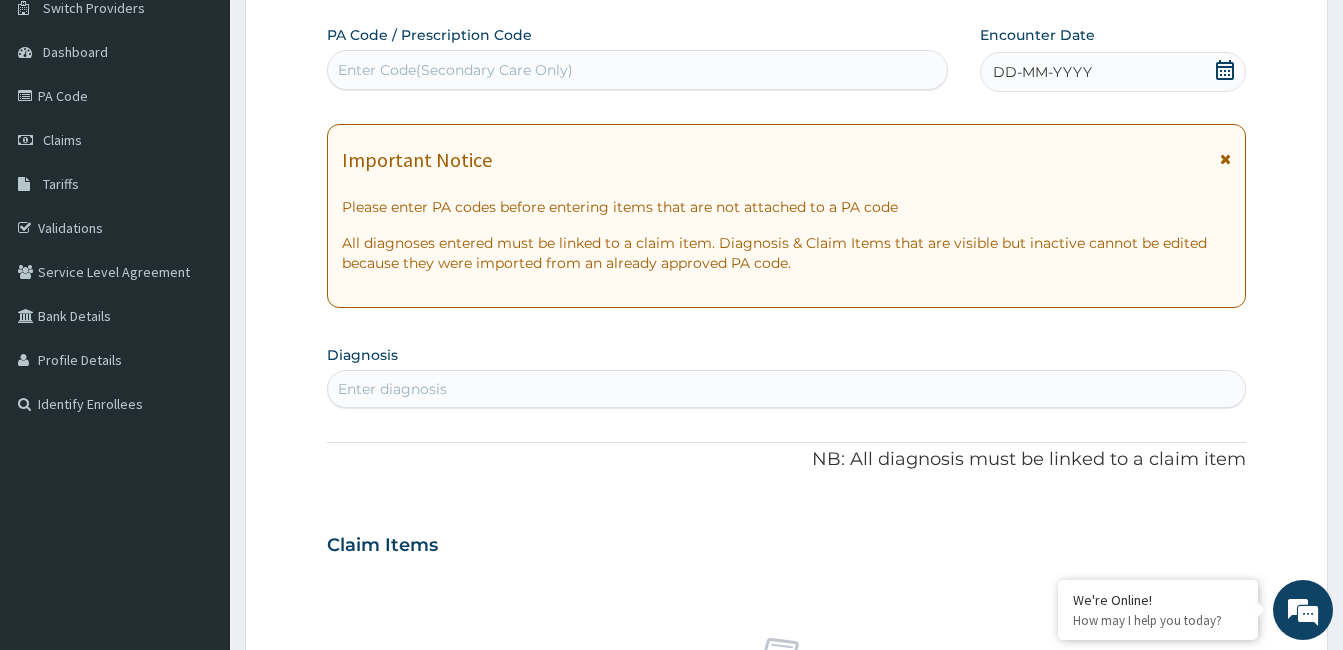 scroll, scrollTop: 0, scrollLeft: 0, axis: both 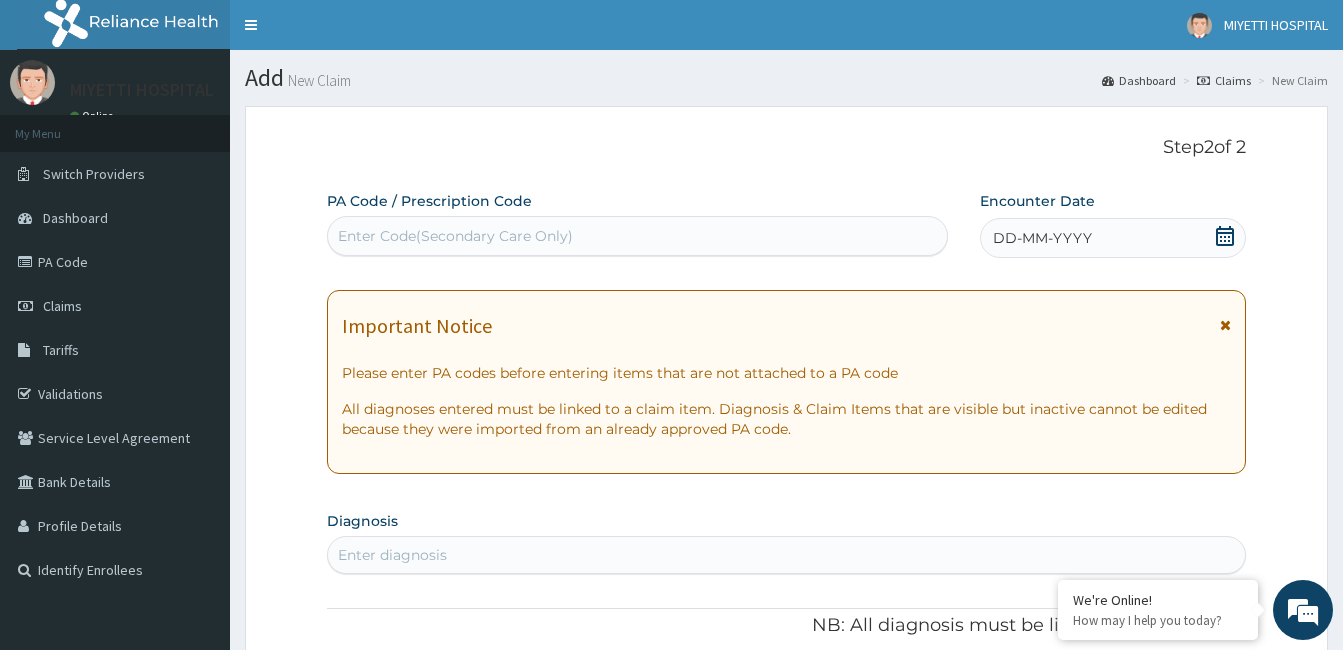 click on "Enter Code(Secondary Care Only)" at bounding box center (637, 236) 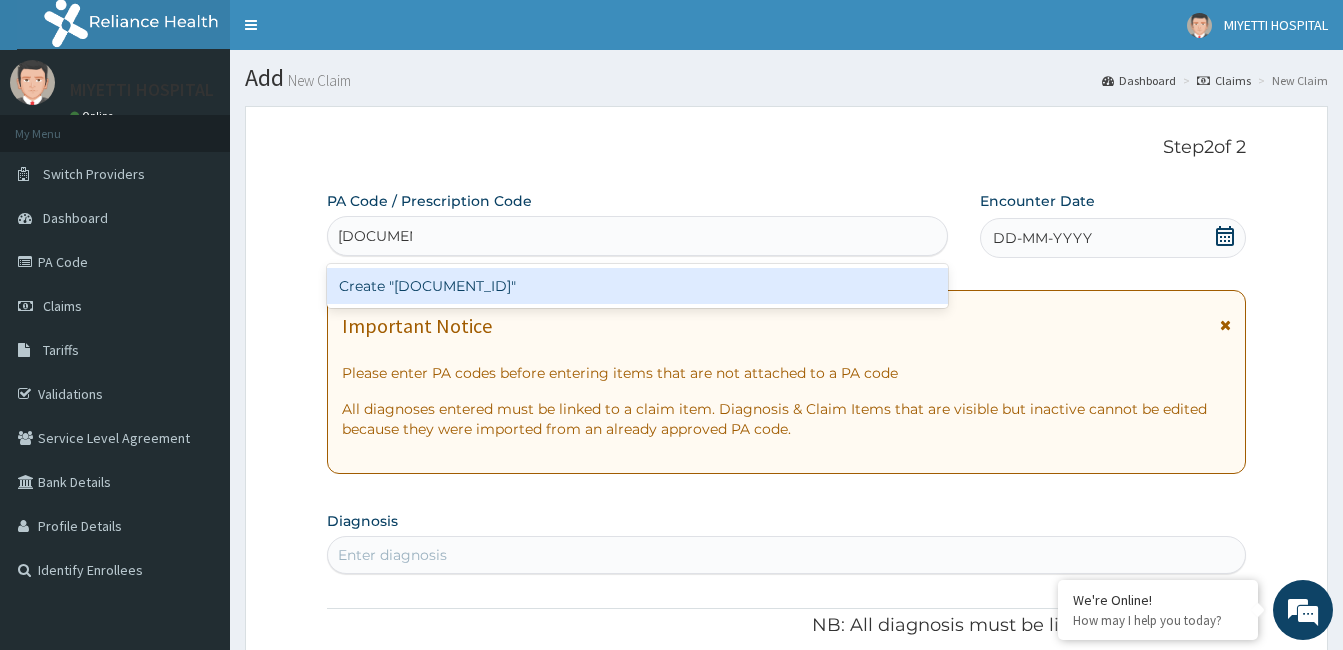 click on "Create "PA/4E1228"" at bounding box center (637, 286) 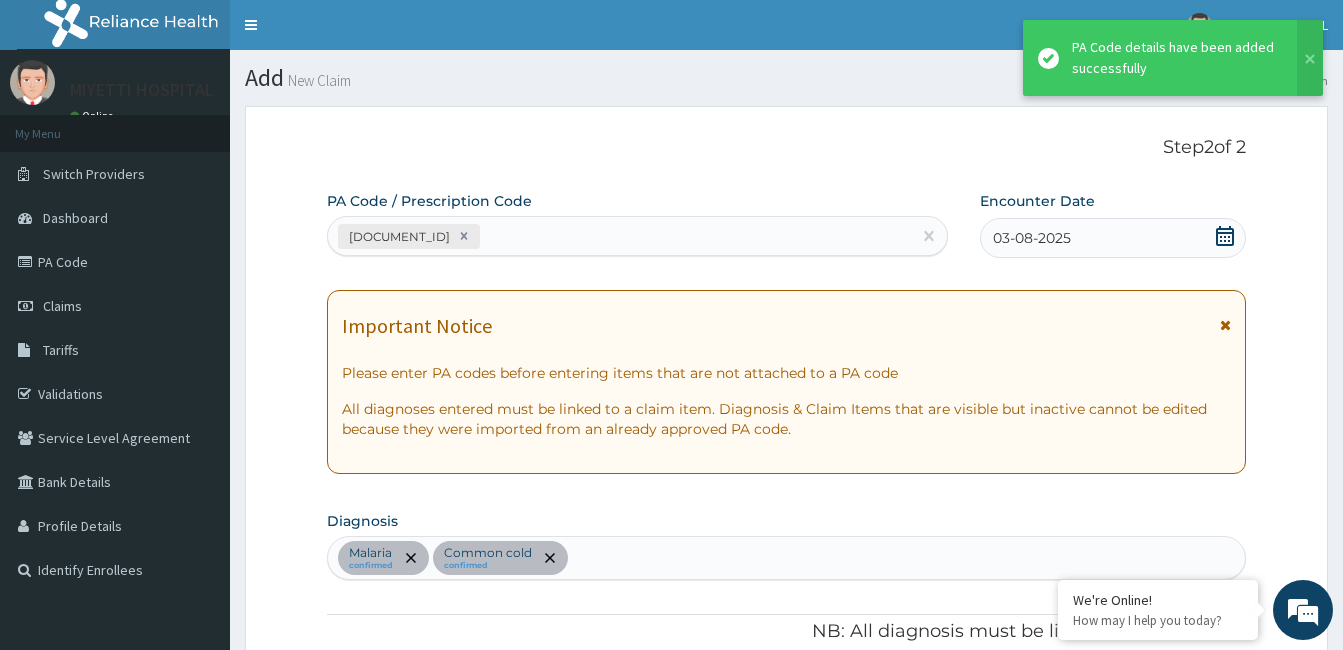 scroll, scrollTop: 863, scrollLeft: 0, axis: vertical 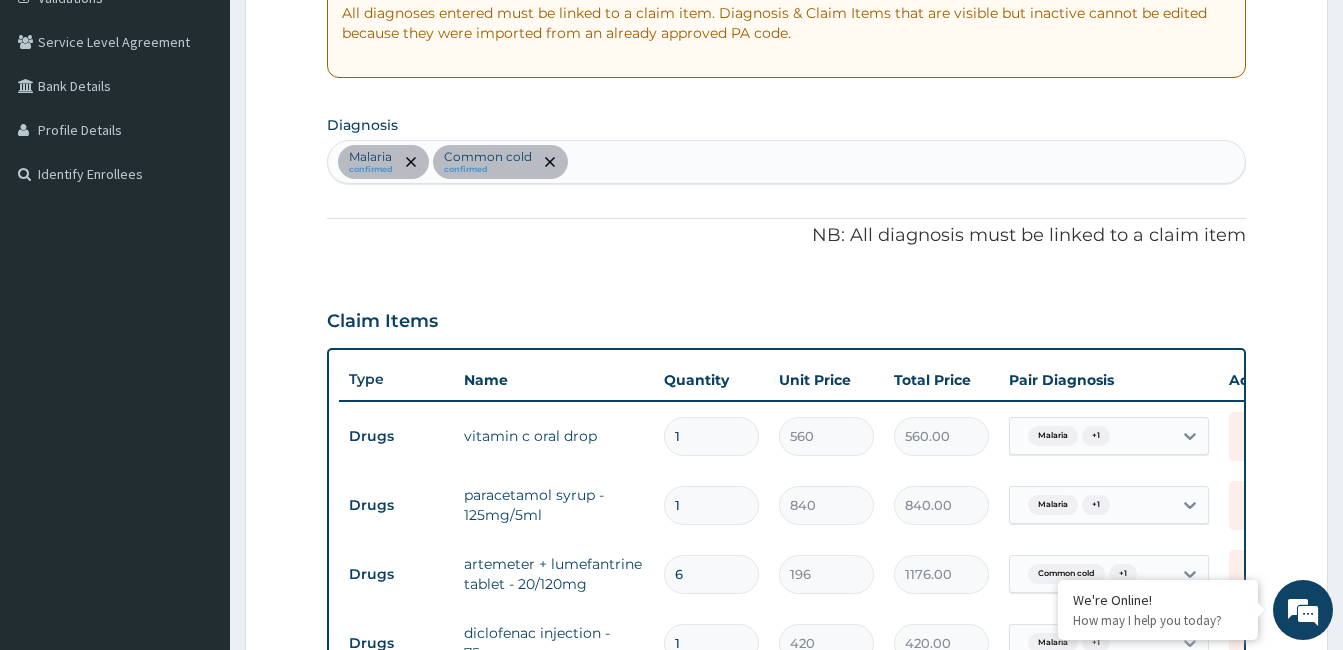 click on "Malaria confirmed Common cold confirmed" at bounding box center [786, 162] 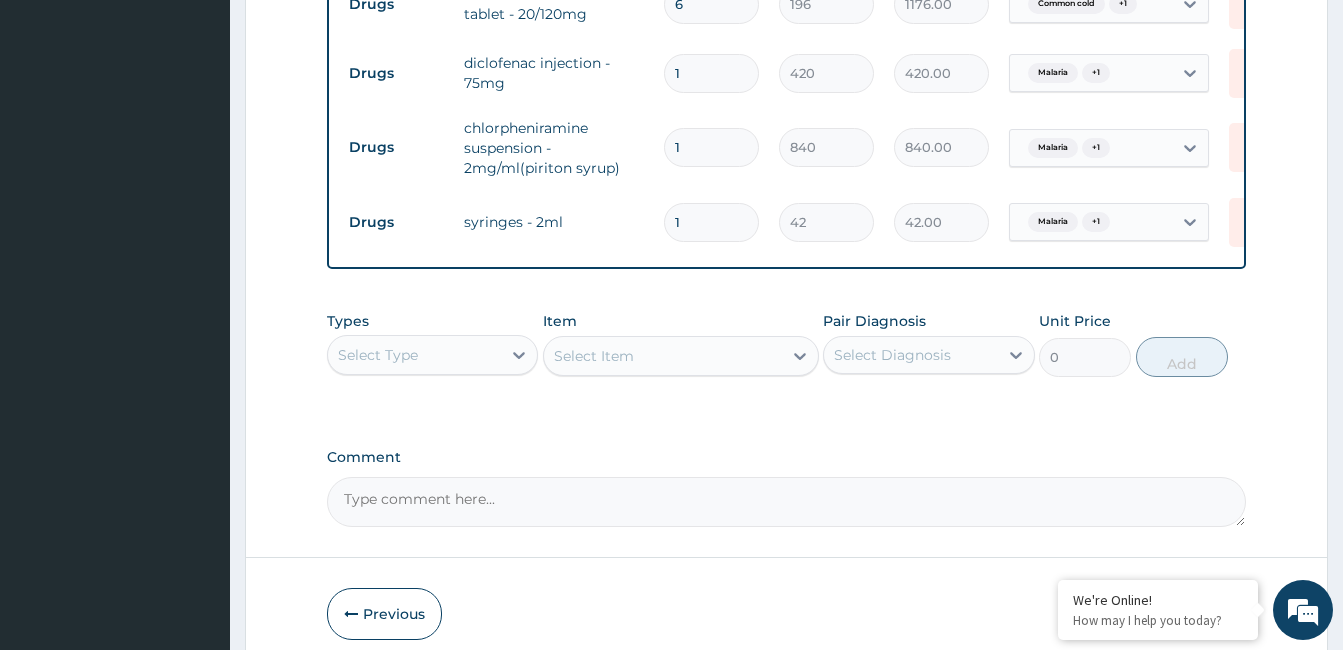 scroll, scrollTop: 1014, scrollLeft: 0, axis: vertical 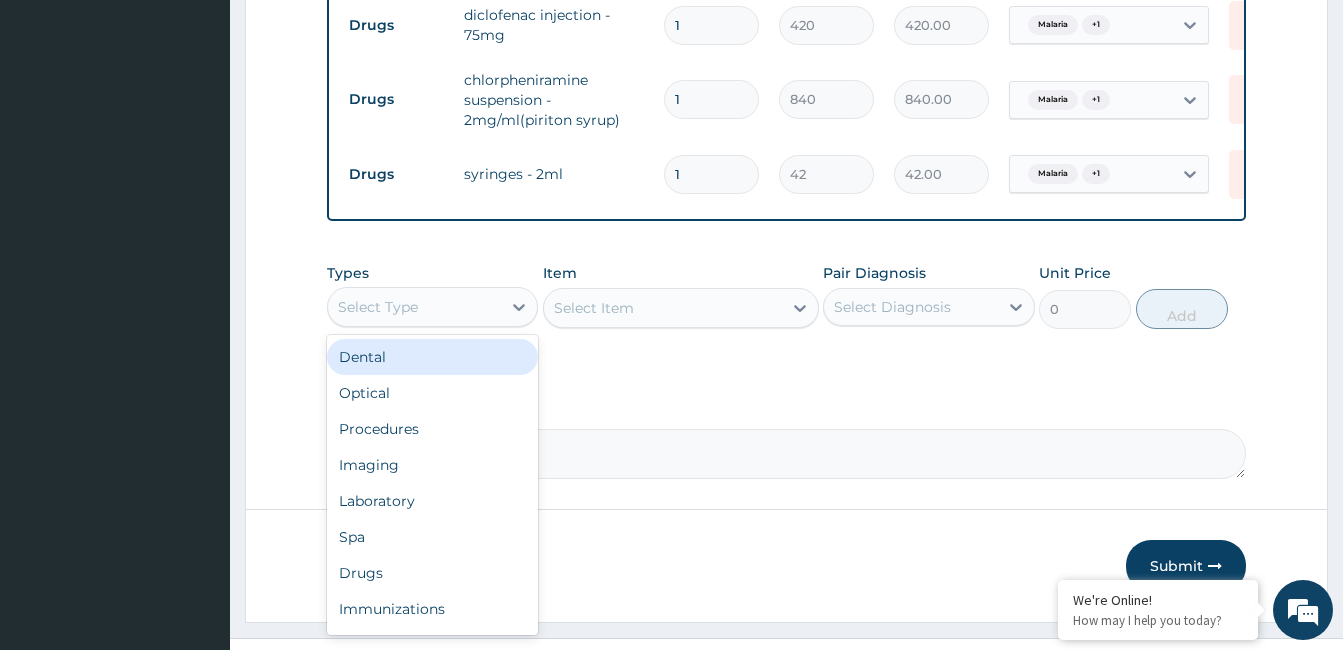 click on "Select Type" at bounding box center [414, 307] 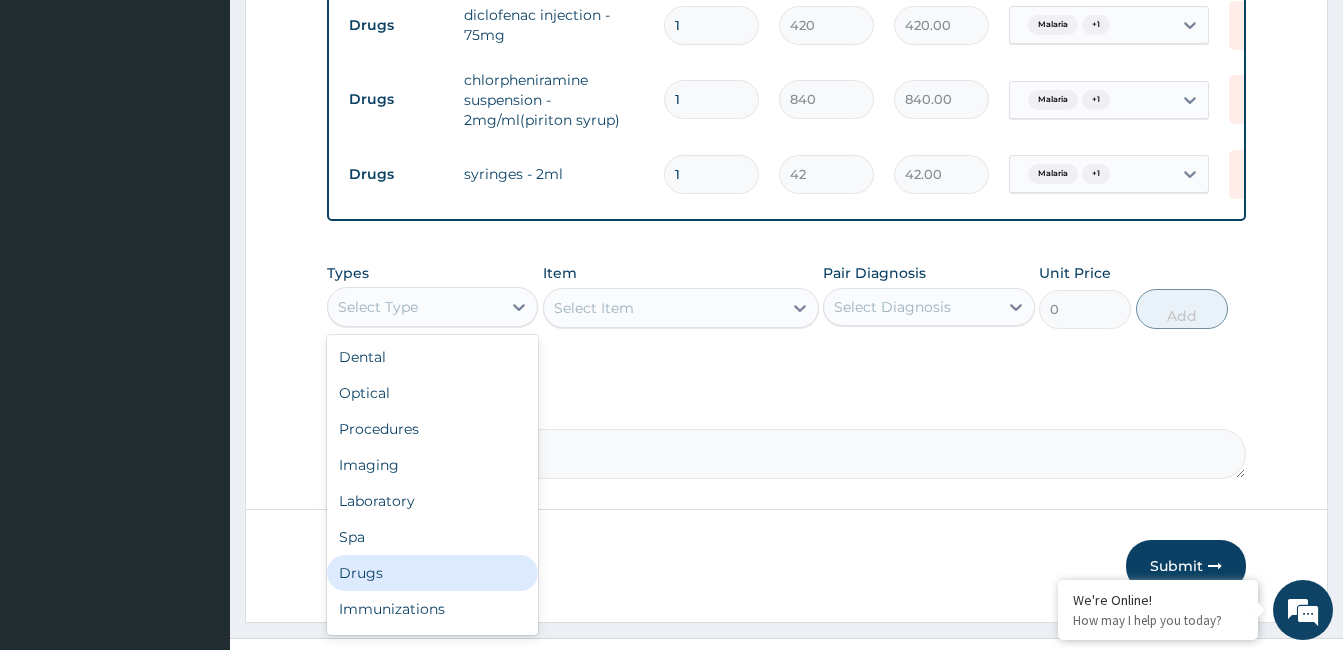 click on "Drugs" at bounding box center (432, 573) 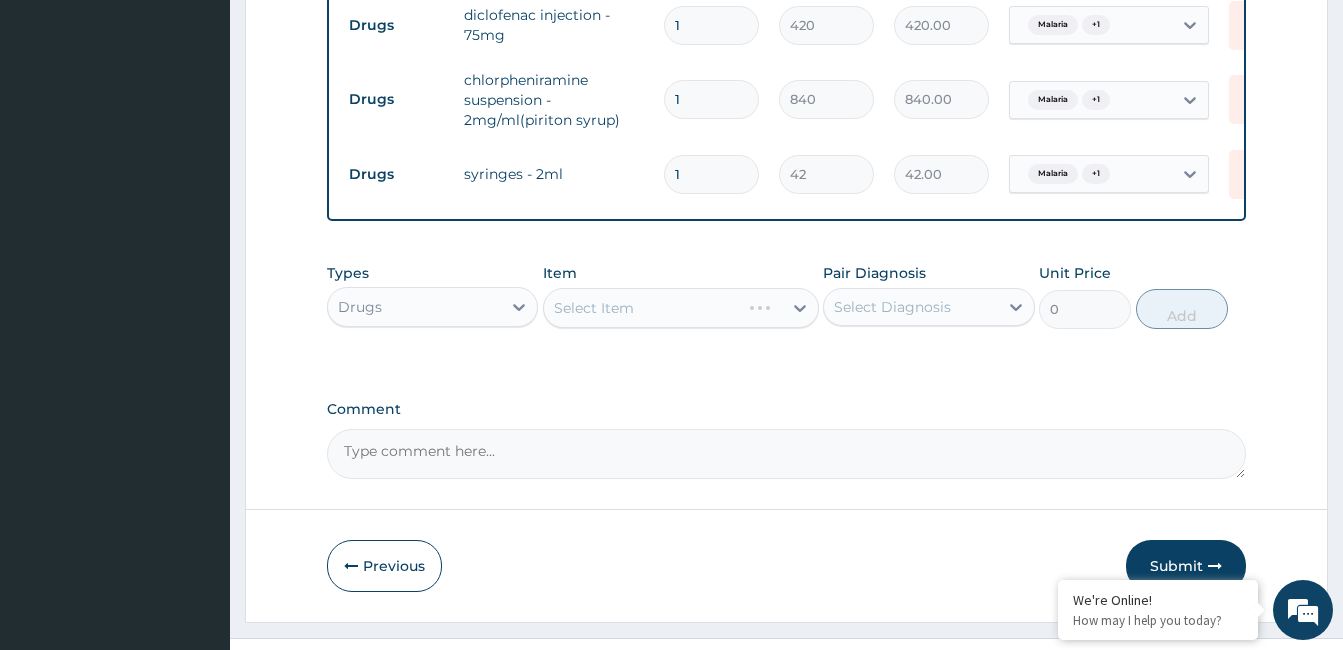 click on "Select Item" at bounding box center (681, 308) 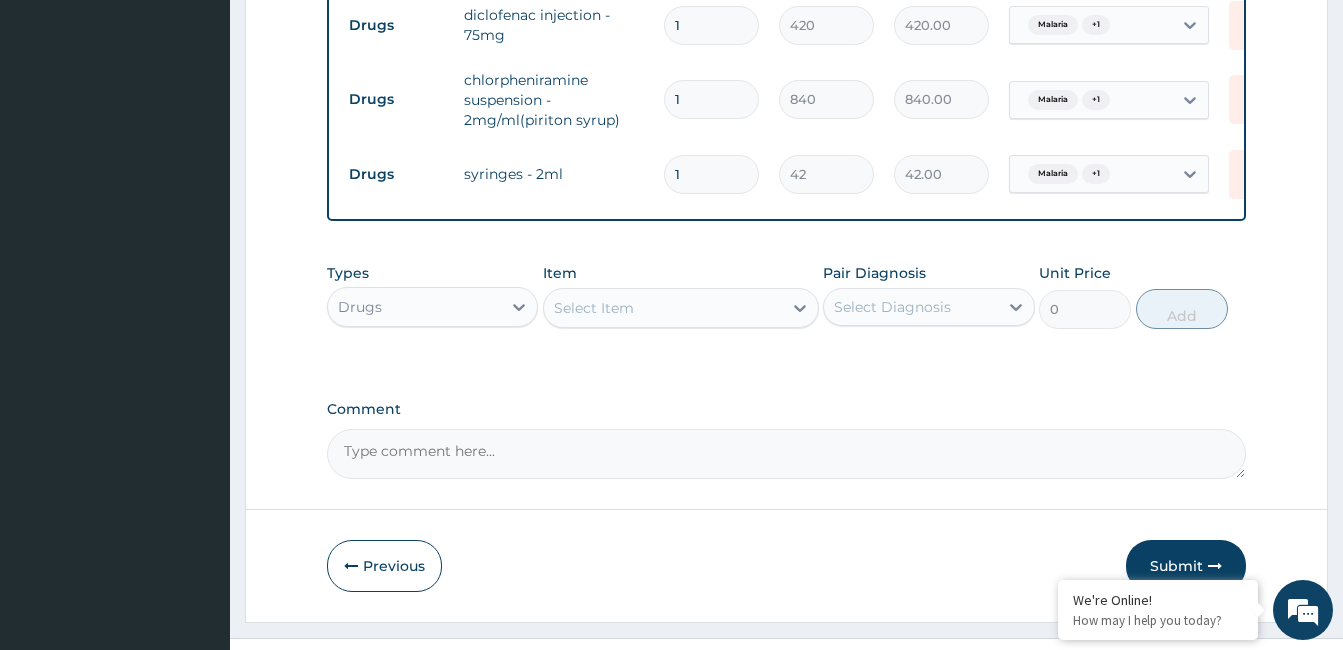 click on "Select Item" at bounding box center [663, 308] 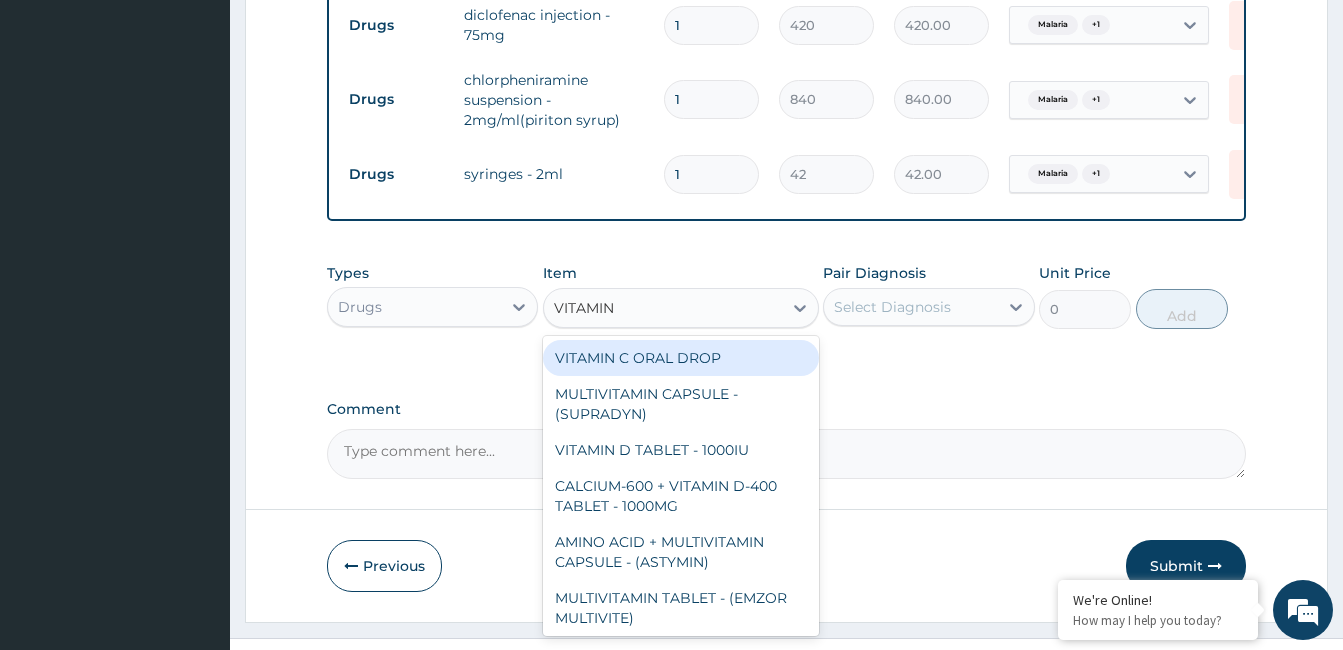 type on "VITAMIN" 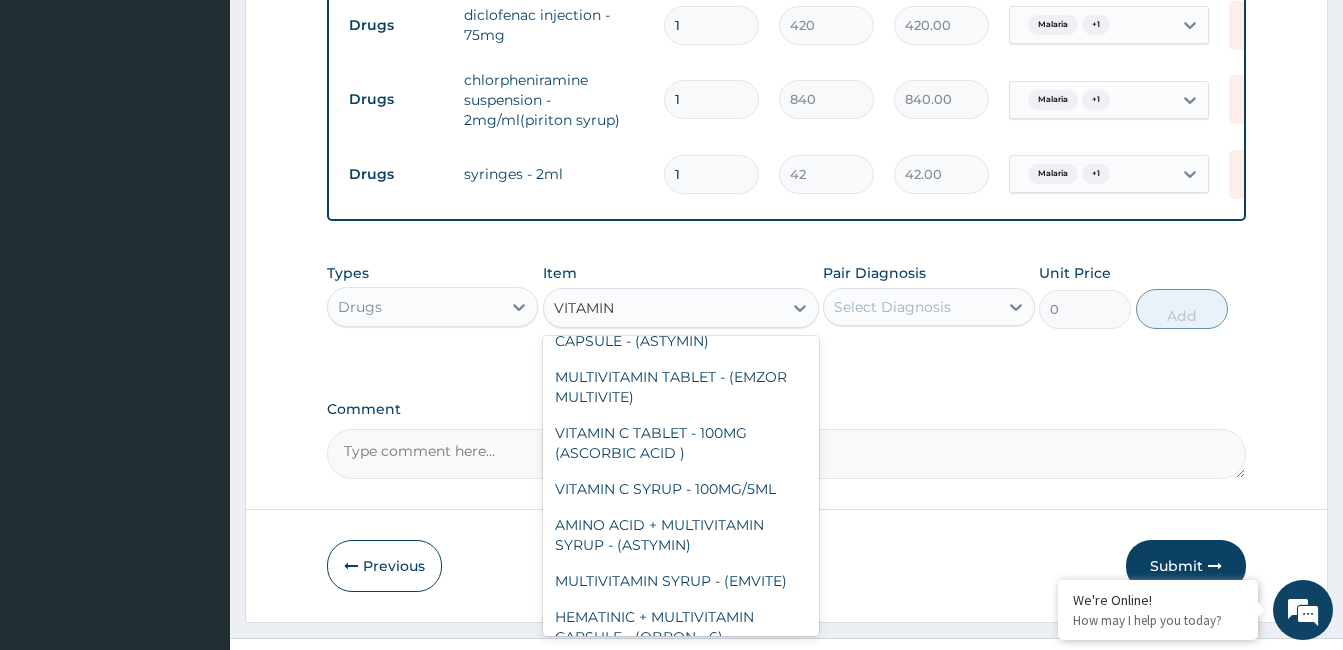 scroll, scrollTop: 229, scrollLeft: 0, axis: vertical 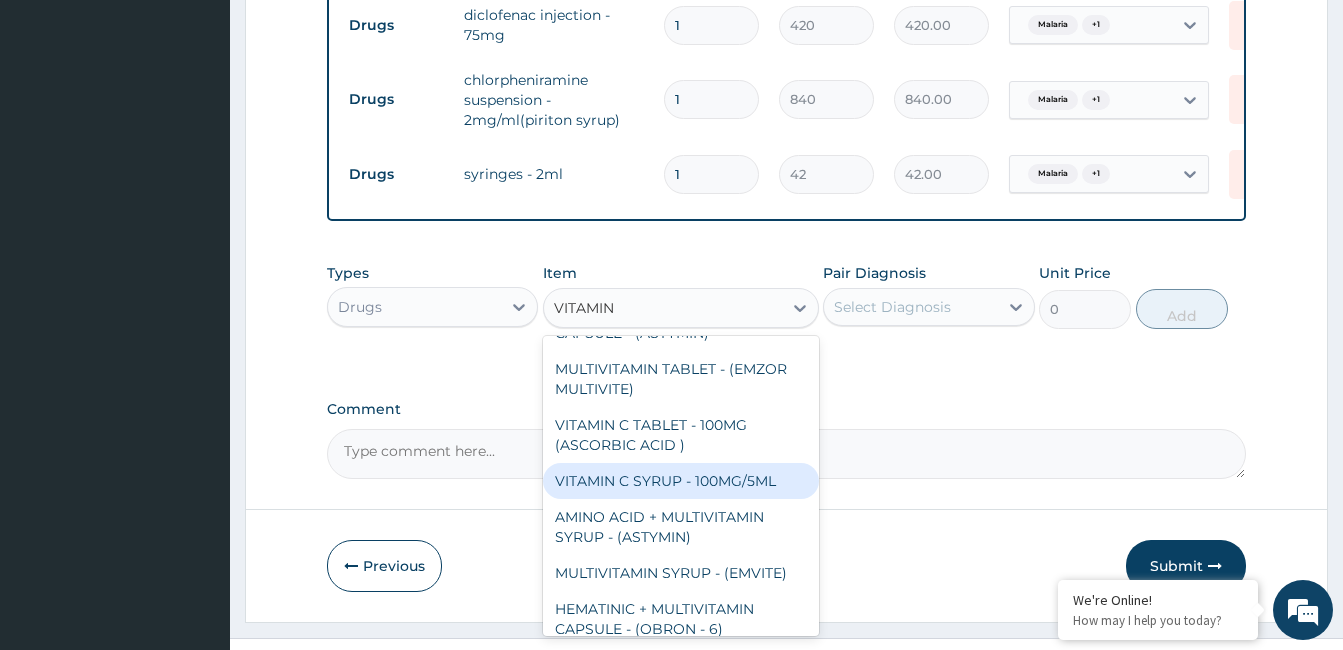 click on "VITAMIN C SYRUP - 100MG/5ML" at bounding box center [681, 481] 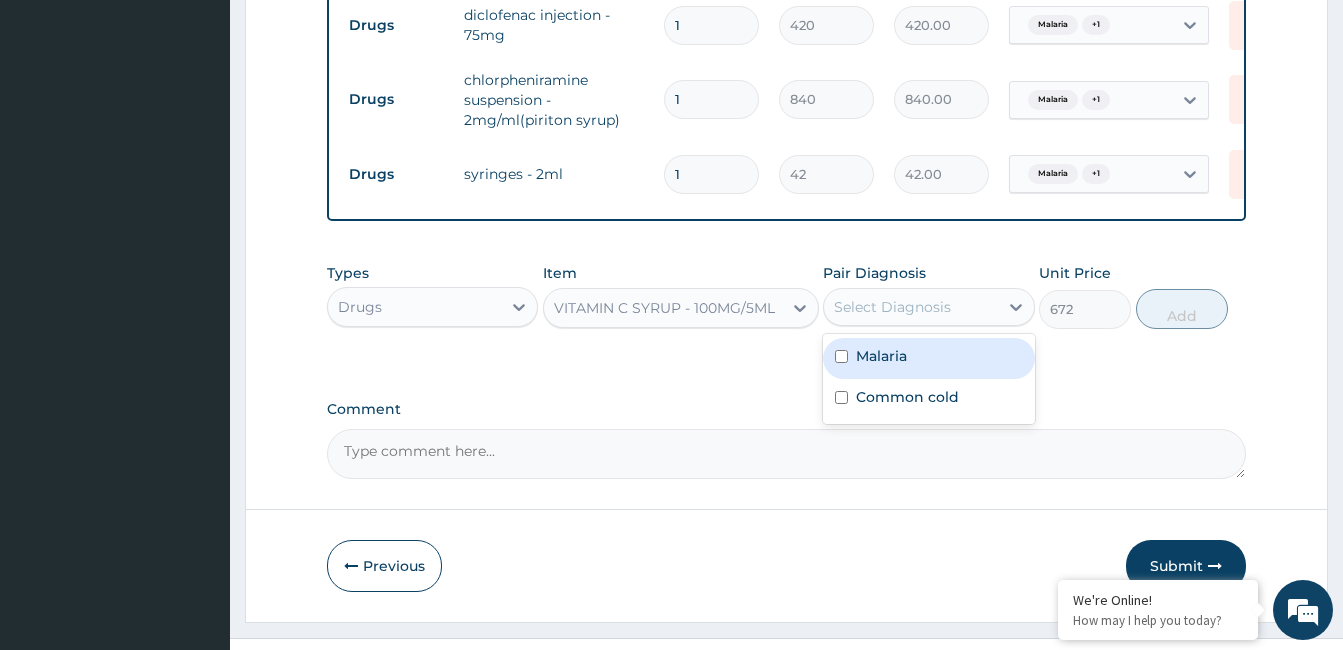 click on "Select Diagnosis" at bounding box center [928, 307] 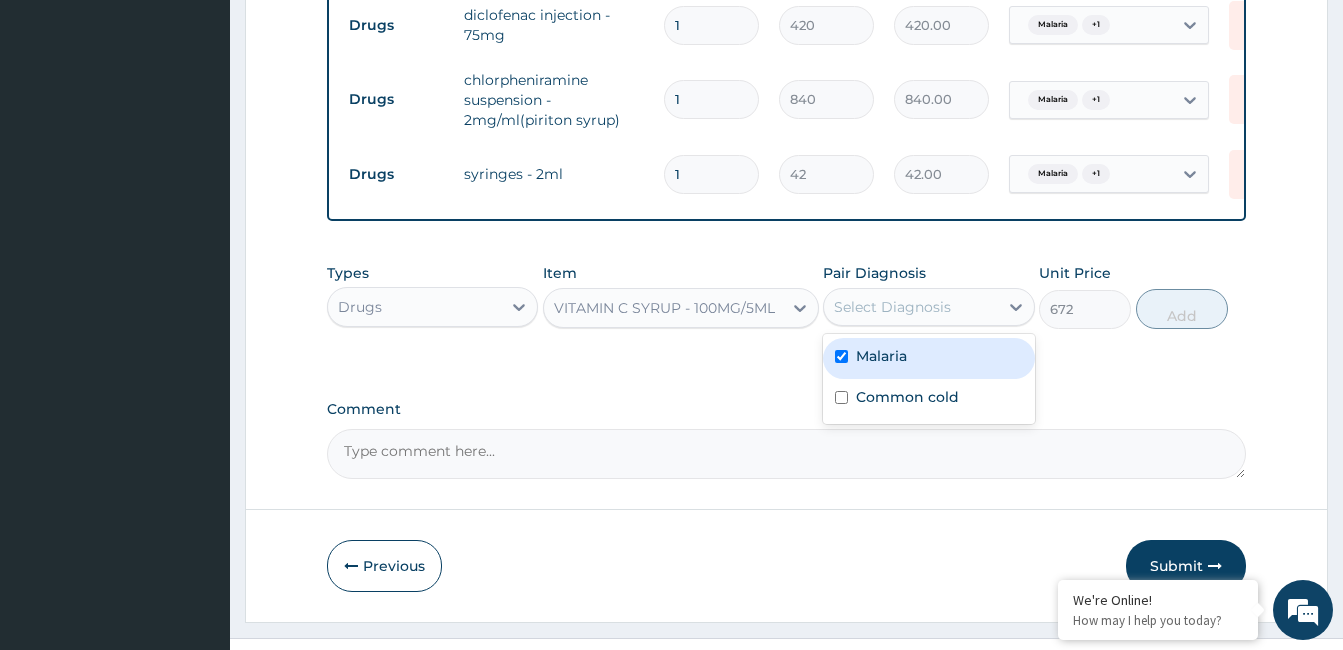 checkbox on "true" 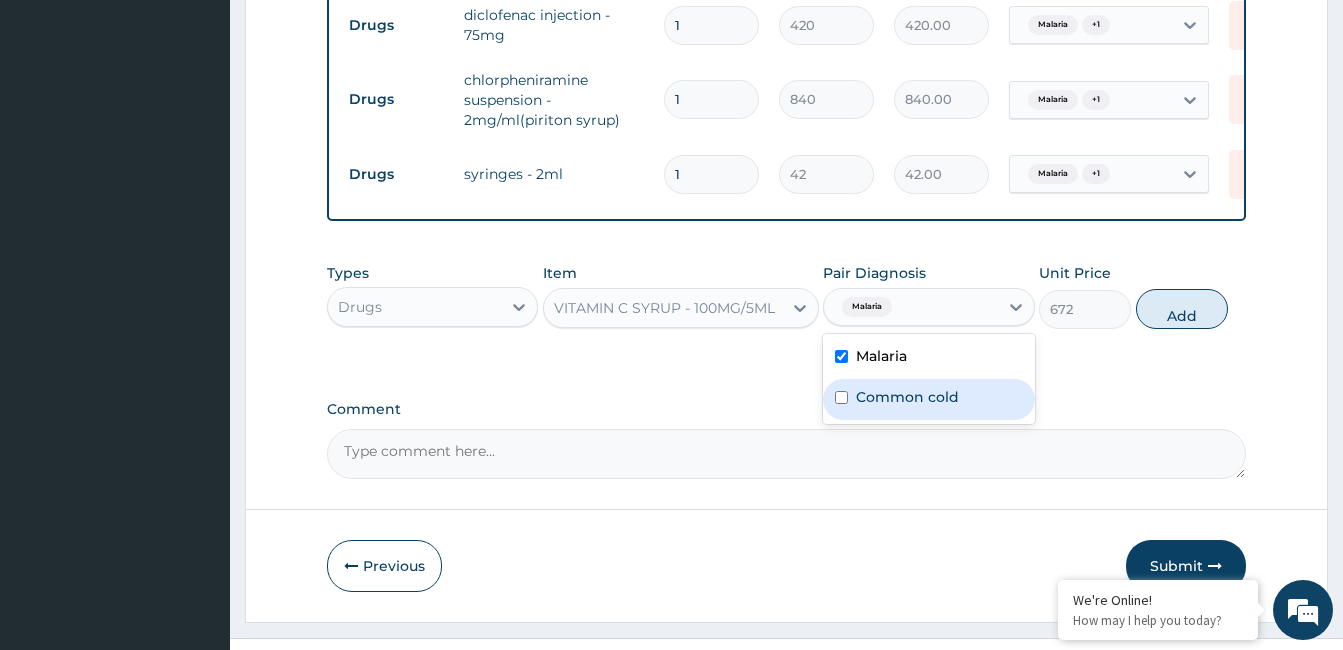 click on "Common cold" at bounding box center (928, 399) 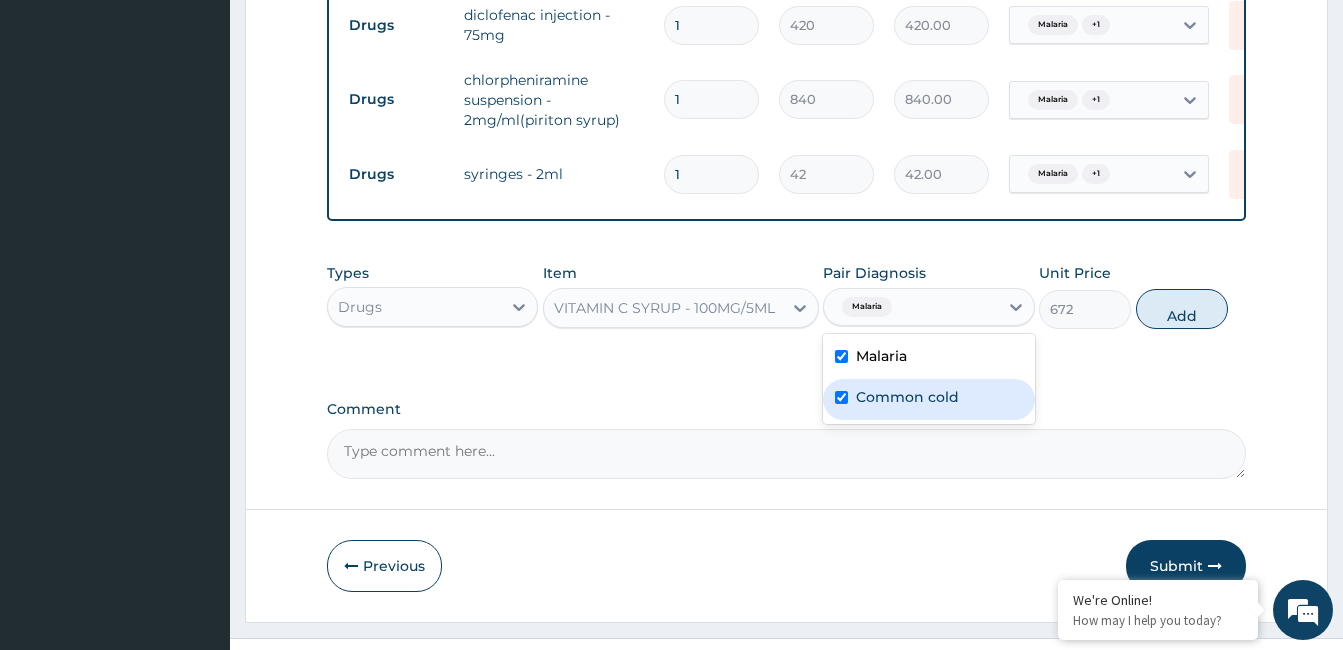 checkbox on "true" 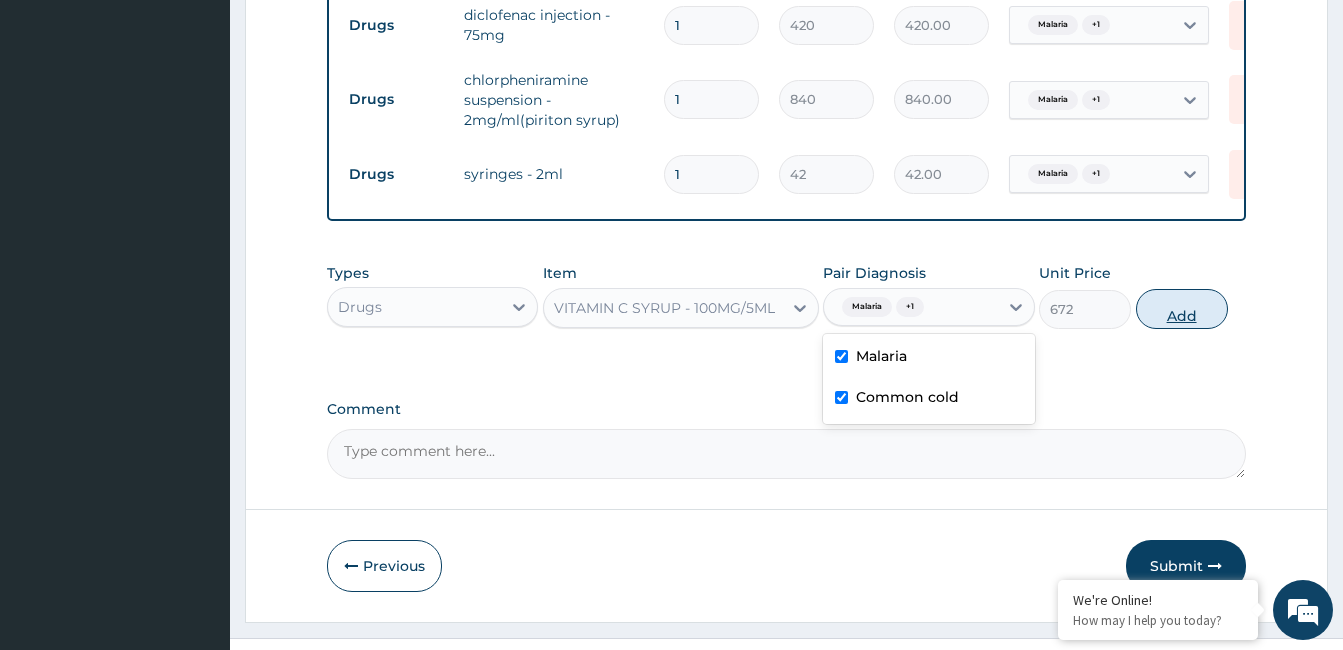 click on "Add" at bounding box center [1182, 309] 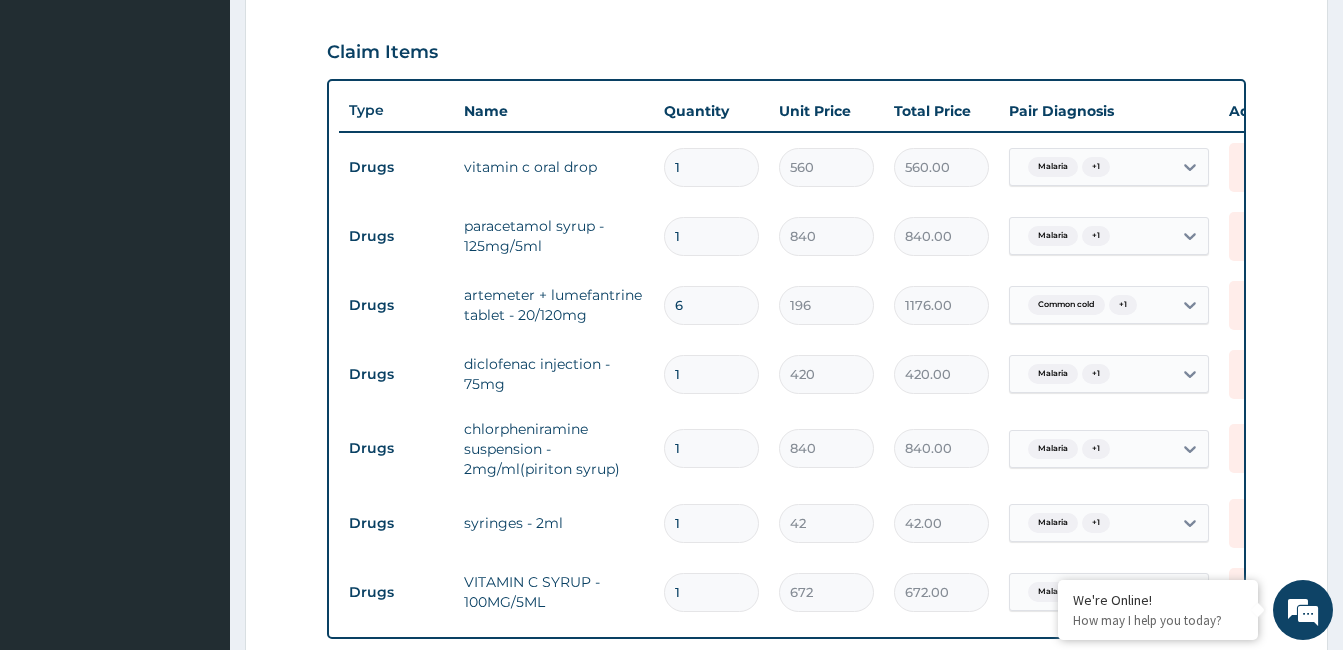 scroll, scrollTop: 647, scrollLeft: 0, axis: vertical 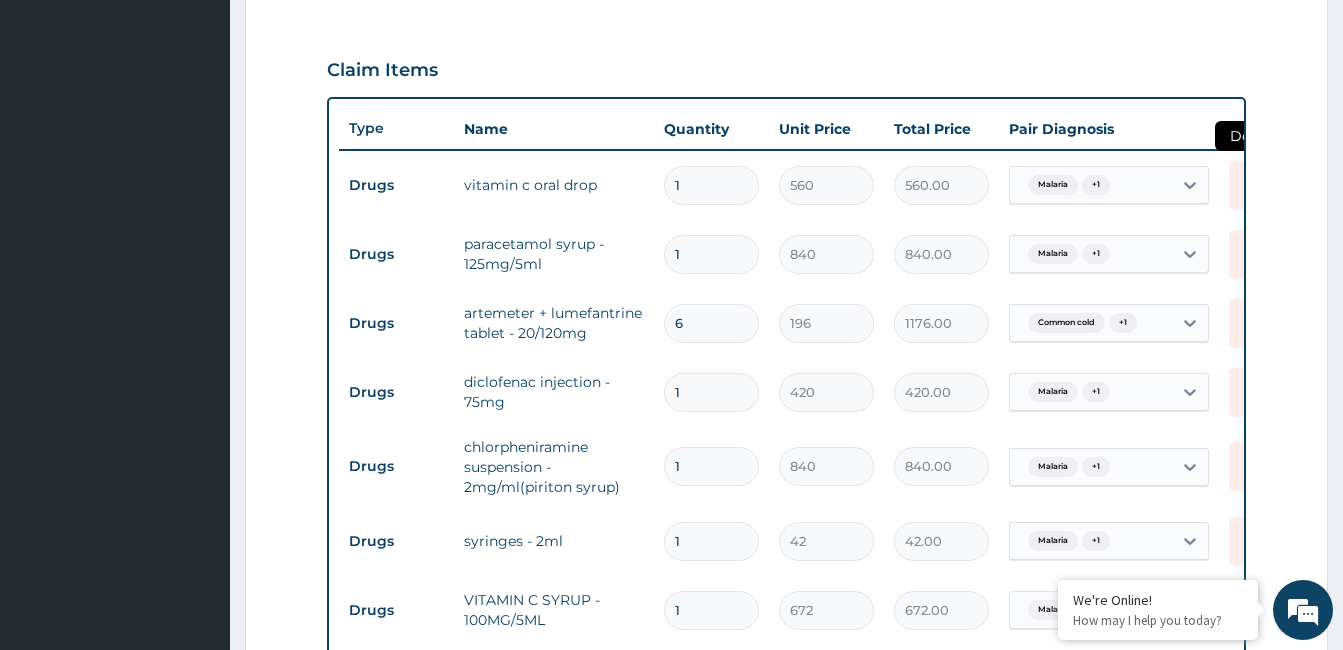 click 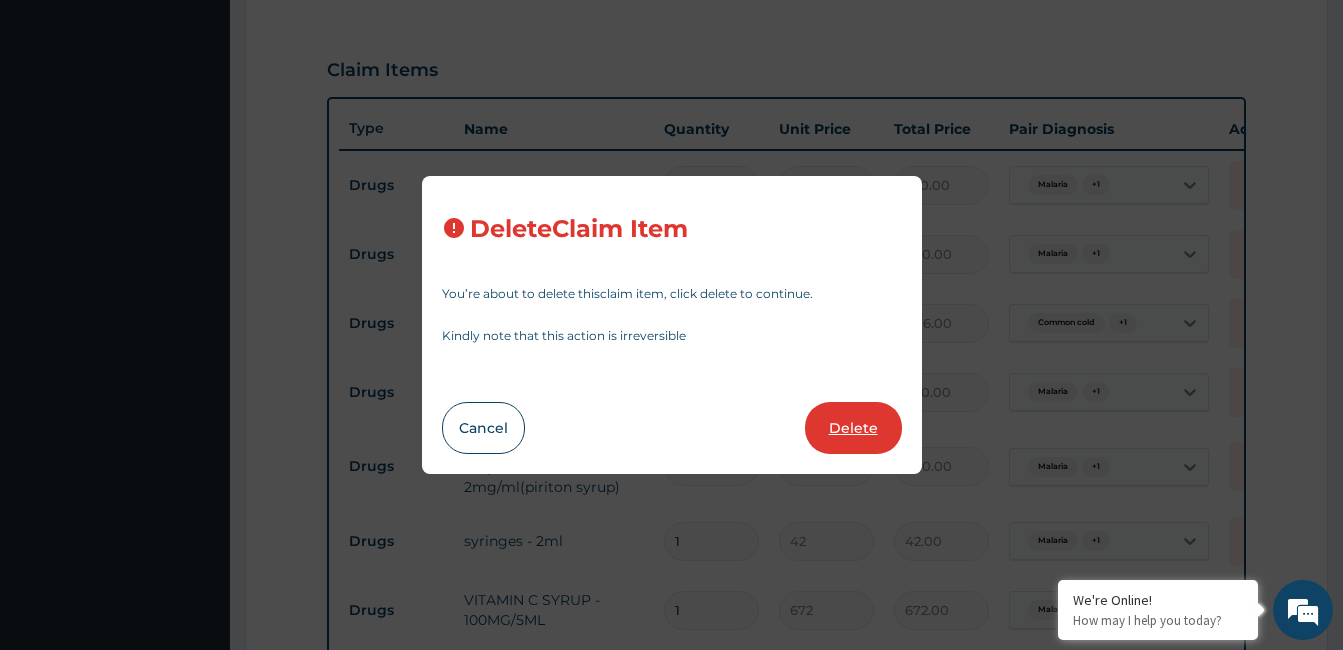 click on "Delete" at bounding box center (853, 428) 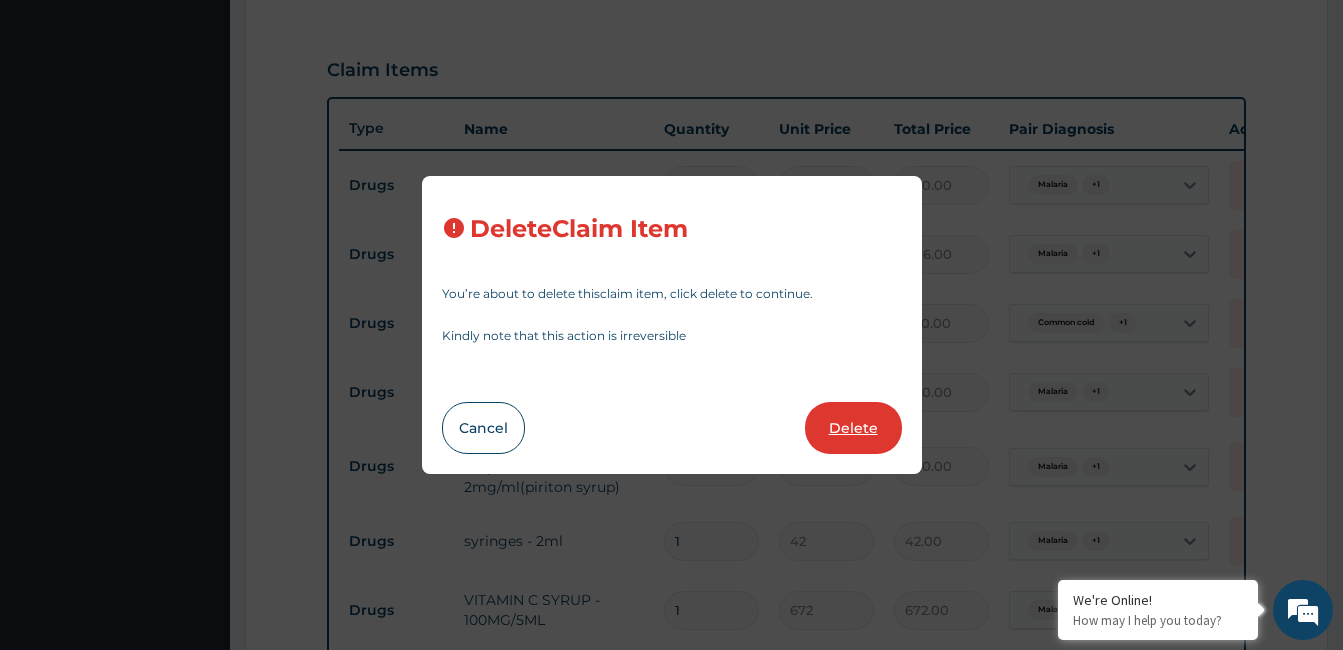 type on "42" 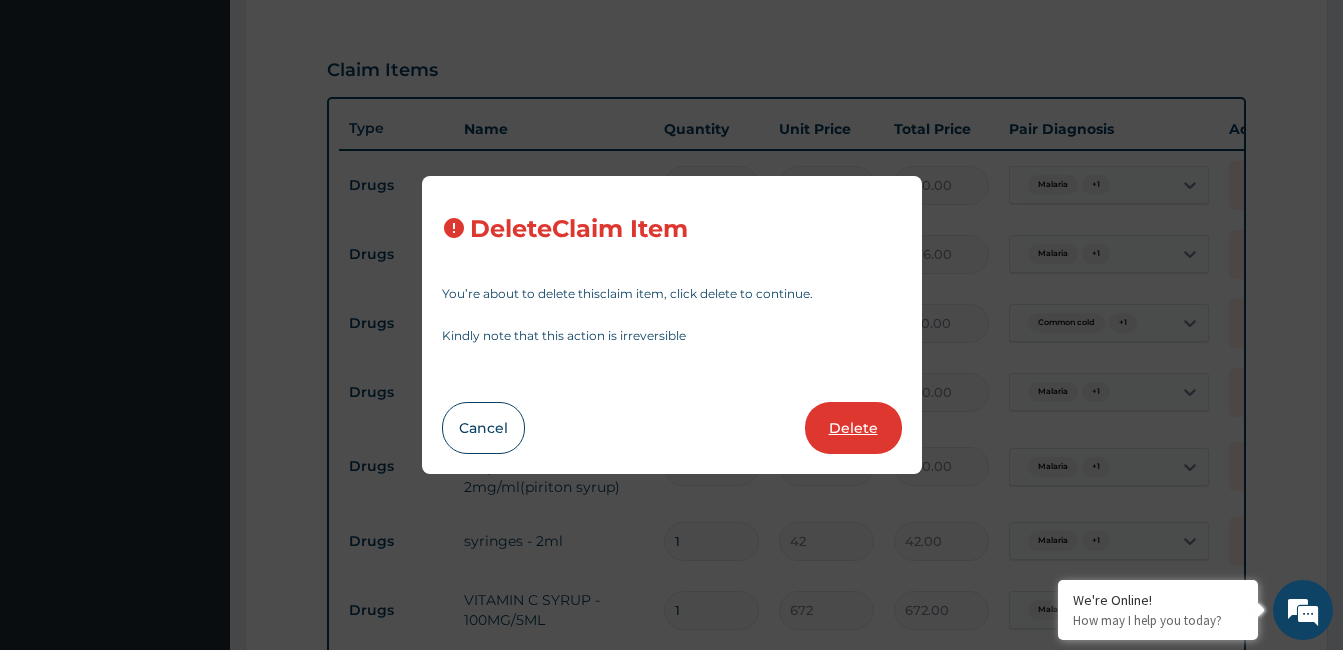 type on "672" 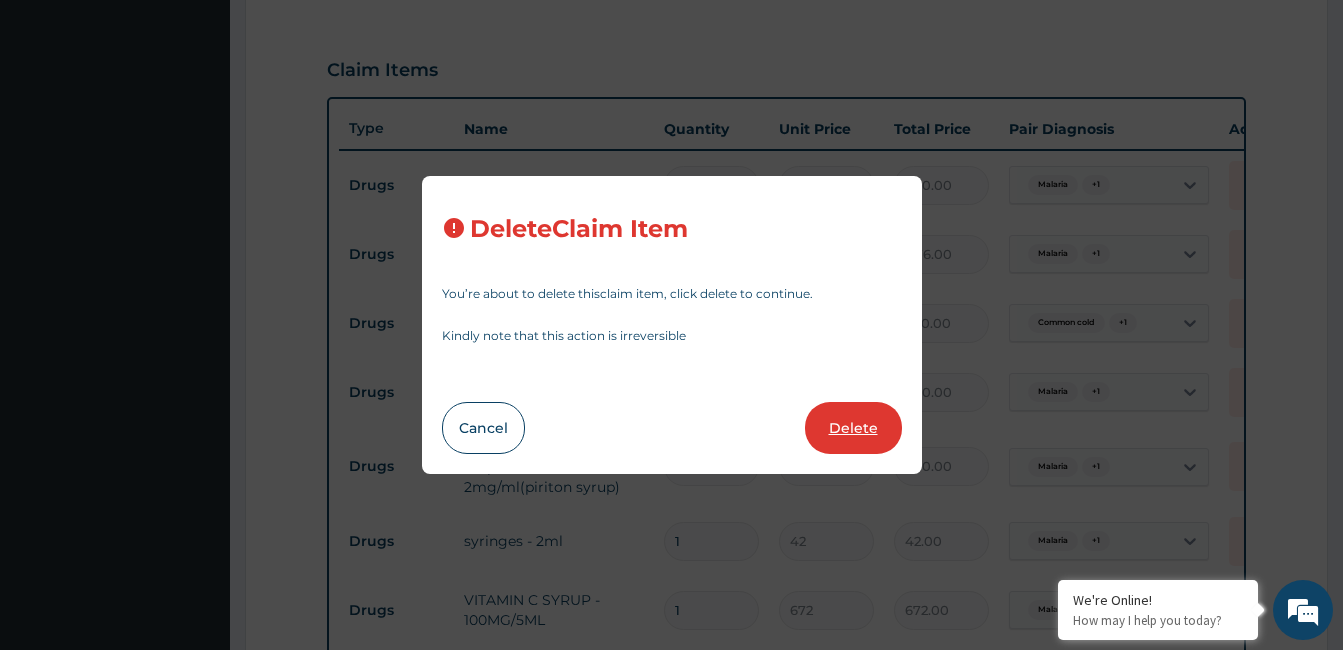 type on "672.00" 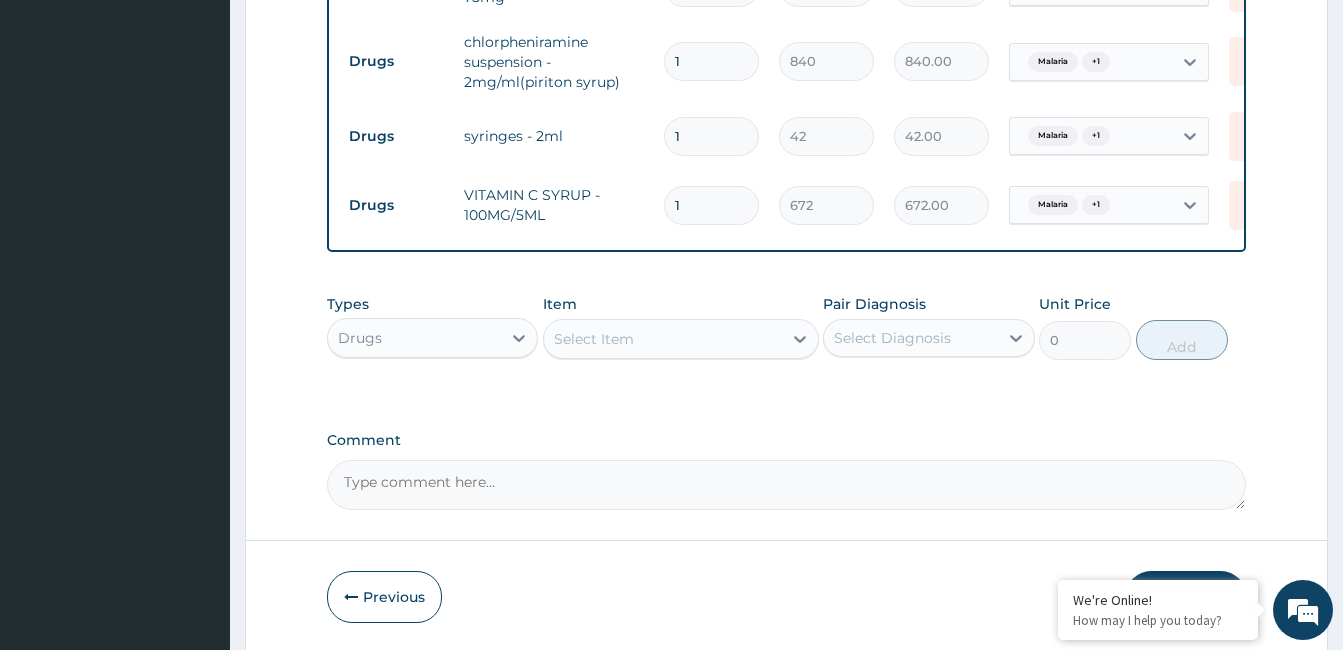 scroll, scrollTop: 1048, scrollLeft: 0, axis: vertical 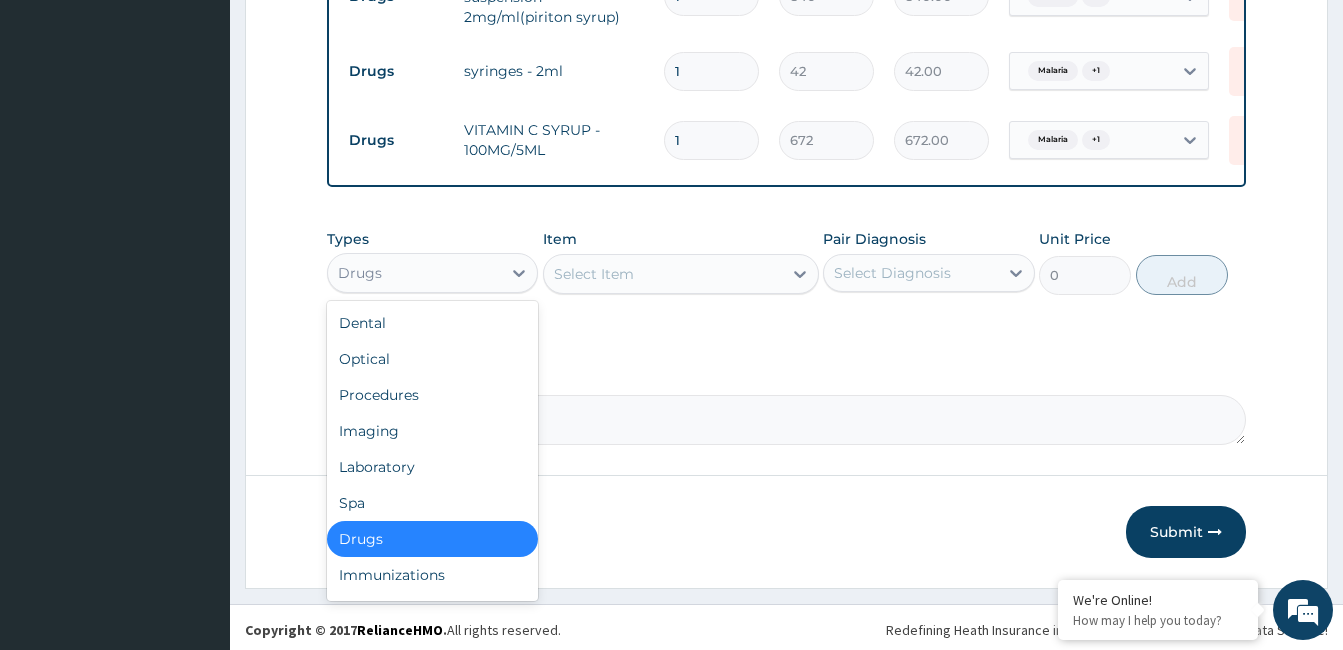 click on "Drugs" at bounding box center [414, 273] 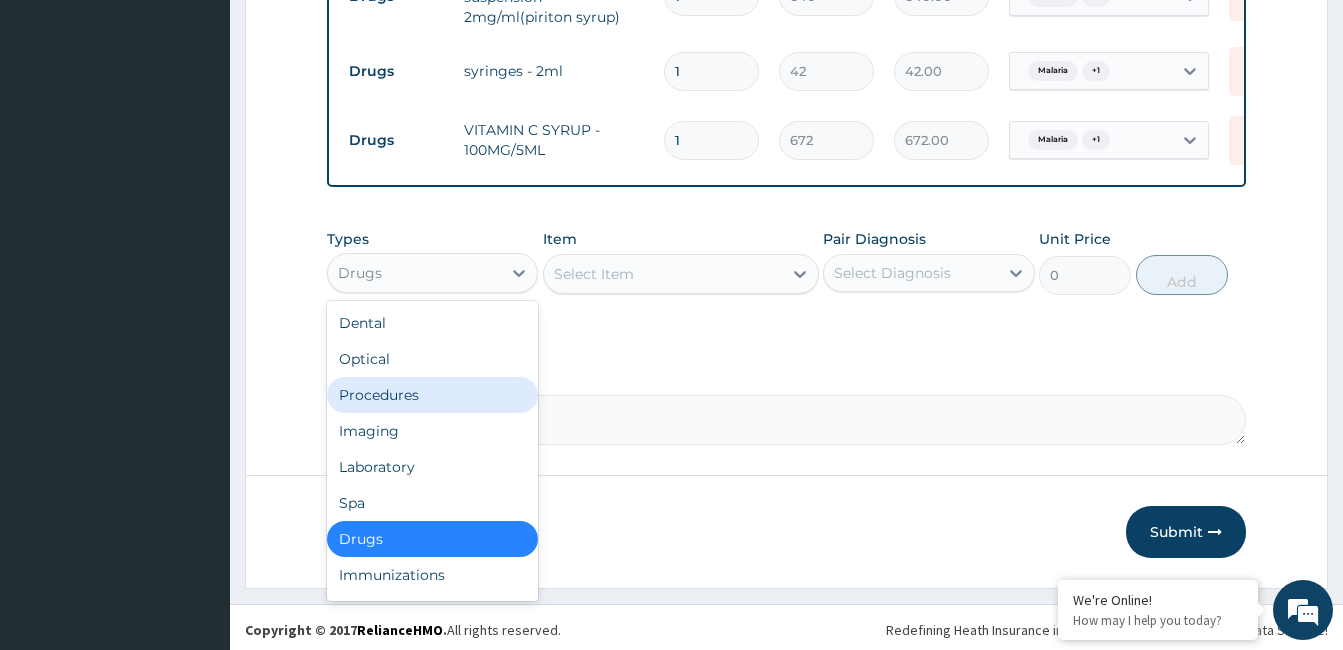 click on "Procedures" at bounding box center (432, 395) 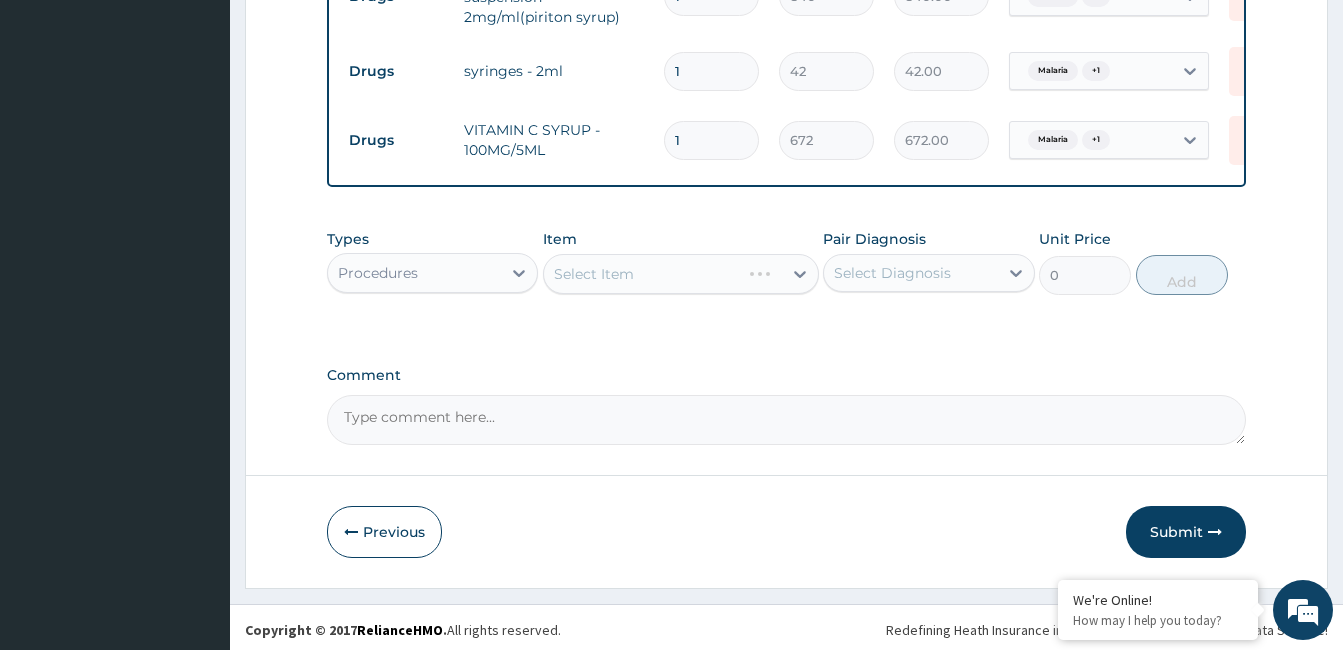 click on "Select Item" at bounding box center [681, 274] 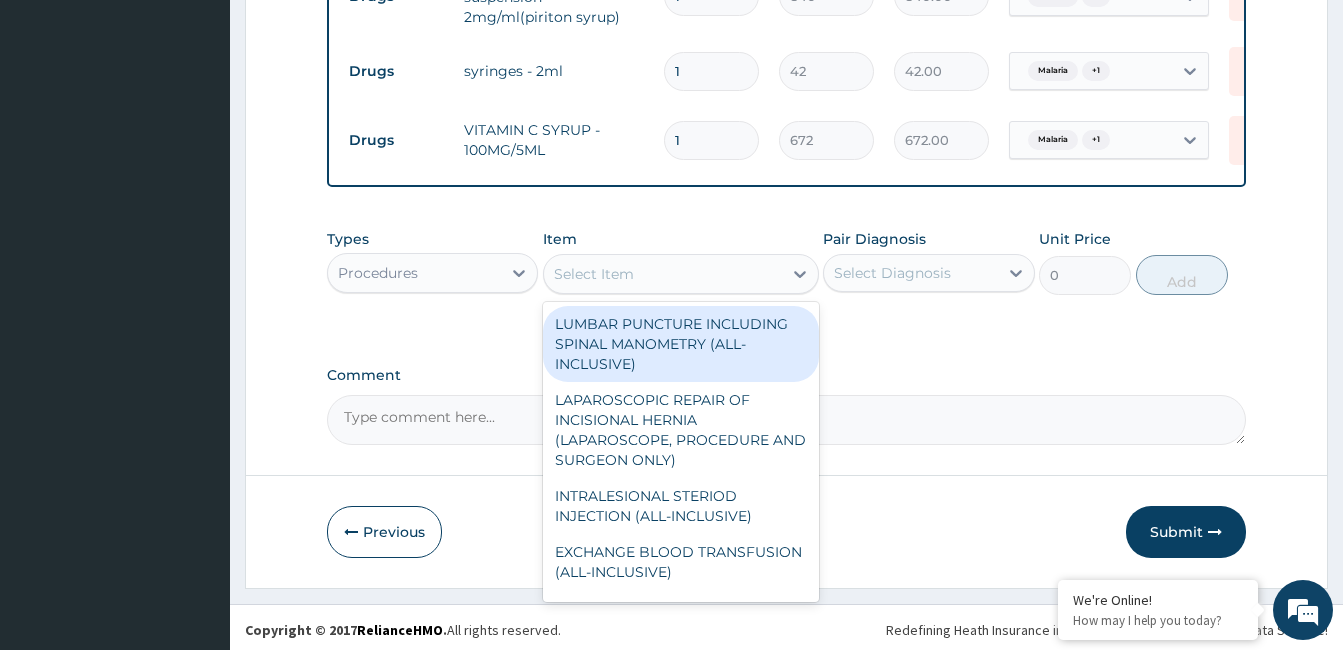 click on "Select Item" at bounding box center (663, 274) 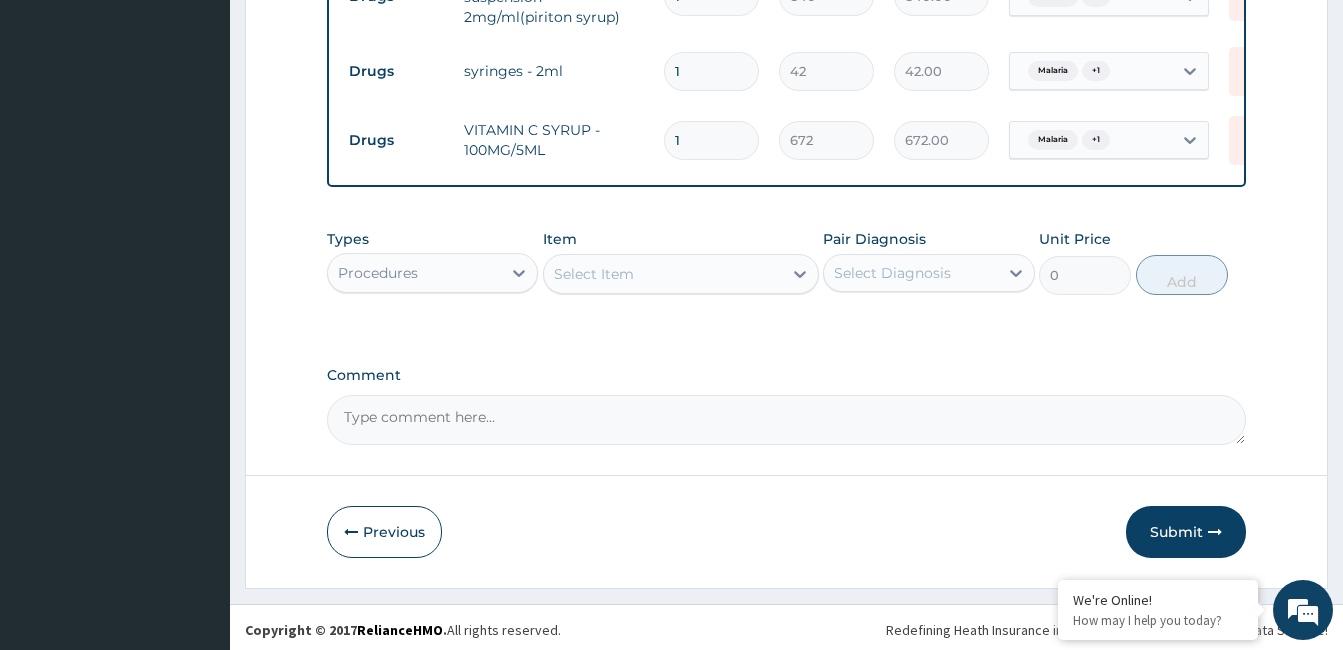 click on "Select Item" at bounding box center (663, 274) 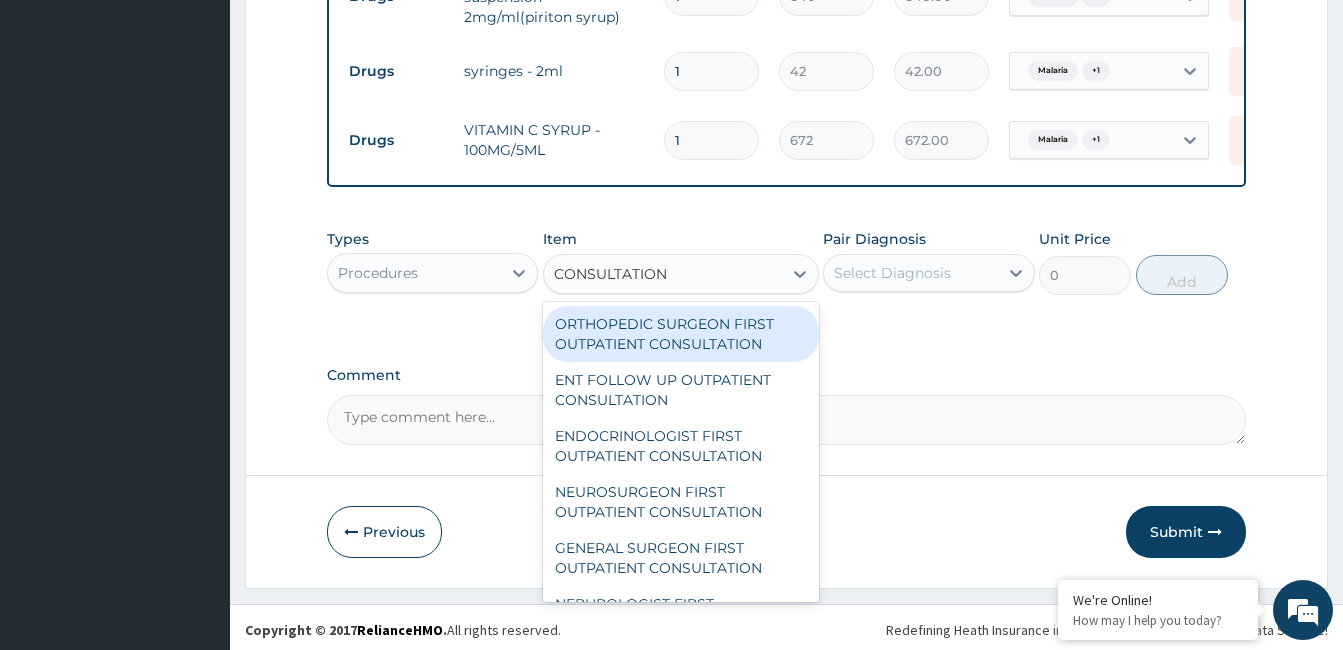 type on "CONSULTATION" 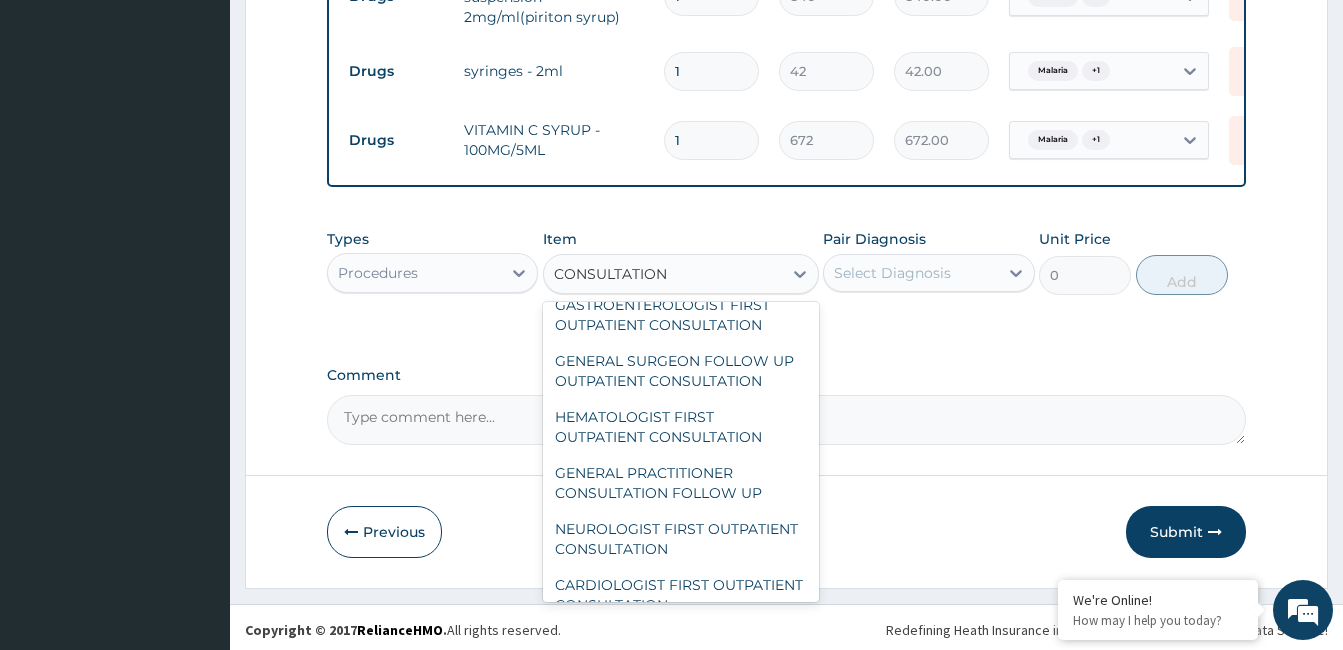 scroll, scrollTop: 920, scrollLeft: 0, axis: vertical 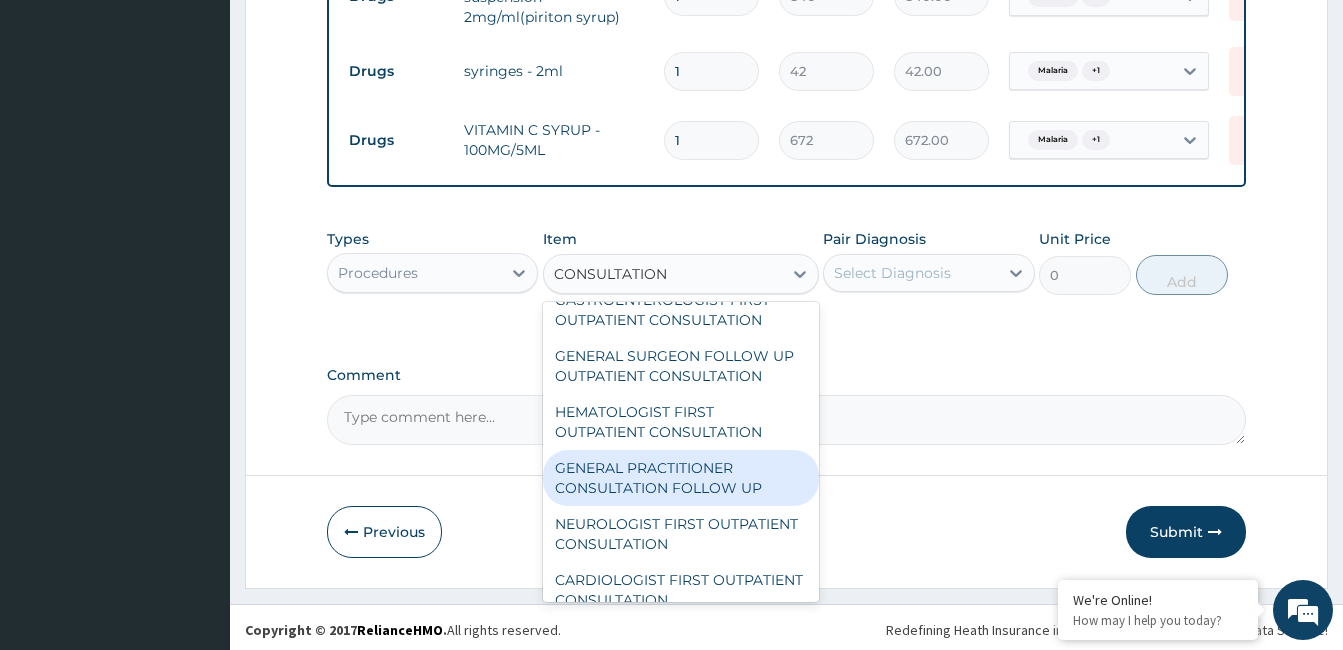 click on "GENERAL PRACTITIONER CONSULTATION FOLLOW UP" at bounding box center [681, 478] 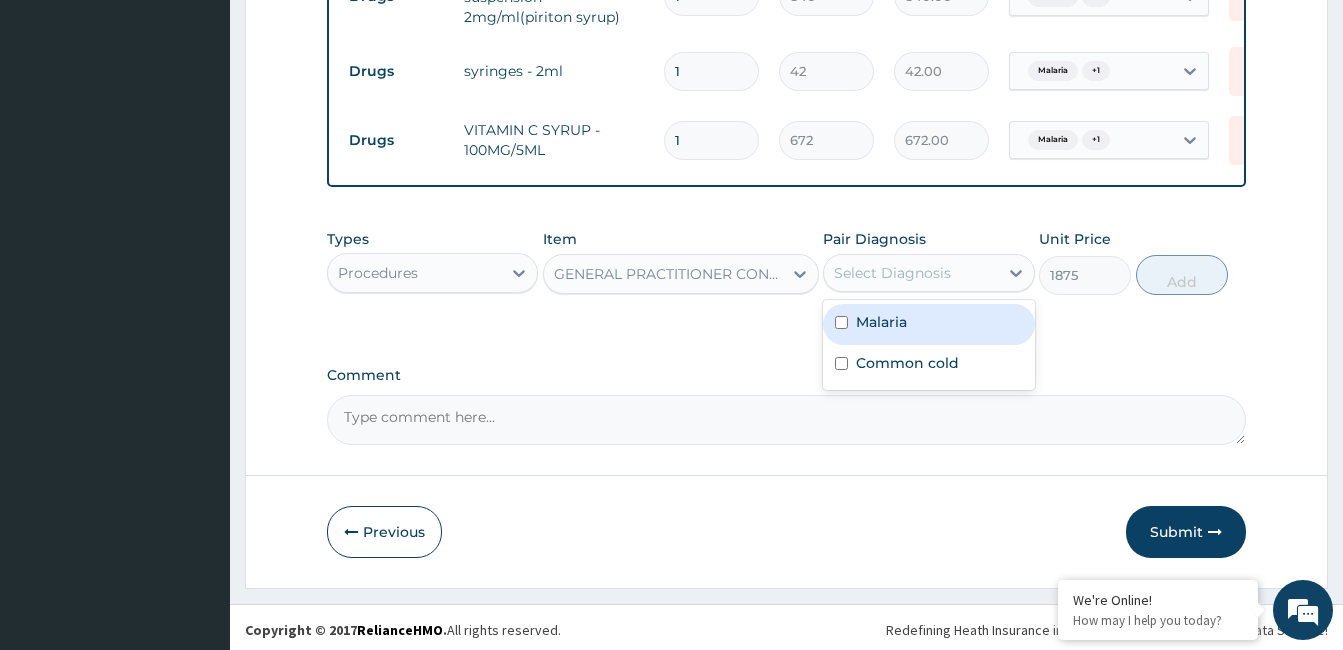 click on "Select Diagnosis" at bounding box center [910, 273] 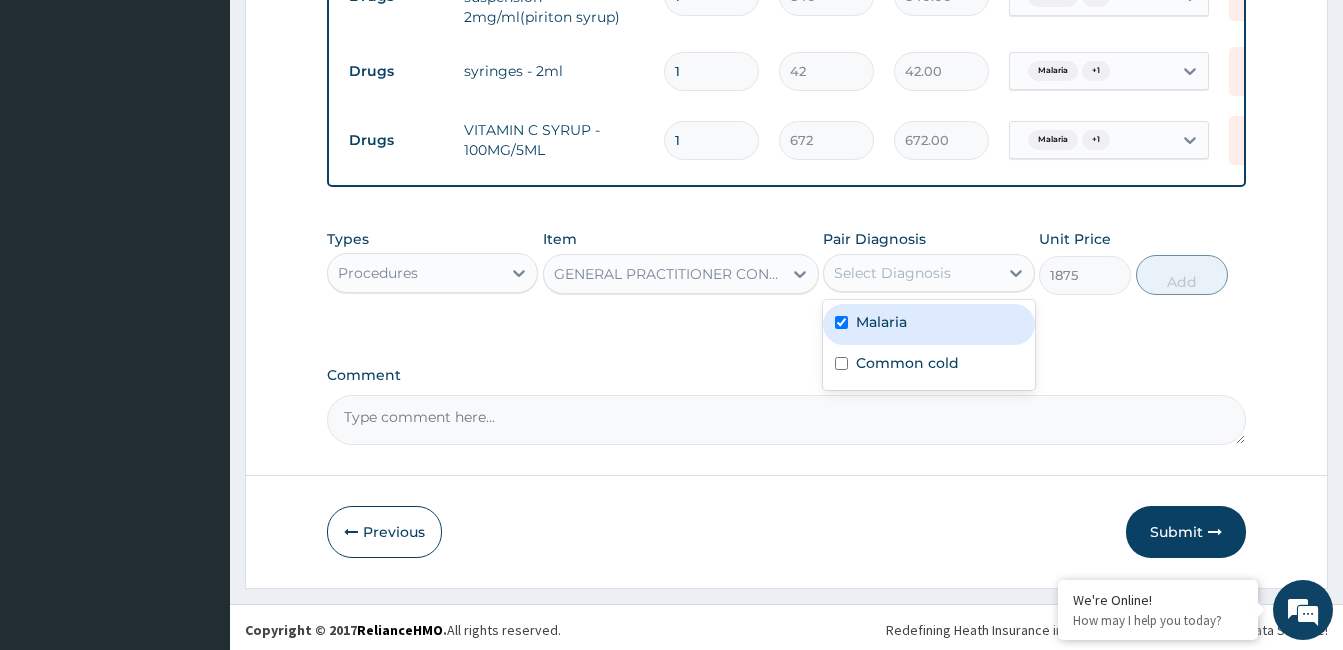 checkbox on "true" 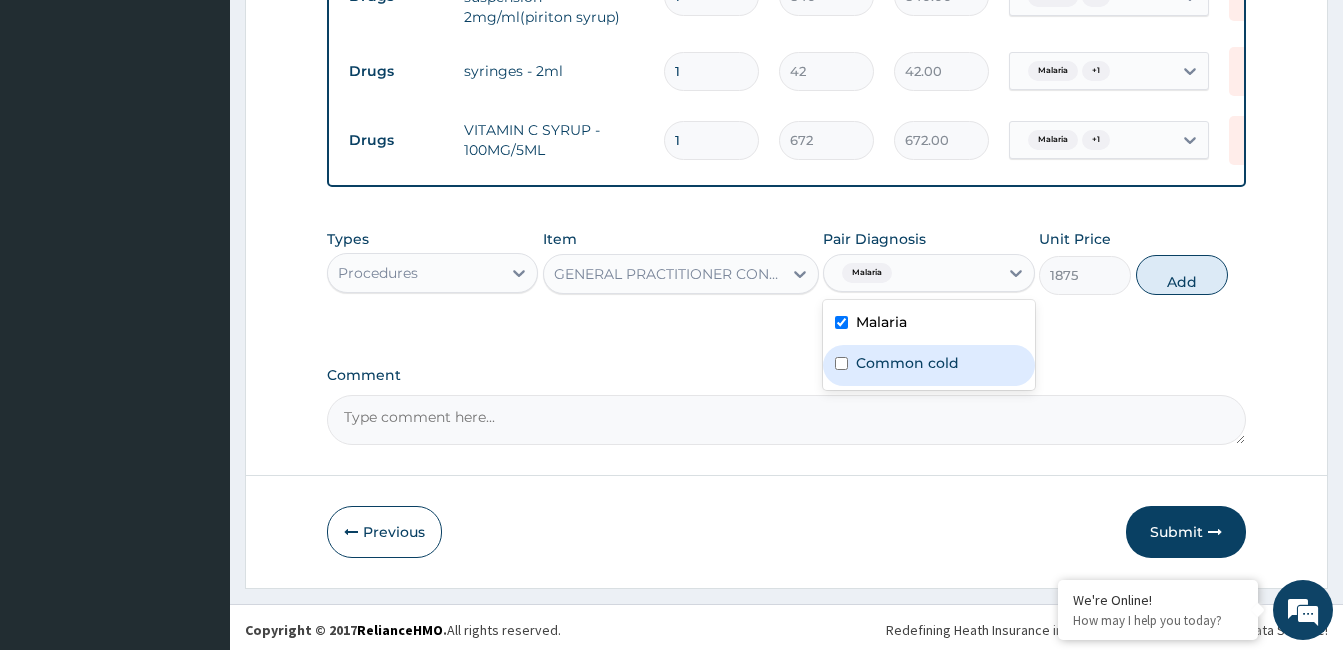 click on "Common cold" at bounding box center [907, 363] 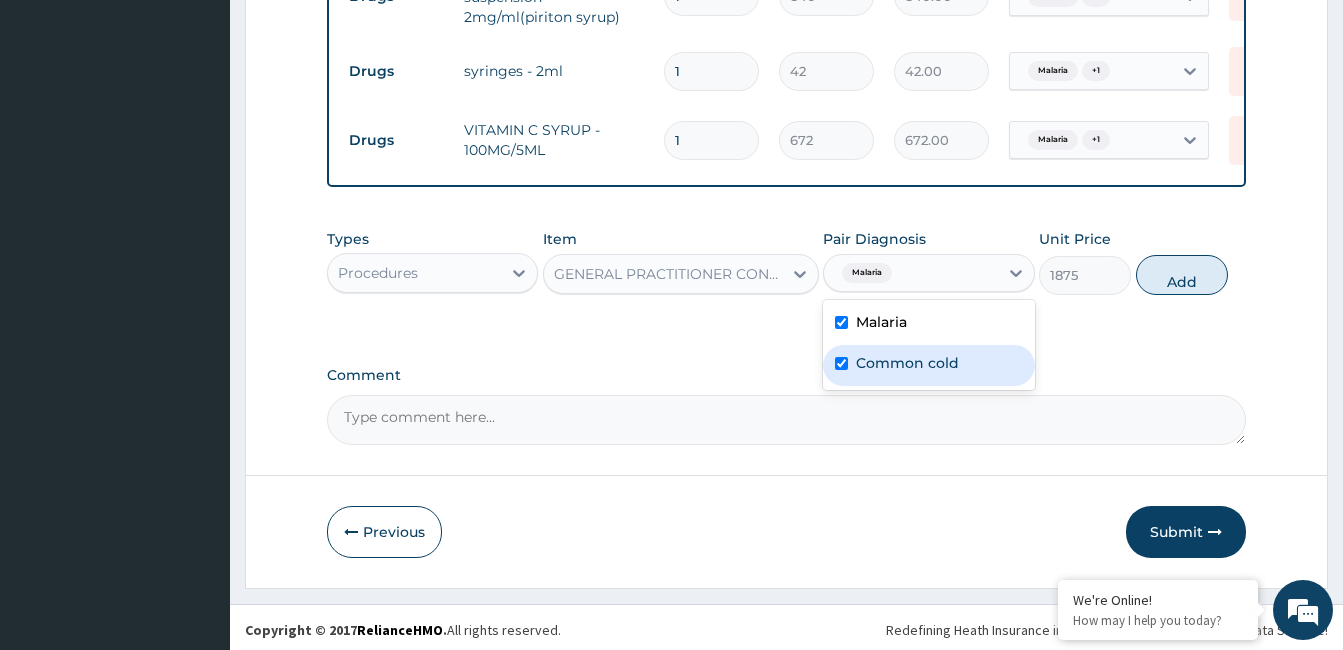 checkbox on "true" 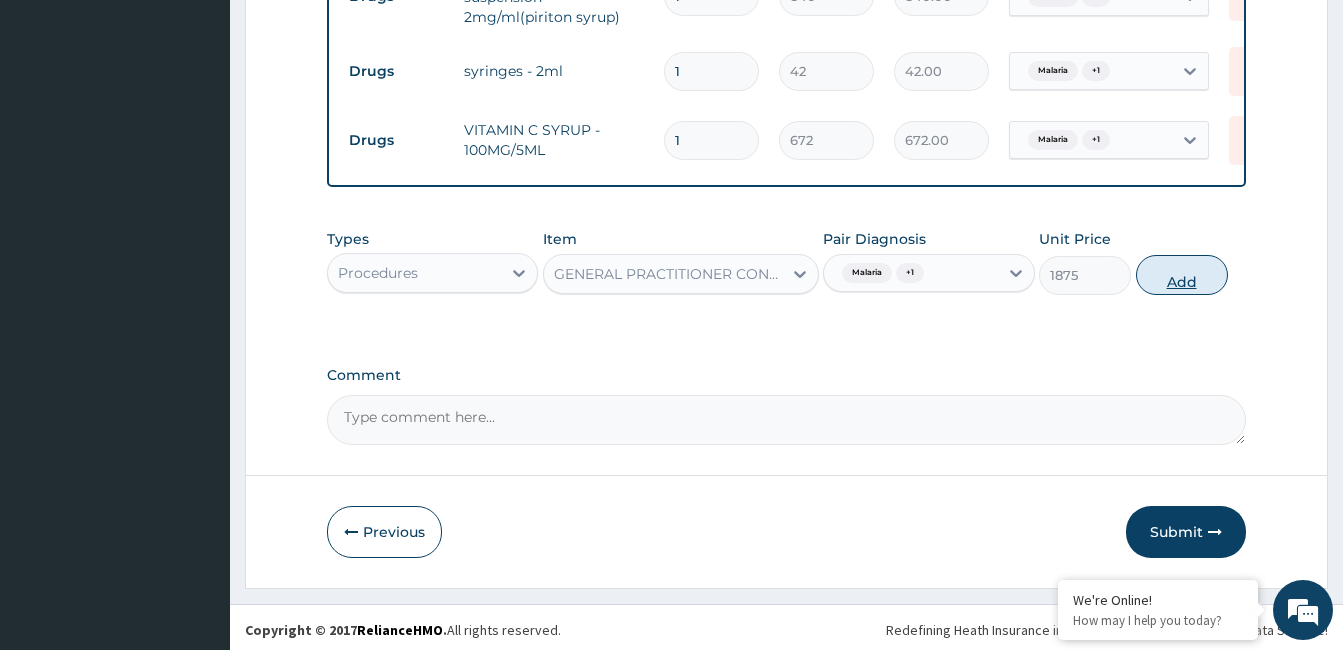 click on "Add" at bounding box center (1182, 275) 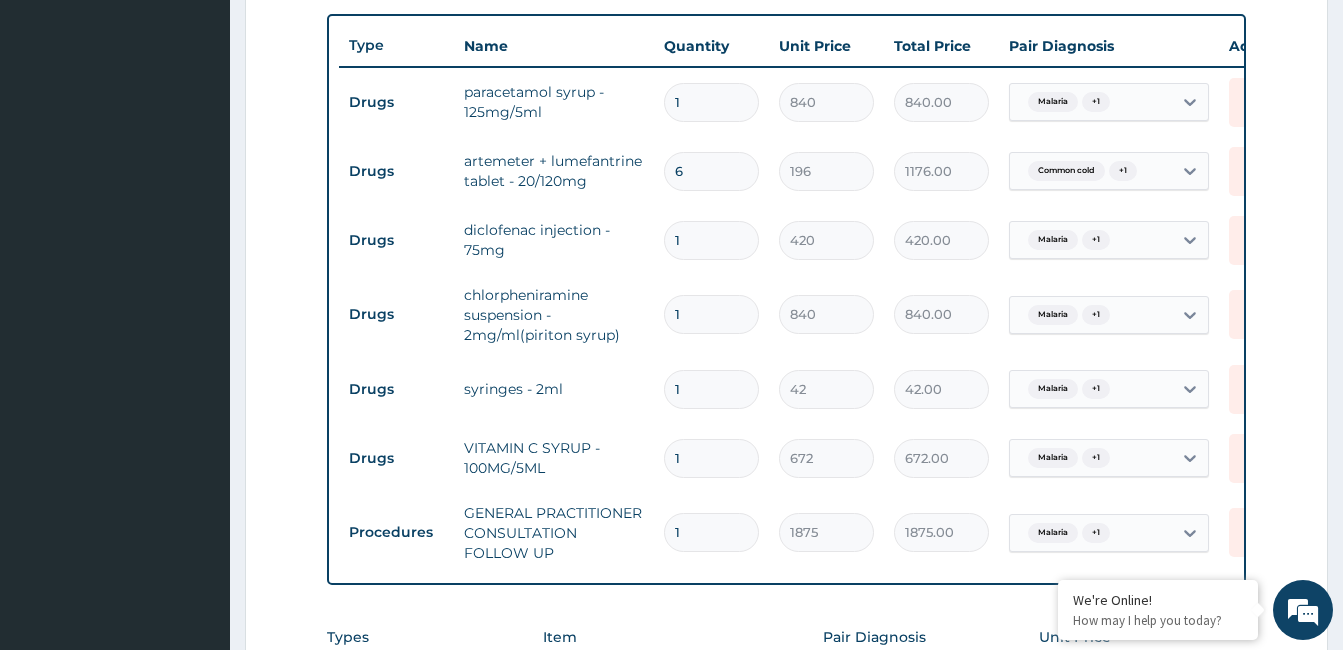 scroll, scrollTop: 727, scrollLeft: 0, axis: vertical 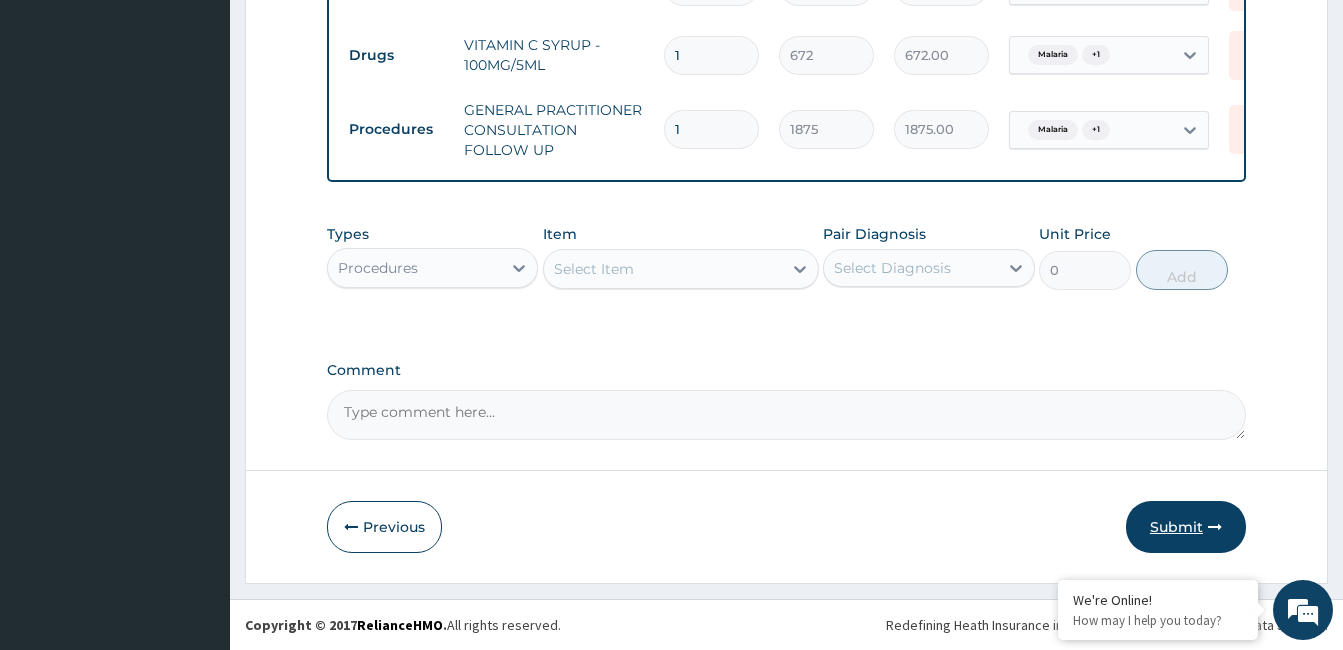 click at bounding box center (1215, 527) 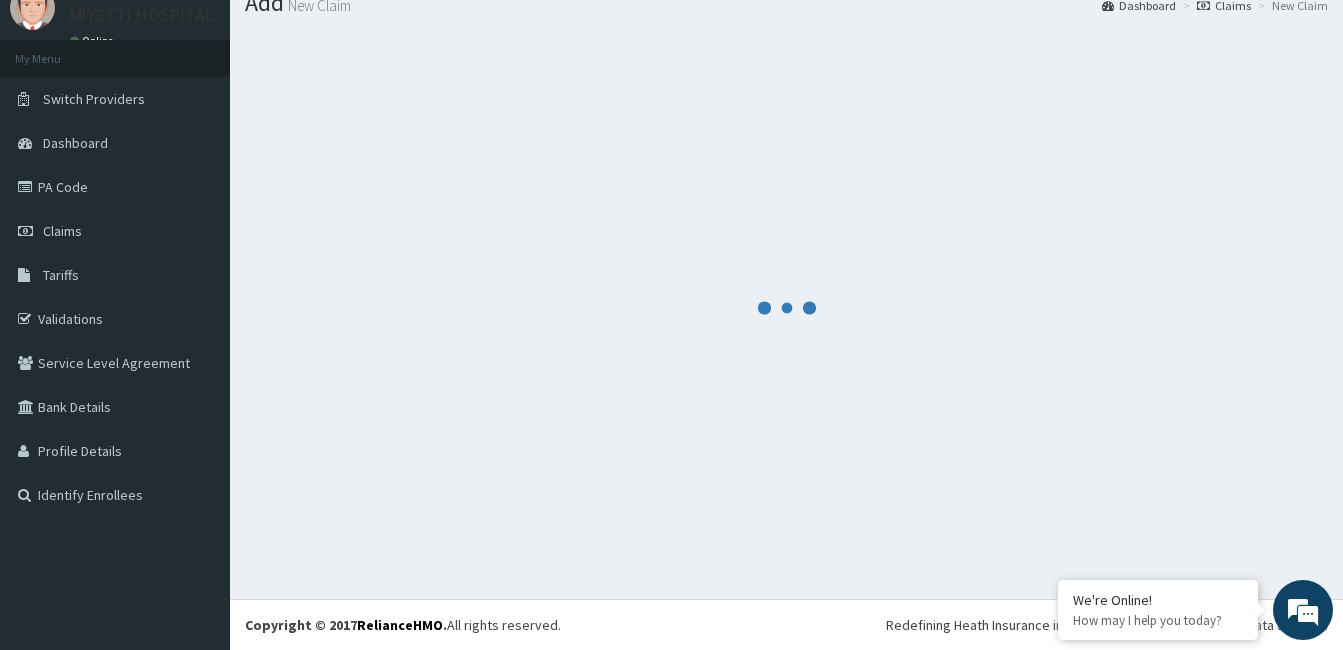 scroll, scrollTop: 1148, scrollLeft: 0, axis: vertical 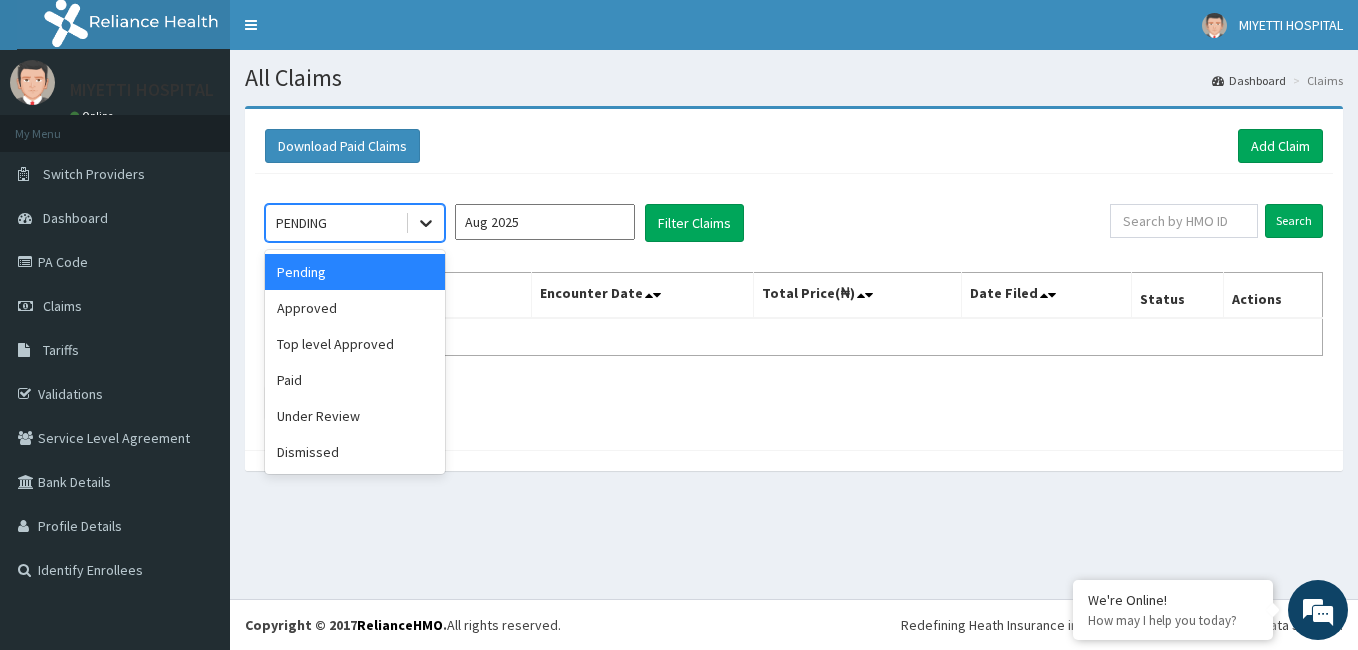 click at bounding box center [426, 223] 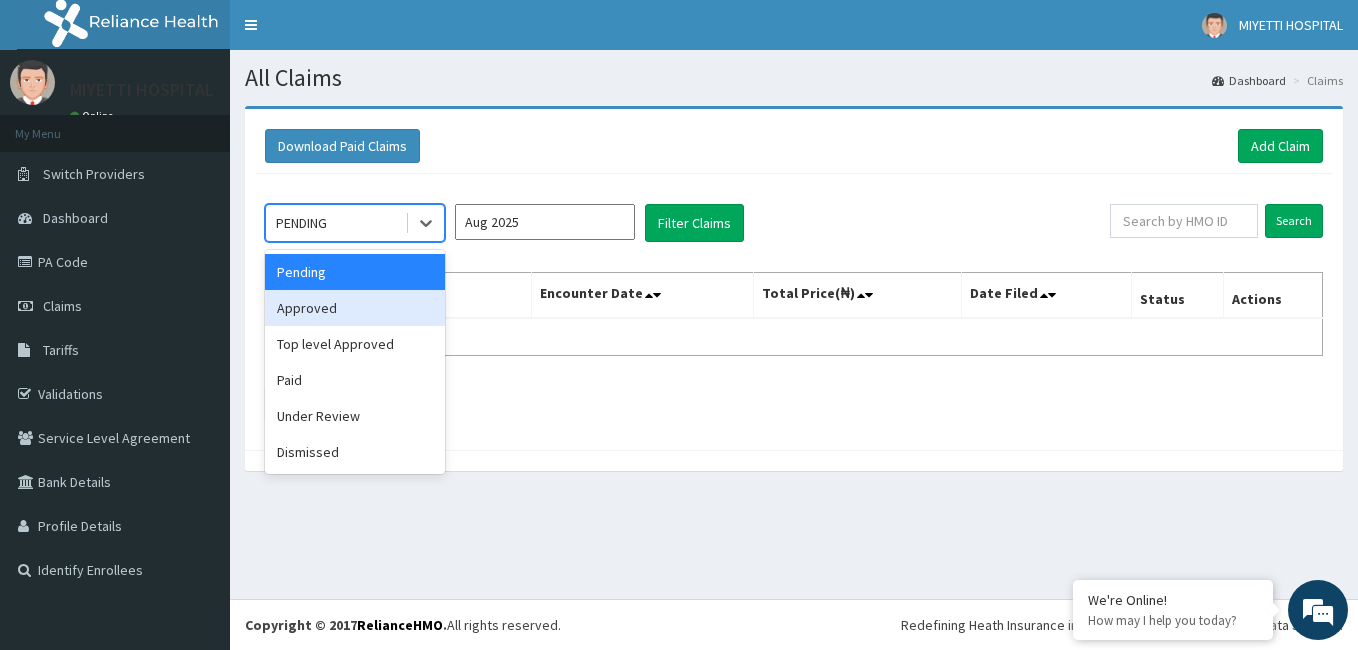 click on "Approved" at bounding box center (355, 308) 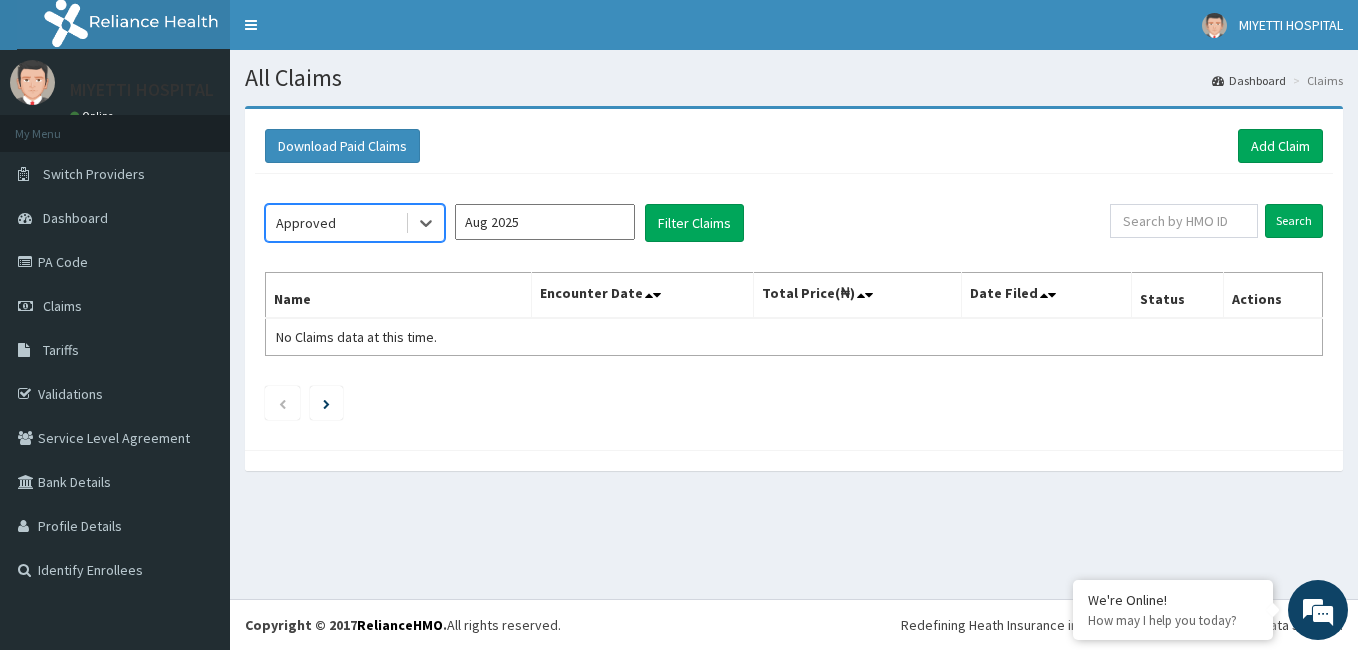 click on "option Approved, selected.   Select is focused ,type to refine list, press Down to open the menu,  Approved Aug 2025 Filter Claims" at bounding box center (687, 223) 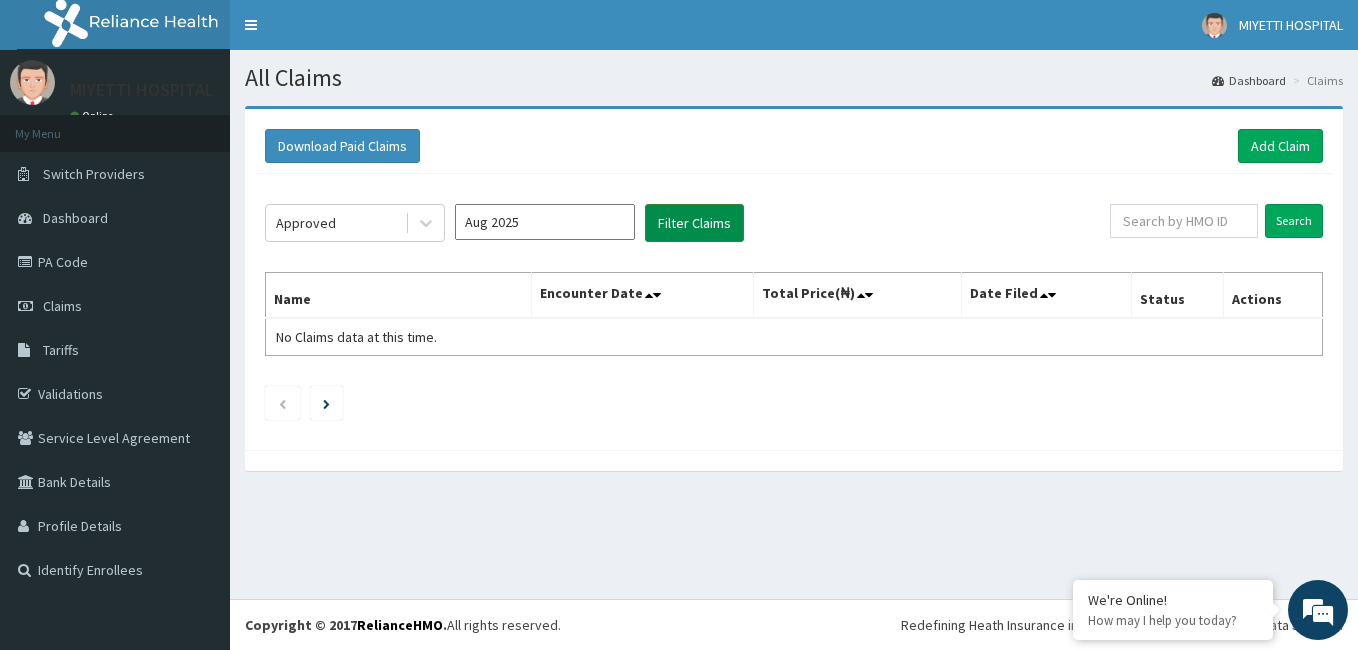 click on "Filter Claims" at bounding box center (694, 223) 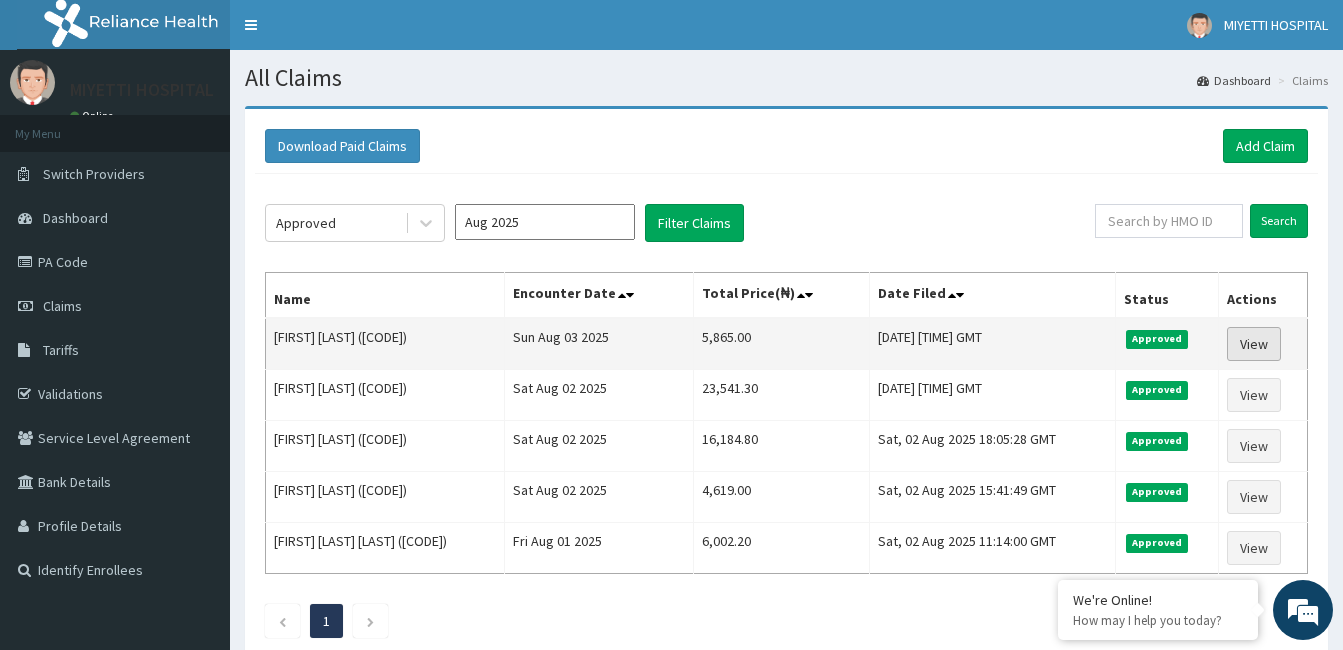 click on "View" at bounding box center (1254, 344) 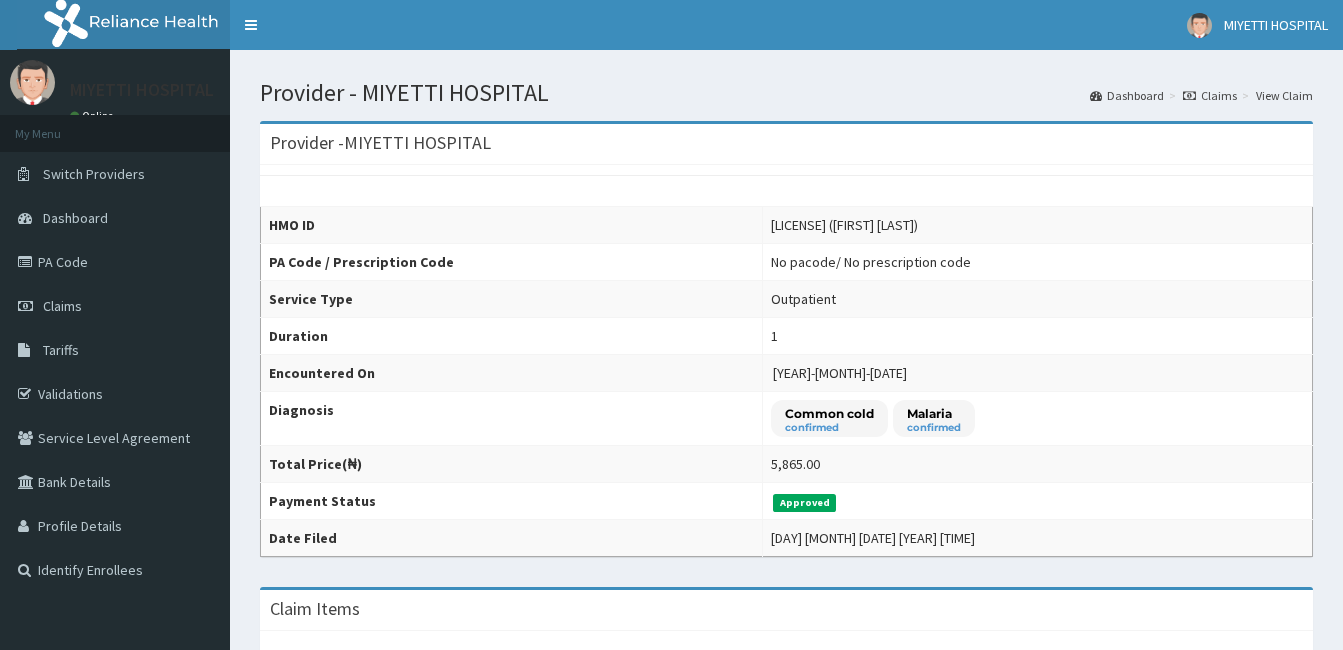 scroll, scrollTop: 0, scrollLeft: 0, axis: both 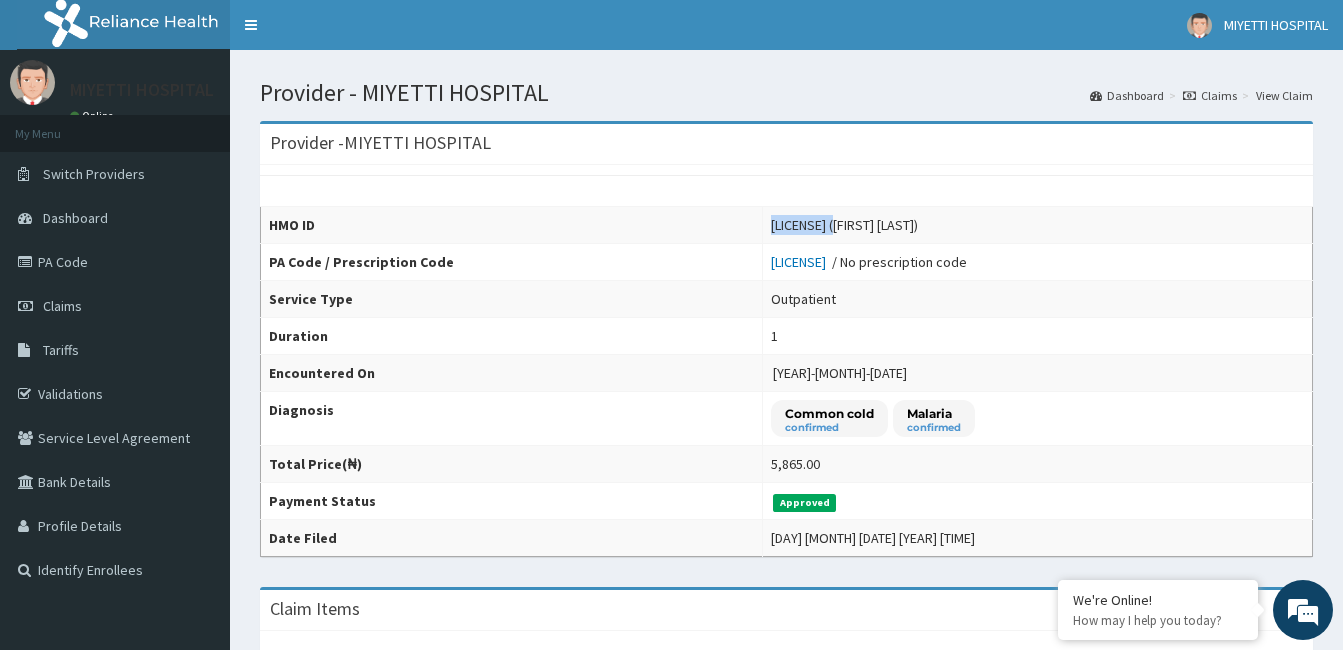 drag, startPoint x: 830, startPoint y: 227, endPoint x: 754, endPoint y: 223, distance: 76.105194 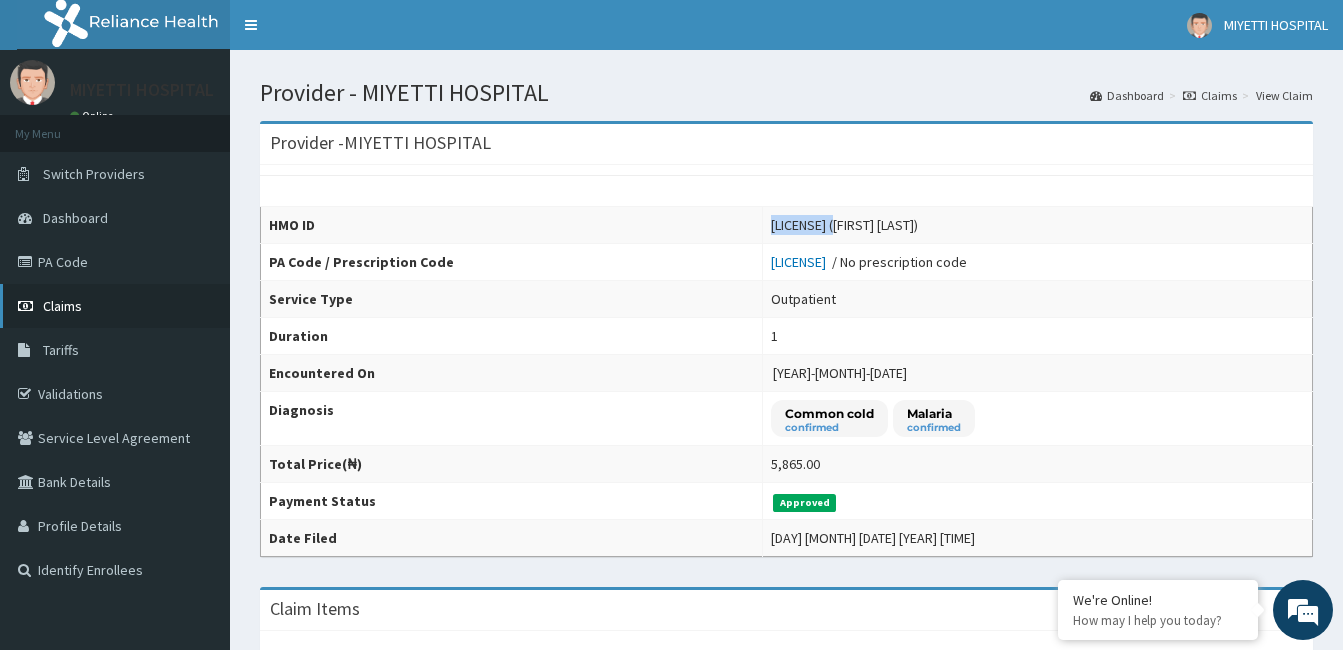 click on "Claims" at bounding box center (62, 306) 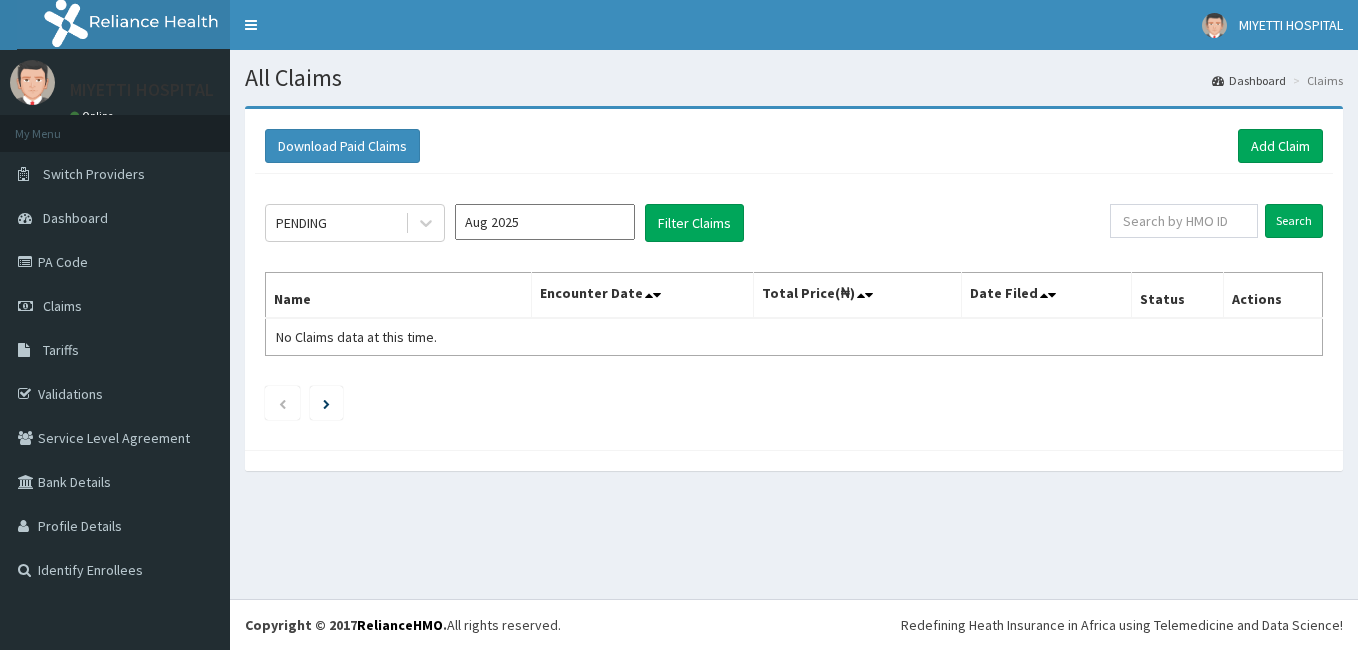 scroll, scrollTop: 0, scrollLeft: 0, axis: both 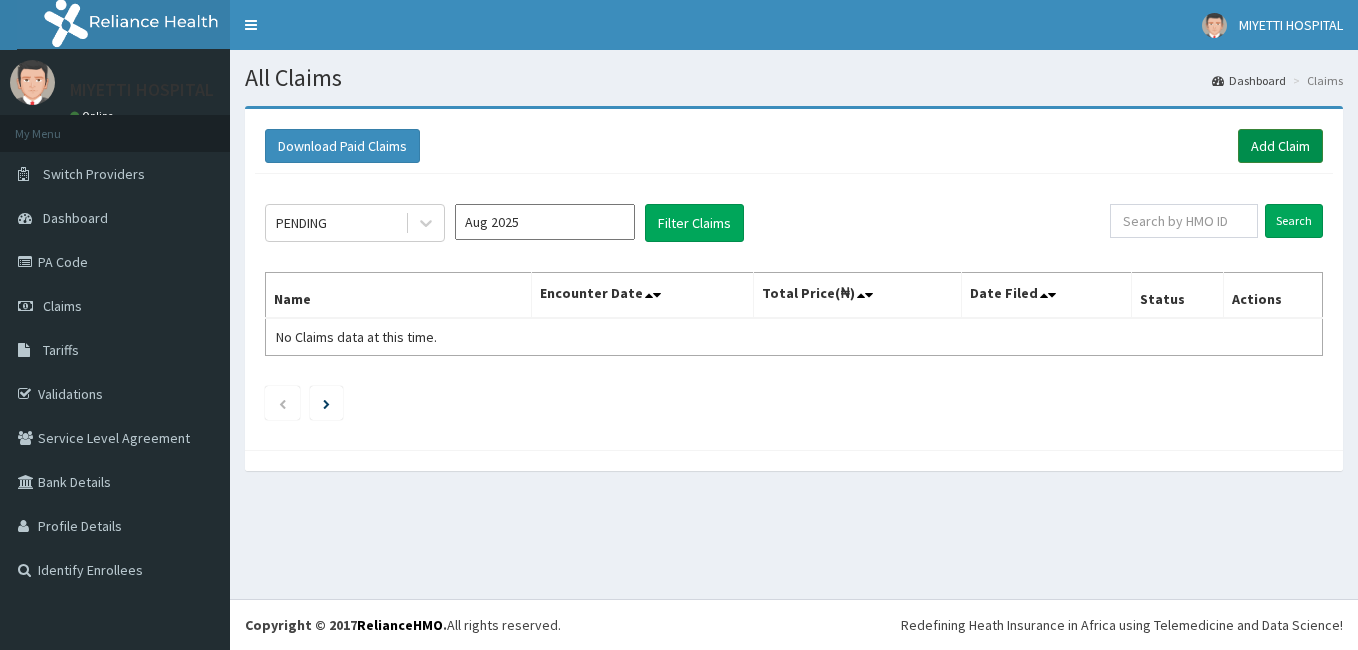 click on "Add Claim" at bounding box center [1280, 146] 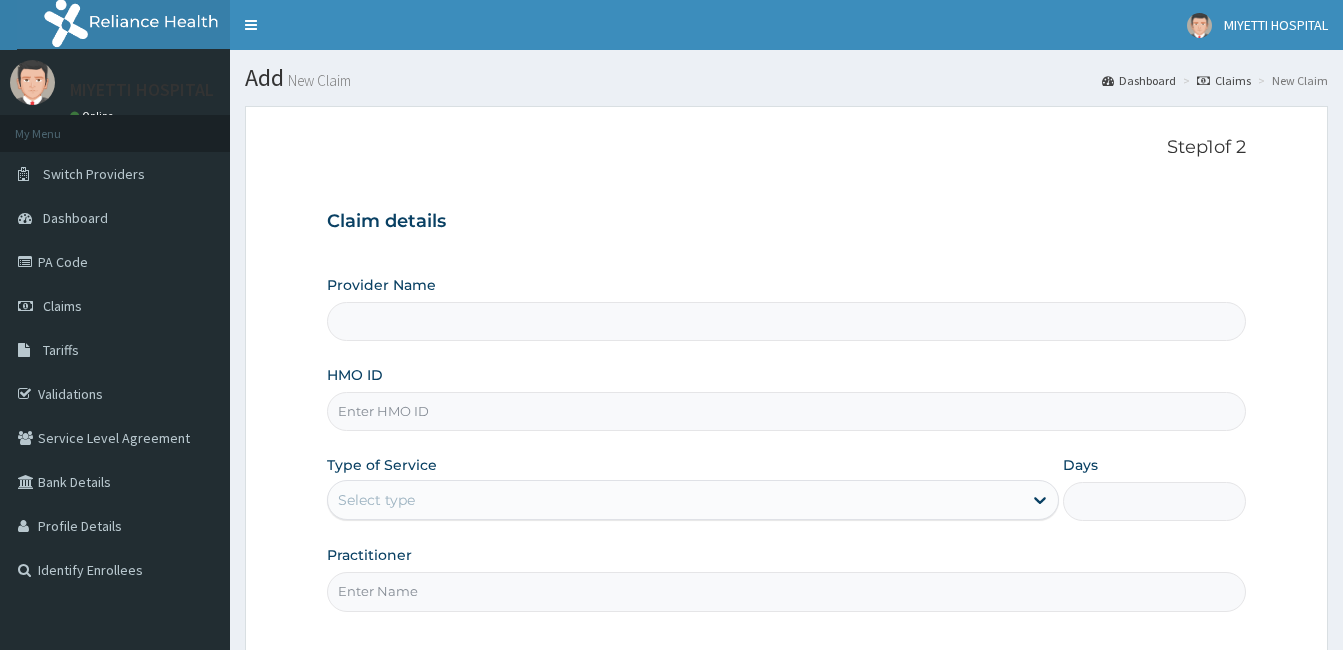 scroll, scrollTop: 0, scrollLeft: 0, axis: both 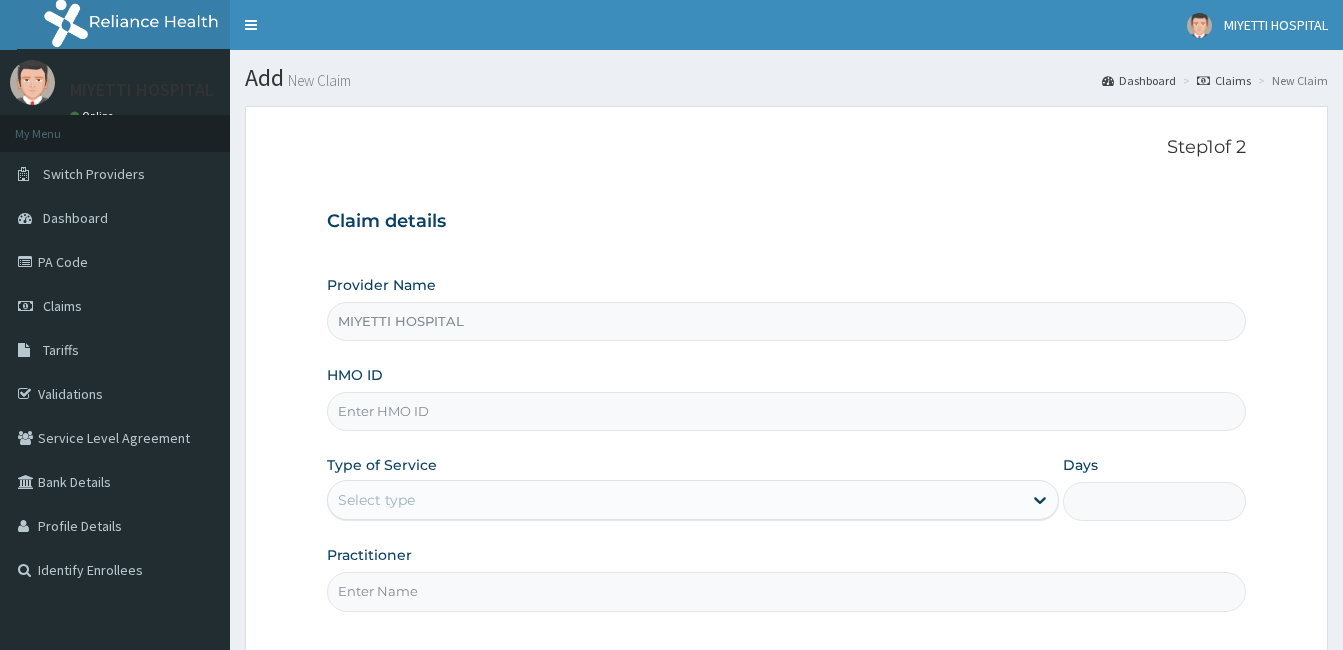 click on "HMO ID" at bounding box center [786, 411] 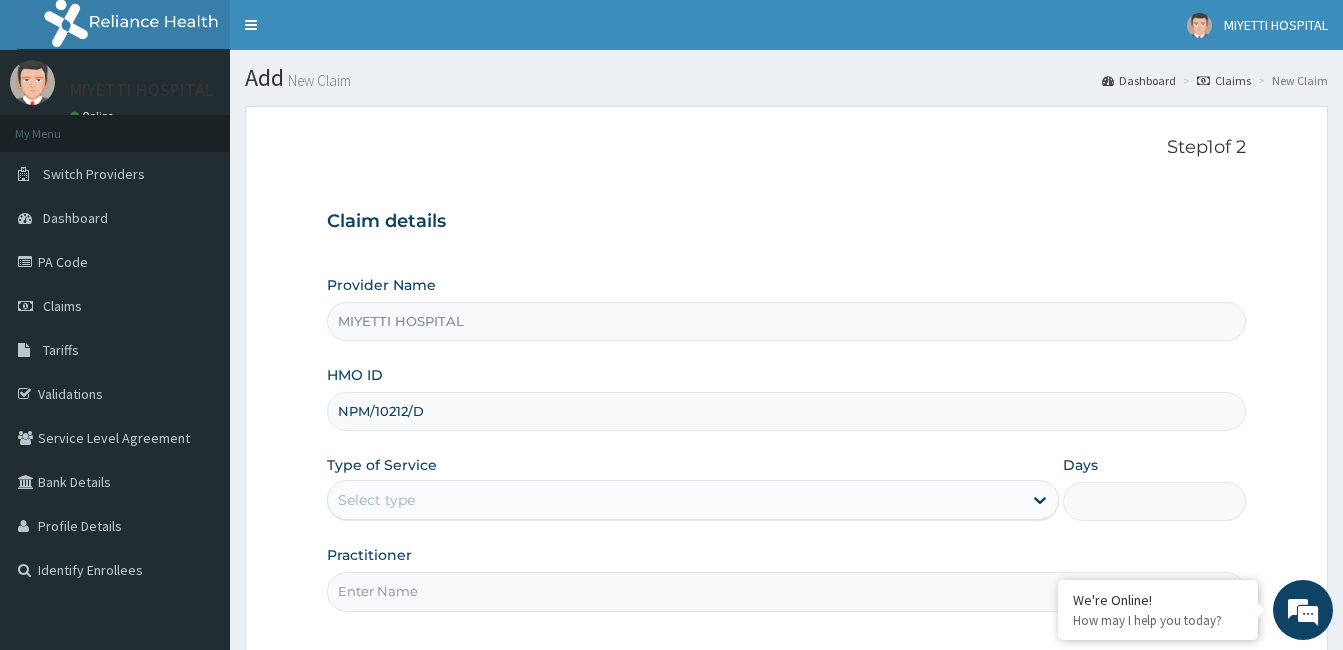 type on "NPM/10212/D" 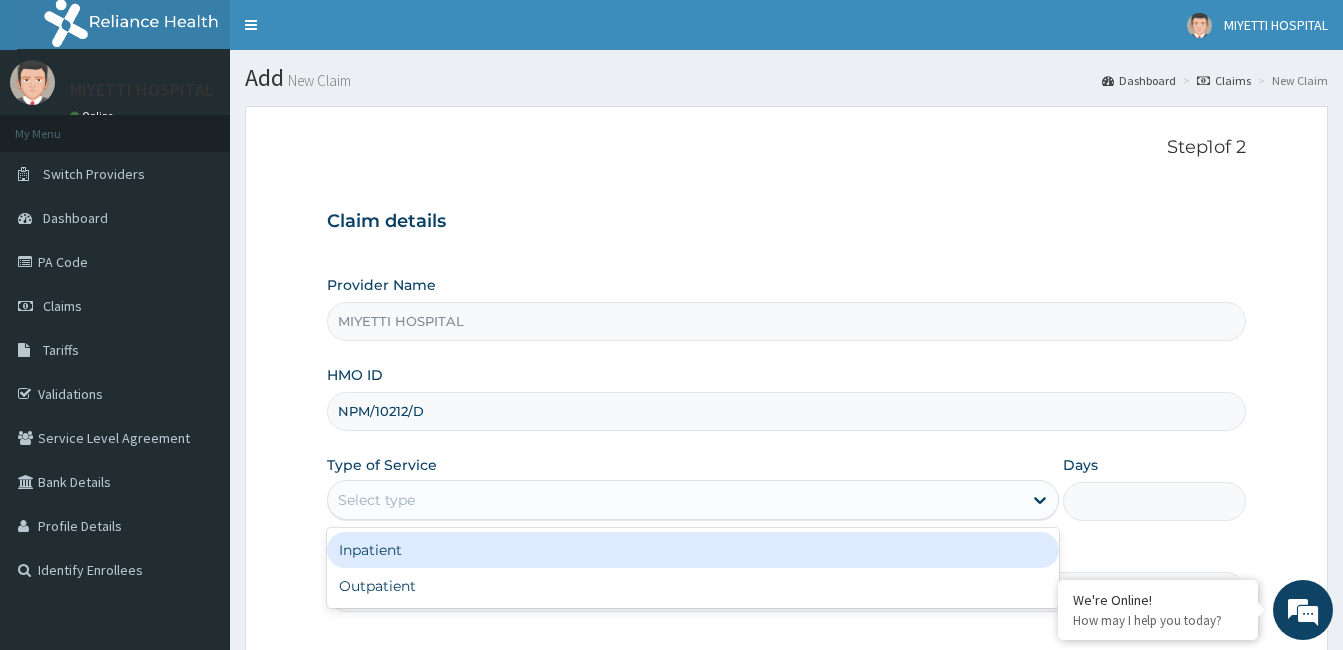 click on "Select type" at bounding box center [693, 500] 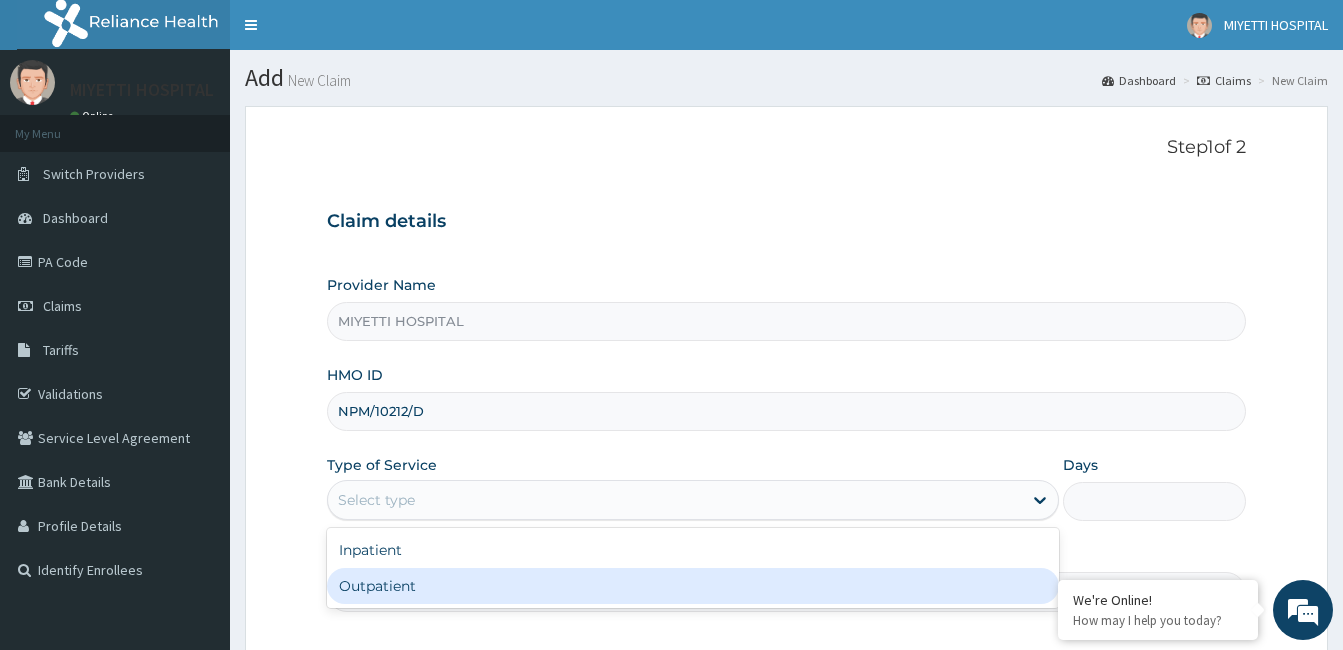 click on "Outpatient" at bounding box center (693, 586) 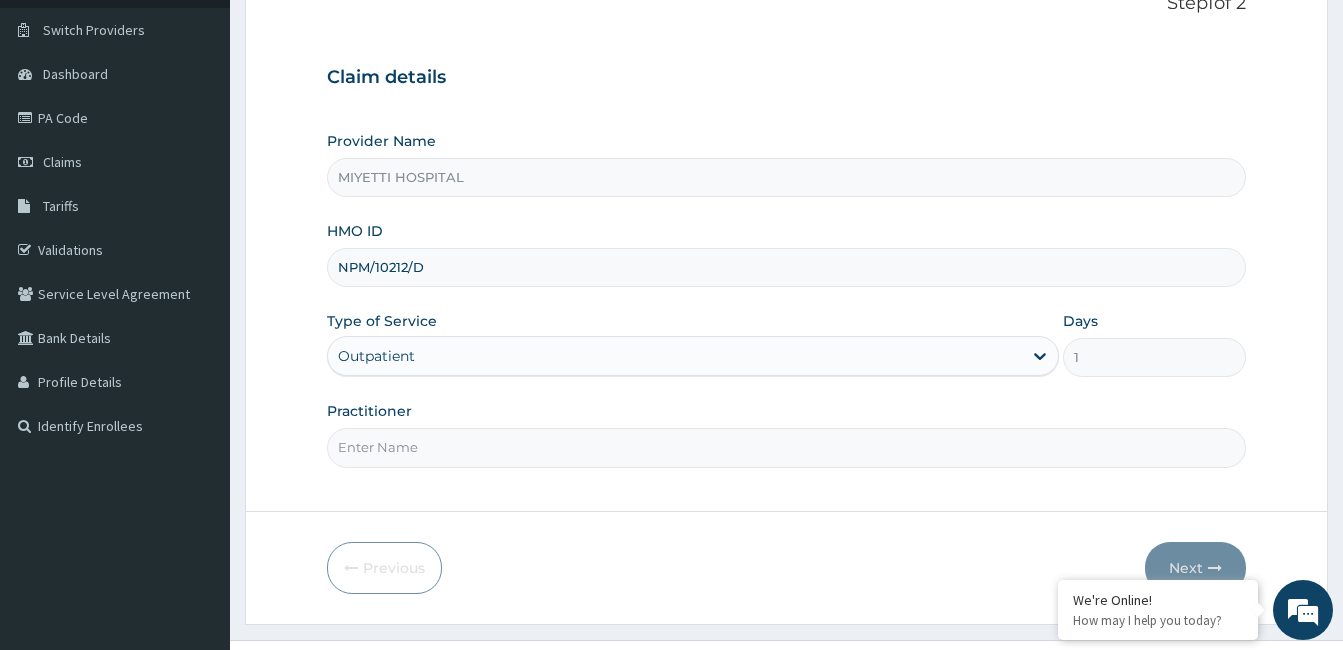scroll, scrollTop: 150, scrollLeft: 0, axis: vertical 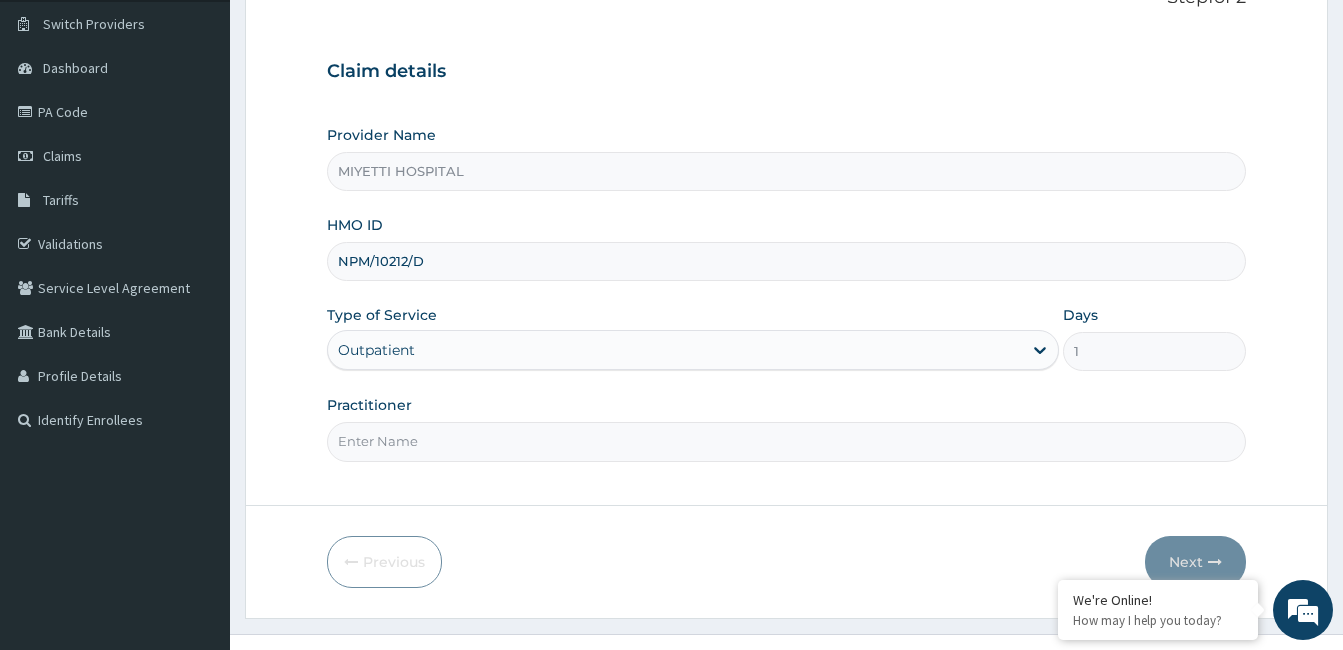 click on "Practitioner" at bounding box center [786, 441] 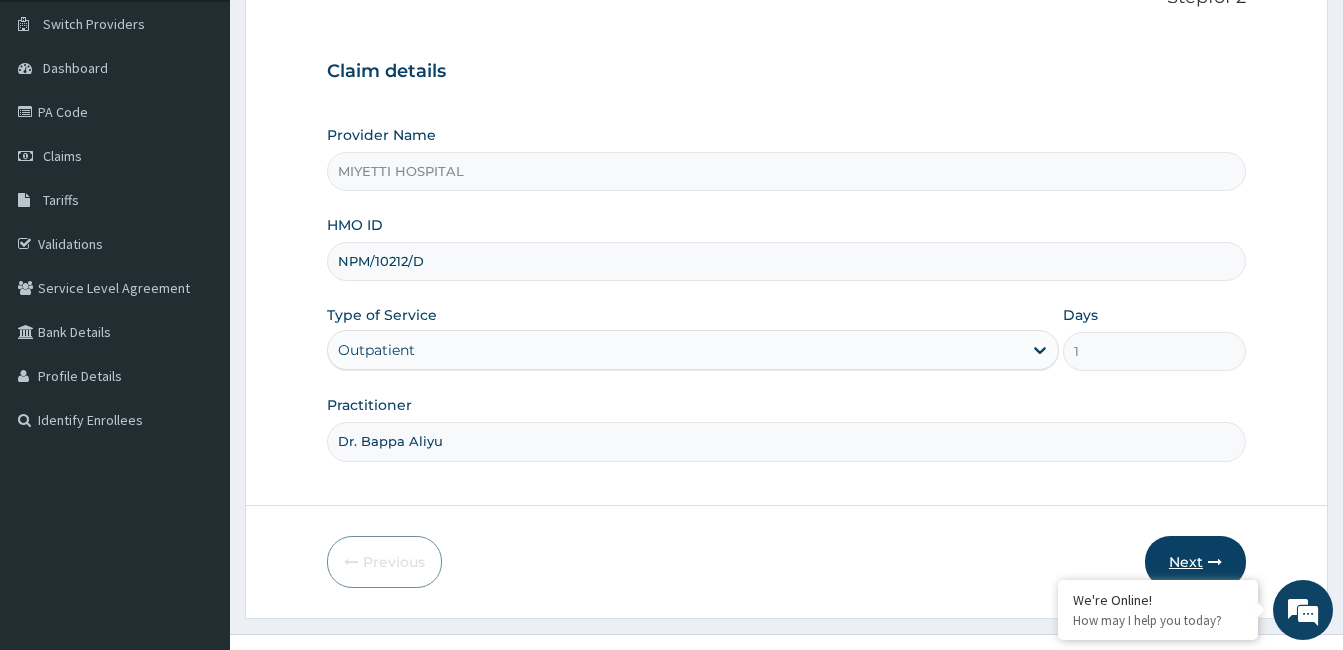 click on "Next" at bounding box center [1195, 562] 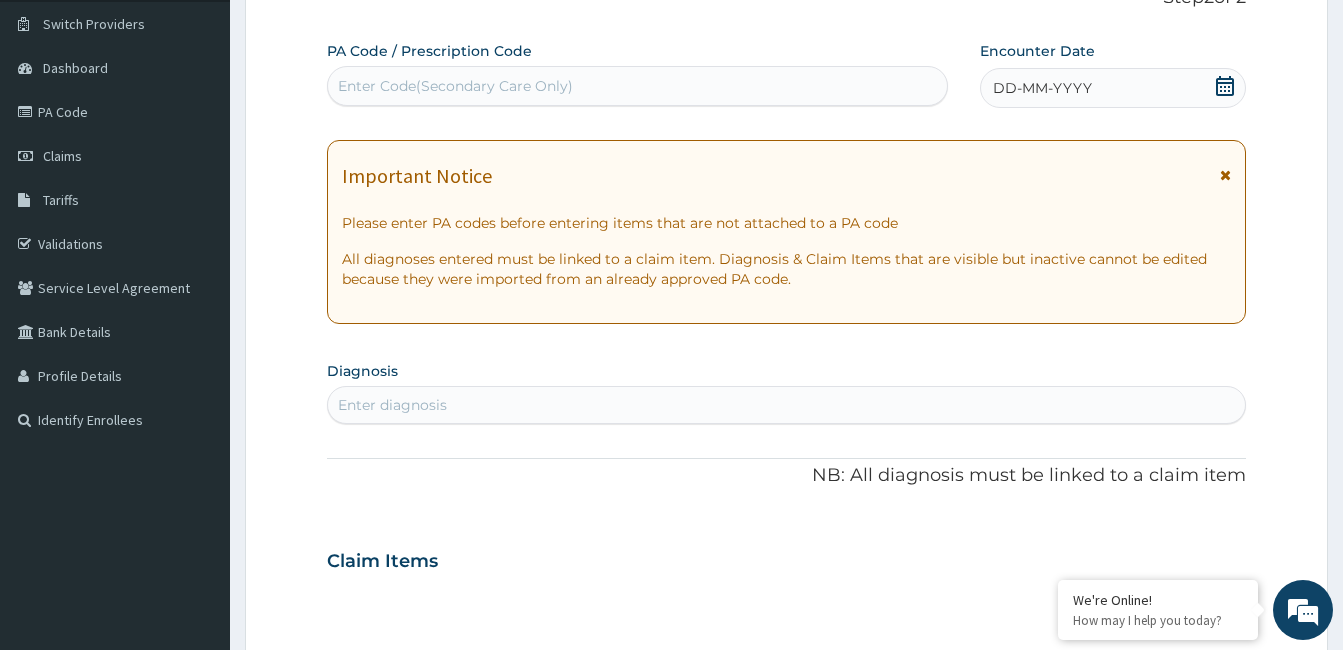 click on "DD-MM-YYYY" at bounding box center [1113, 88] 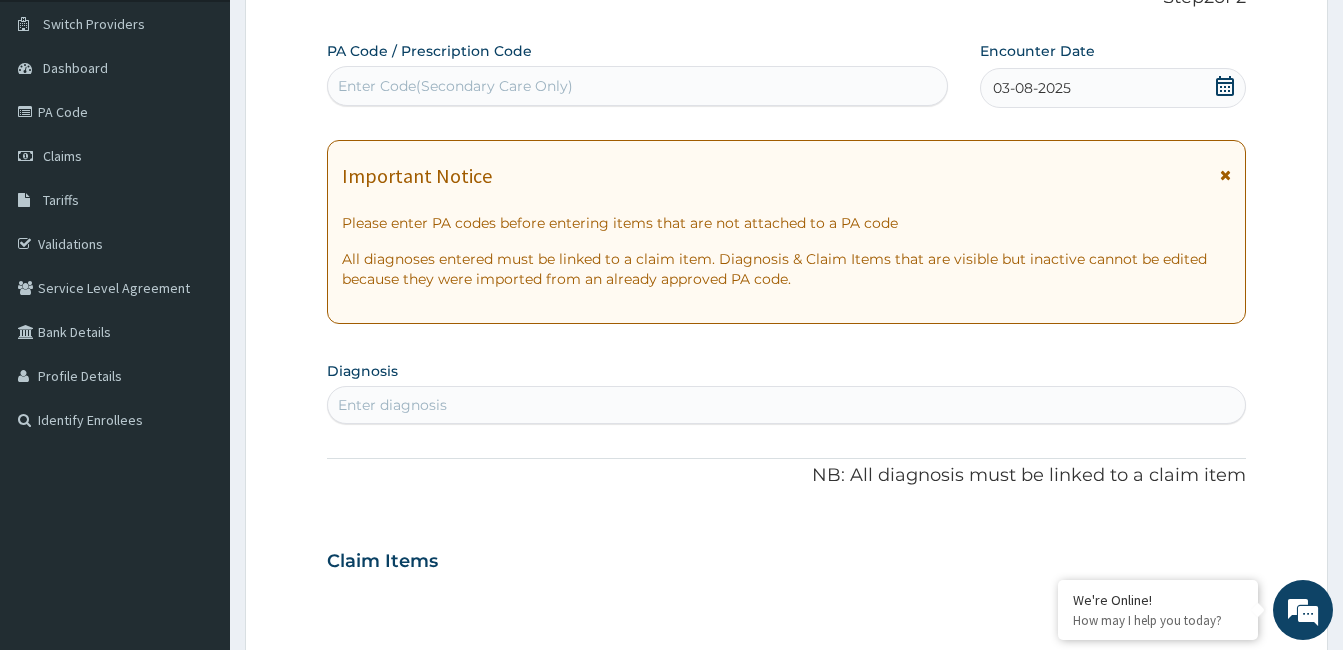 scroll, scrollTop: 0, scrollLeft: 0, axis: both 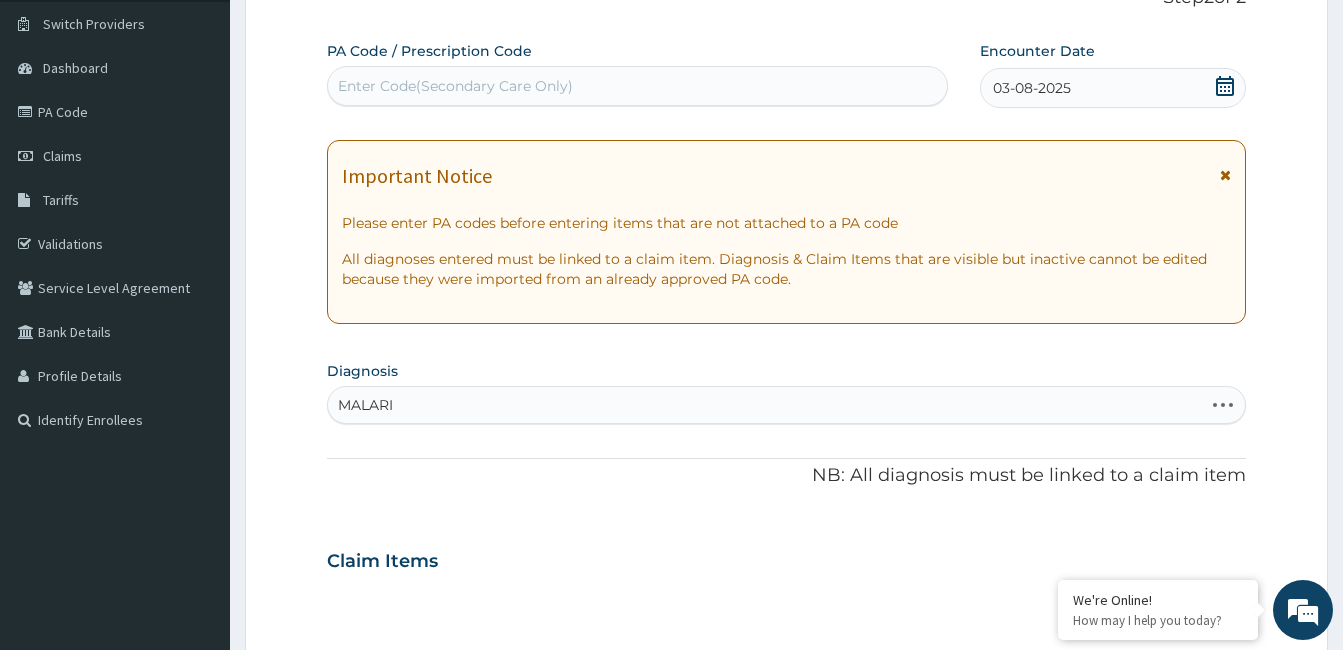 type on "MALARIA" 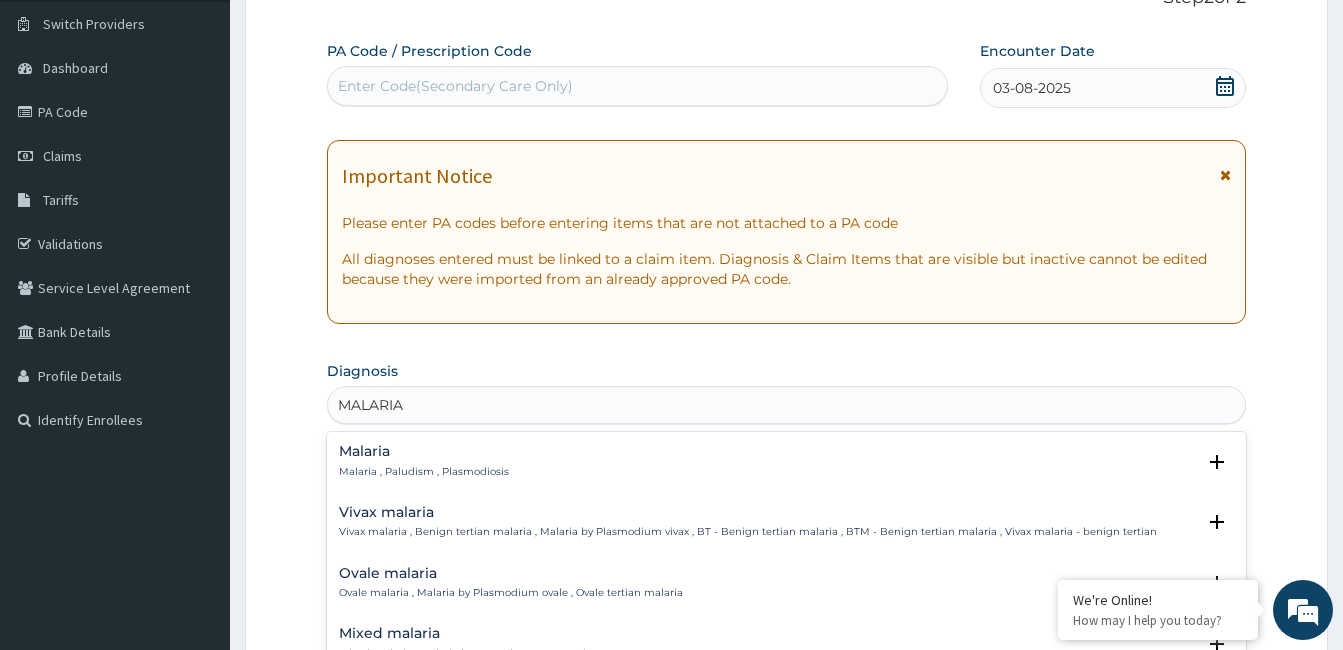 click on "Malaria" at bounding box center [424, 451] 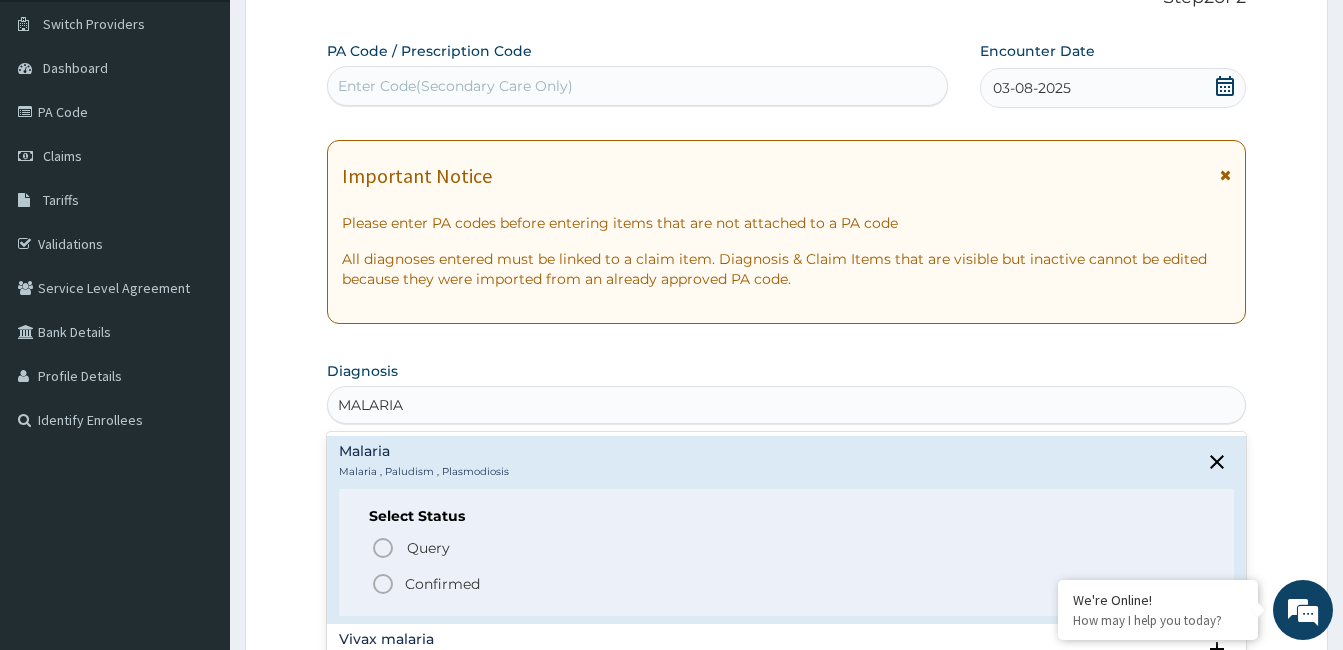 click on "Query Query covers suspected (?), Keep in view (kiv), Ruled out (r/o) Confirmed" at bounding box center (786, 564) 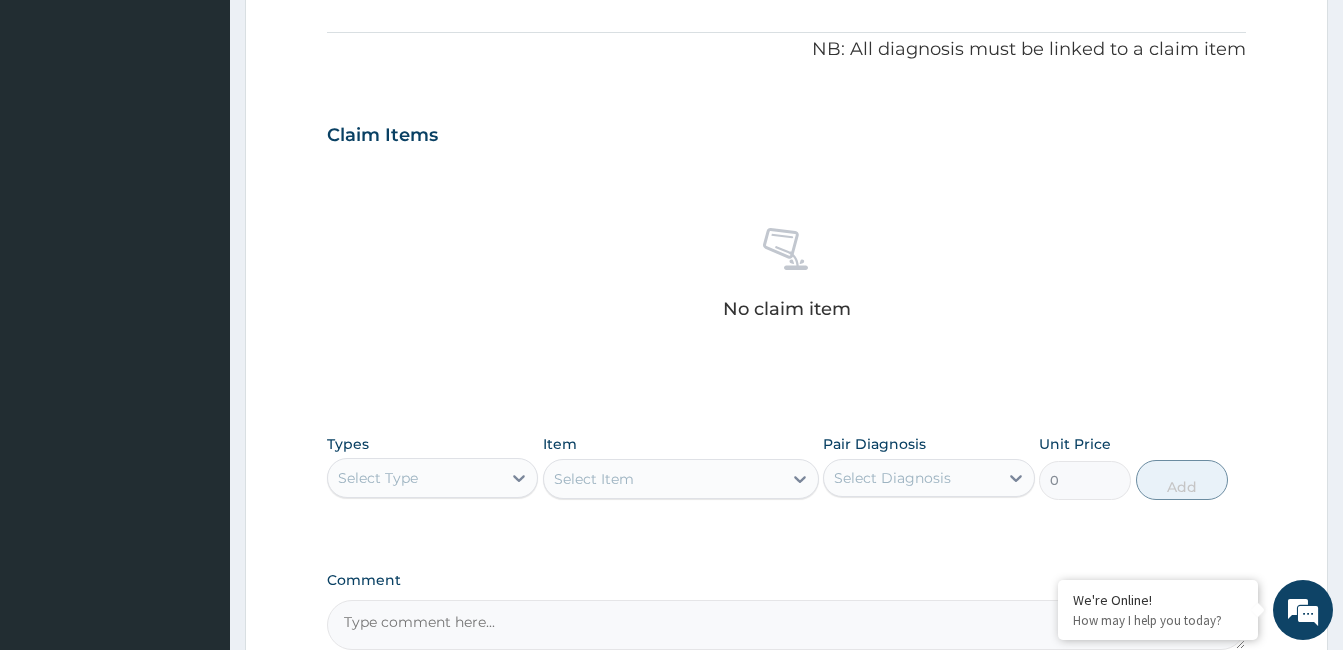 scroll, scrollTop: 613, scrollLeft: 0, axis: vertical 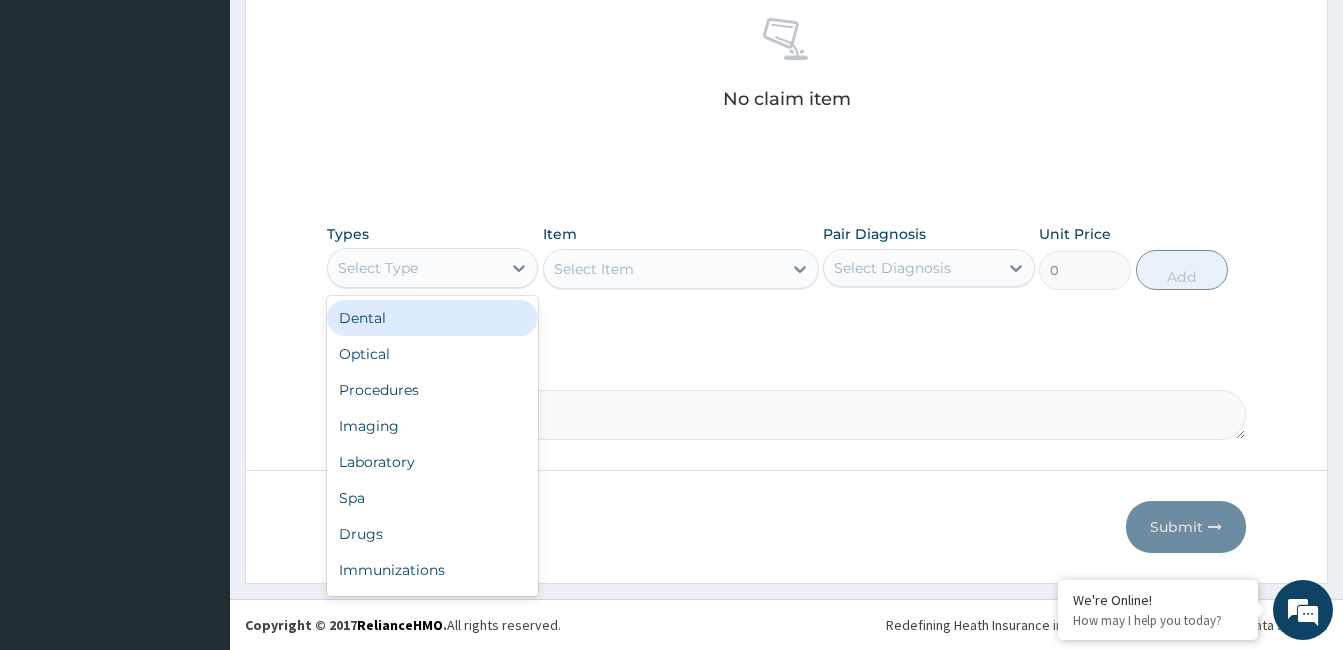 click on "Select Type" at bounding box center [414, 268] 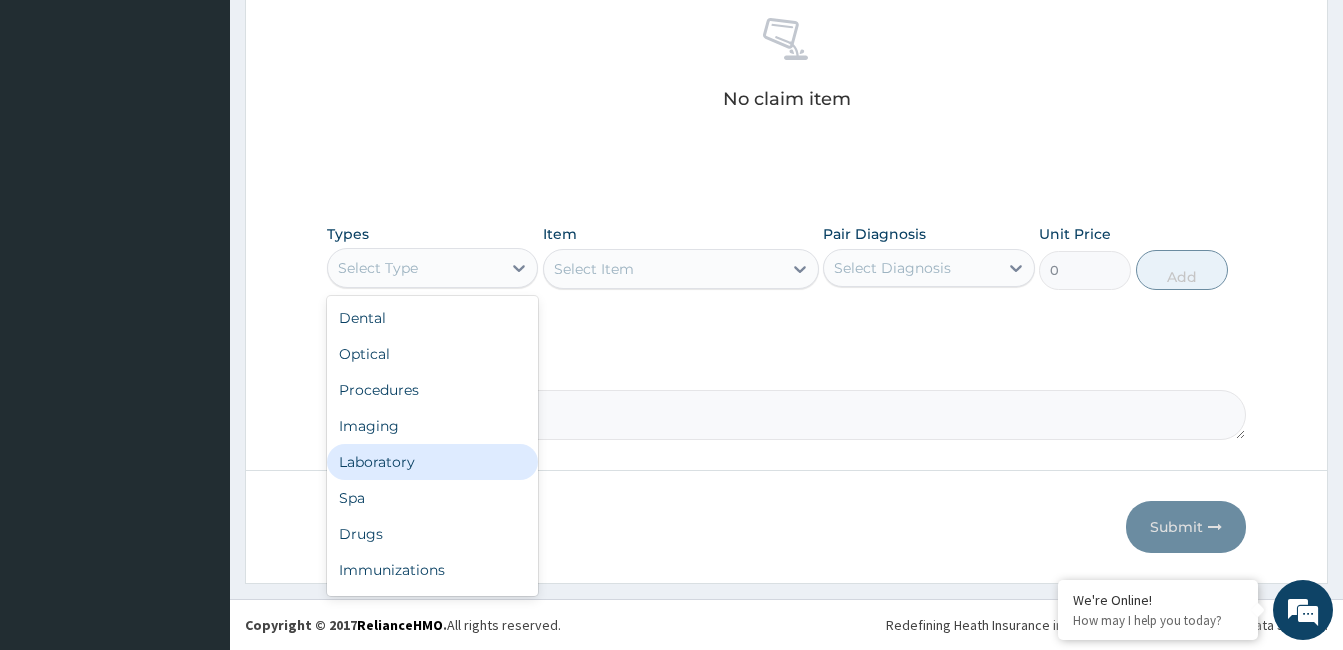 click on "Laboratory" at bounding box center [432, 462] 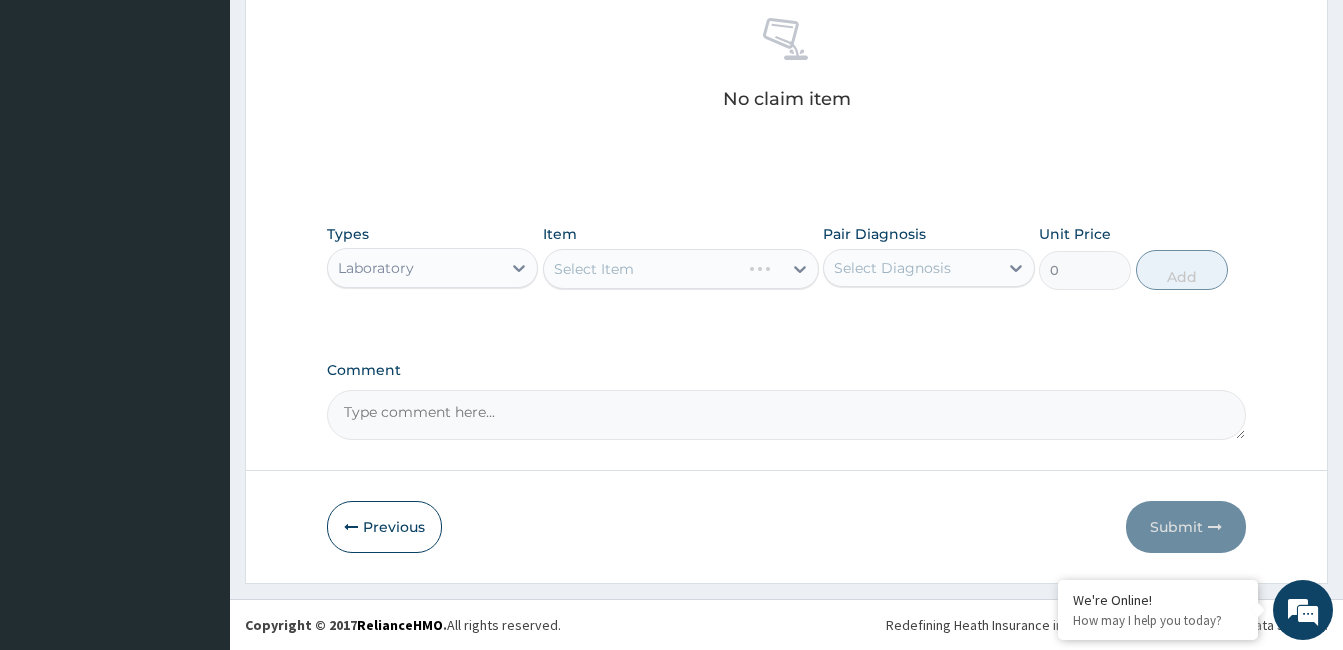 click on "Select Item" at bounding box center (681, 269) 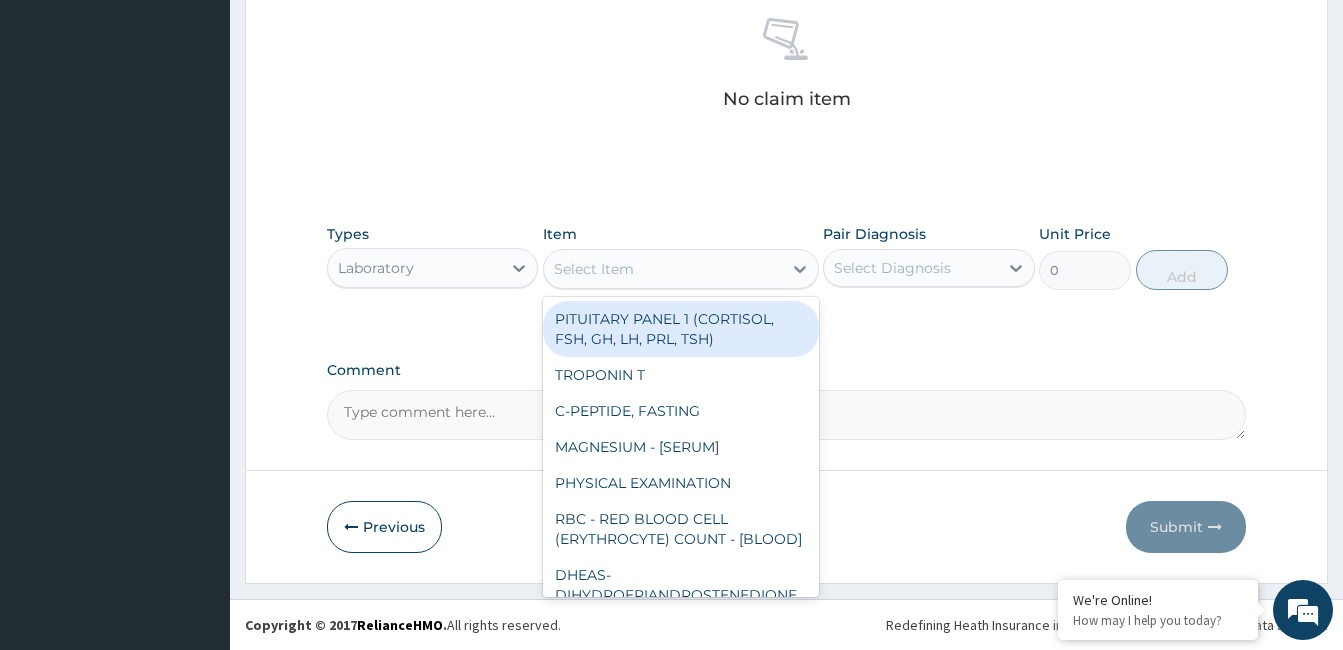 click on "Select Item" at bounding box center [663, 269] 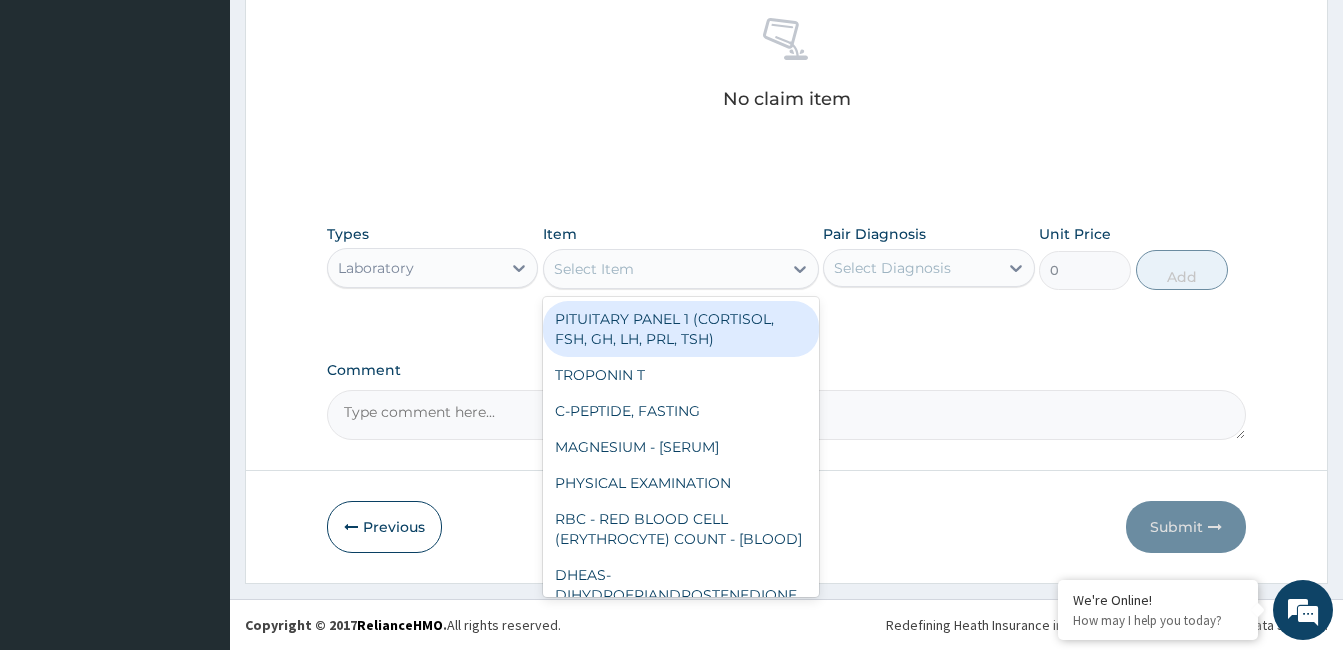 click on "Select Item" at bounding box center (663, 269) 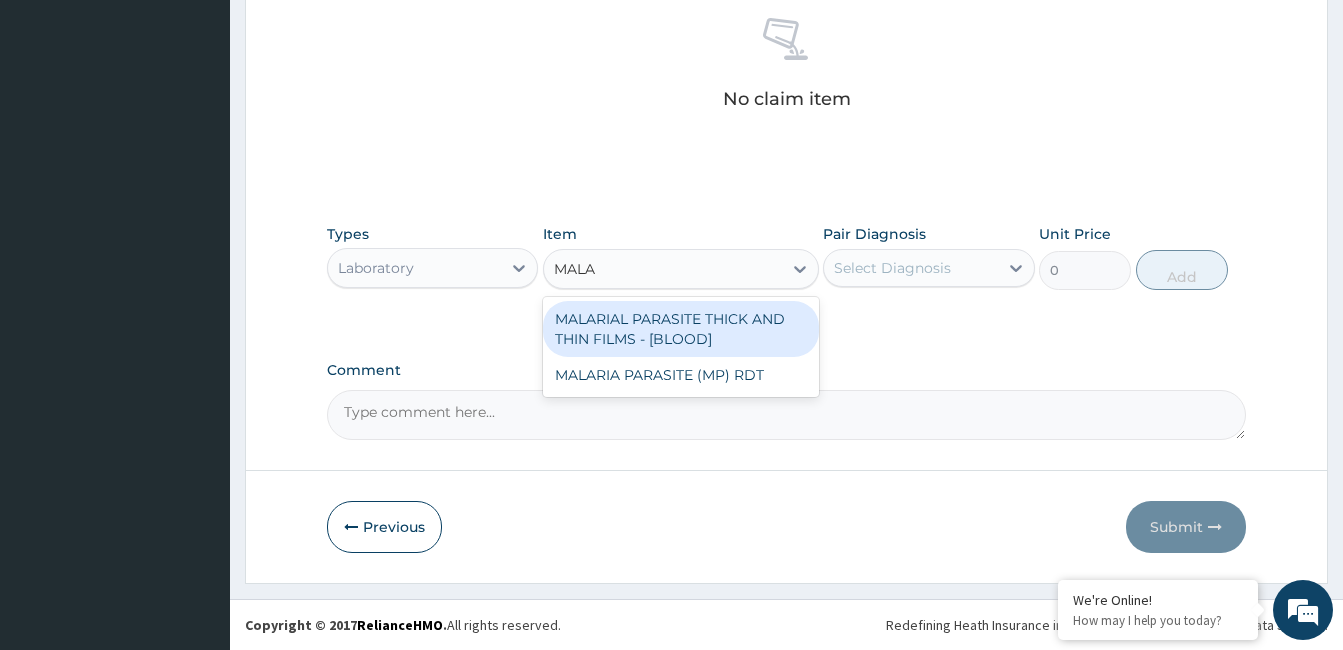 type on "MALAR" 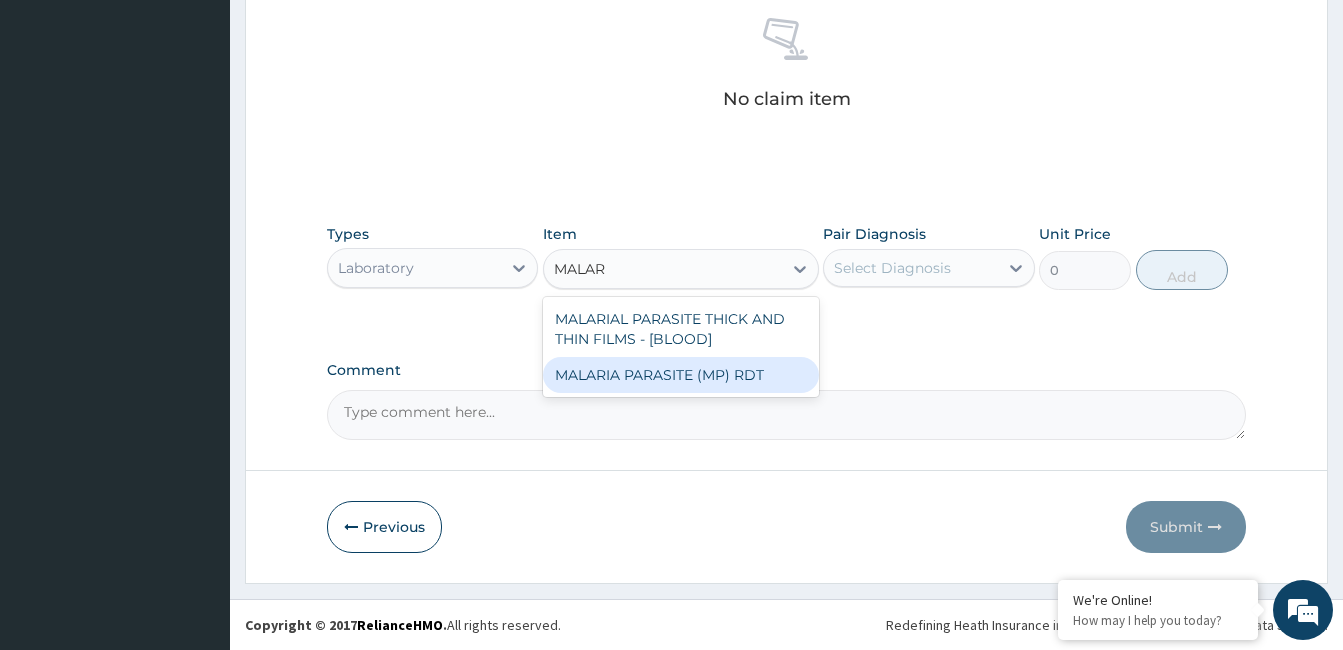 click on "MALARIA PARASITE (MP) RDT" at bounding box center [681, 375] 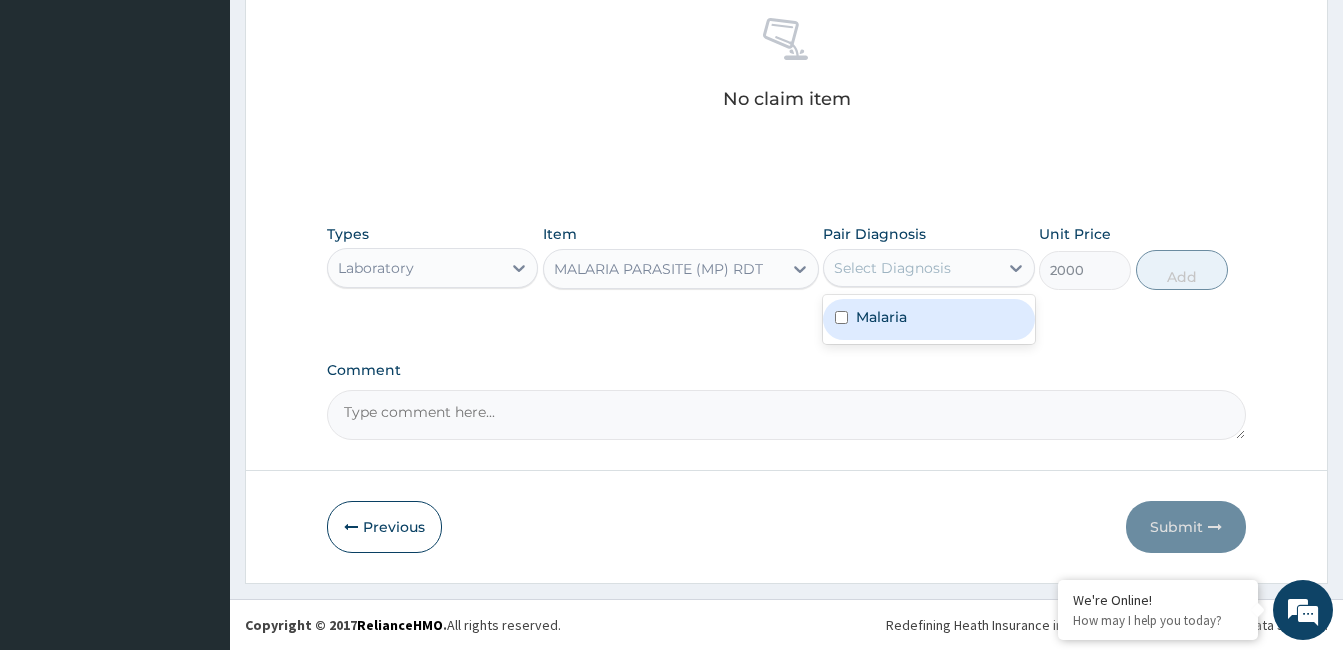click on "Select Diagnosis" at bounding box center (892, 268) 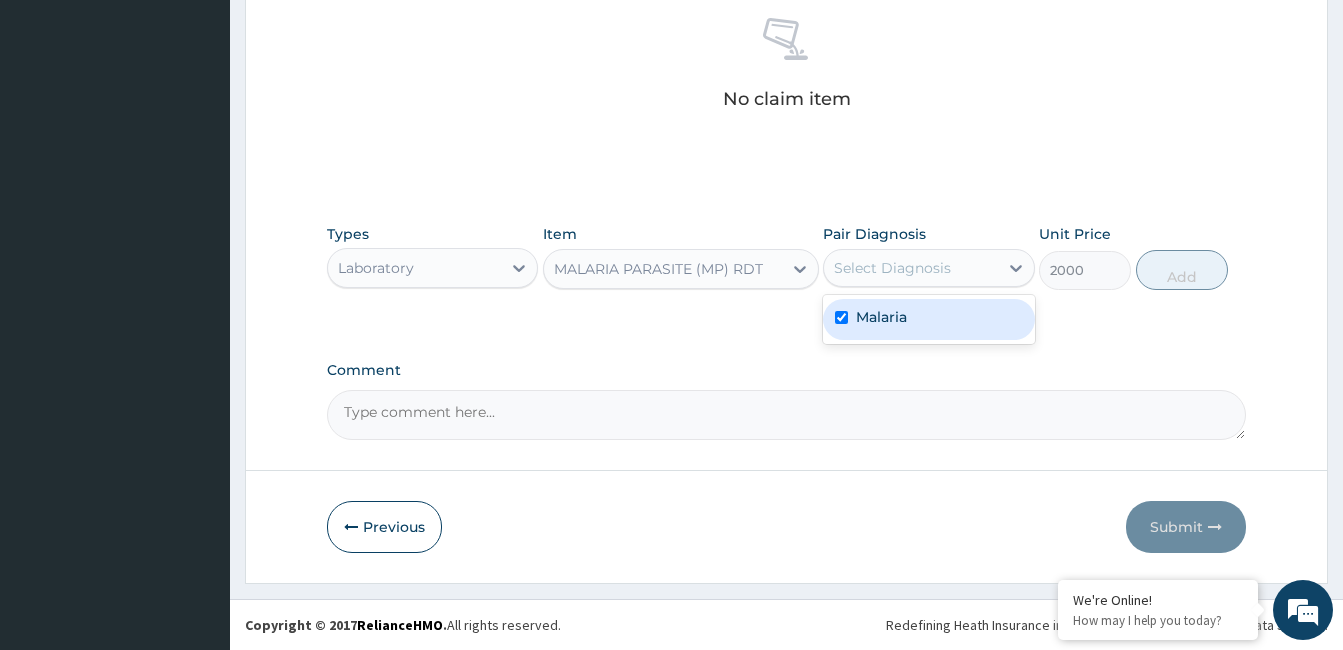 checkbox on "true" 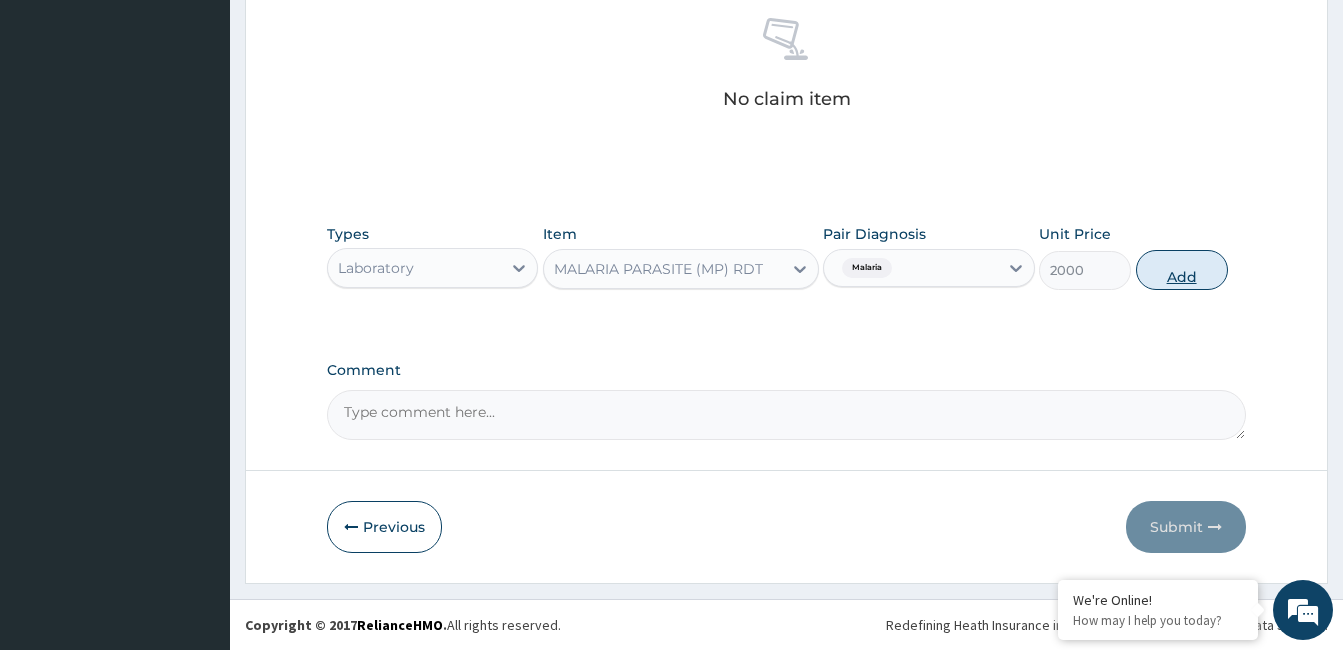 click on "Add" at bounding box center (1182, 270) 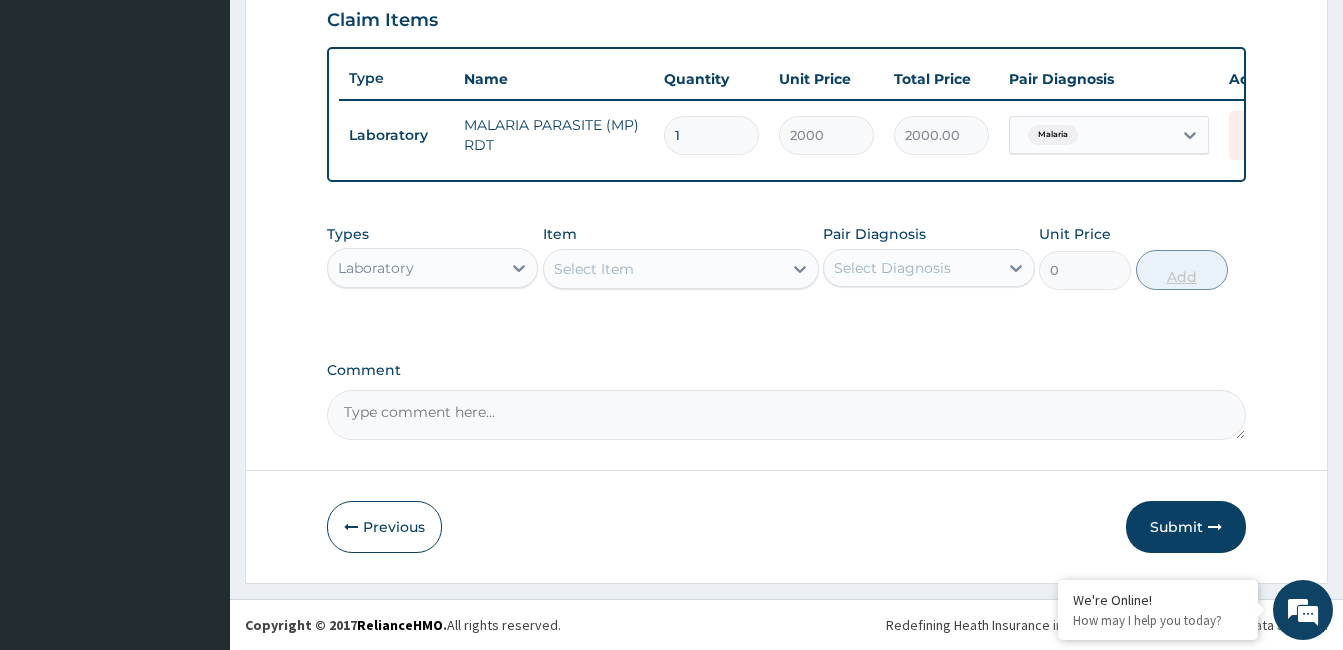 scroll, scrollTop: 712, scrollLeft: 0, axis: vertical 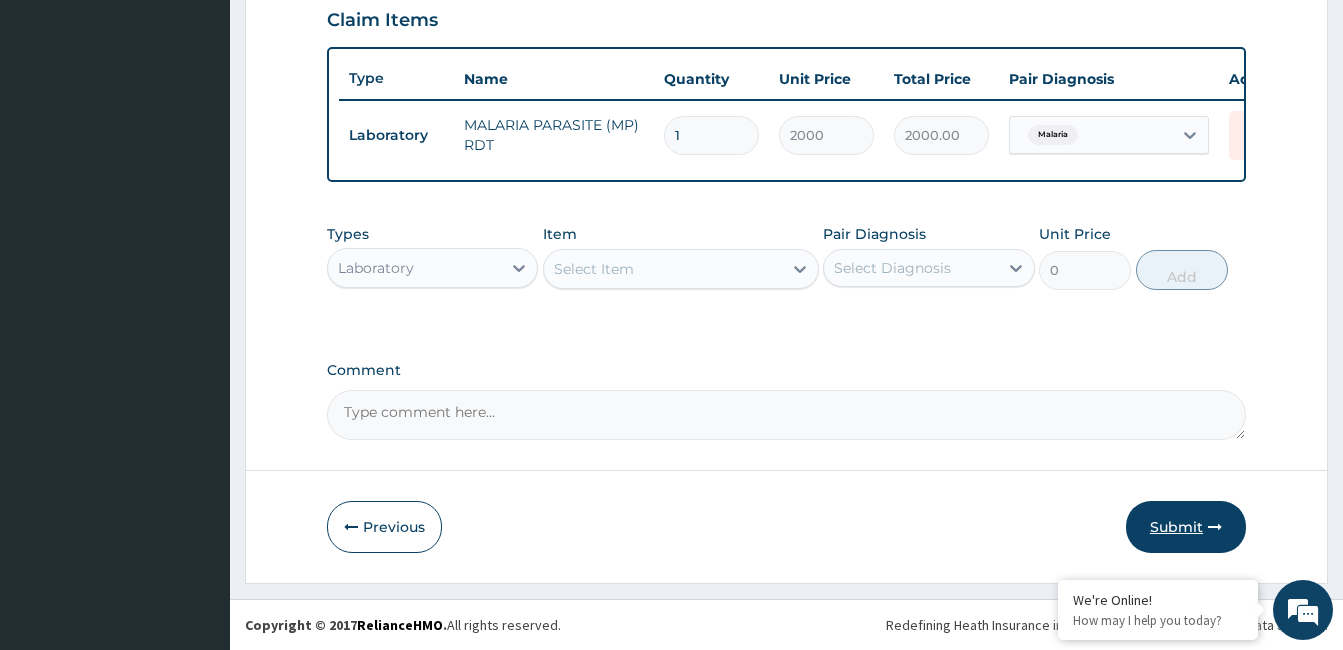 click on "Submit" at bounding box center [1186, 527] 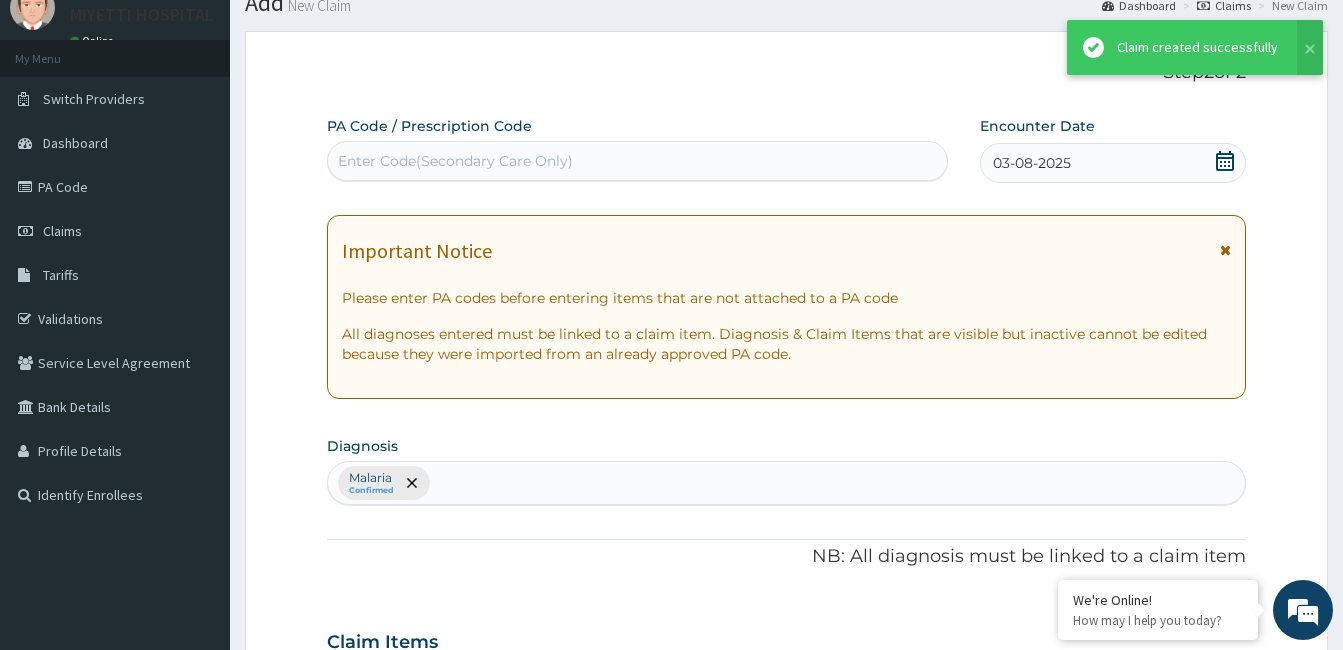 scroll, scrollTop: 712, scrollLeft: 0, axis: vertical 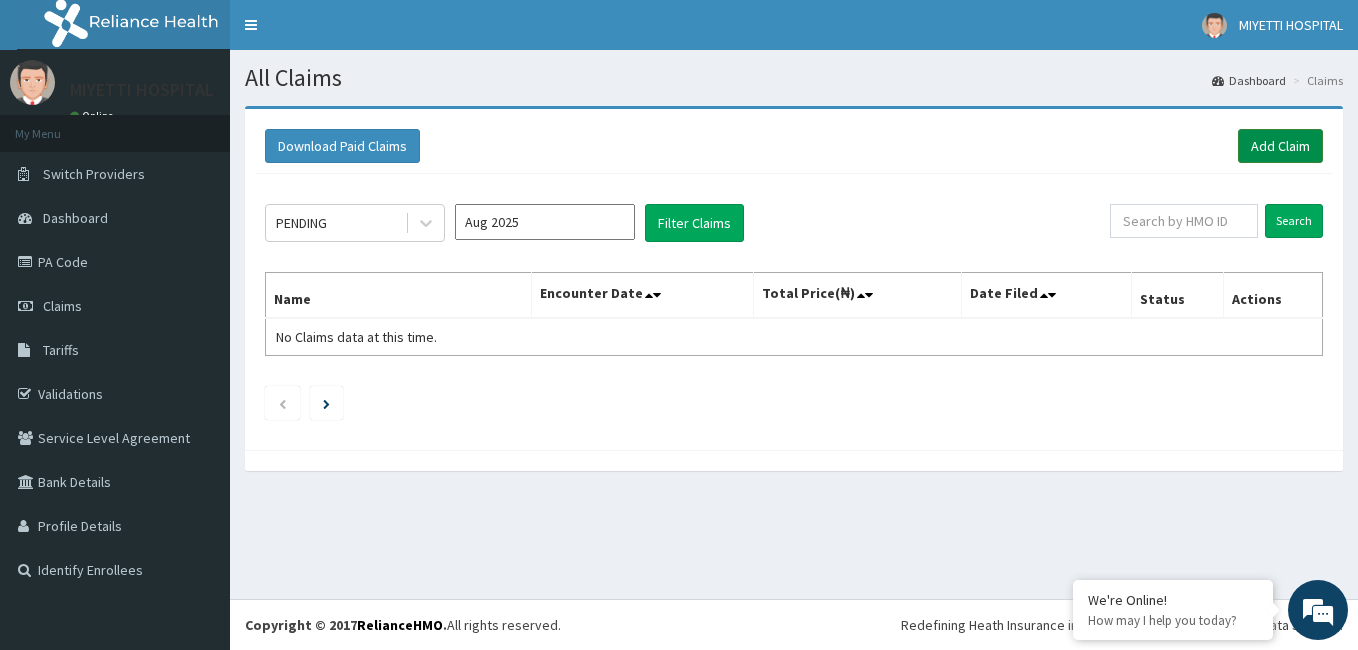 click on "Add Claim" at bounding box center (1280, 146) 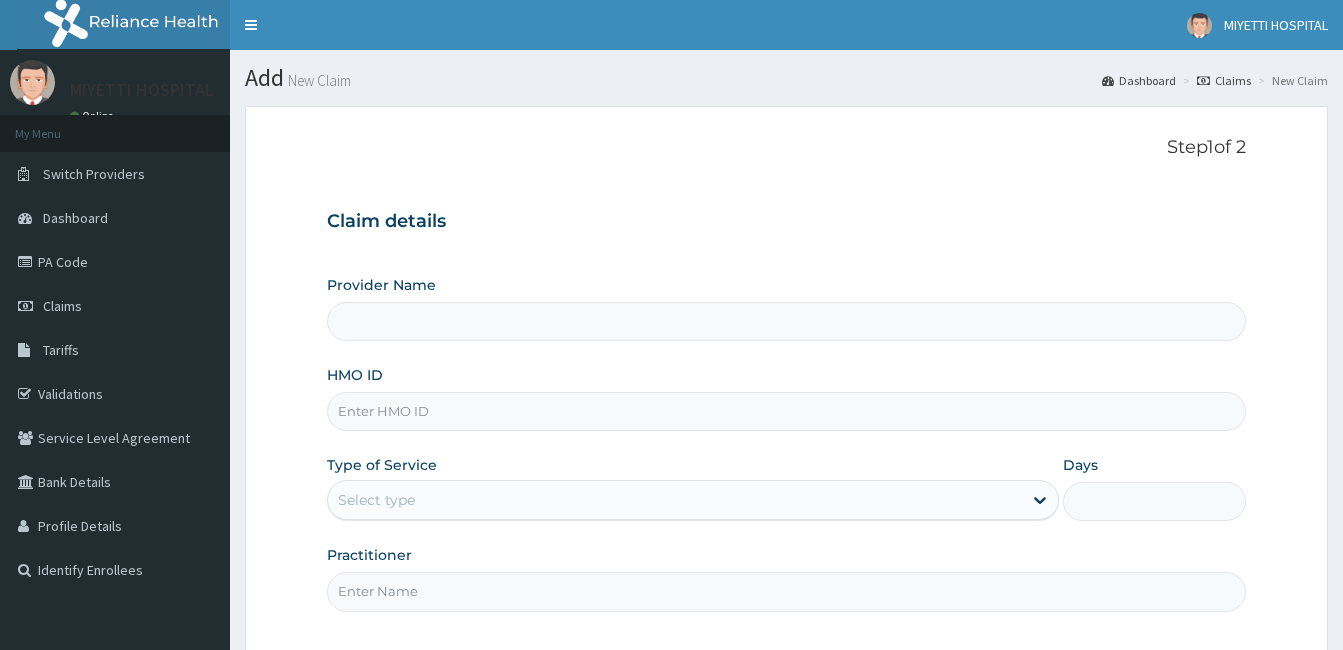 scroll, scrollTop: 0, scrollLeft: 0, axis: both 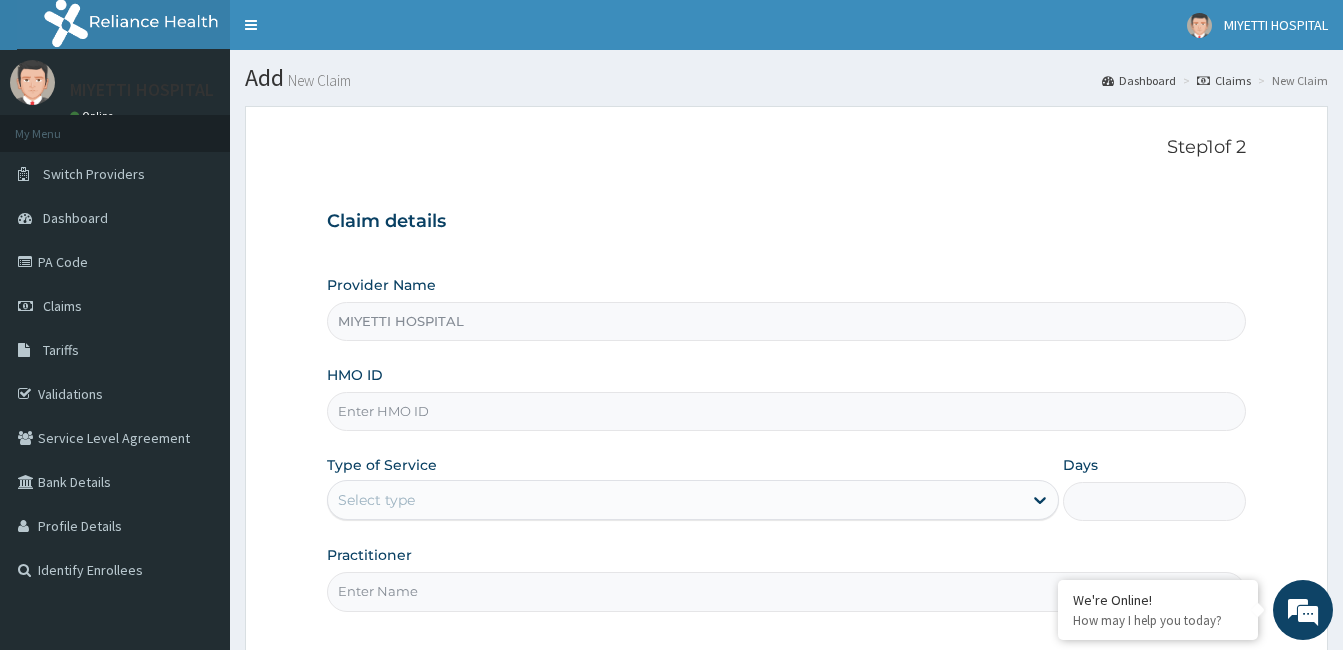 type on "MIYETTI HOSPITAL" 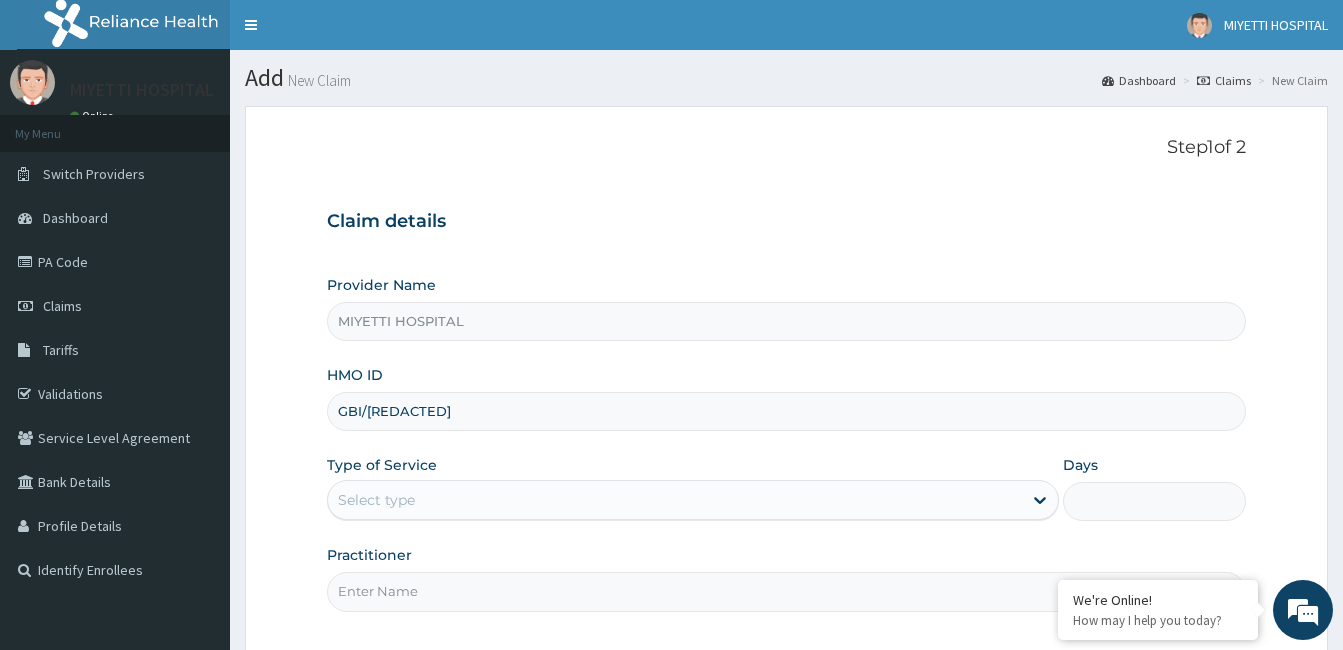 scroll, scrollTop: 0, scrollLeft: 0, axis: both 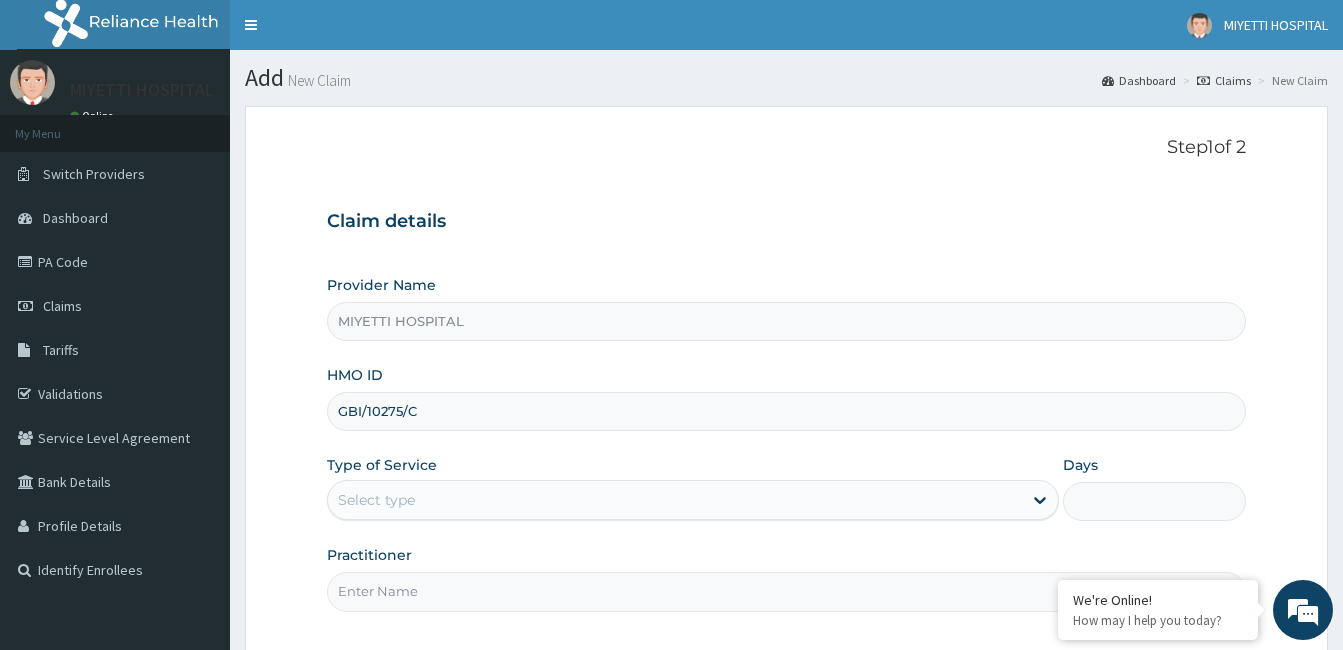 type on "GBI/10275/C" 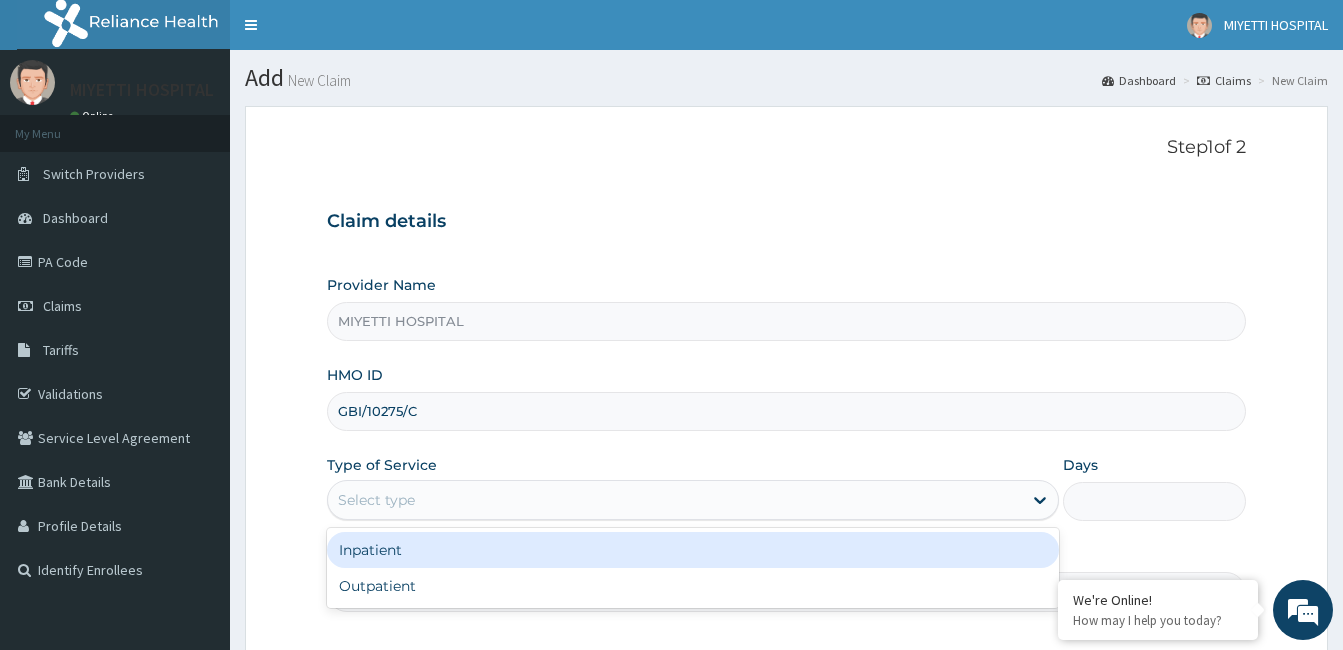 click on "Select type" at bounding box center [675, 500] 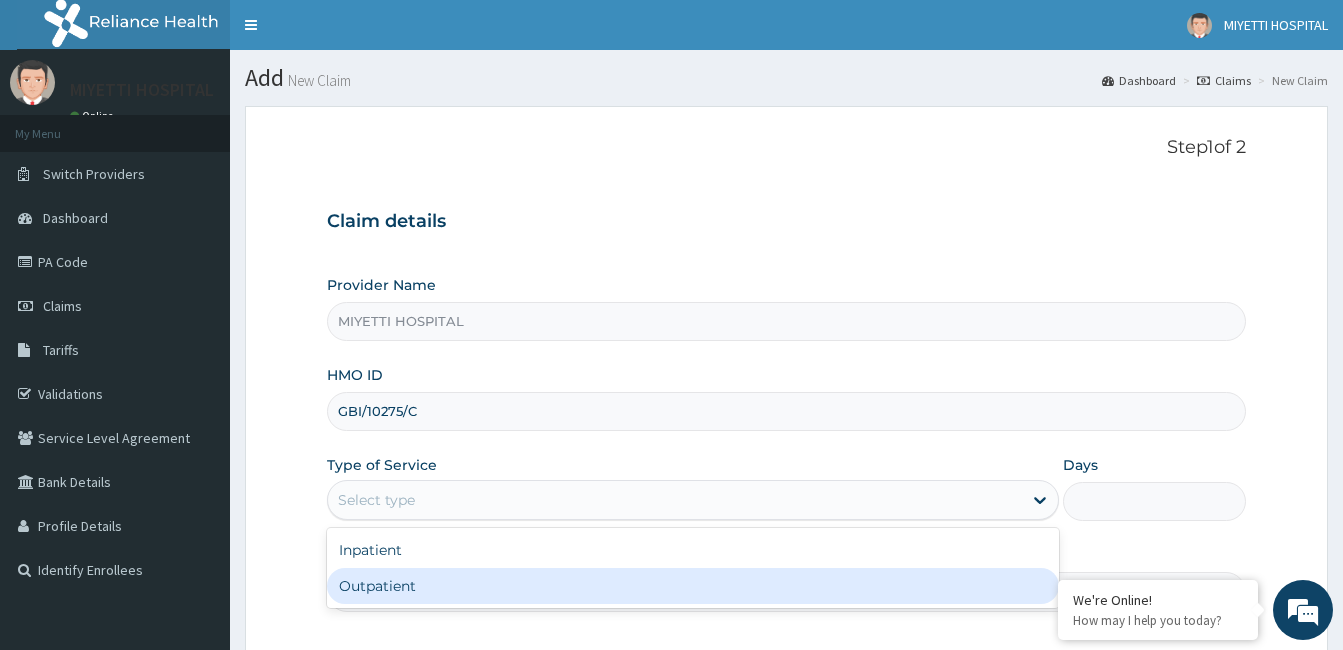 click on "Outpatient" at bounding box center [693, 586] 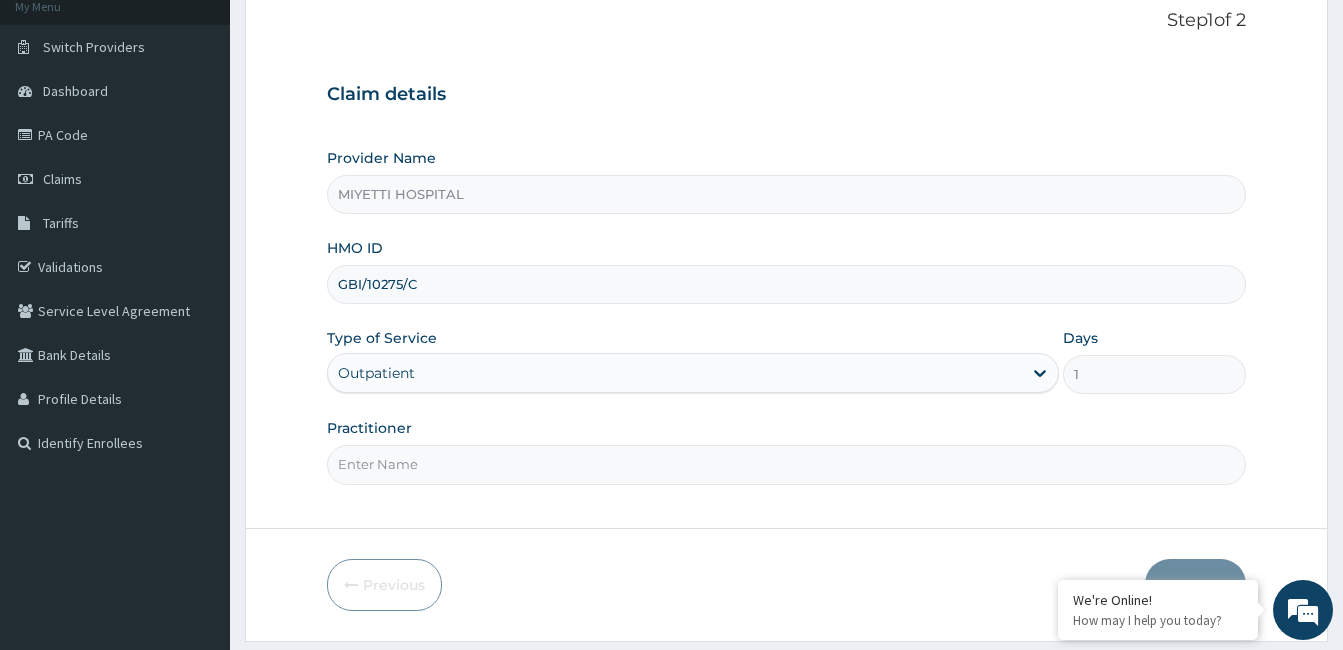 scroll, scrollTop: 164, scrollLeft: 0, axis: vertical 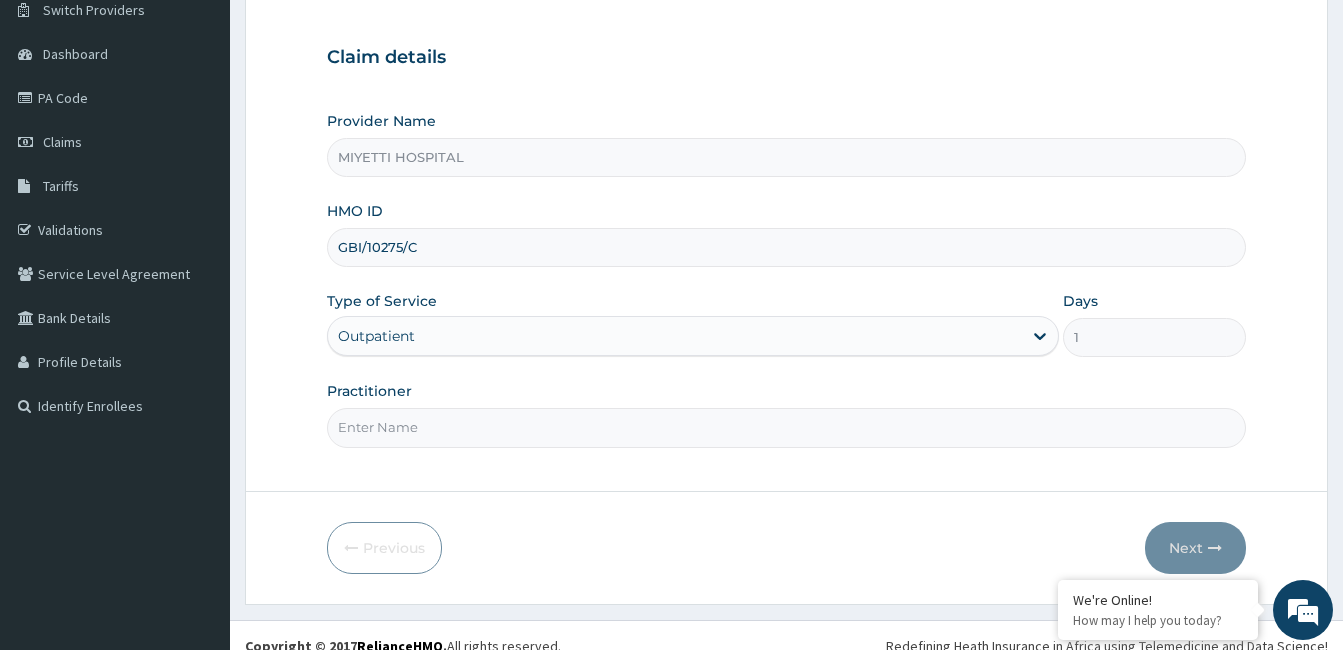 click on "Practitioner" at bounding box center (786, 427) 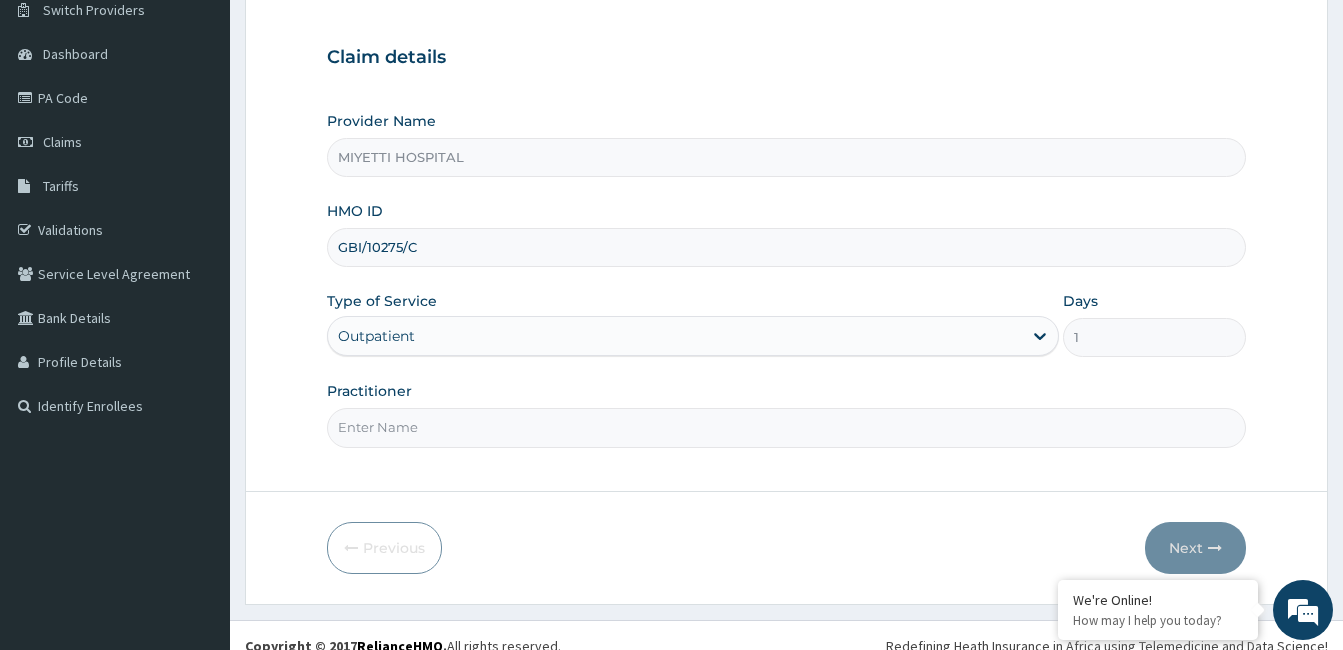 type on "Dr. Bappa Aliyu" 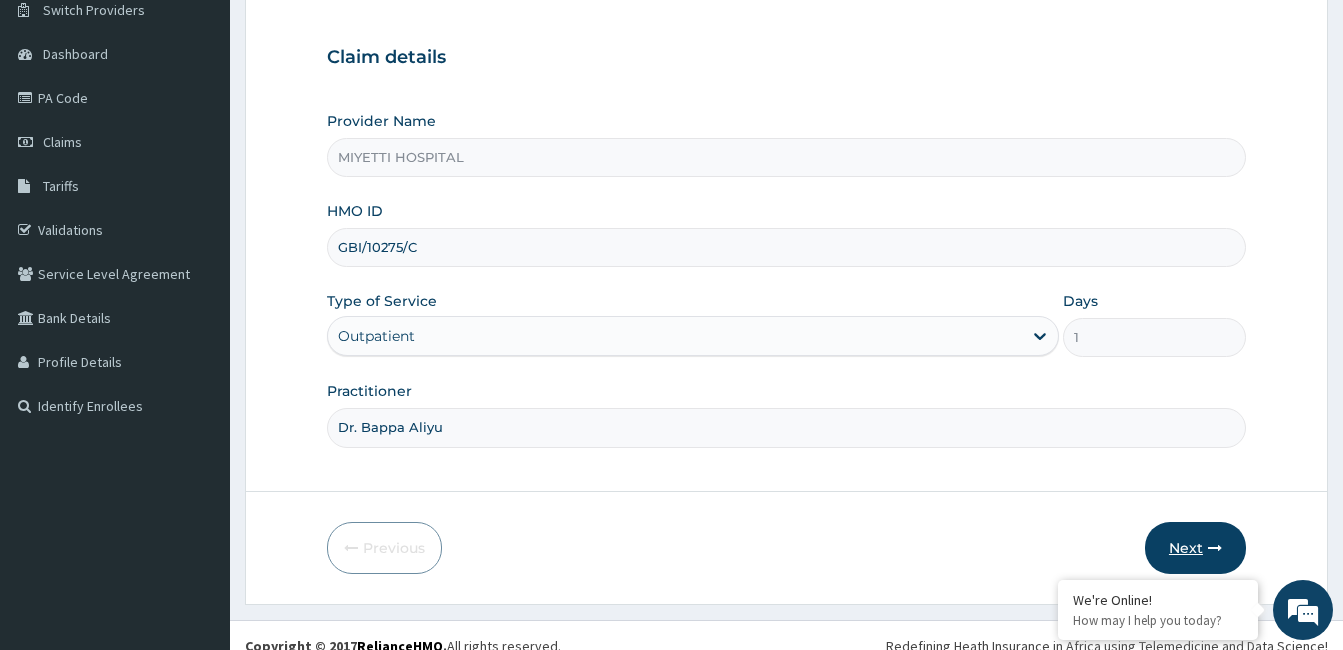 click on "Next" at bounding box center (1195, 548) 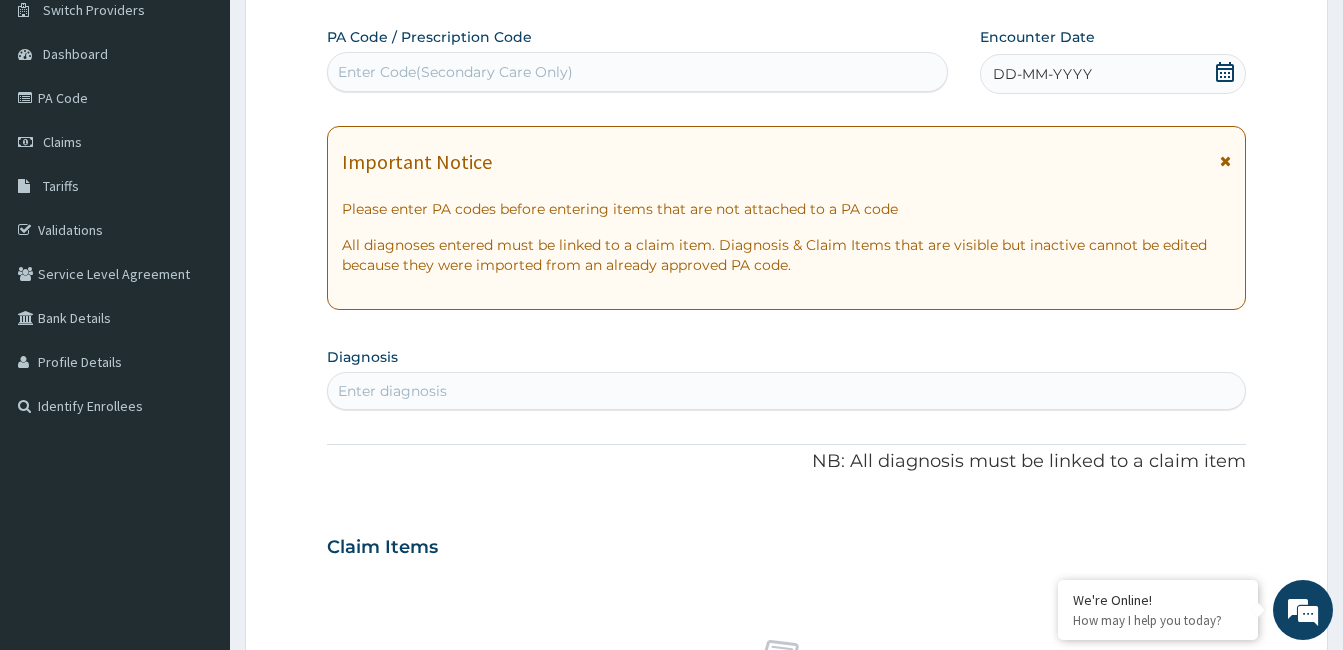 scroll, scrollTop: 122, scrollLeft: 0, axis: vertical 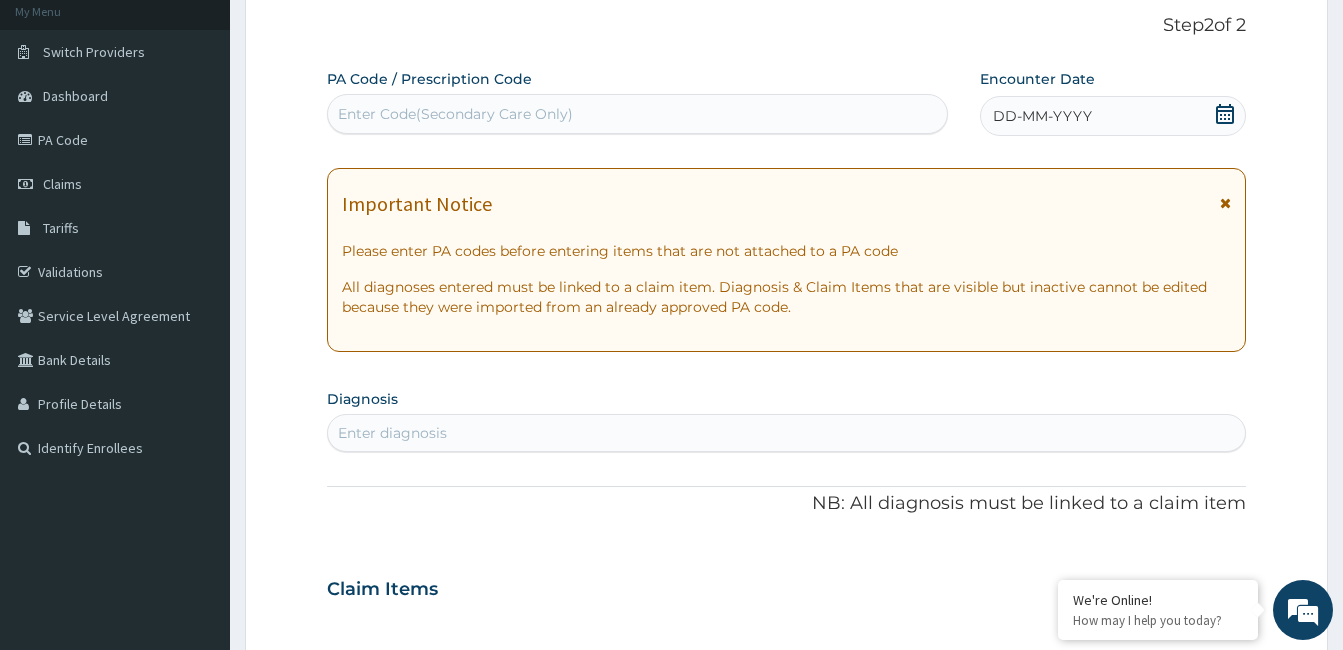 click 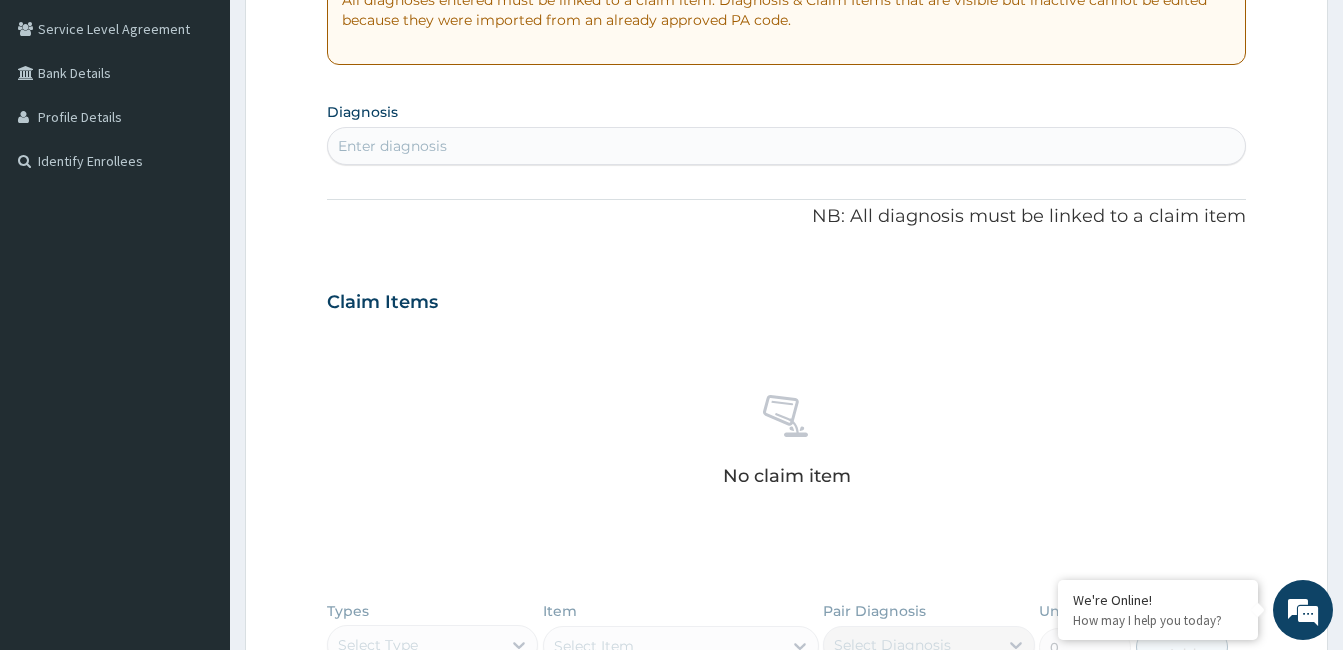 scroll, scrollTop: 418, scrollLeft: 0, axis: vertical 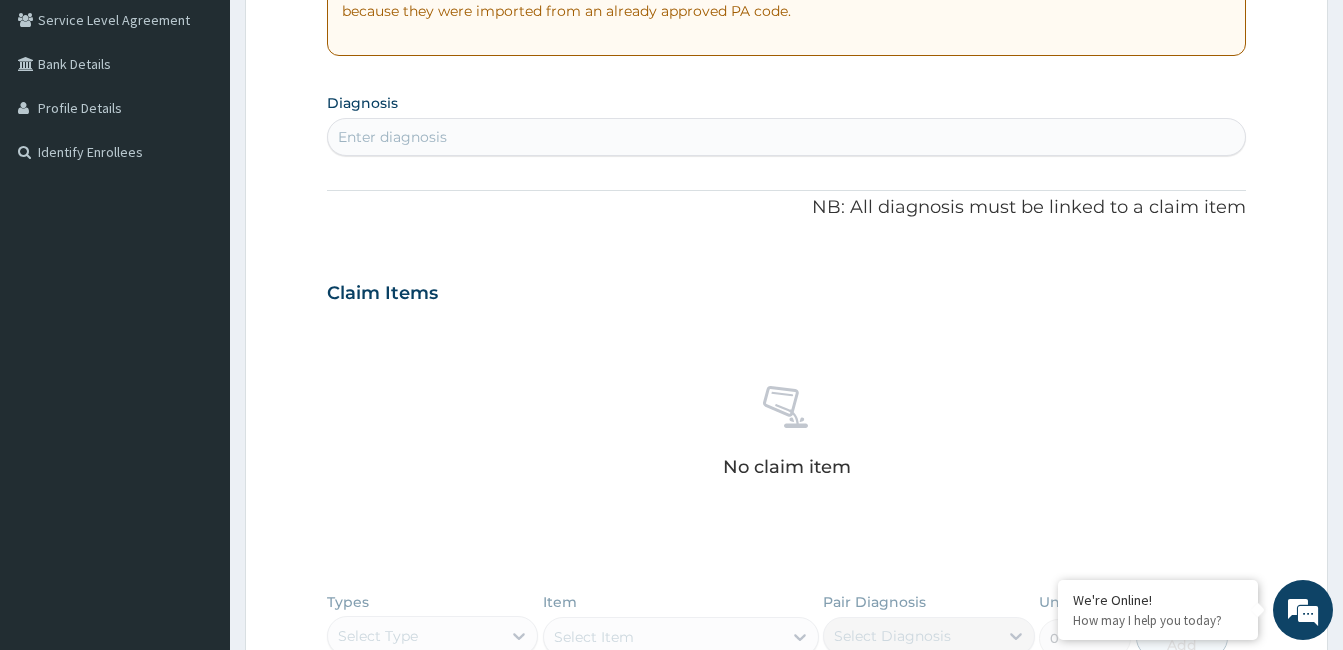 click on "Enter diagnosis" at bounding box center (786, 137) 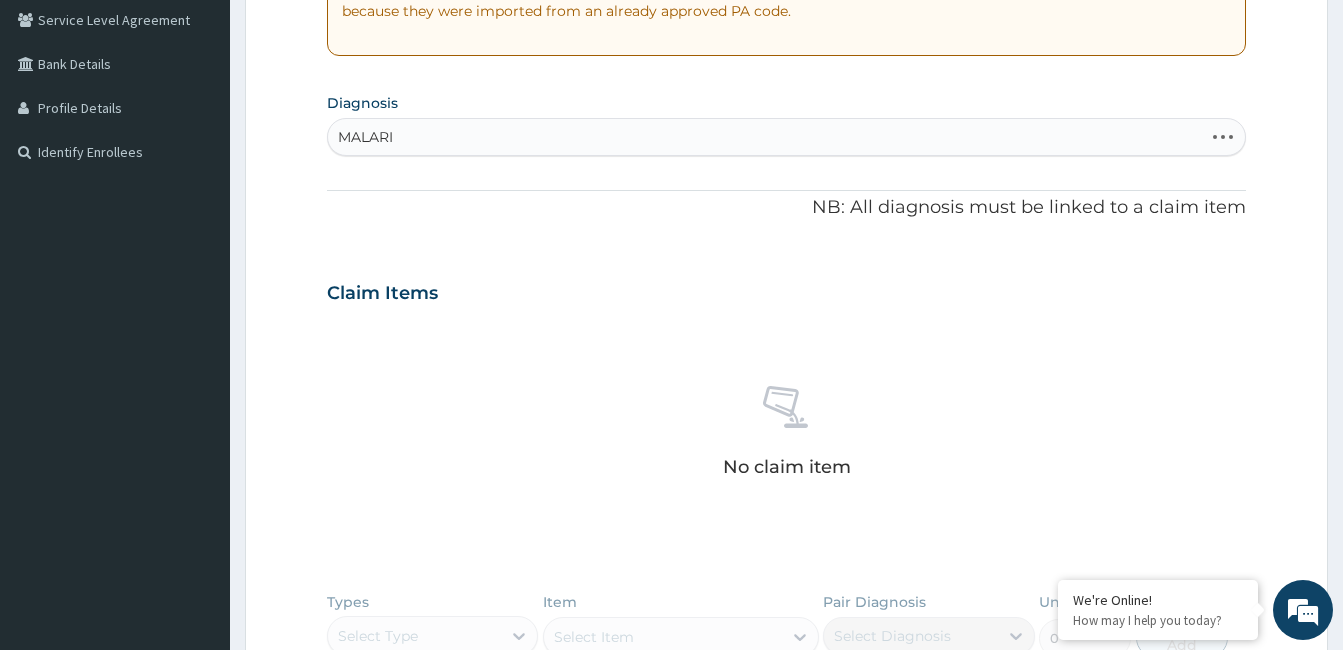 type on "MALARIA" 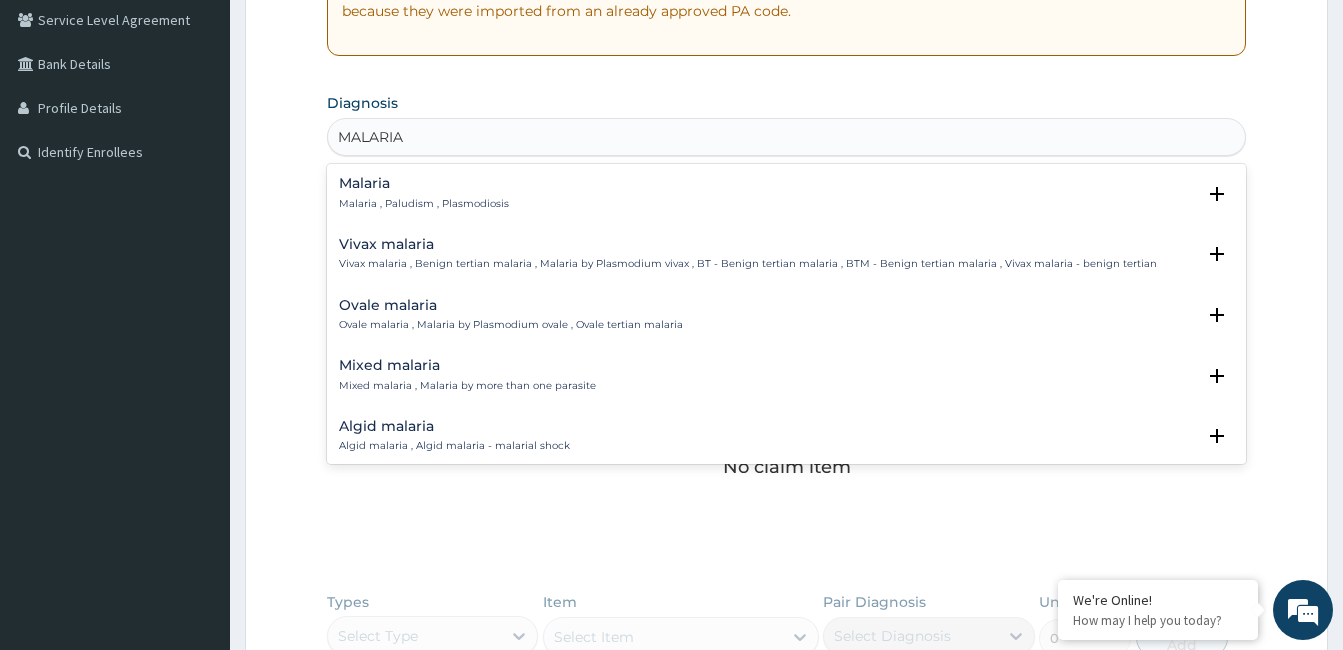 click on "Malaria" at bounding box center (424, 183) 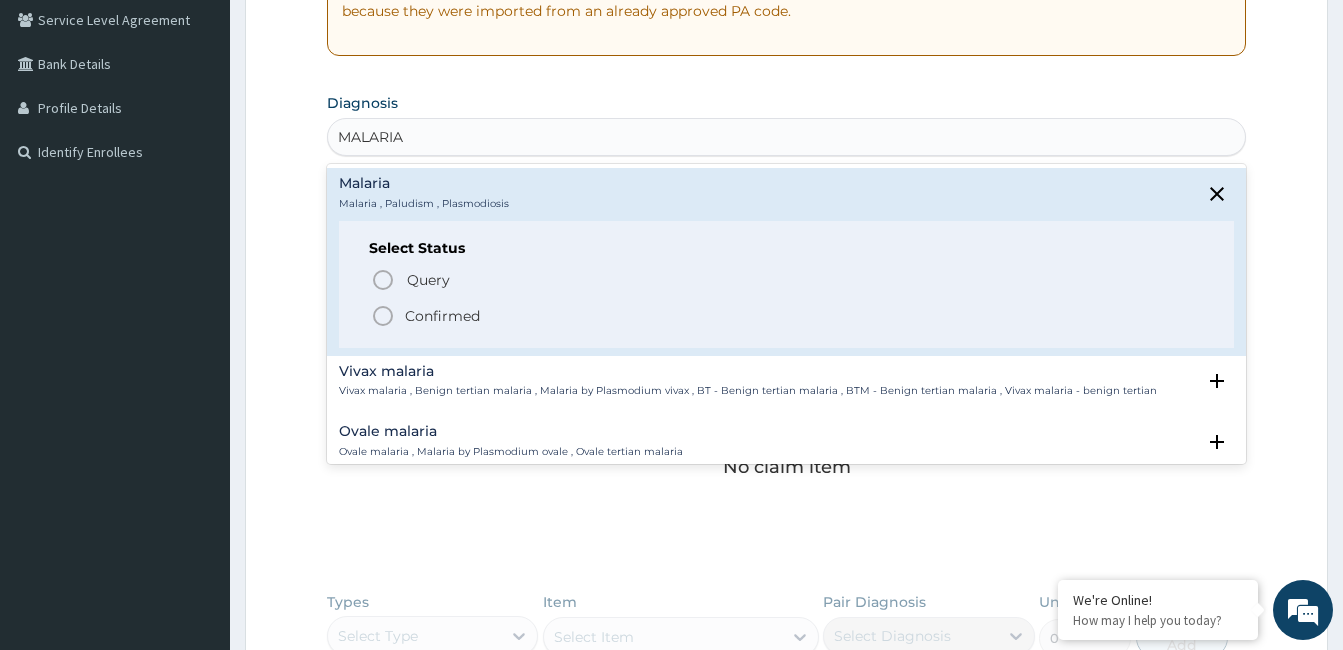 click on "Confirmed" at bounding box center [787, 316] 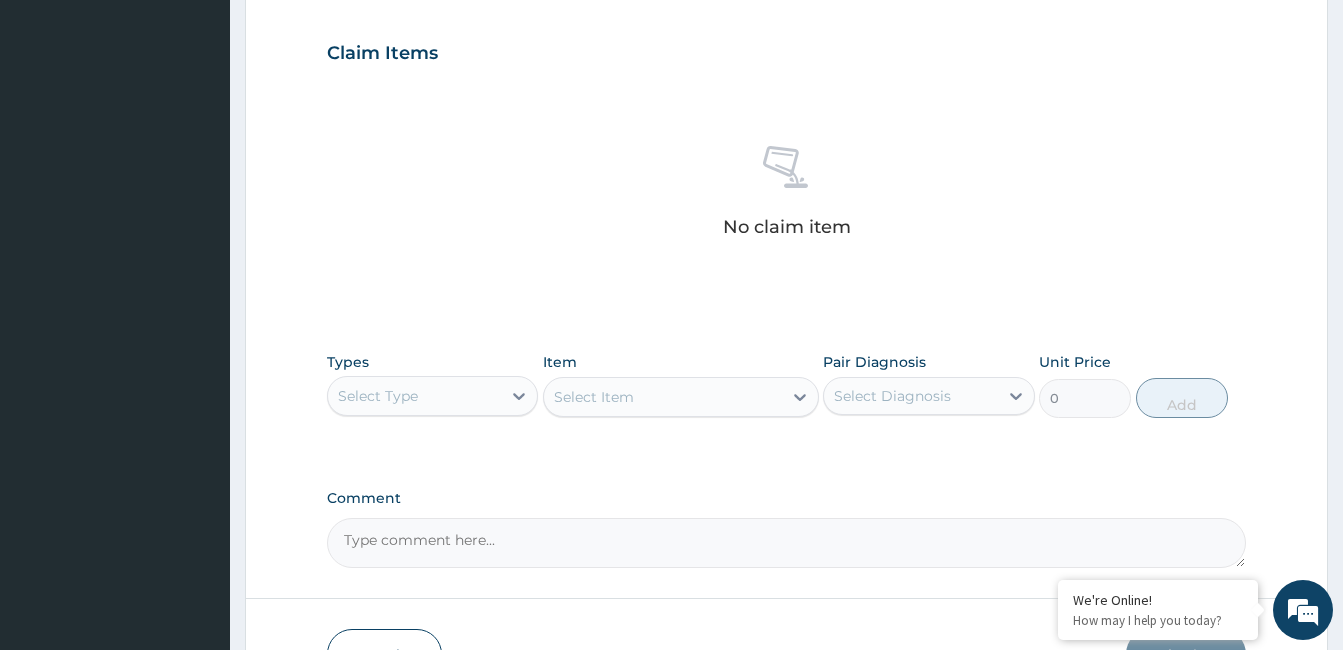 scroll, scrollTop: 792, scrollLeft: 0, axis: vertical 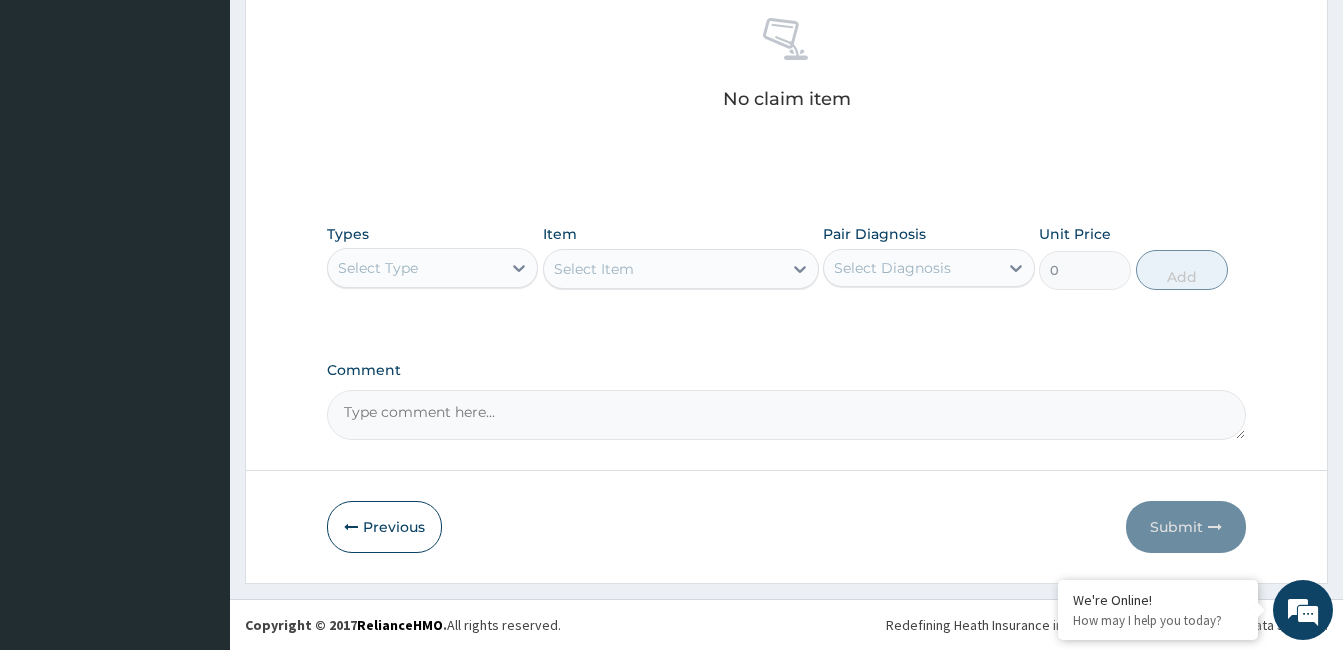 click on "Select Type" at bounding box center [414, 268] 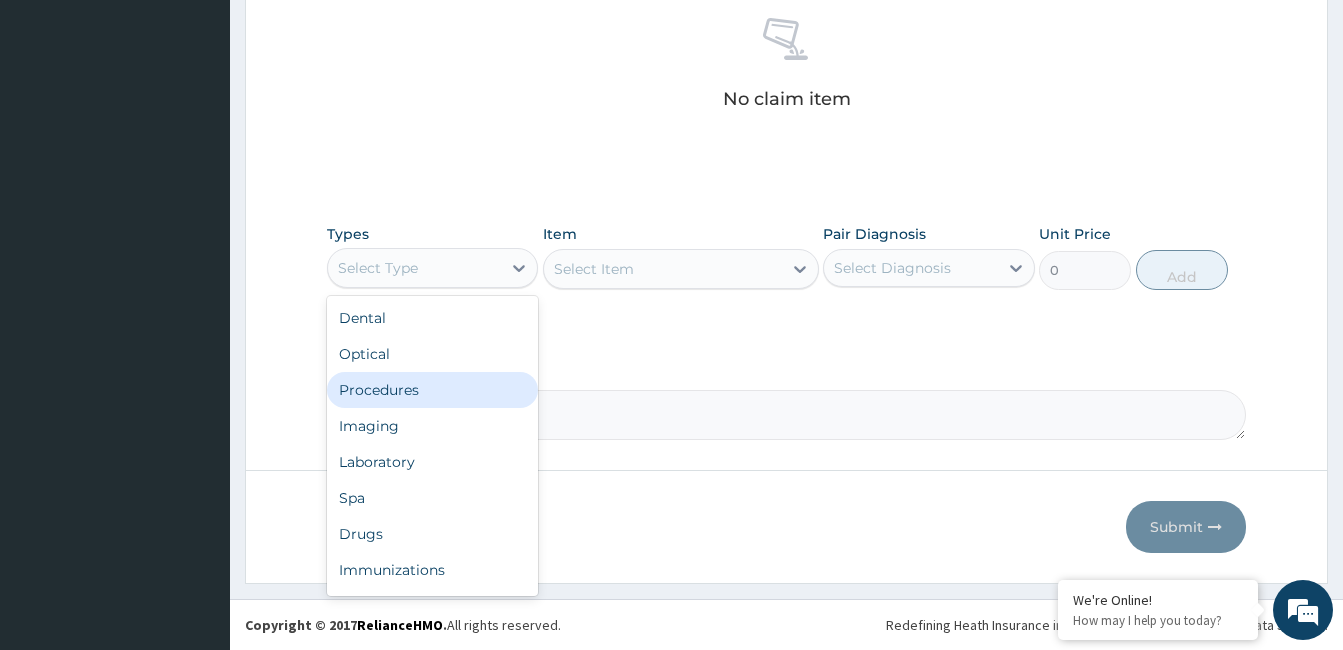 click on "Procedures" at bounding box center (432, 390) 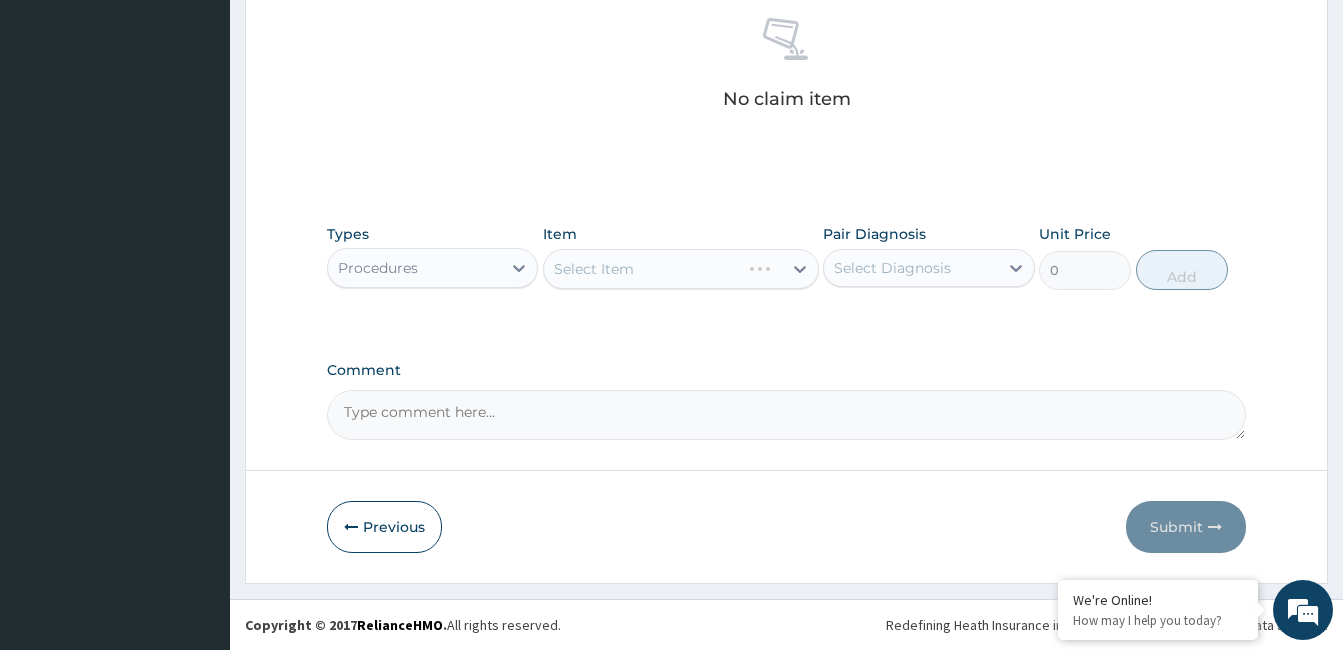 click on "Select Item" at bounding box center [681, 269] 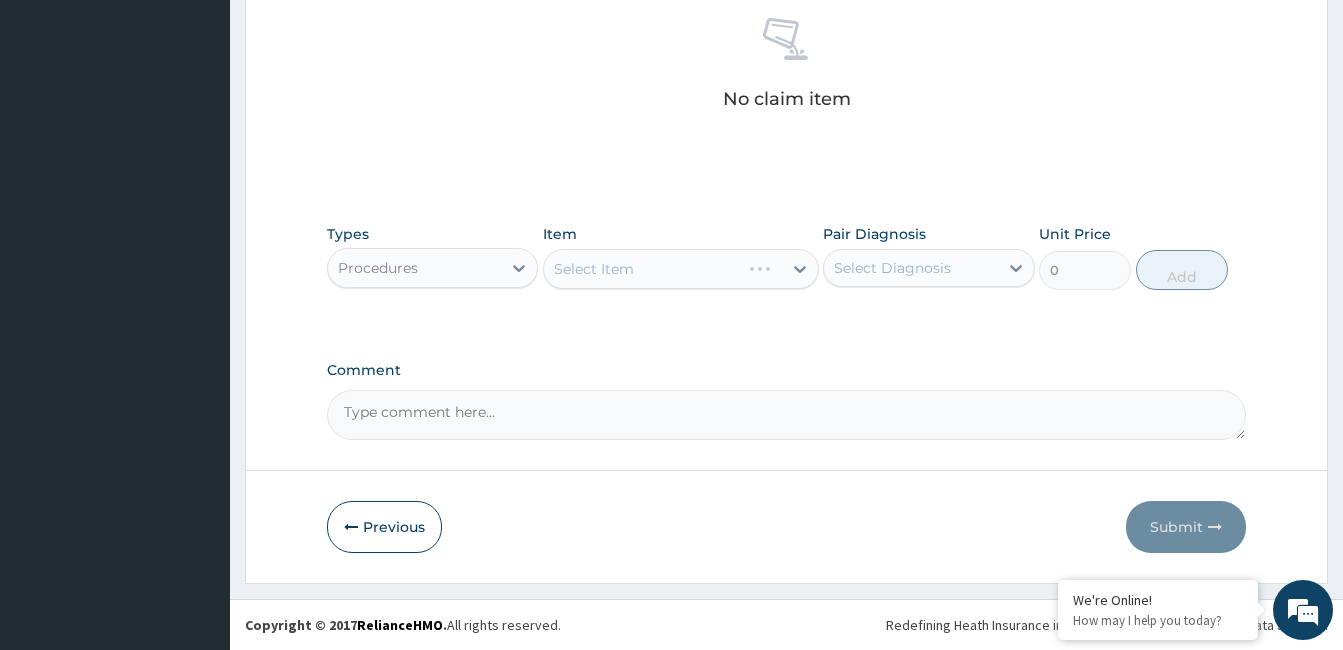 click on "Select Item" at bounding box center [681, 269] 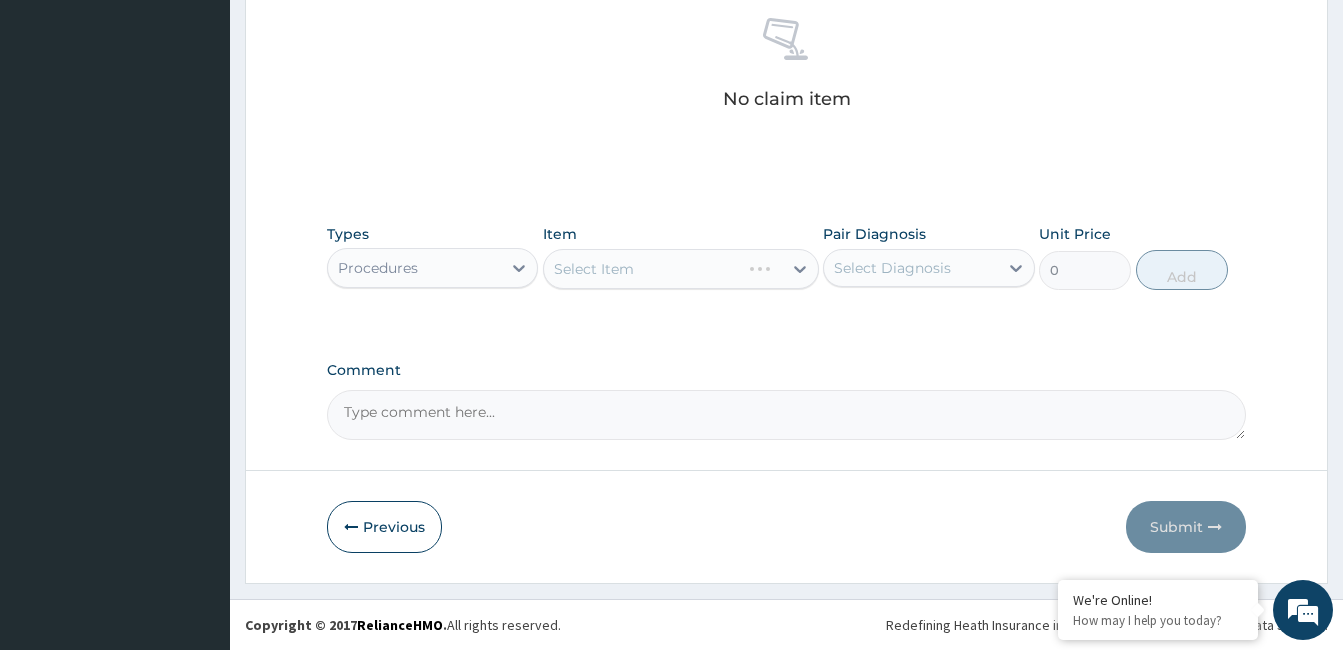 click on "Select Item" at bounding box center [681, 269] 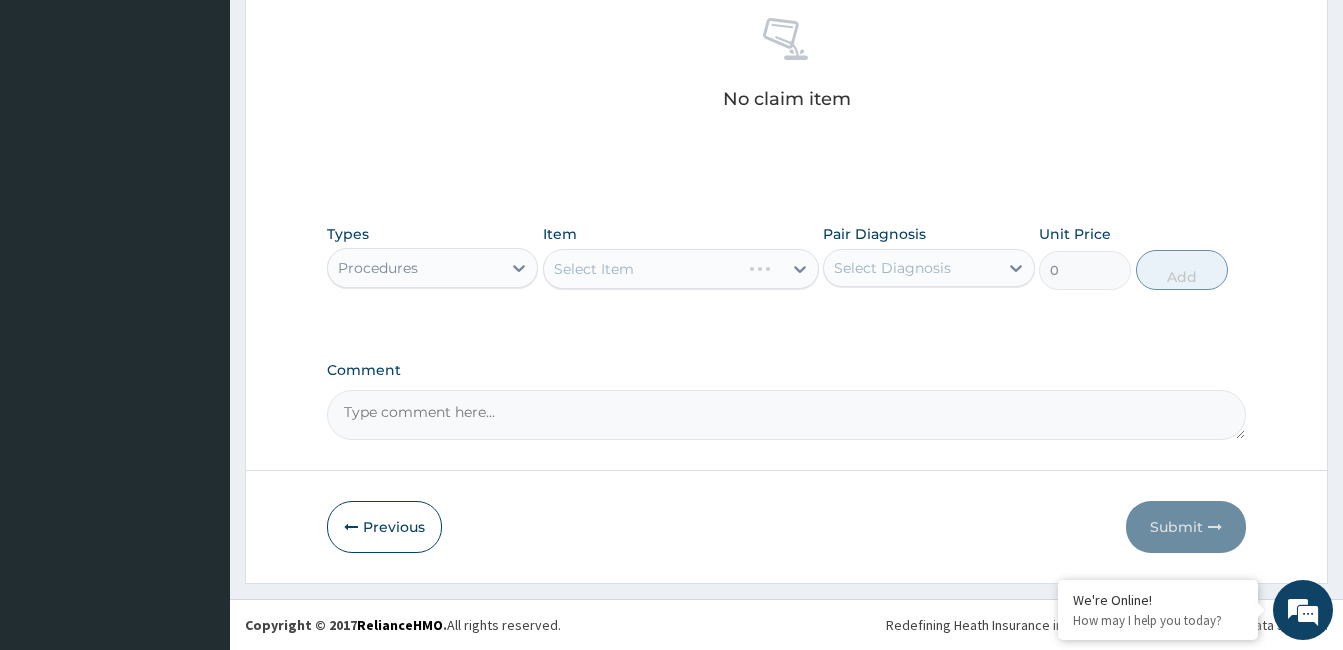 click on "Select Item" at bounding box center [681, 269] 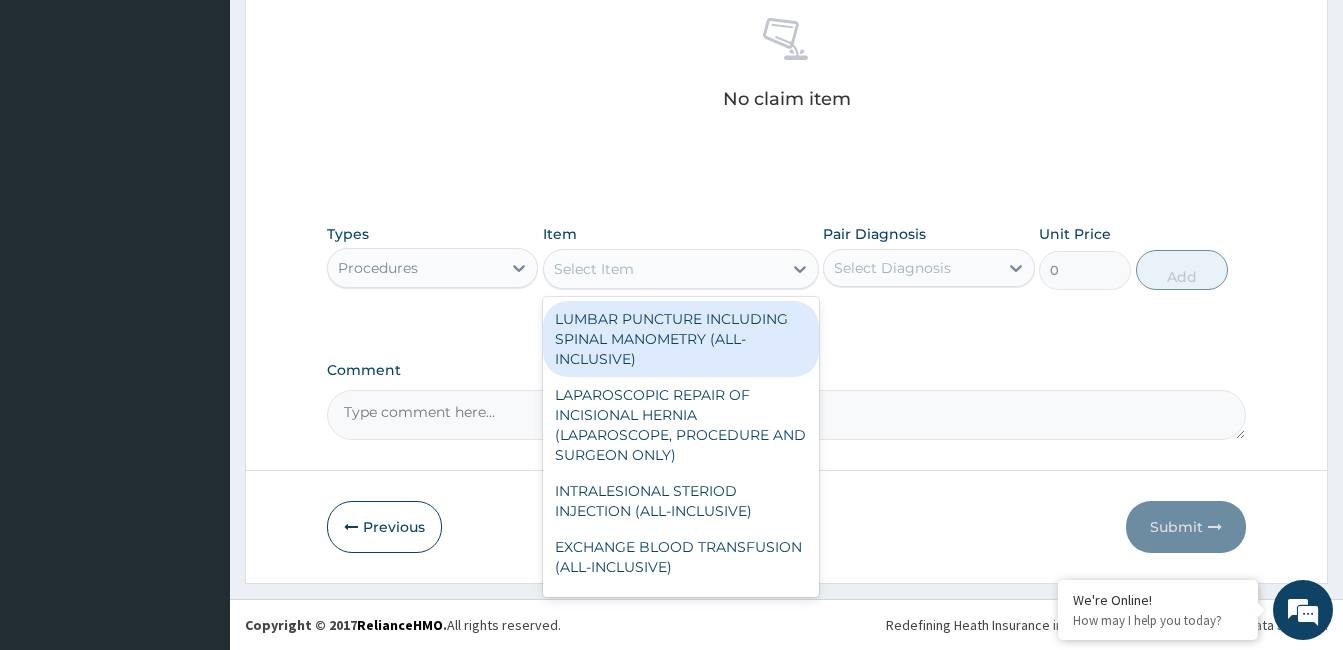 click on "Select Item" at bounding box center [663, 269] 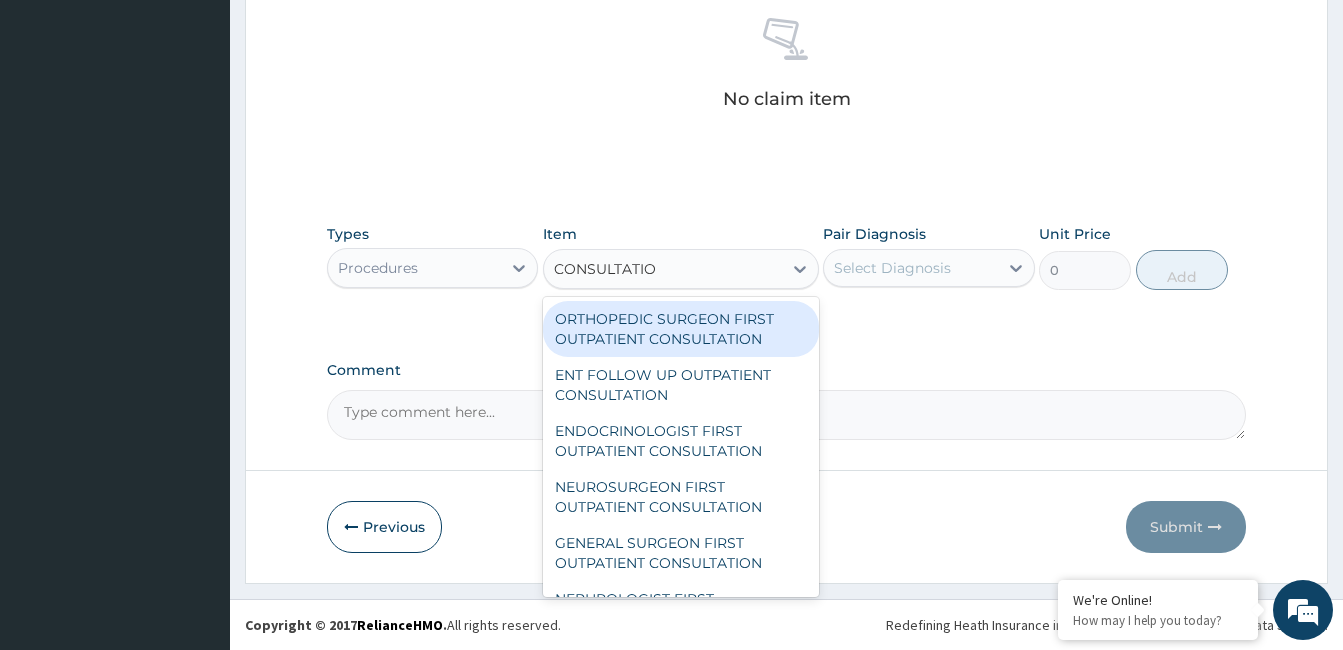 type on "CONSULTATION" 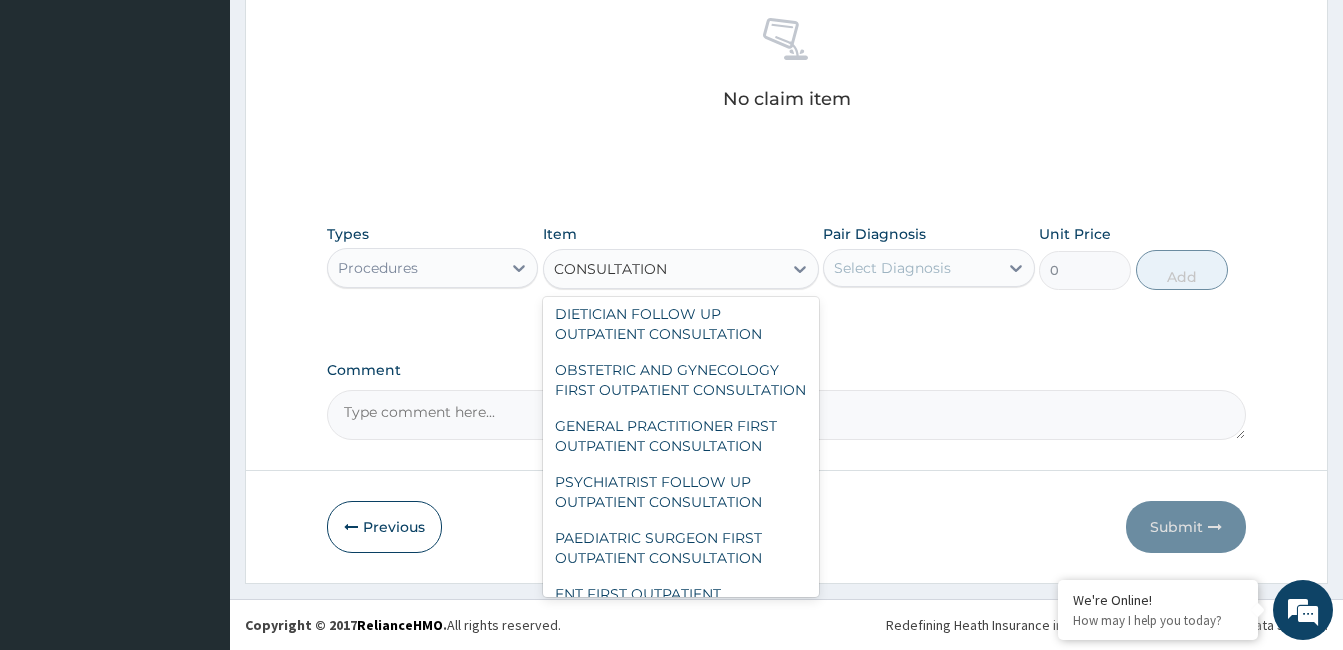 scroll, scrollTop: 520, scrollLeft: 0, axis: vertical 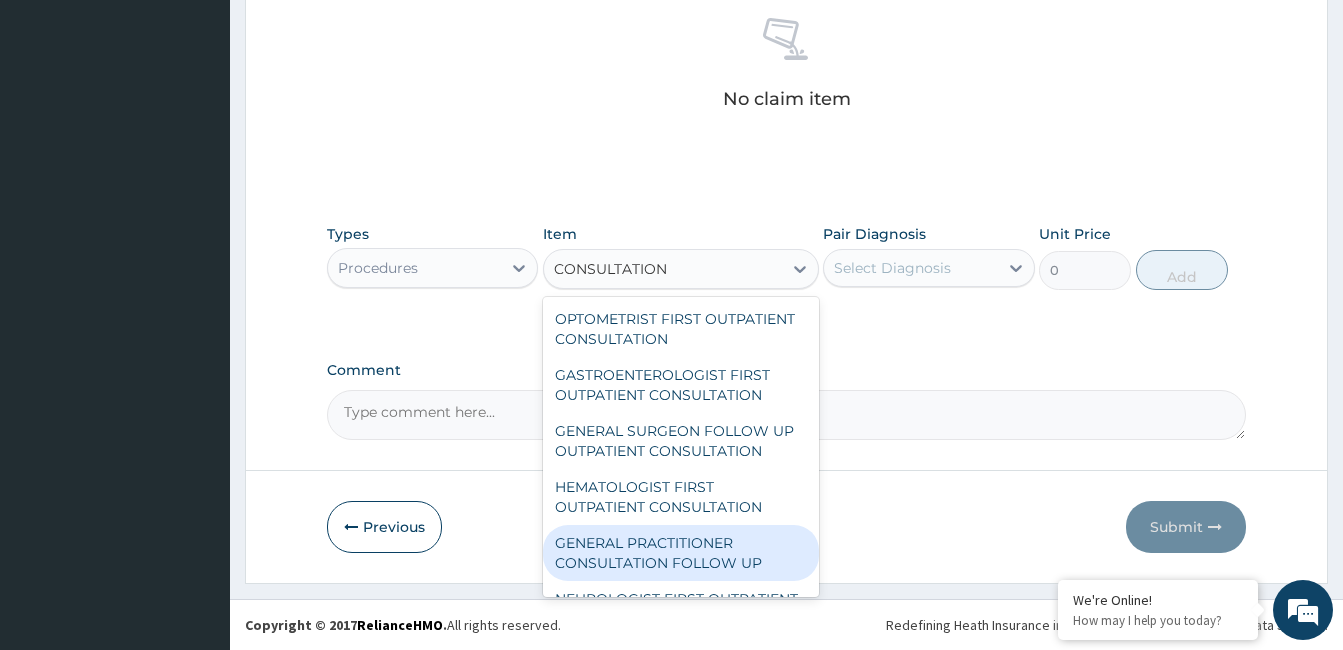 click on "GENERAL PRACTITIONER CONSULTATION FOLLOW UP" at bounding box center (681, 553) 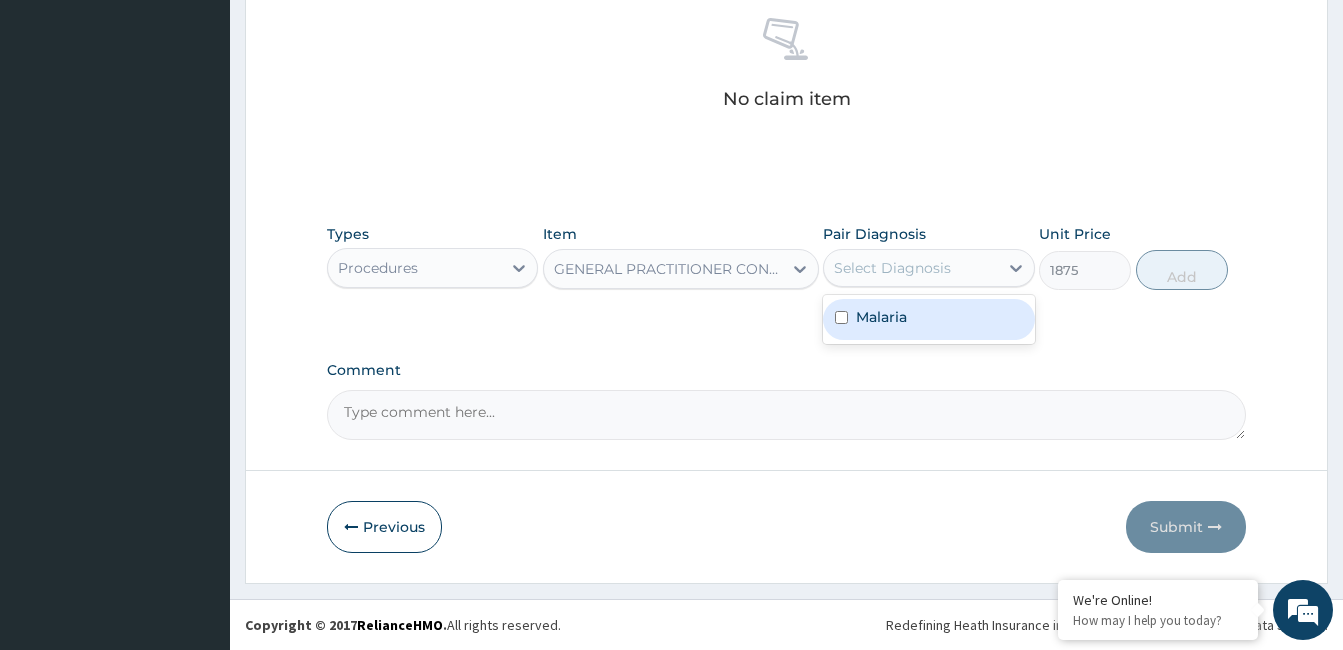 click on "Select Diagnosis" at bounding box center (910, 268) 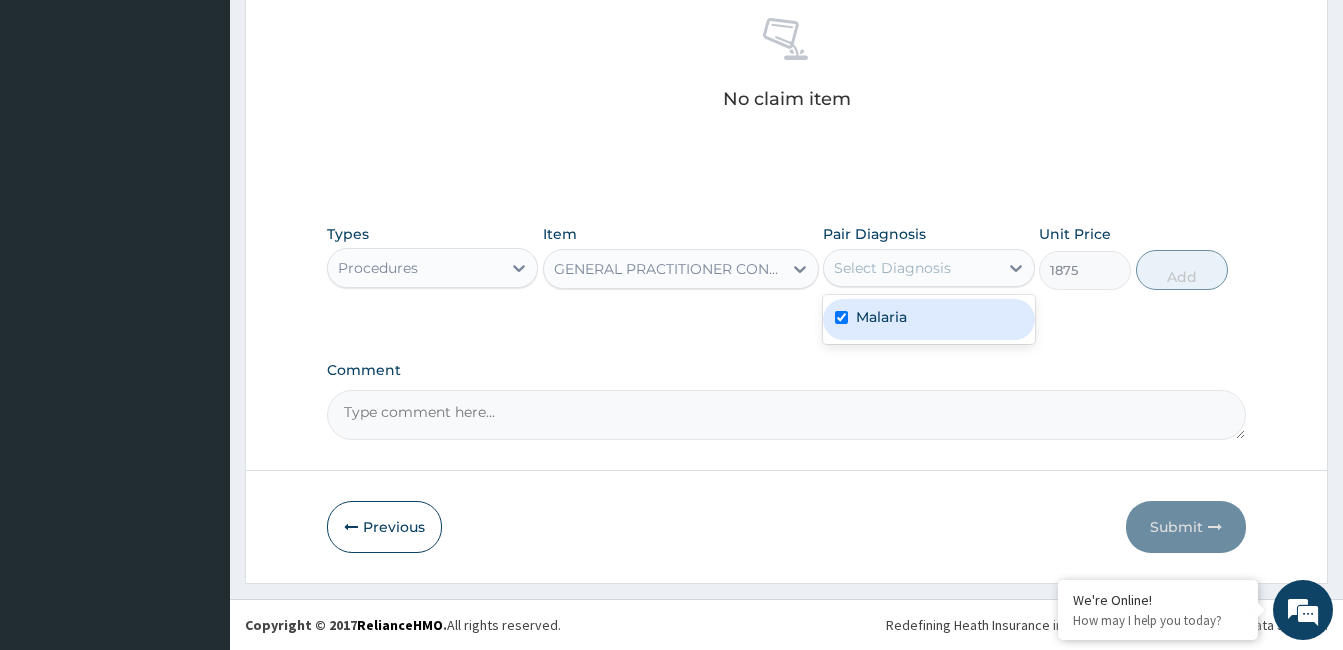 checkbox on "true" 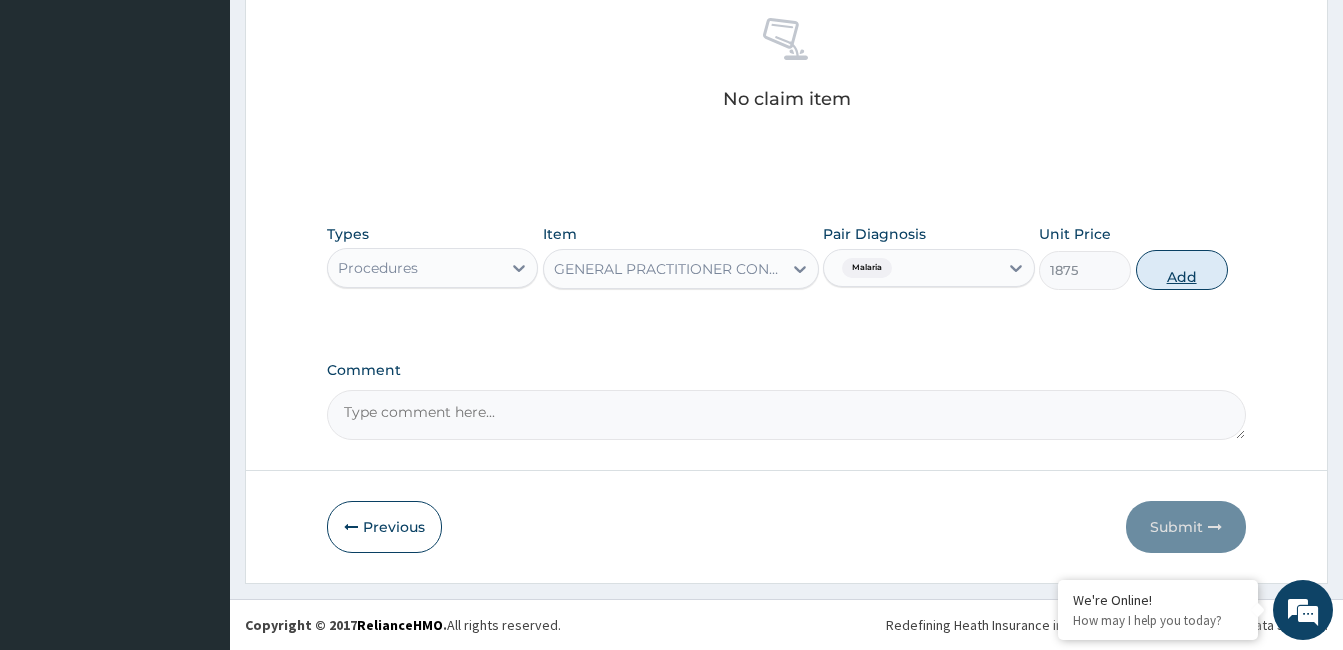 click on "Add" at bounding box center (1182, 270) 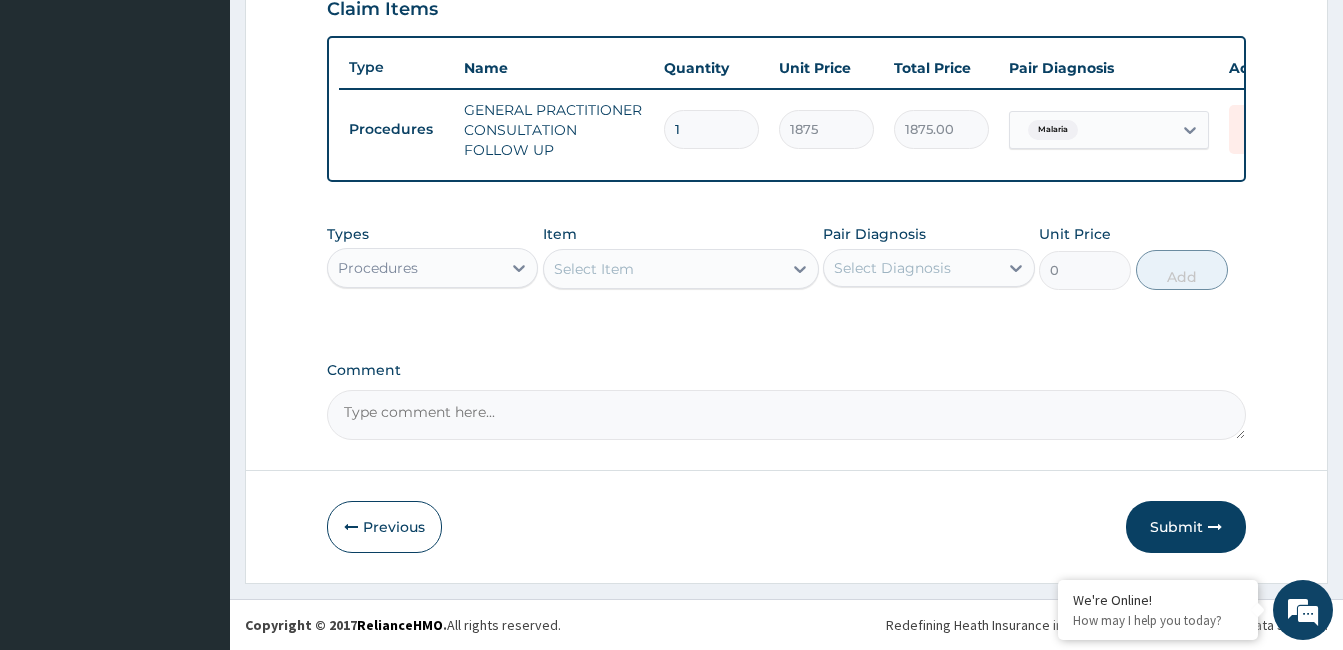 scroll, scrollTop: 723, scrollLeft: 0, axis: vertical 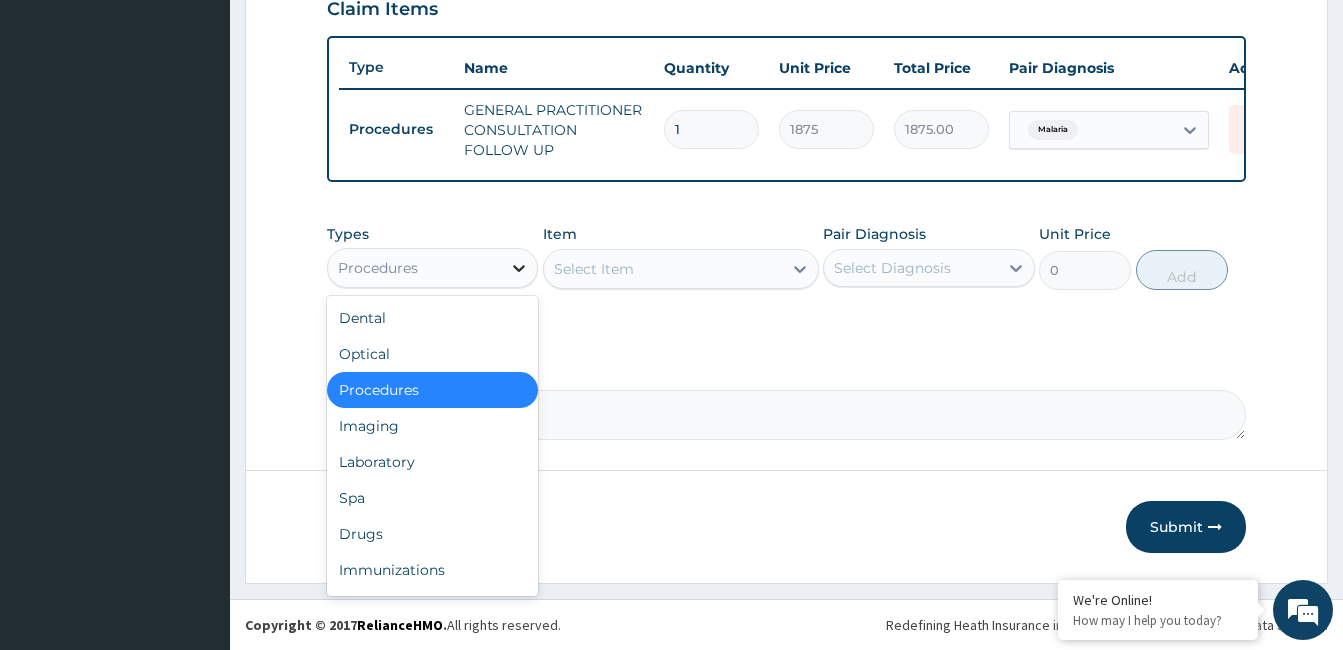 click 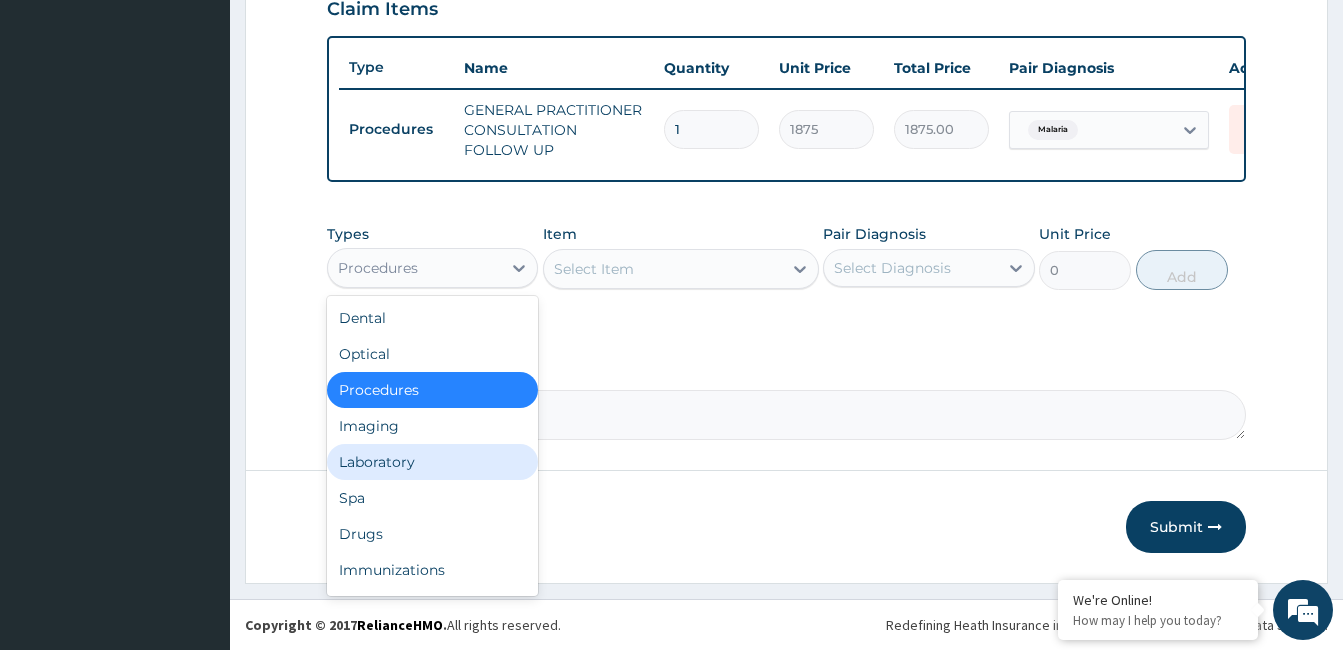 click on "Laboratory" at bounding box center [432, 462] 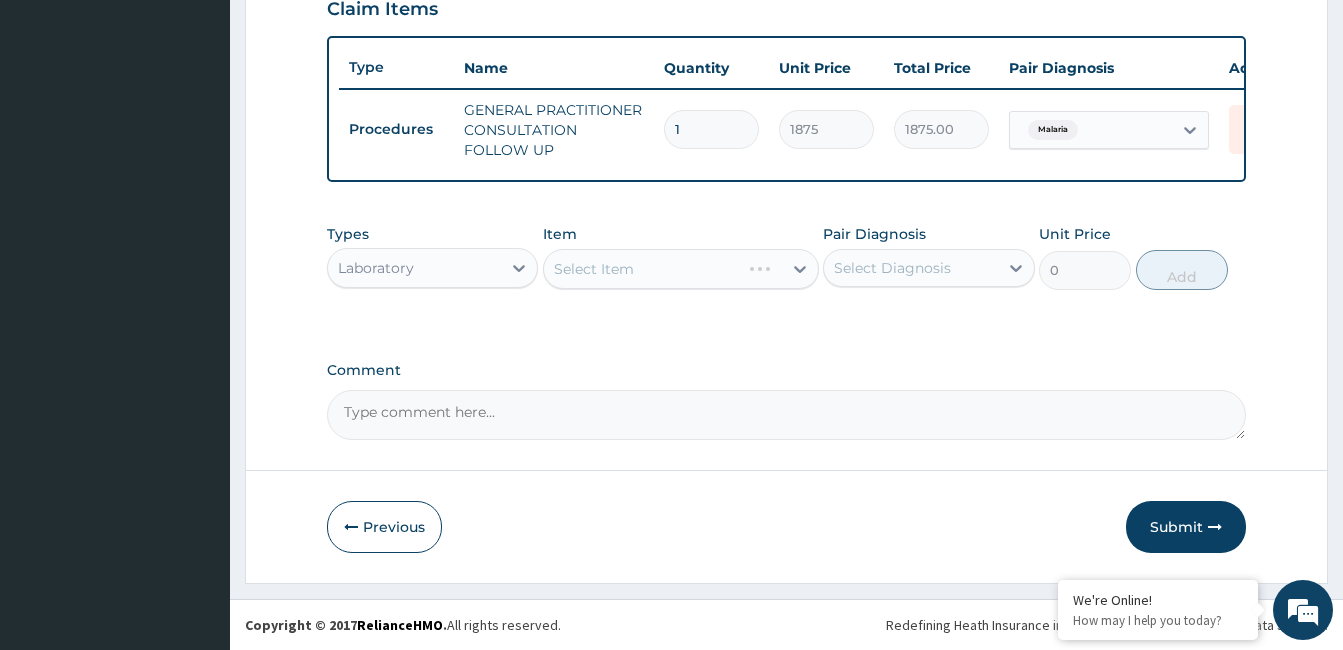 click on "Select Item" at bounding box center [681, 269] 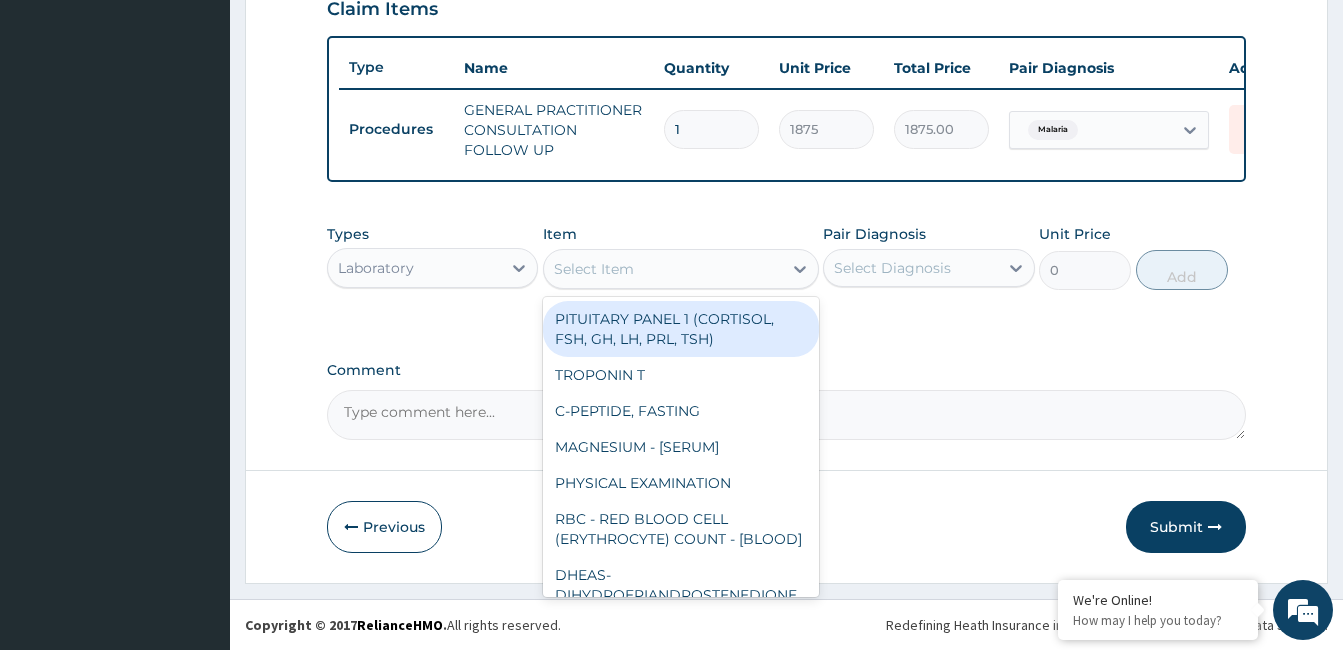 click on "Select Item" at bounding box center [663, 269] 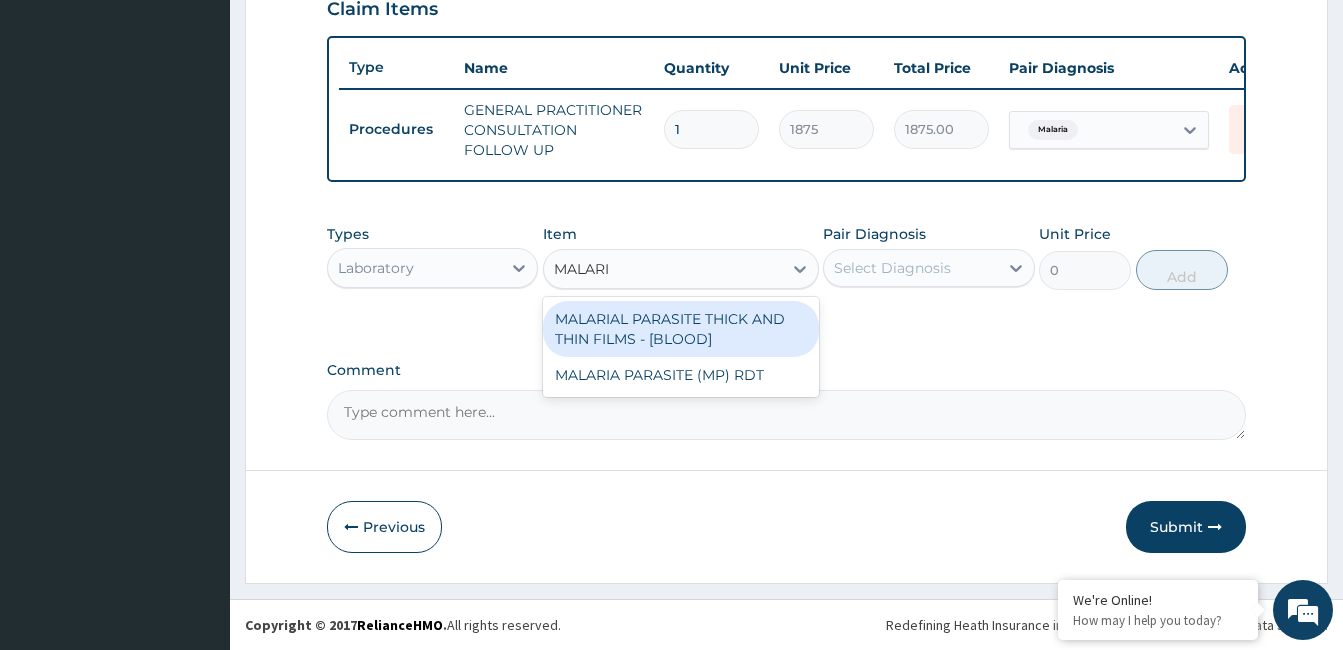 type on "MALARIA" 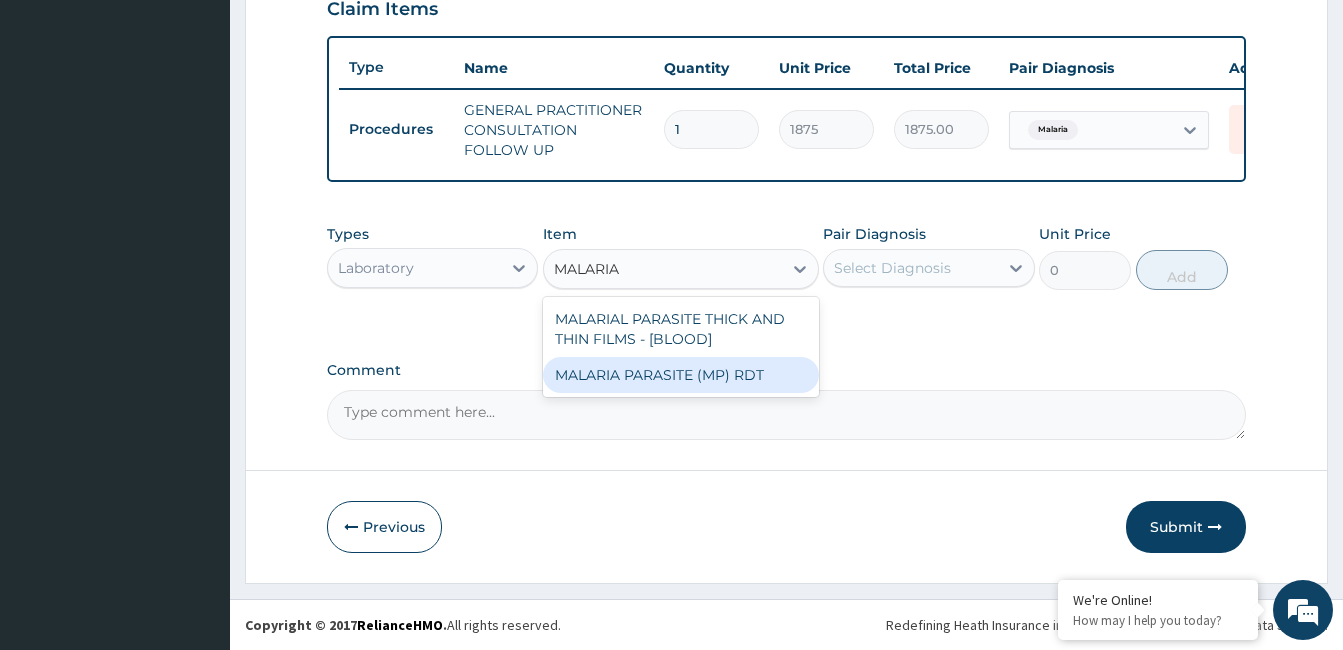 click on "MALARIA PARASITE (MP) RDT" at bounding box center (681, 375) 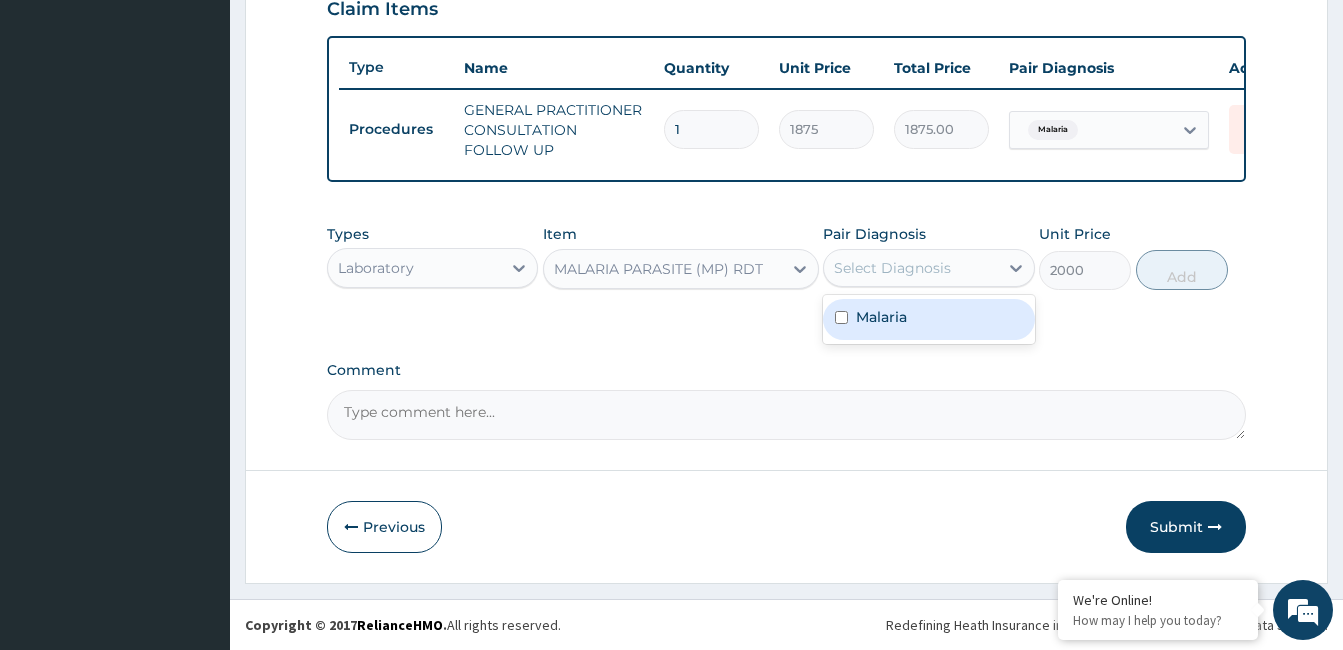 click on "Select Diagnosis" at bounding box center (892, 268) 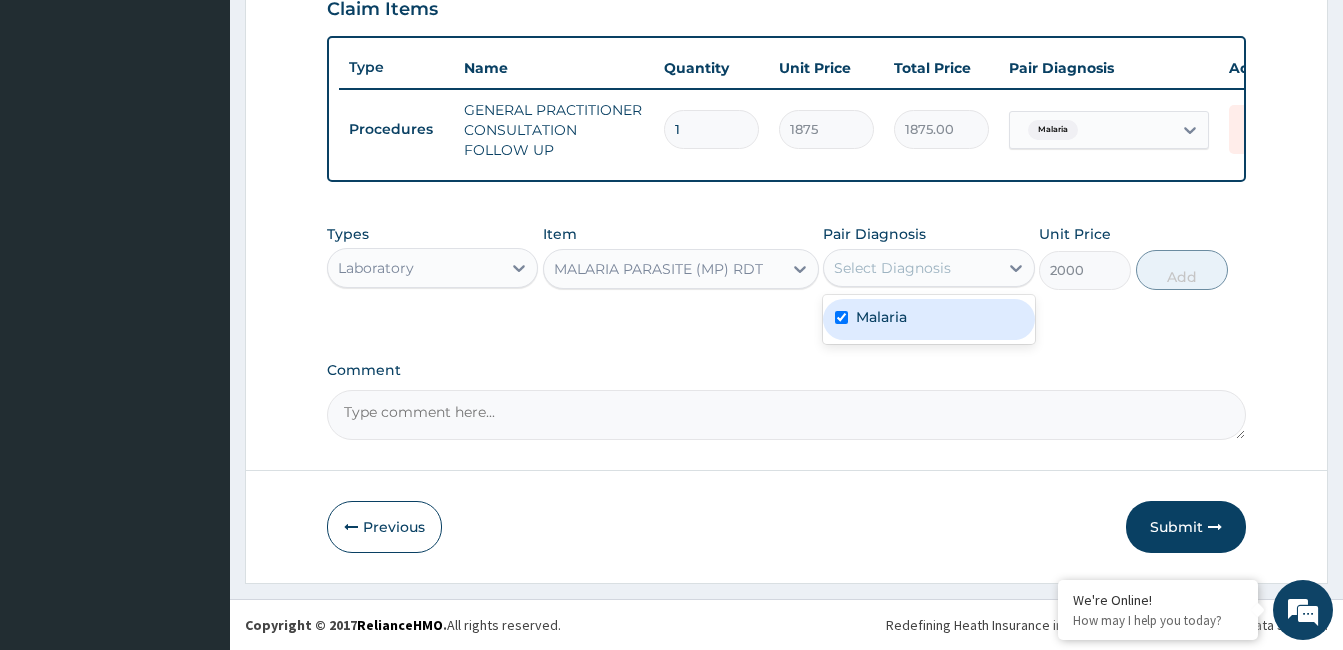 checkbox on "true" 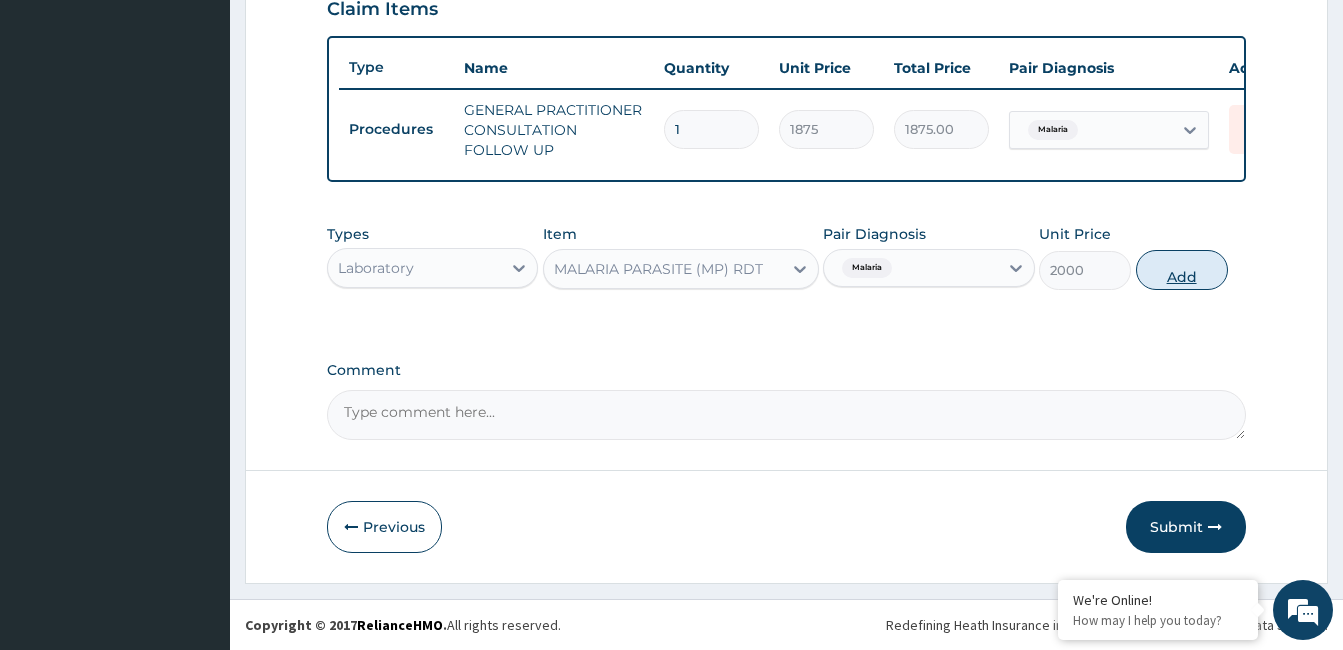 click on "Add" at bounding box center [1182, 270] 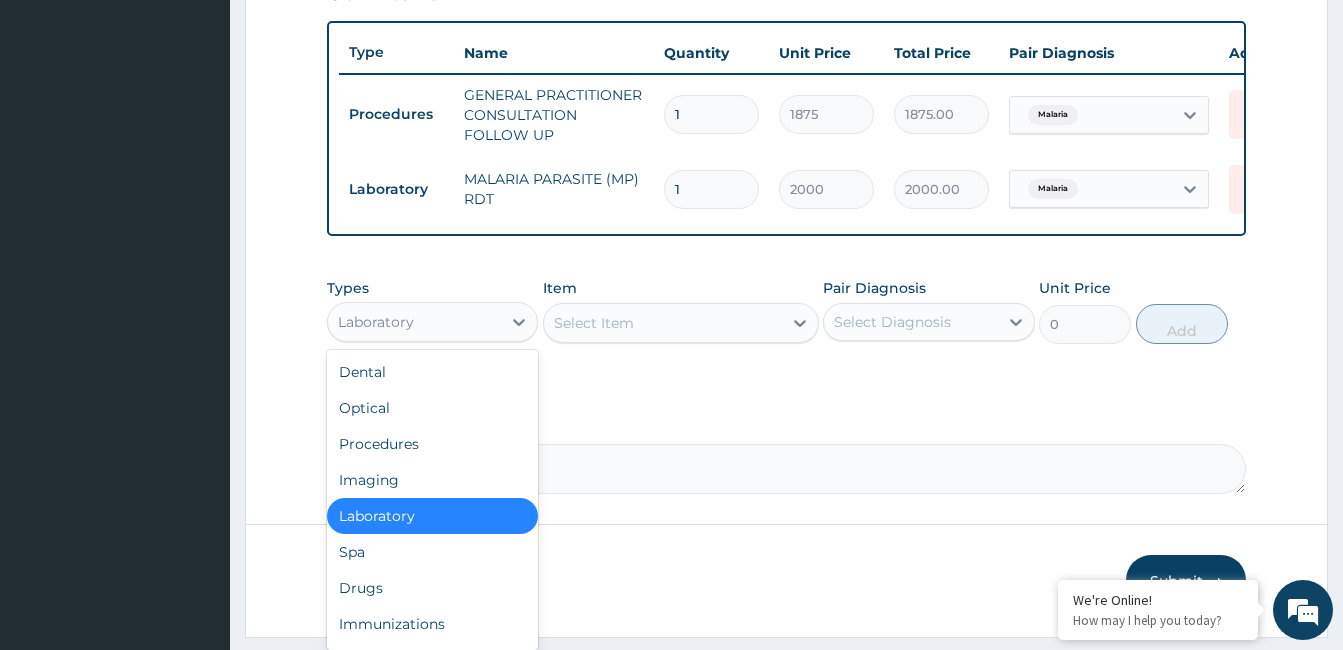 click on "Laboratory" at bounding box center (414, 322) 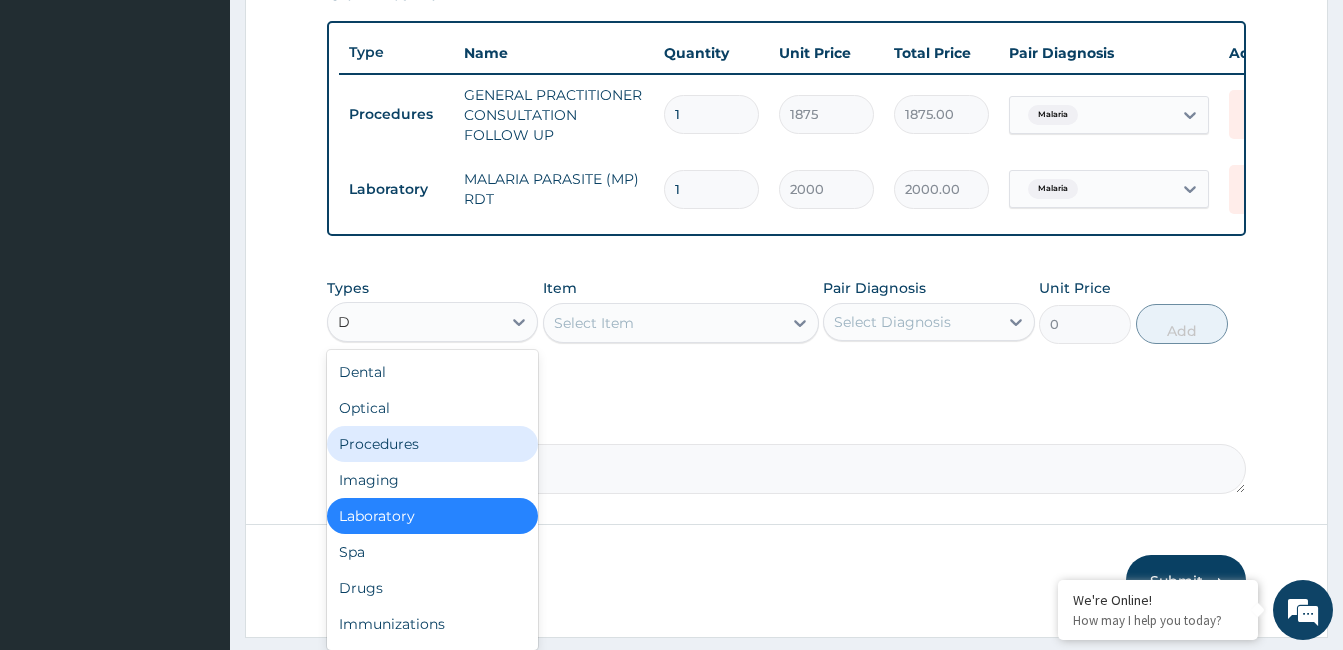 type on "DR" 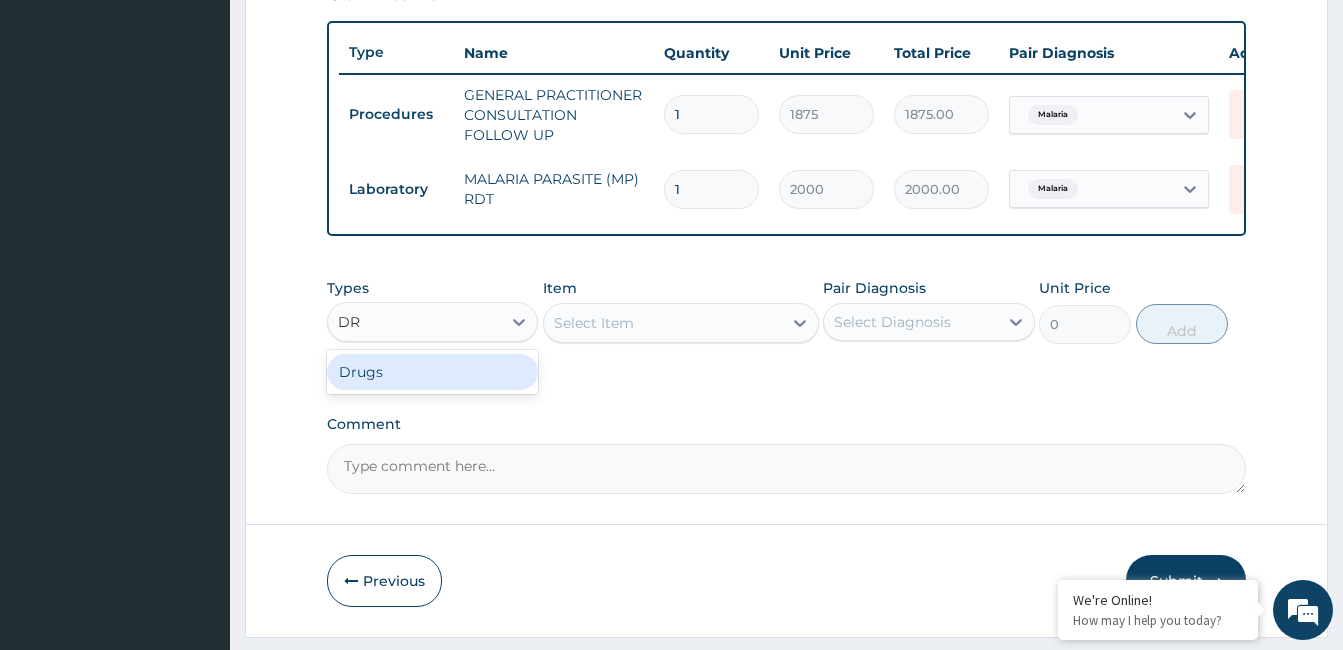 click on "Drugs" at bounding box center (432, 372) 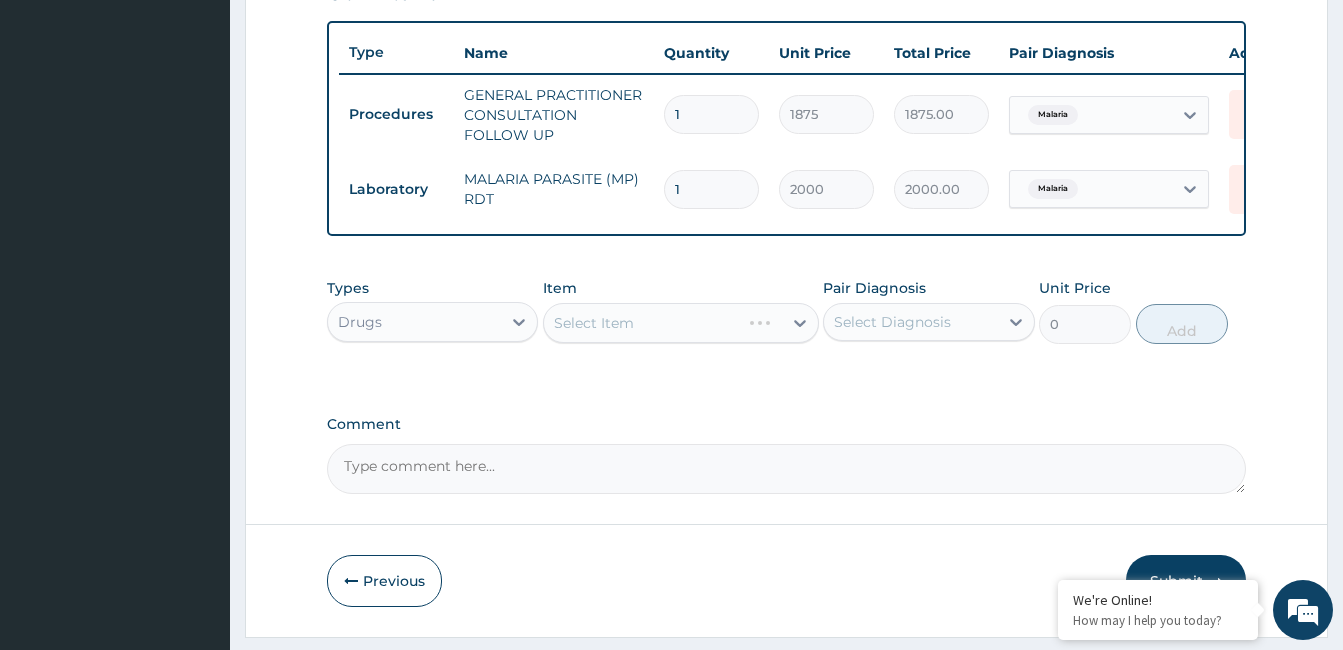 click on "Select Item" at bounding box center [681, 323] 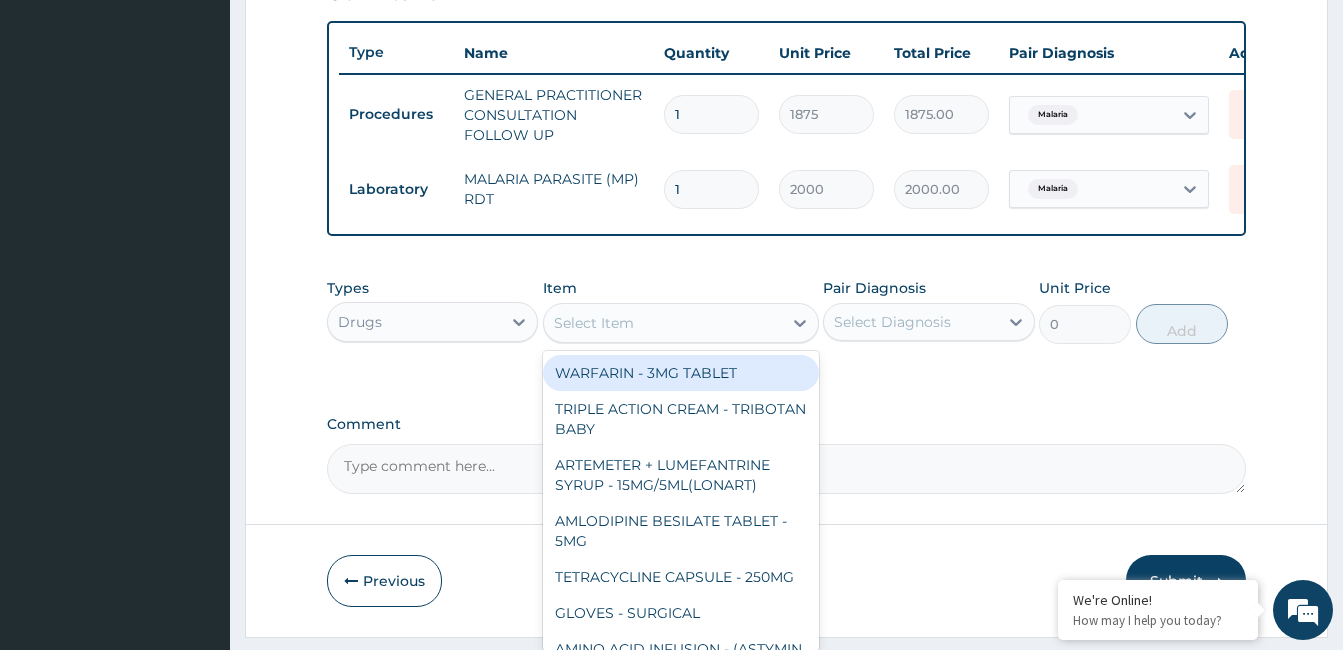 click on "Select Item" at bounding box center (663, 323) 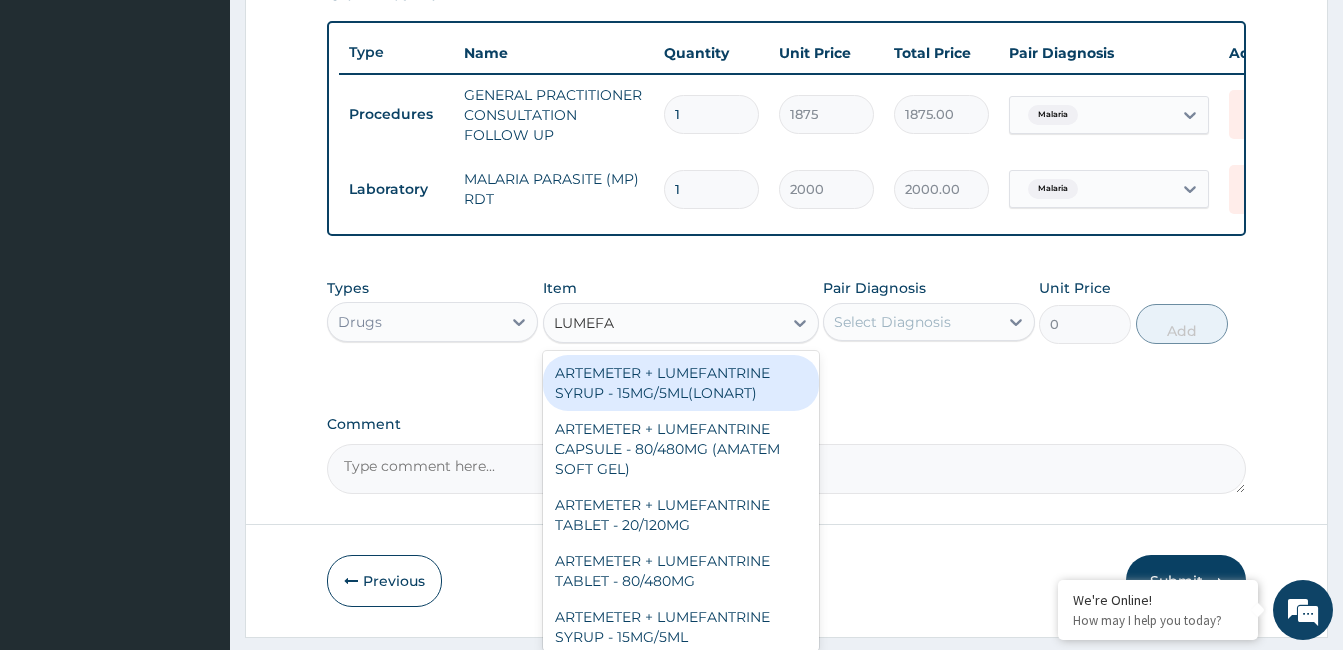 type on "LUMEFAN" 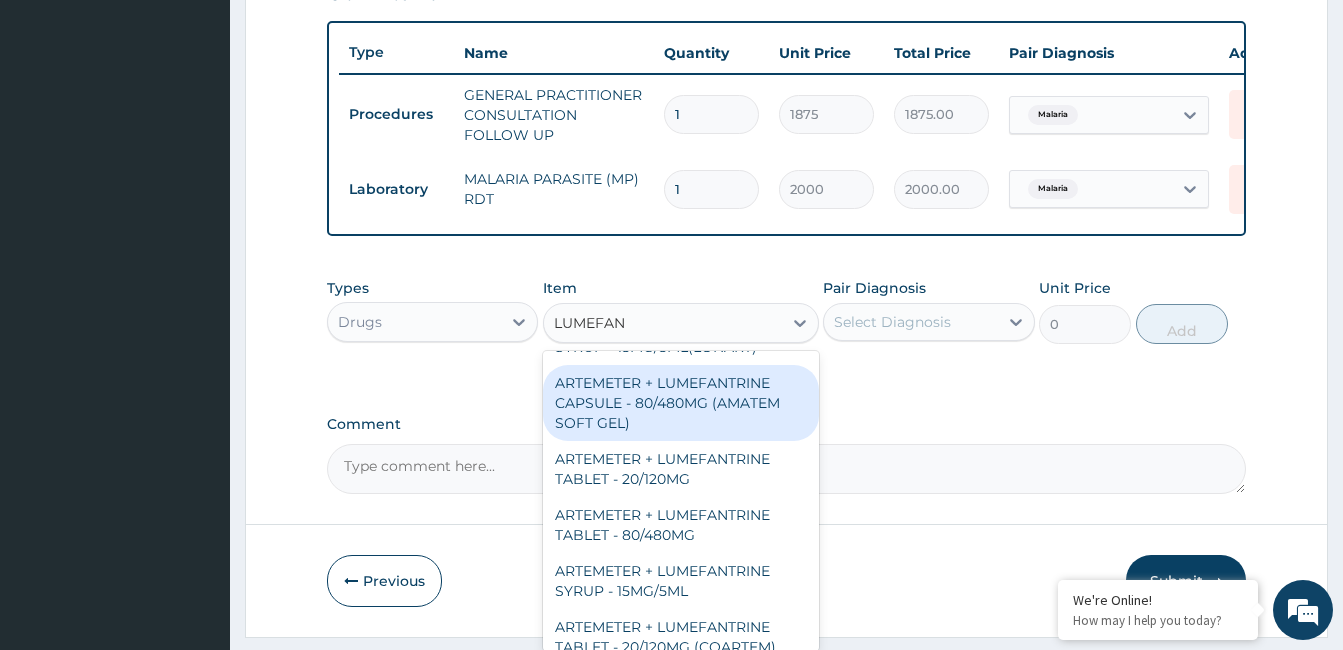 scroll, scrollTop: 56, scrollLeft: 0, axis: vertical 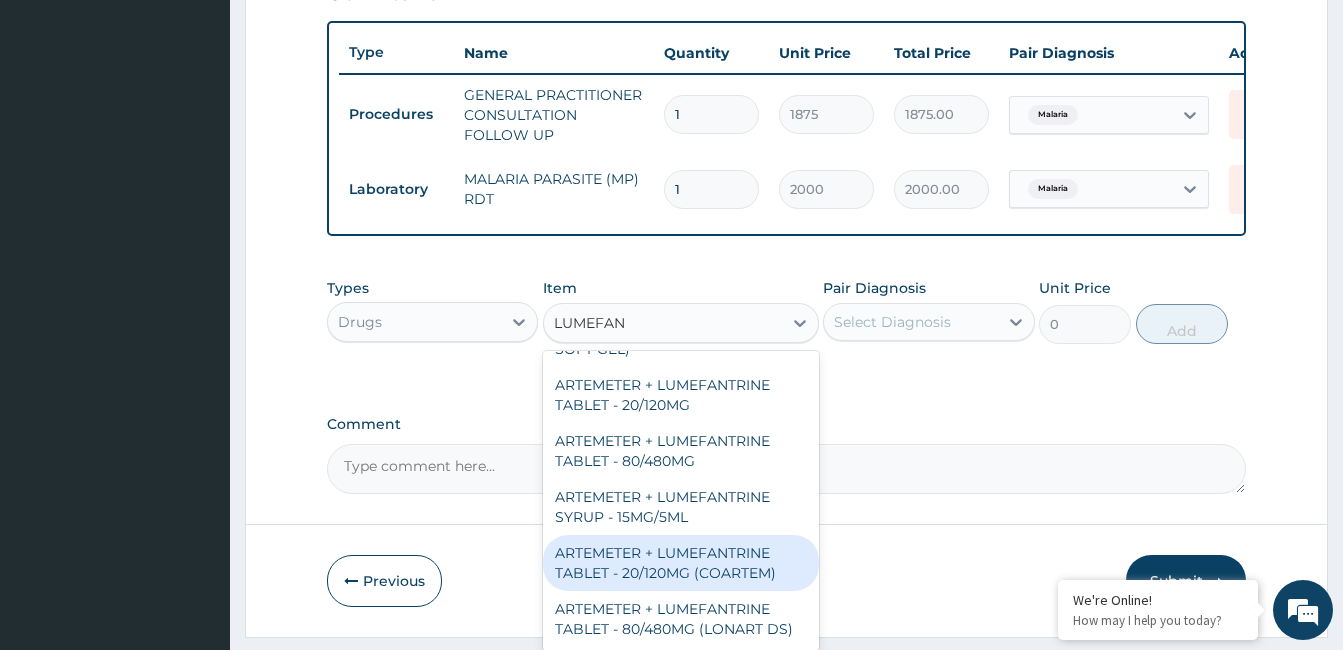 click on "ARTEMETER + LUMEFANTRINE TABLET - 20/120MG (COARTEM)" at bounding box center (681, 563) 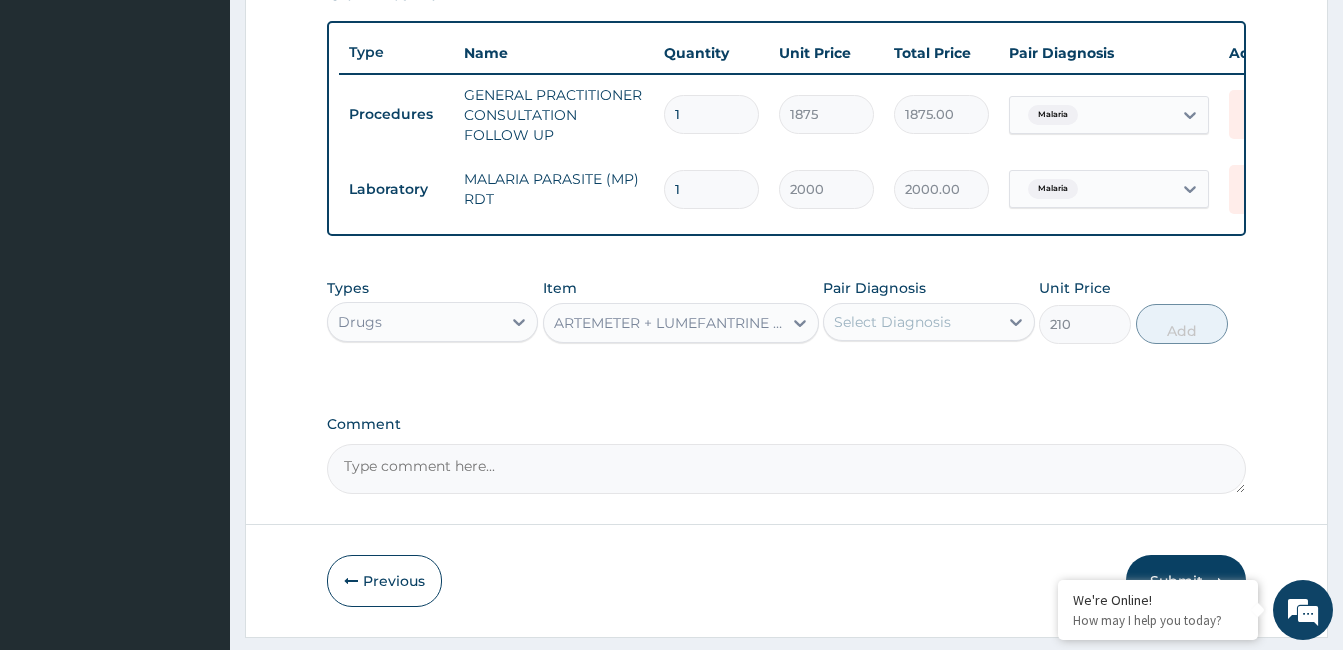 click on "Select Diagnosis" at bounding box center [892, 322] 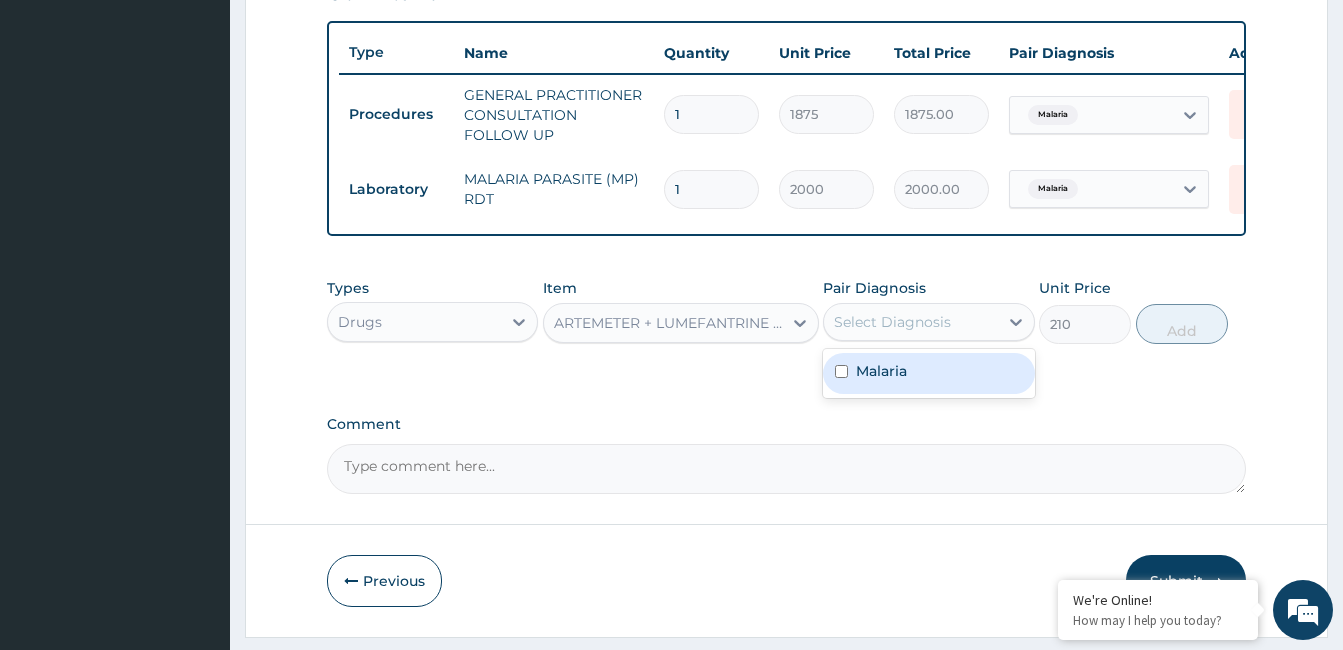 click on "Malaria" at bounding box center [928, 373] 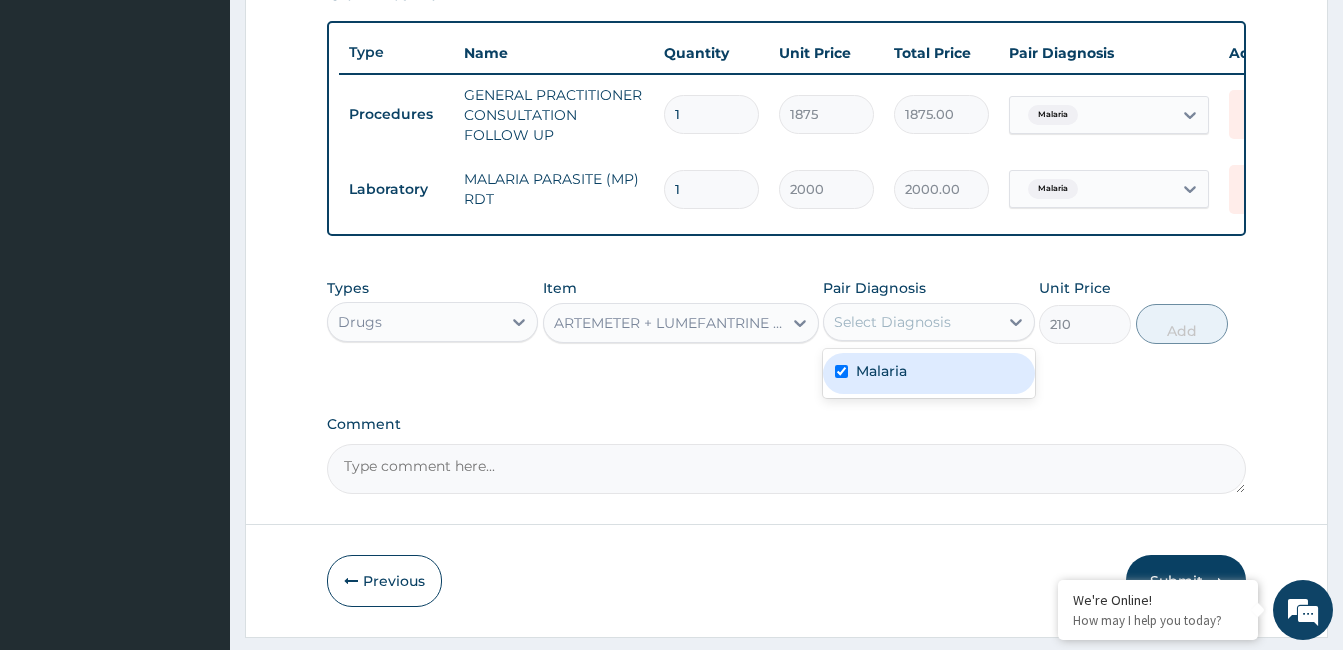 checkbox on "true" 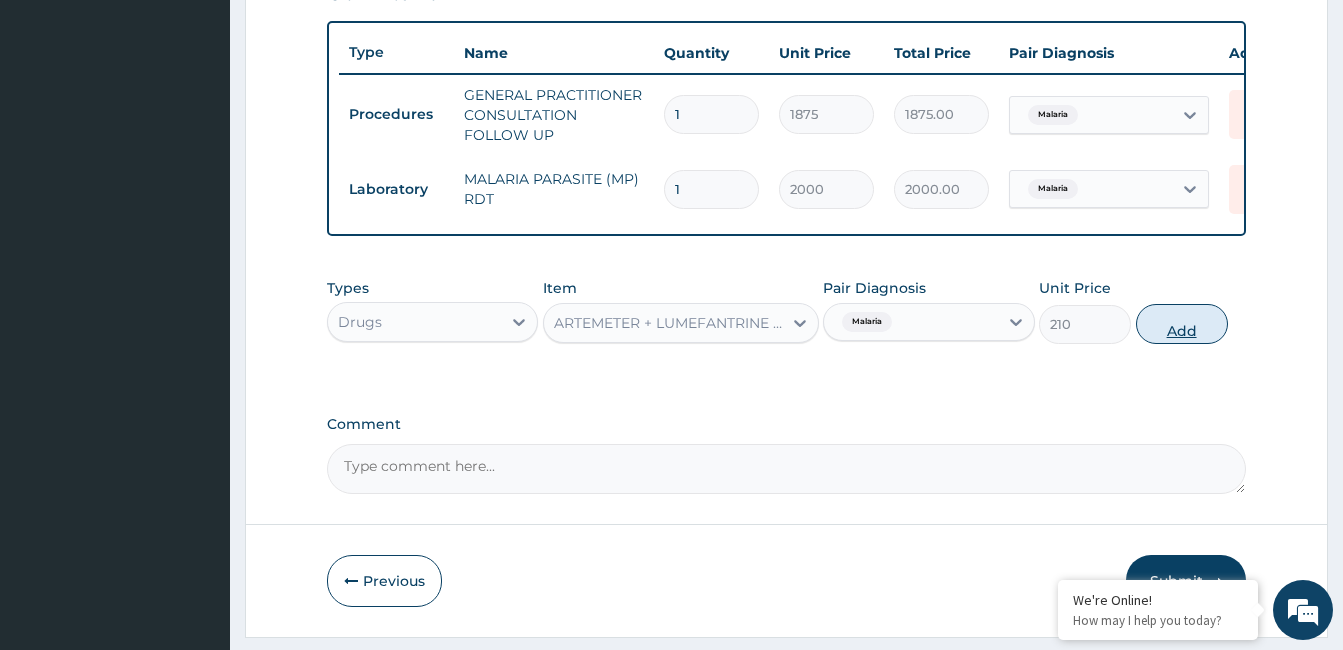 click on "Add" at bounding box center [1182, 324] 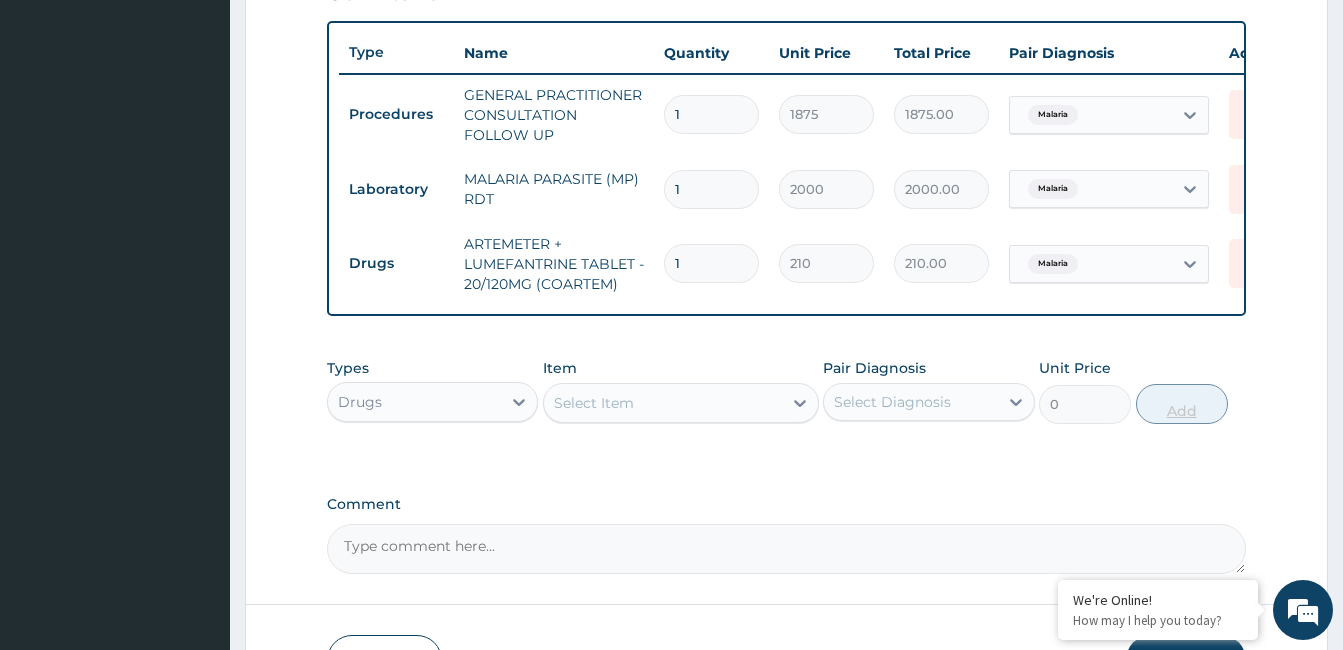 type on "12" 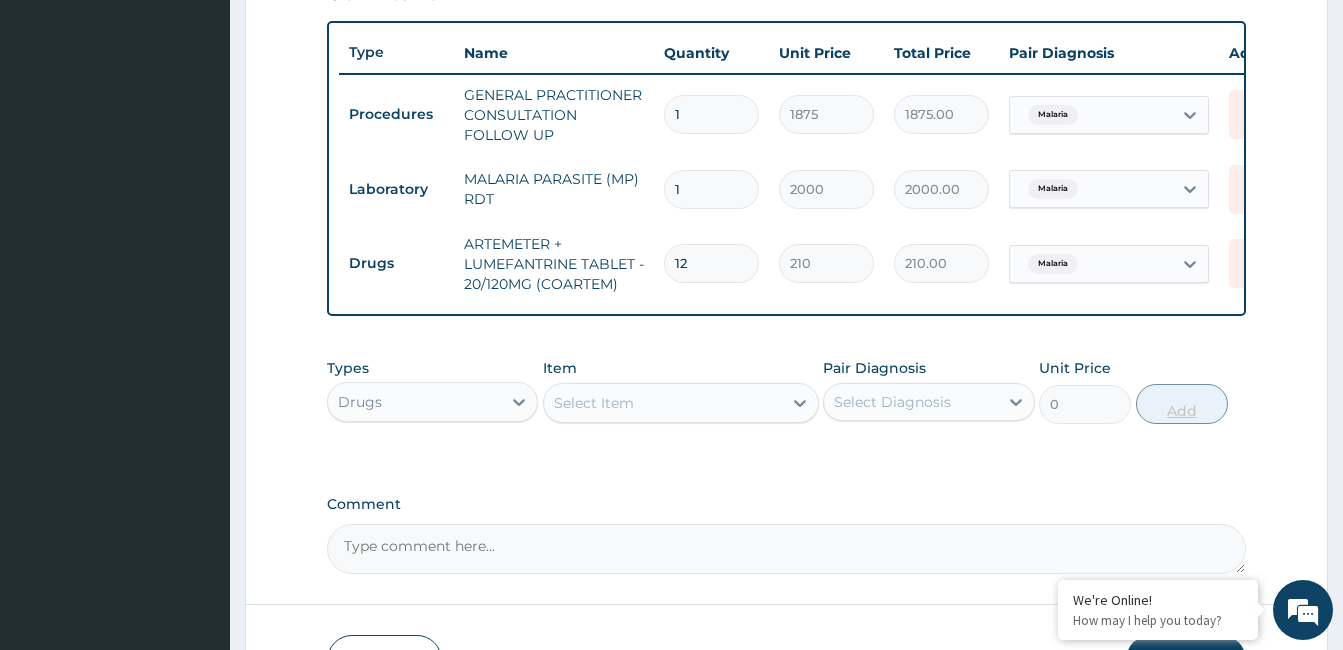 type on "2520.00" 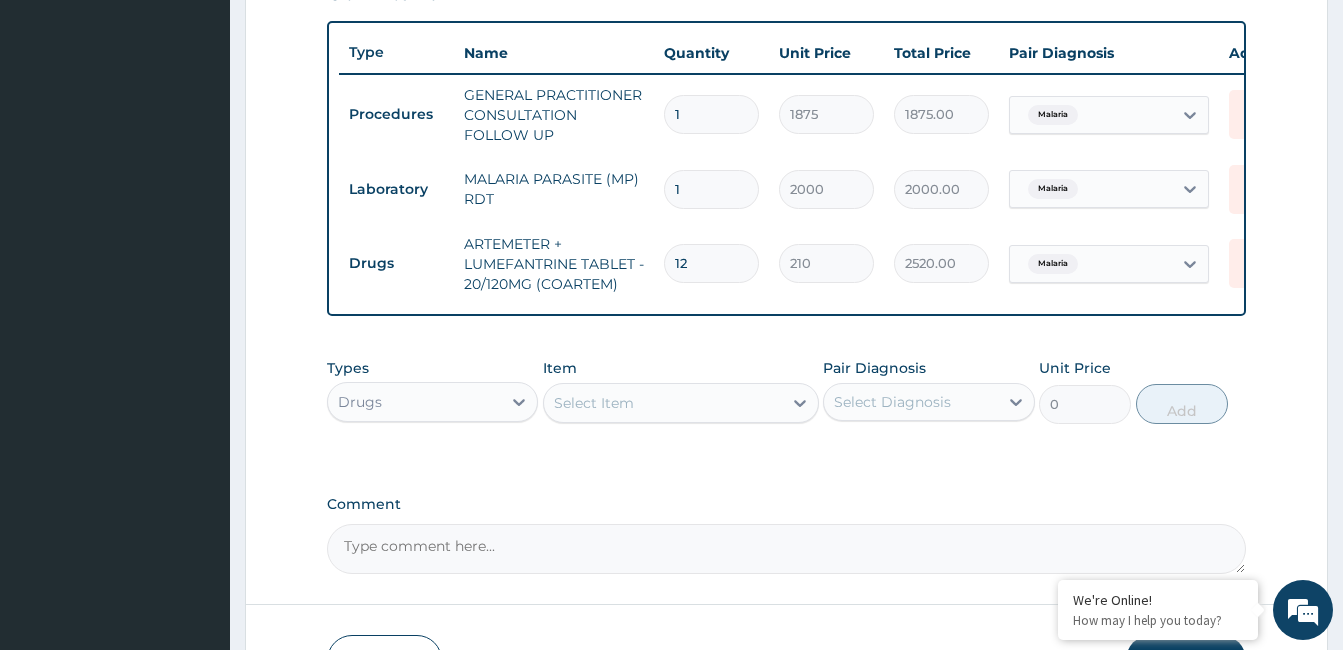 type on "12" 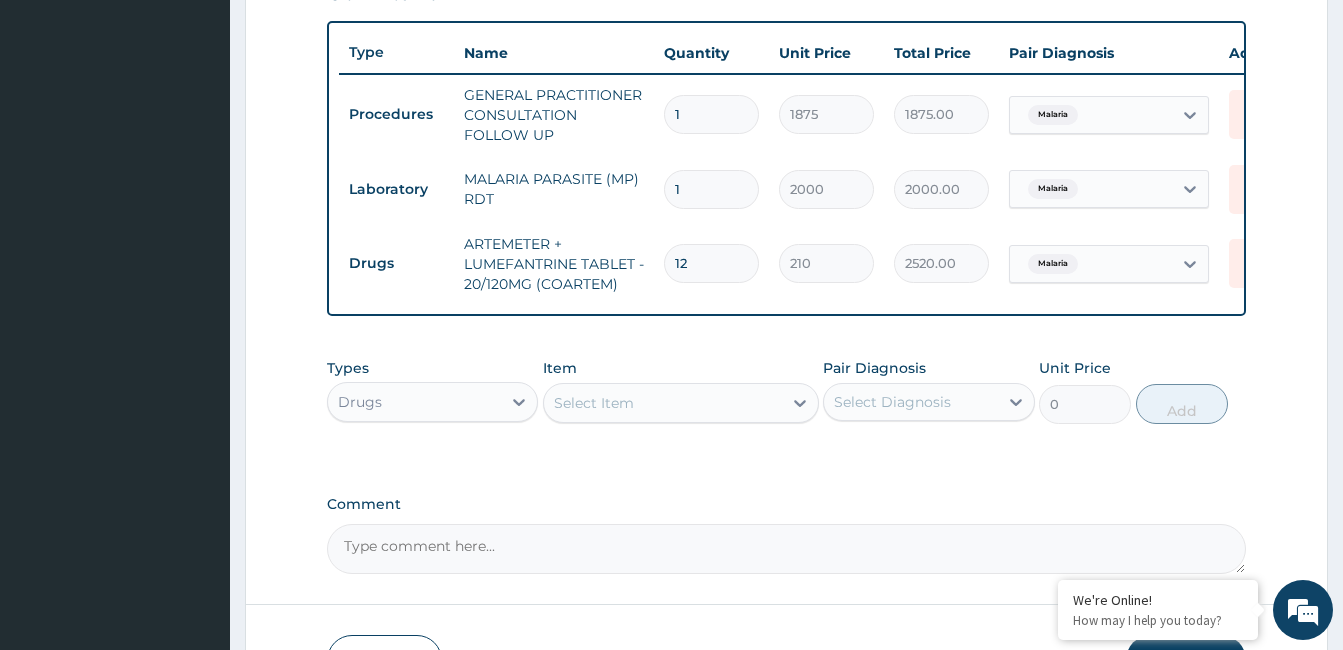 click on "Select Item" at bounding box center (663, 403) 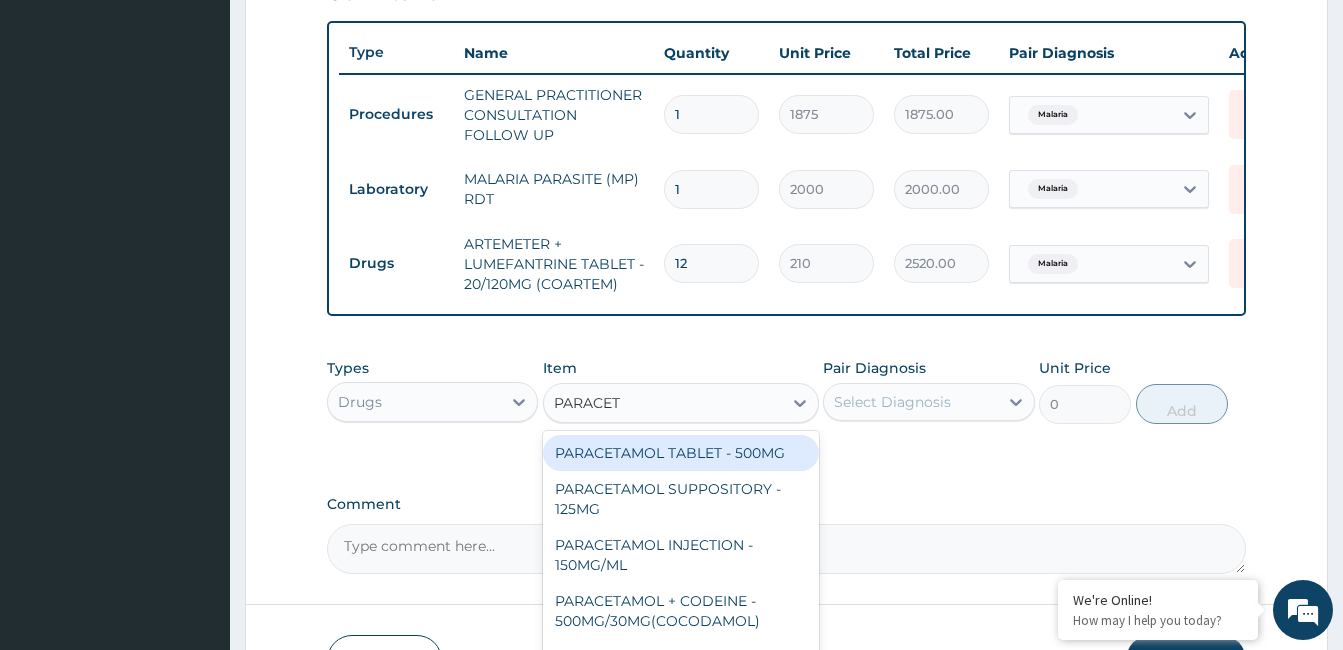 type on "PARACETA" 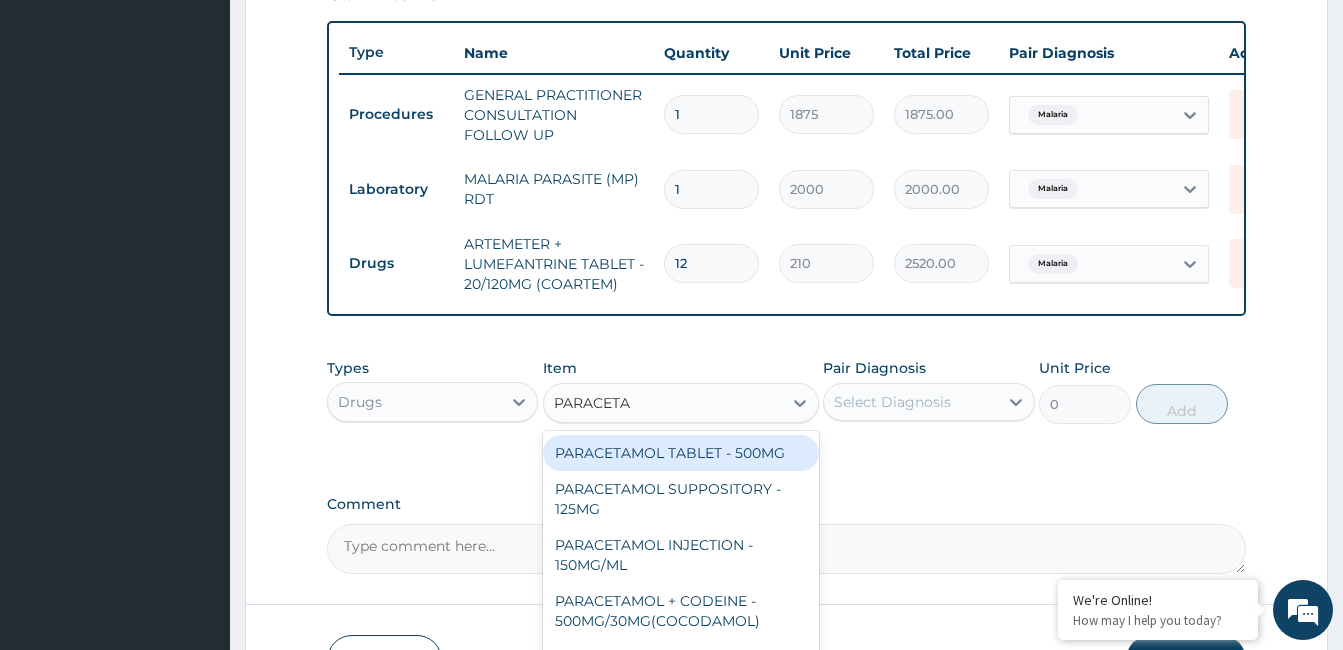 scroll, scrollTop: 872, scrollLeft: 0, axis: vertical 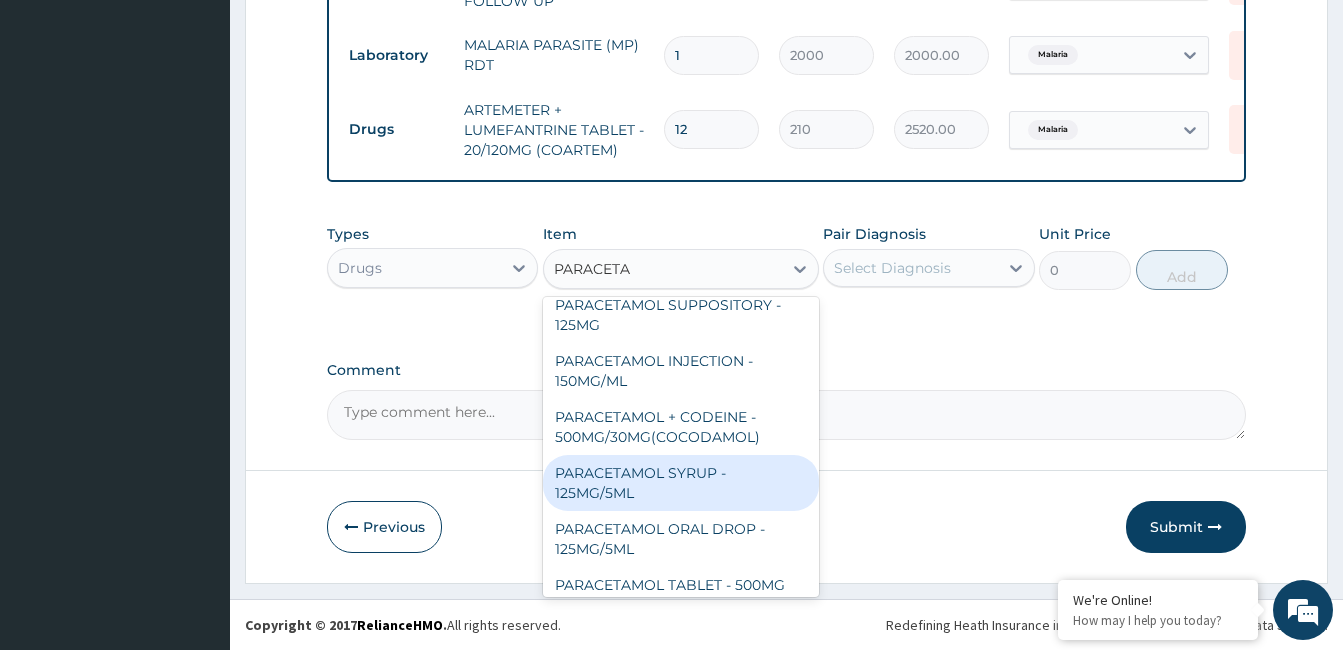 click on "PARACETAMOL SYRUP - 125MG/5ML" at bounding box center [681, 483] 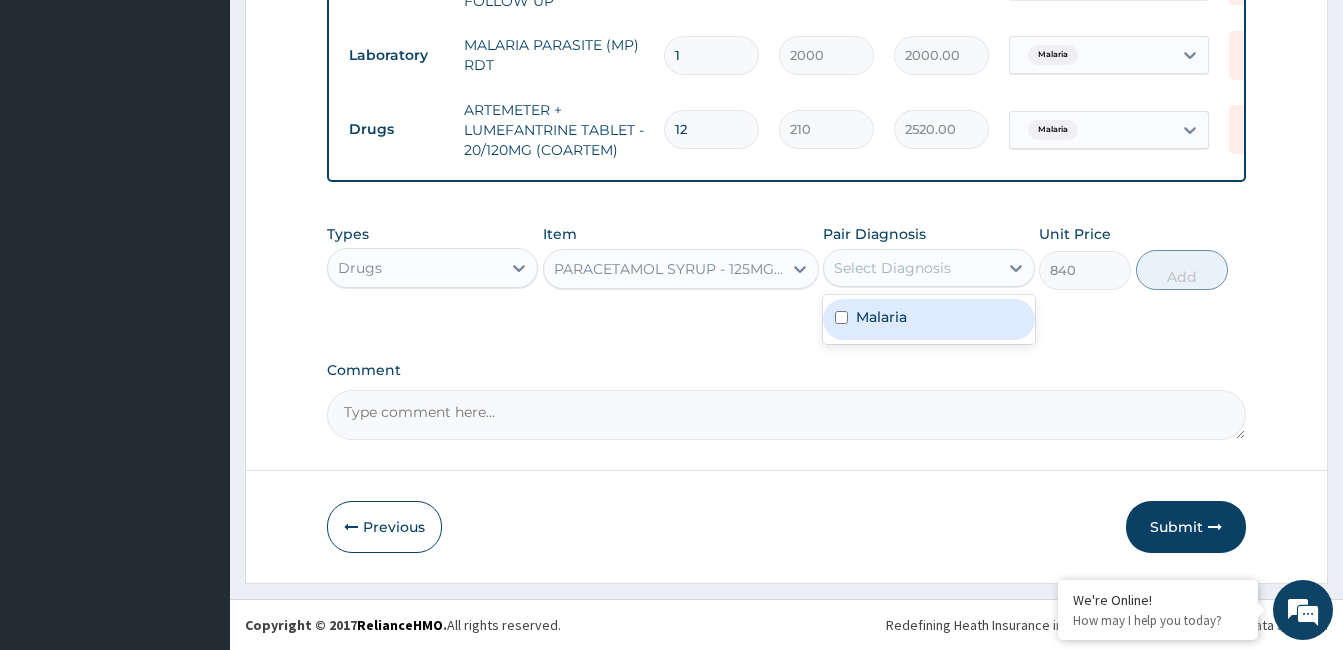 click on "Select Diagnosis" at bounding box center [892, 268] 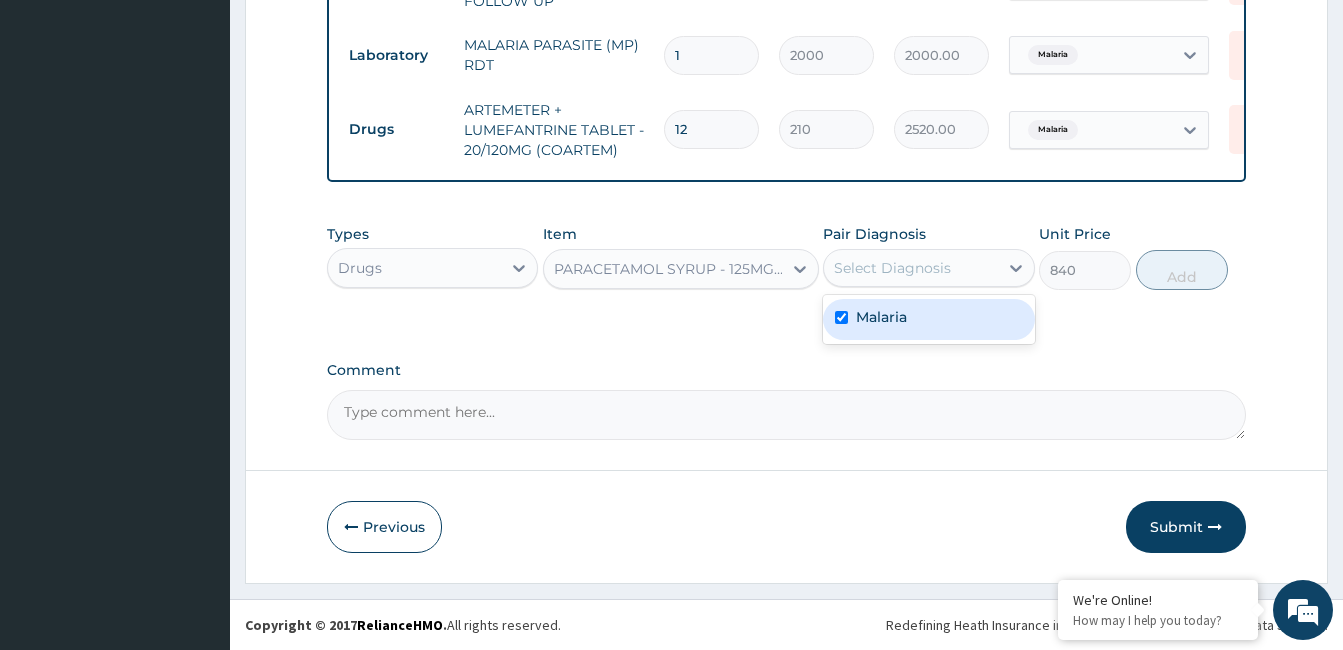 checkbox on "true" 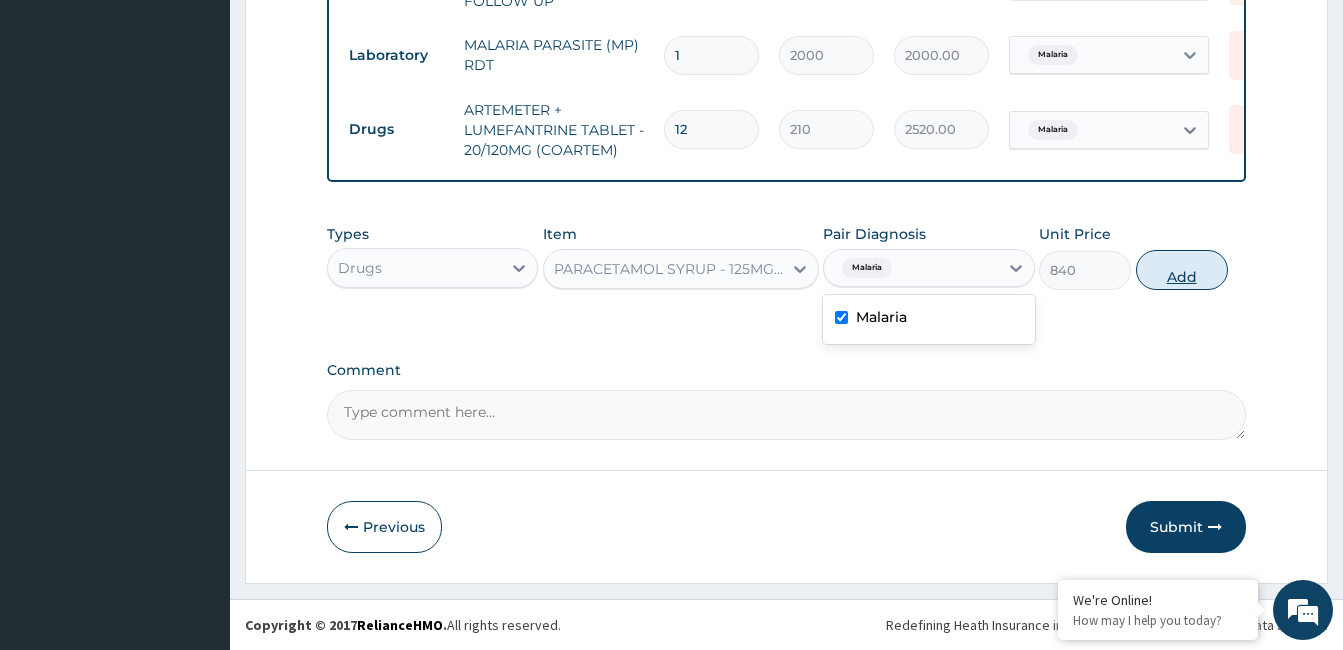 click on "Add" at bounding box center [1182, 270] 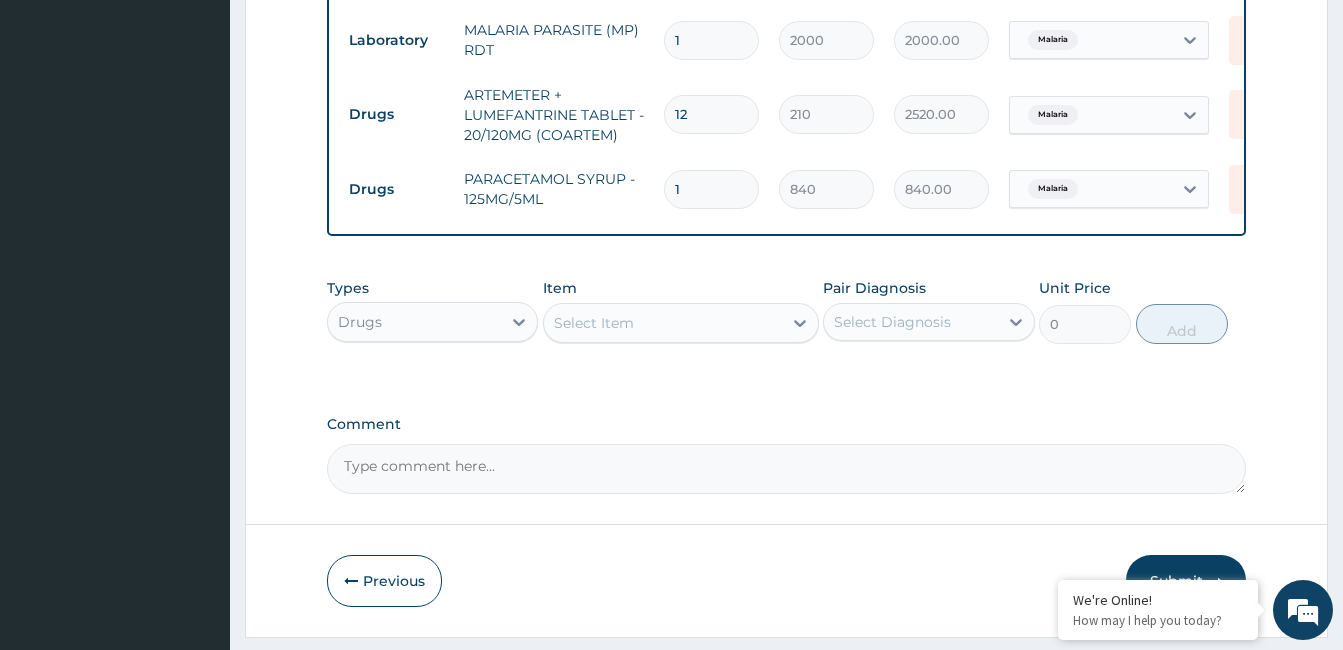 click on "Select Item" at bounding box center (663, 323) 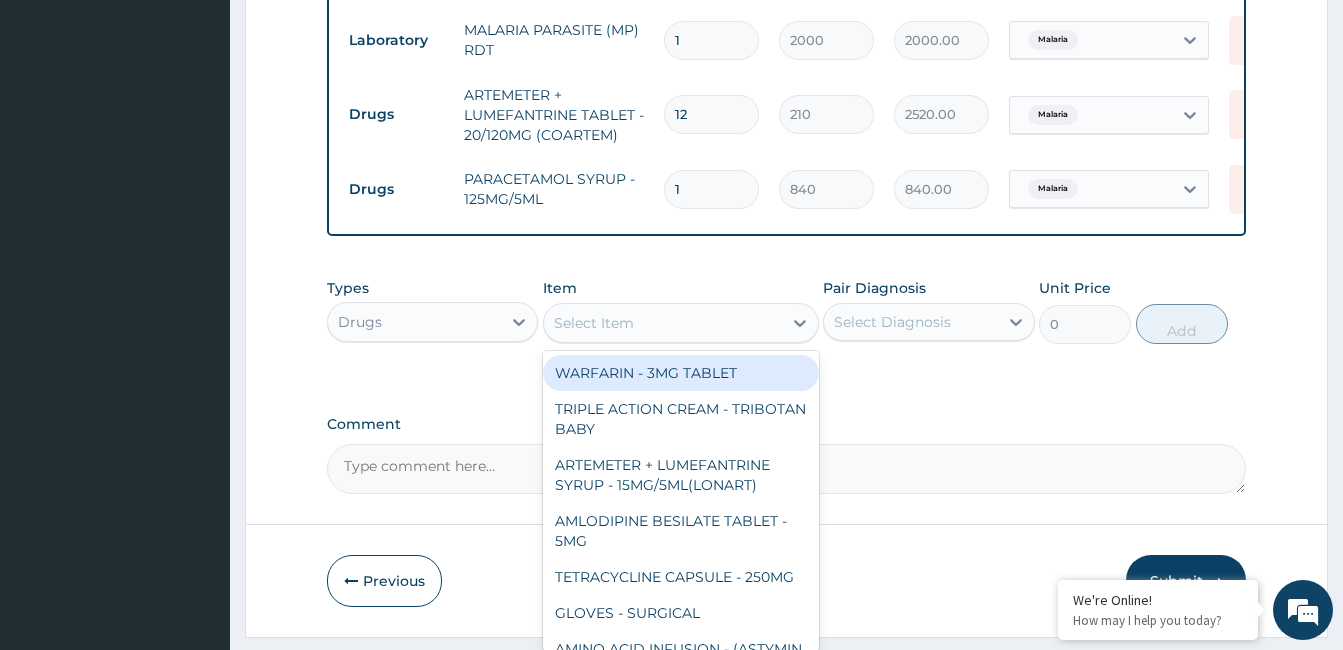 click on "PA Code / Prescription Code Enter Code(Secondary Care Only) Encounter Date 03-08-2025 Important Notice Please enter PA codes before entering items that are not attached to a PA code   All diagnoses entered must be linked to a claim item. Diagnosis & Claim Items that are visible but inactive cannot be edited because they were imported from an already approved PA code. Diagnosis Malaria Confirmed NB: All diagnosis must be linked to a claim item Claim Items Type Name Quantity Unit Price Total Price Pair Diagnosis Actions Procedures GENERAL PRACTITIONER CONSULTATION FOLLOW UP 1 1875 1875.00 Malaria Delete Laboratory MALARIA PARASITE (MP) RDT 1 2000 2000.00 Malaria Delete Drugs ARTEMETER + LUMEFANTRINE TABLET - 20/120MG (COARTEM) 12 210 2520.00 Malaria Delete Drugs PARACETAMOL SYRUP - 125MG/5ML 1 840 840.00 Malaria Delete Types Drugs Item option PARACETAMOL SYRUP - 125MG/5ML, selected. Select Item WARFARIN - 3MG TABLET TRIPLE ACTION CREAM - TRIBOTAN BABY ARTEMETER + LUMEFANTRINE SYRUP - 15MG/5ML(LONART) CASTOR OIL" at bounding box center [786, -94] 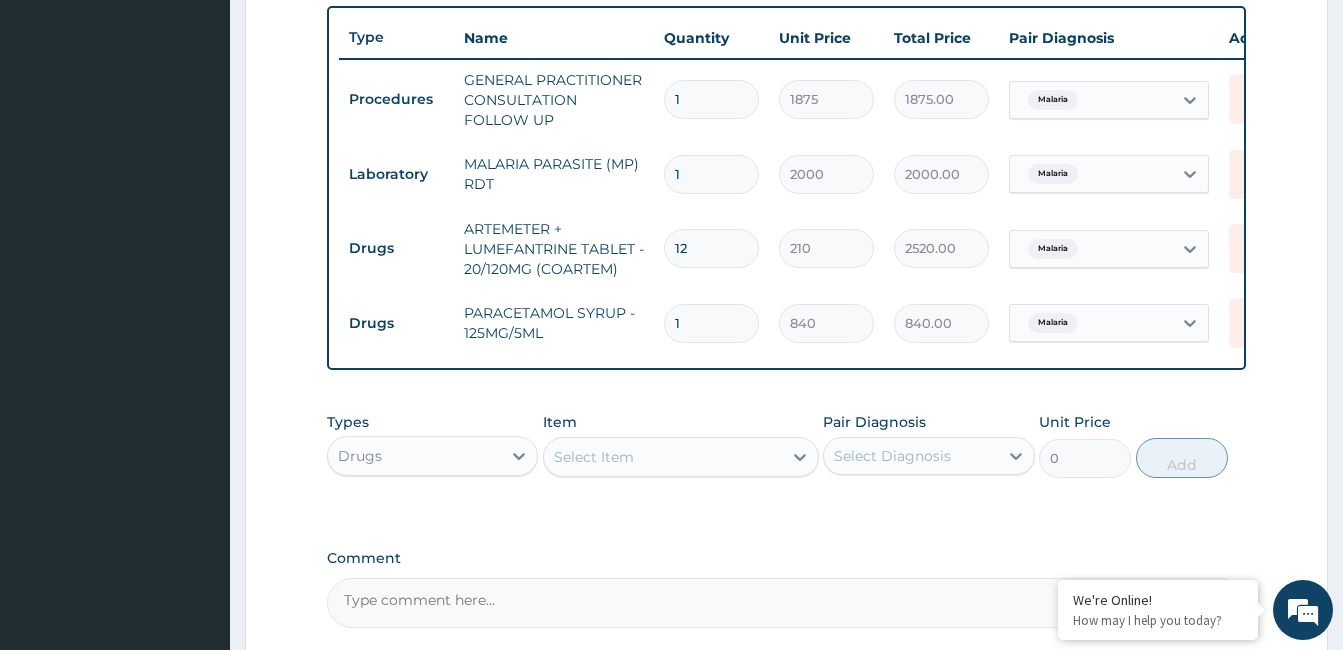 scroll, scrollTop: 735, scrollLeft: 0, axis: vertical 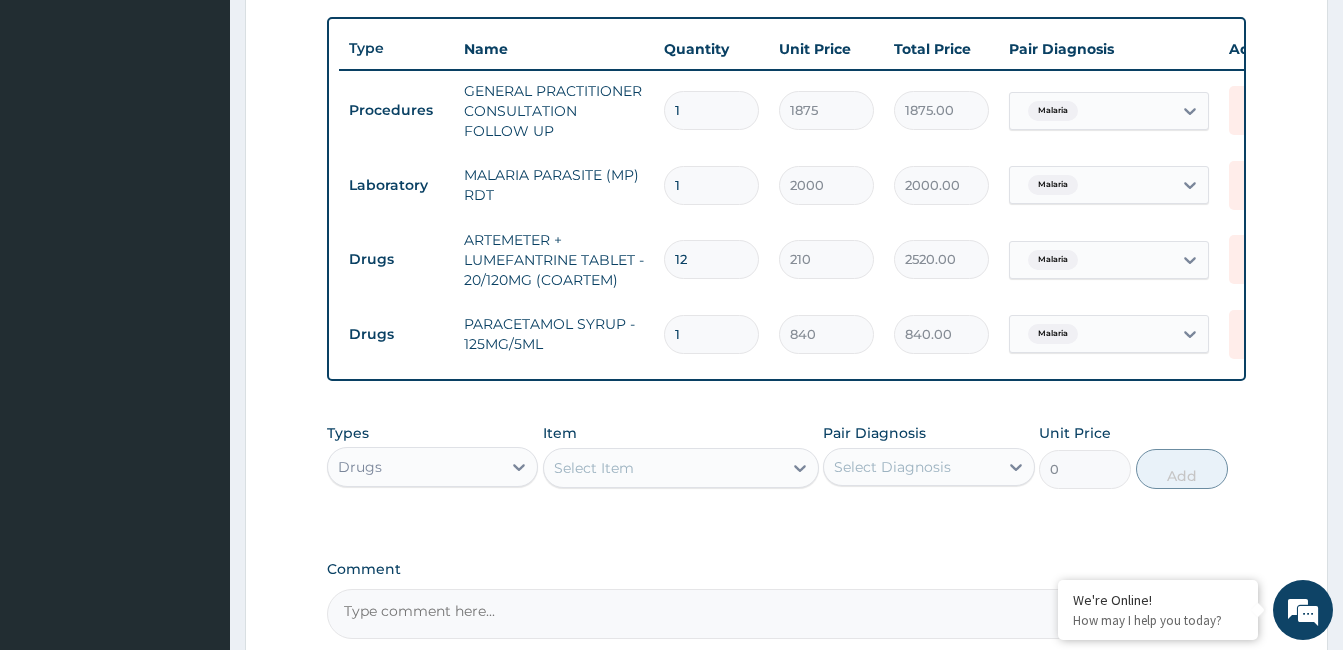 click on "1" at bounding box center [711, 334] 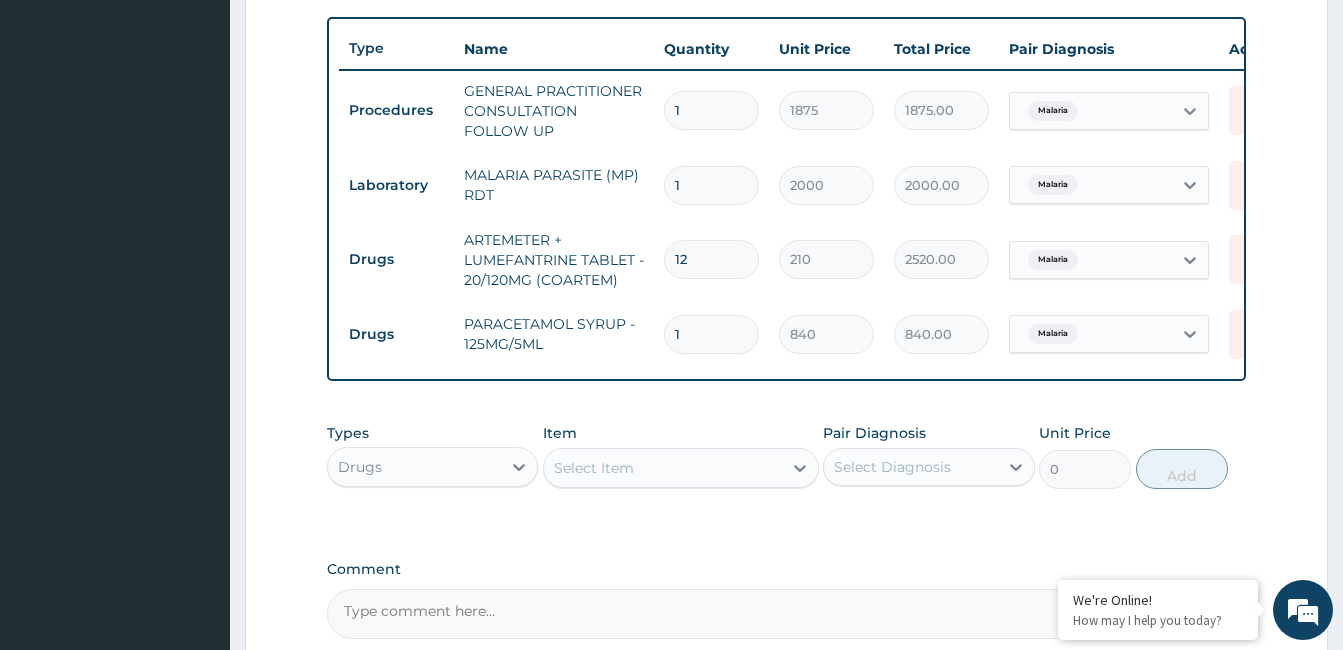 click on "Types Drugs Item Select Item Pair Diagnosis Select Diagnosis Unit Price 0 Add" at bounding box center [786, 471] 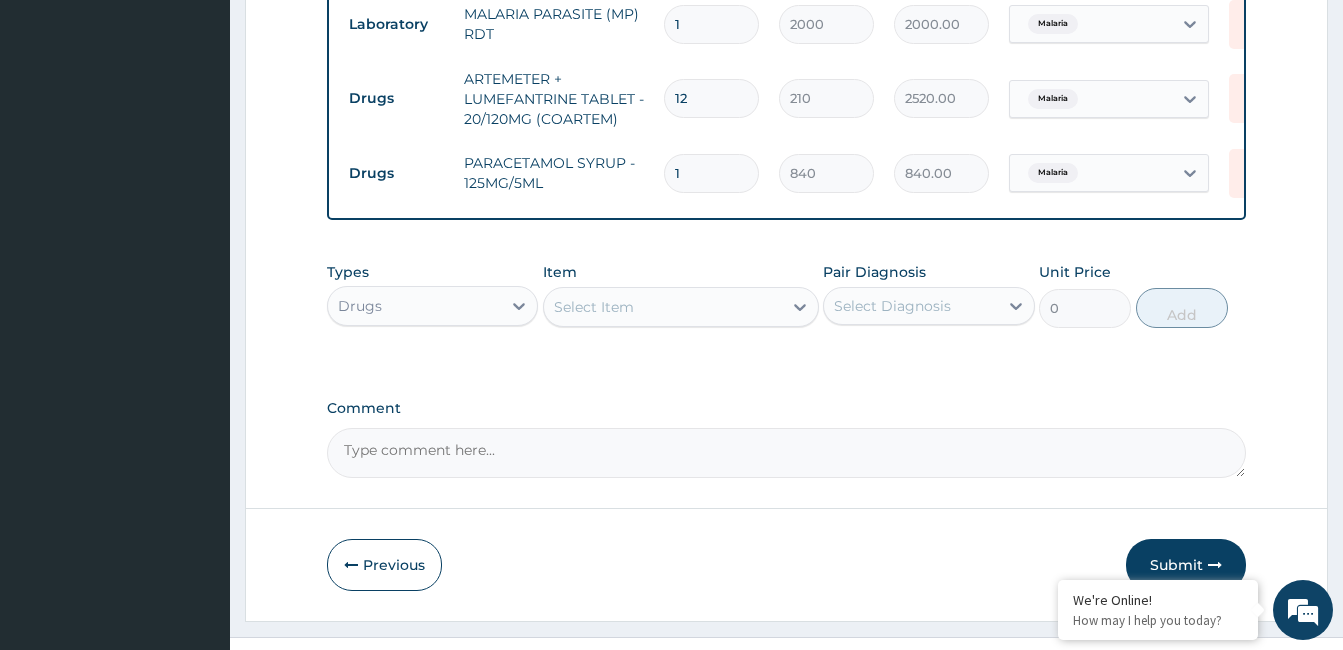 scroll, scrollTop: 941, scrollLeft: 0, axis: vertical 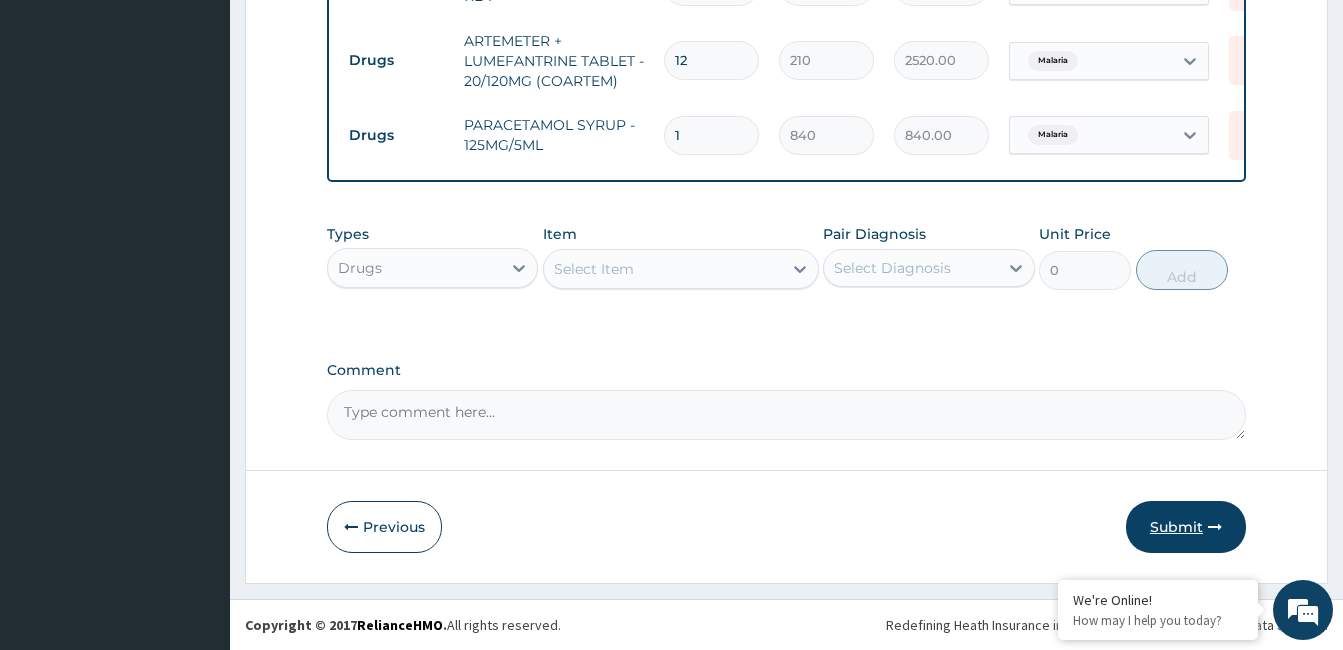 click on "Submit" at bounding box center [1186, 527] 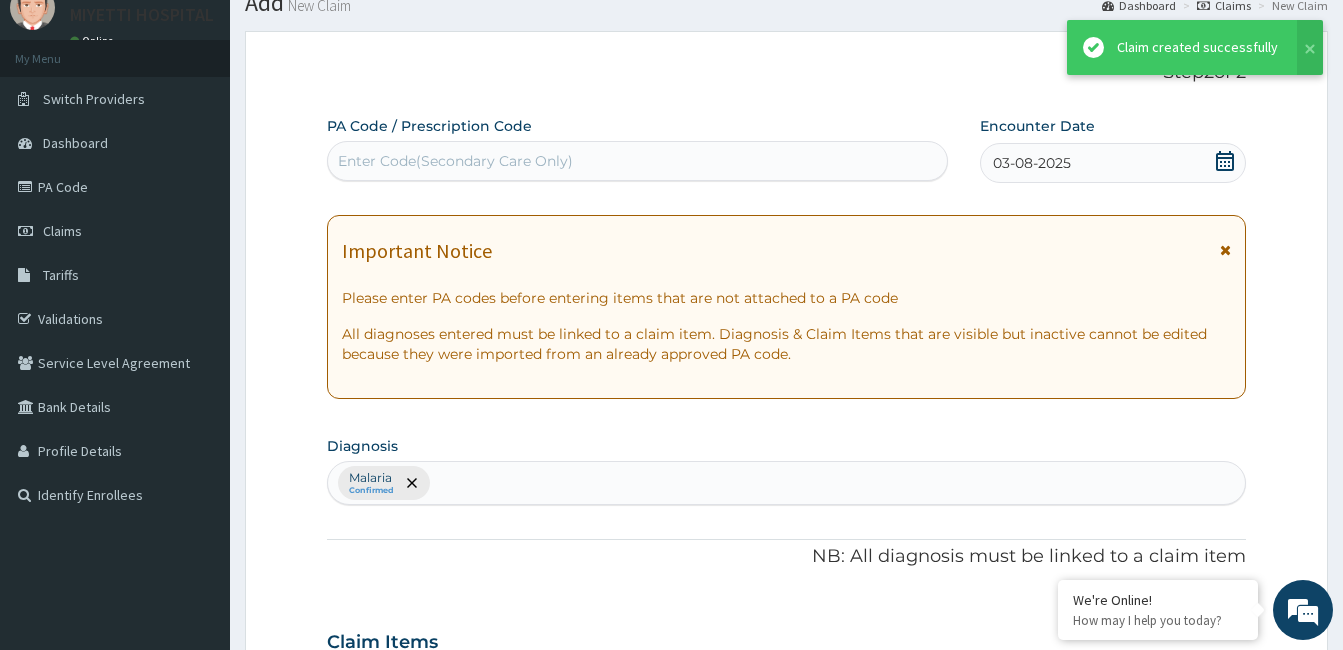 scroll, scrollTop: 941, scrollLeft: 0, axis: vertical 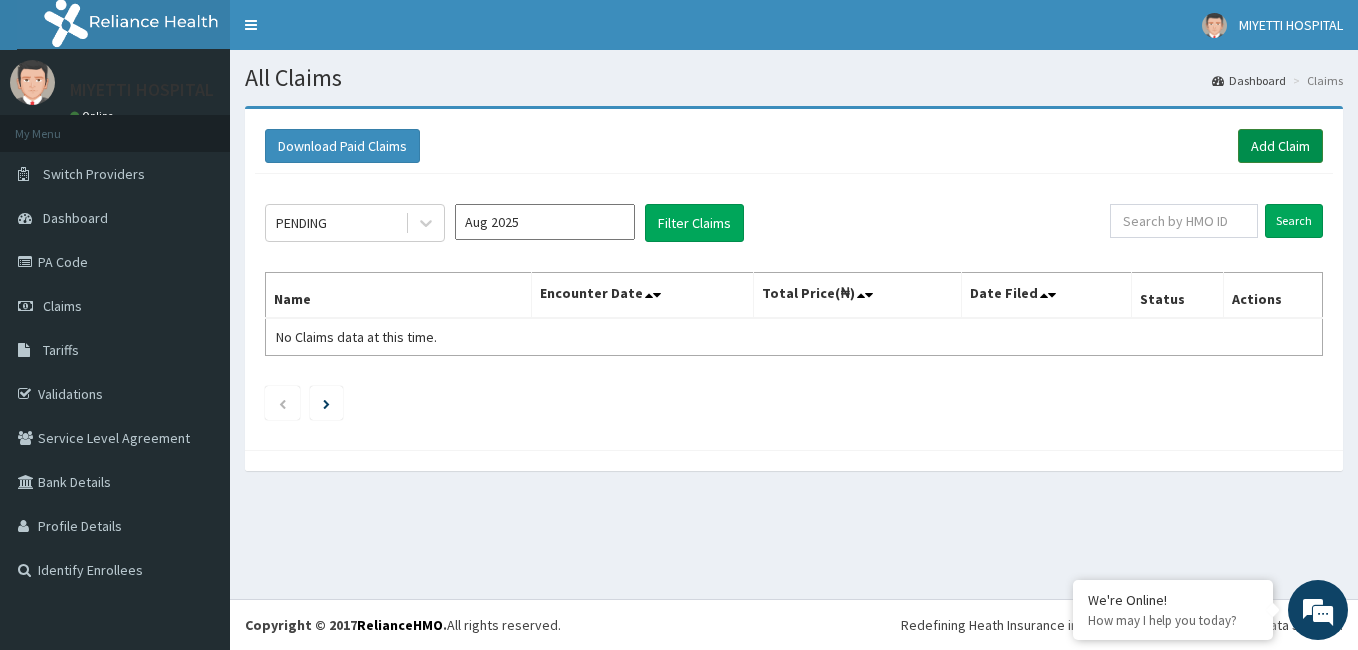 click on "Add Claim" at bounding box center (1280, 146) 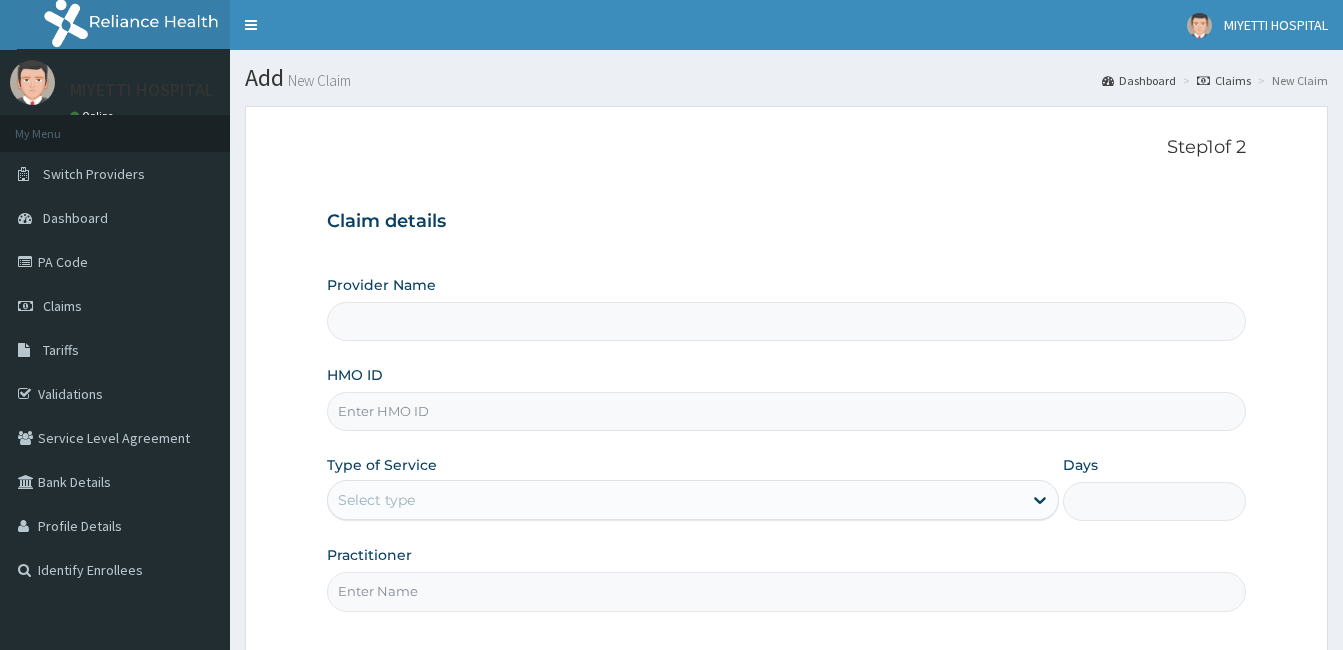scroll, scrollTop: 0, scrollLeft: 0, axis: both 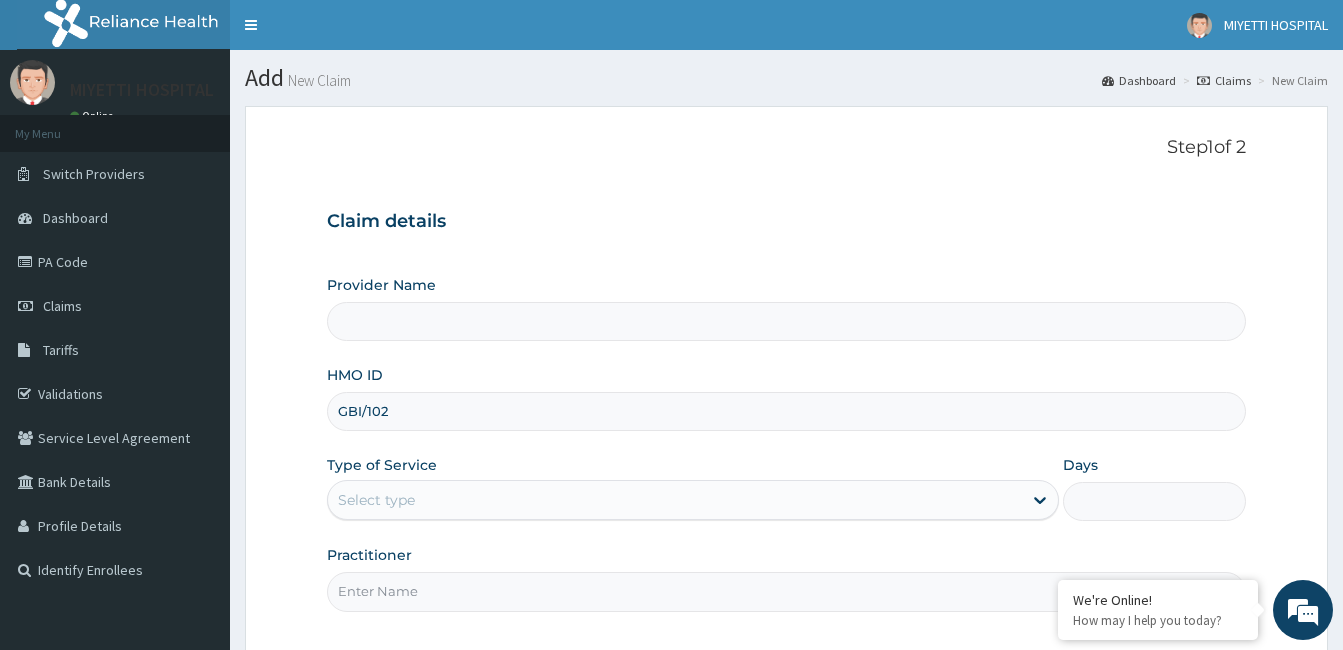 type on "GBI/1027" 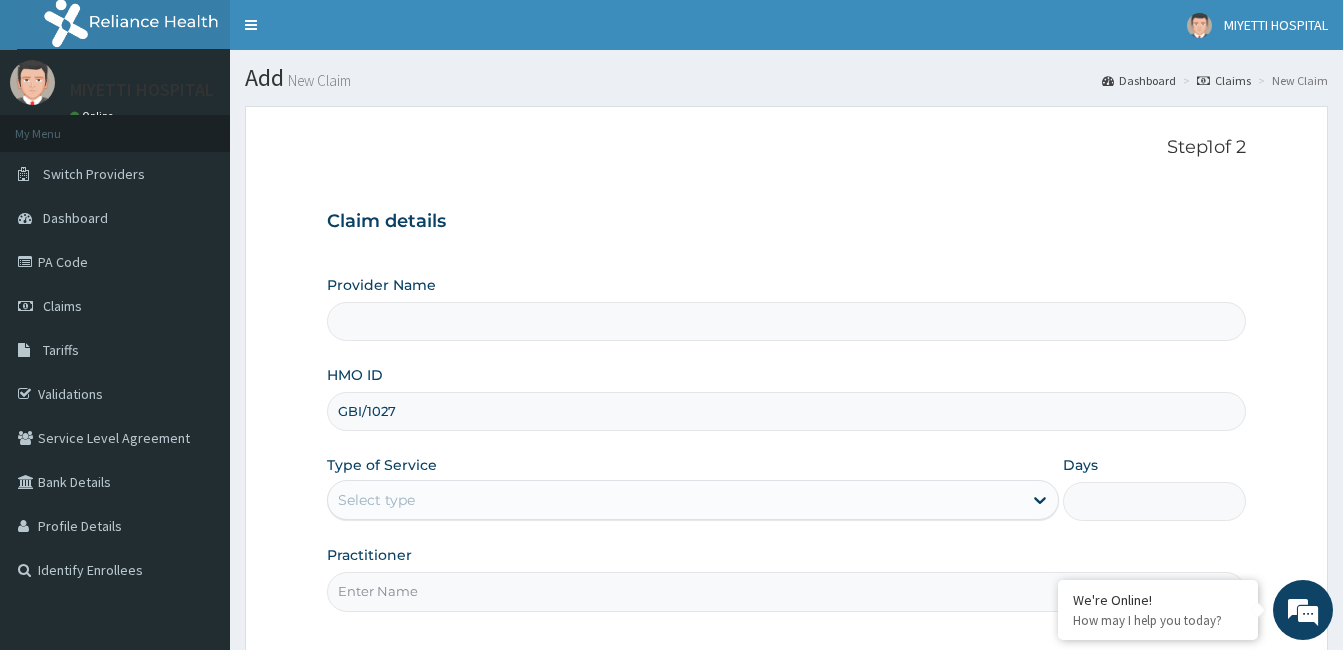 type on "MIYETTI HOSPITAL" 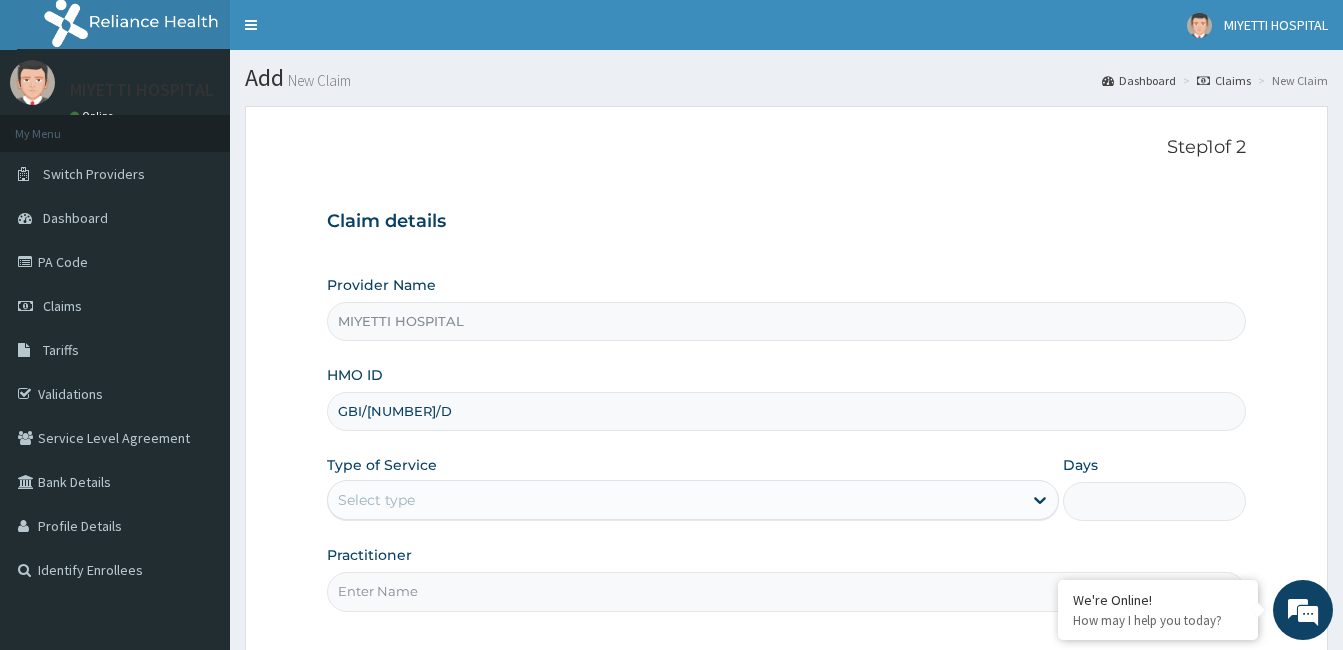 type on "GBI/[NUMBER]/D" 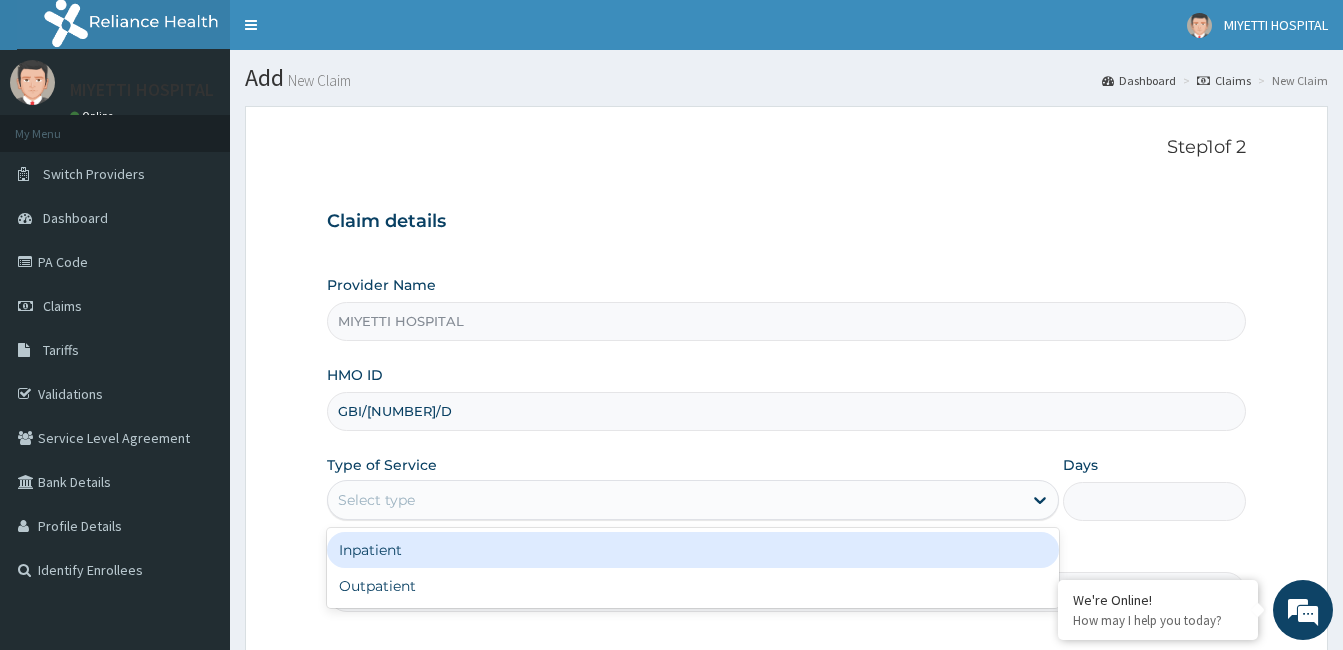 click on "Select type" at bounding box center [675, 500] 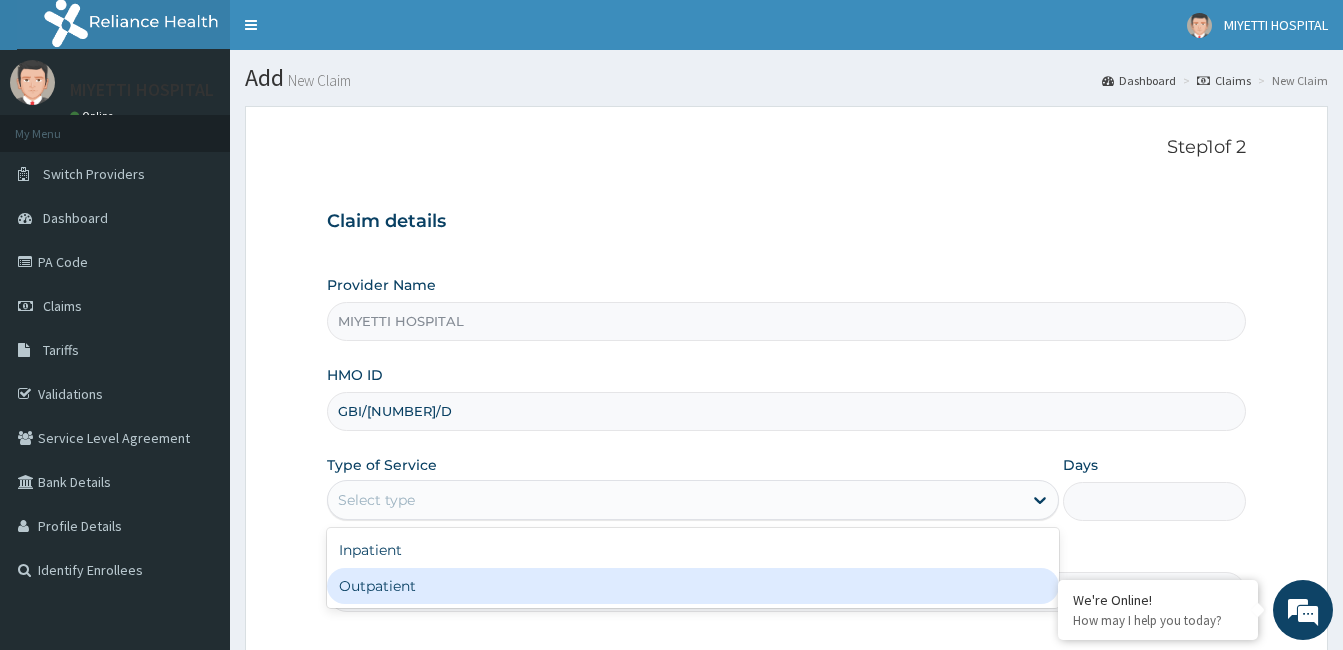 click on "Outpatient" at bounding box center [693, 586] 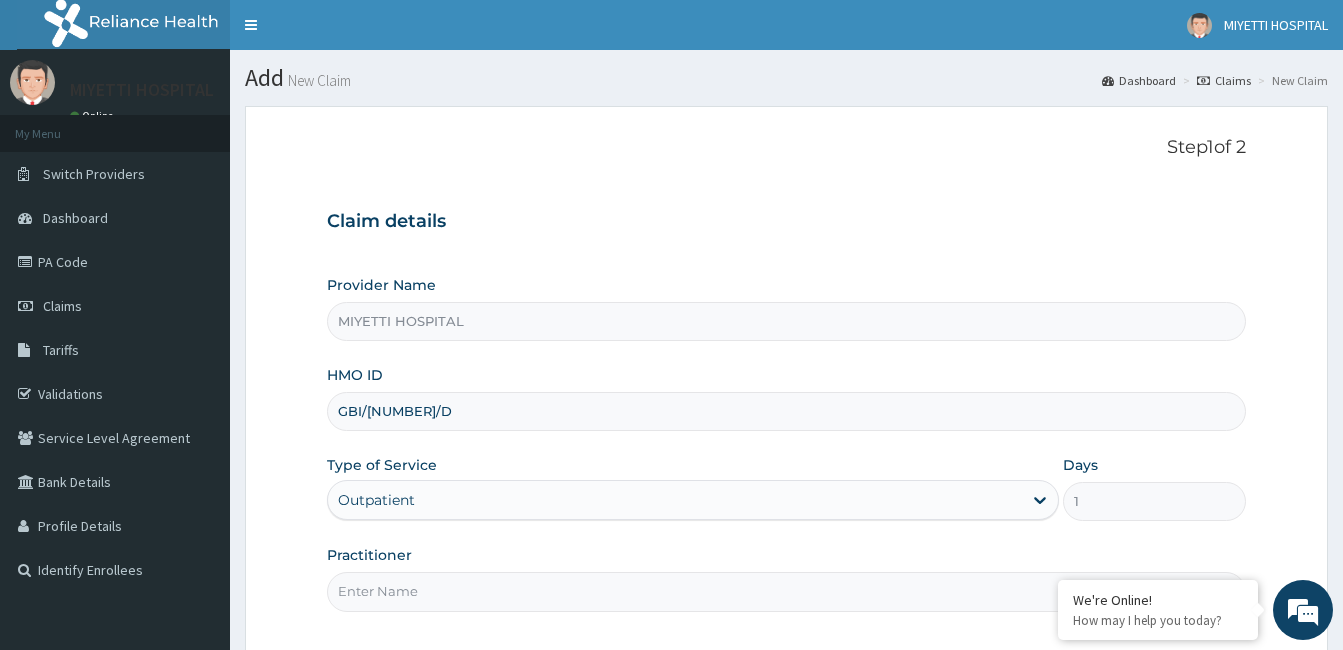 scroll, scrollTop: 0, scrollLeft: 0, axis: both 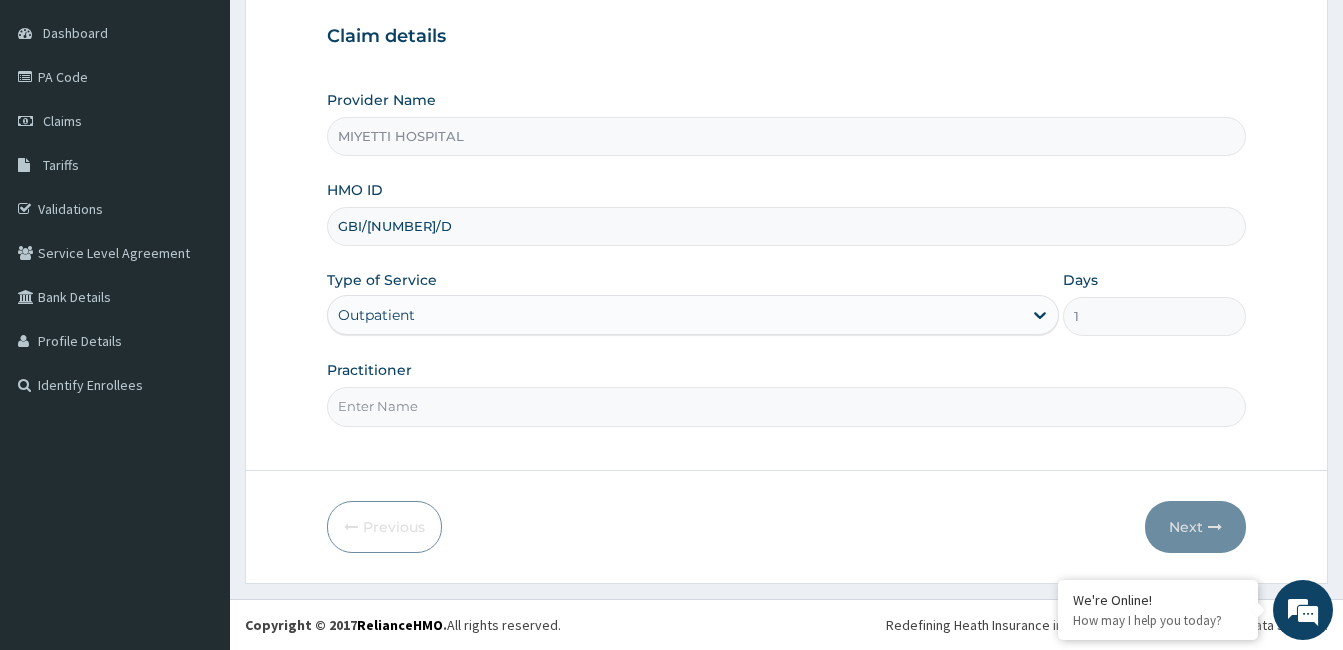 click on "Practitioner" at bounding box center (786, 406) 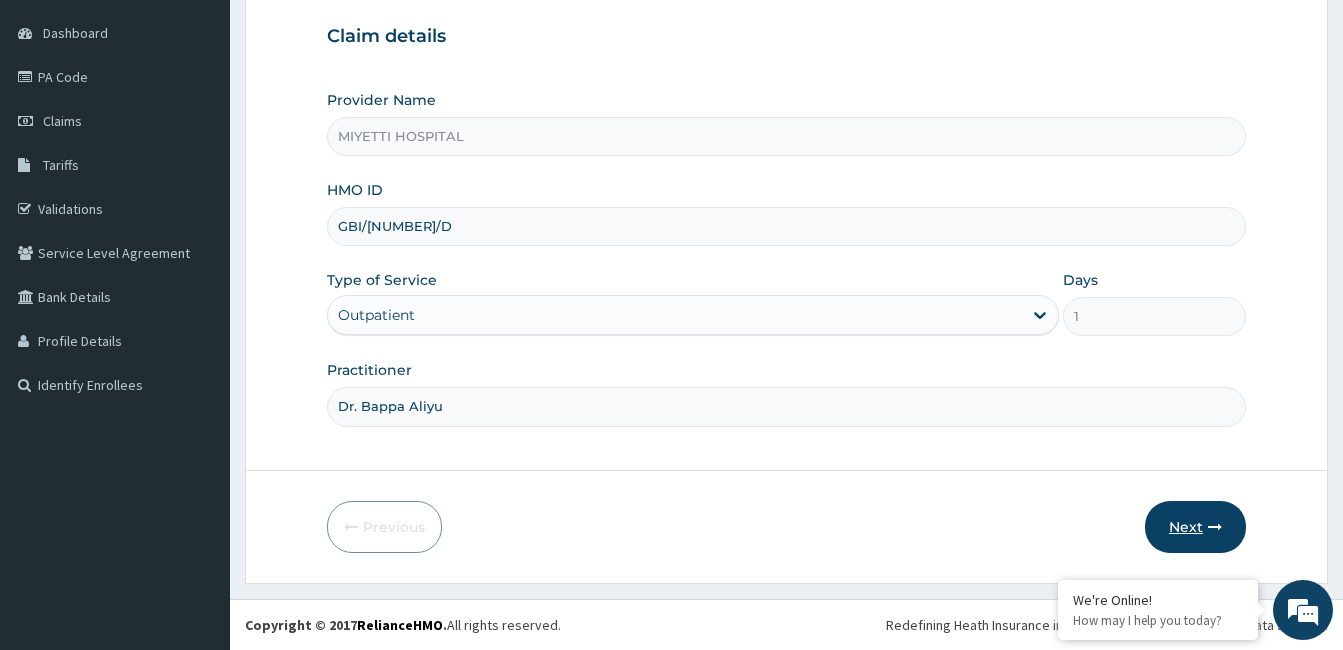 type on "Dr. Bappa Aliyu" 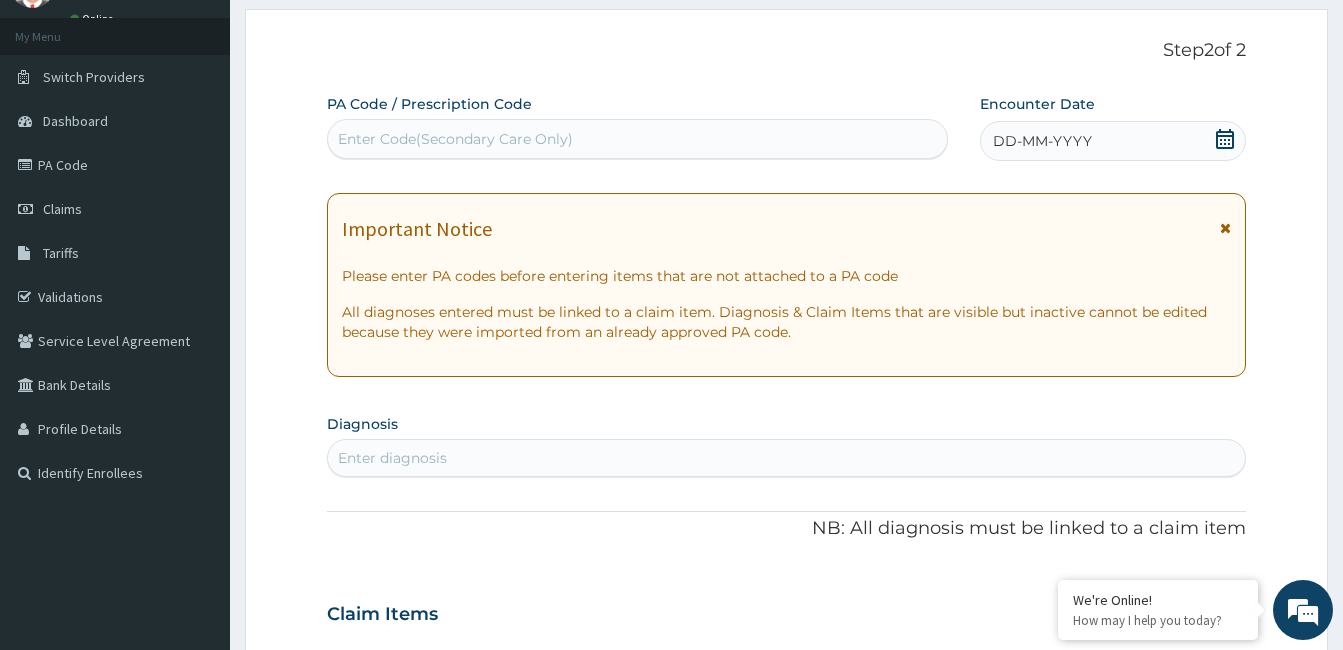 scroll, scrollTop: 95, scrollLeft: 0, axis: vertical 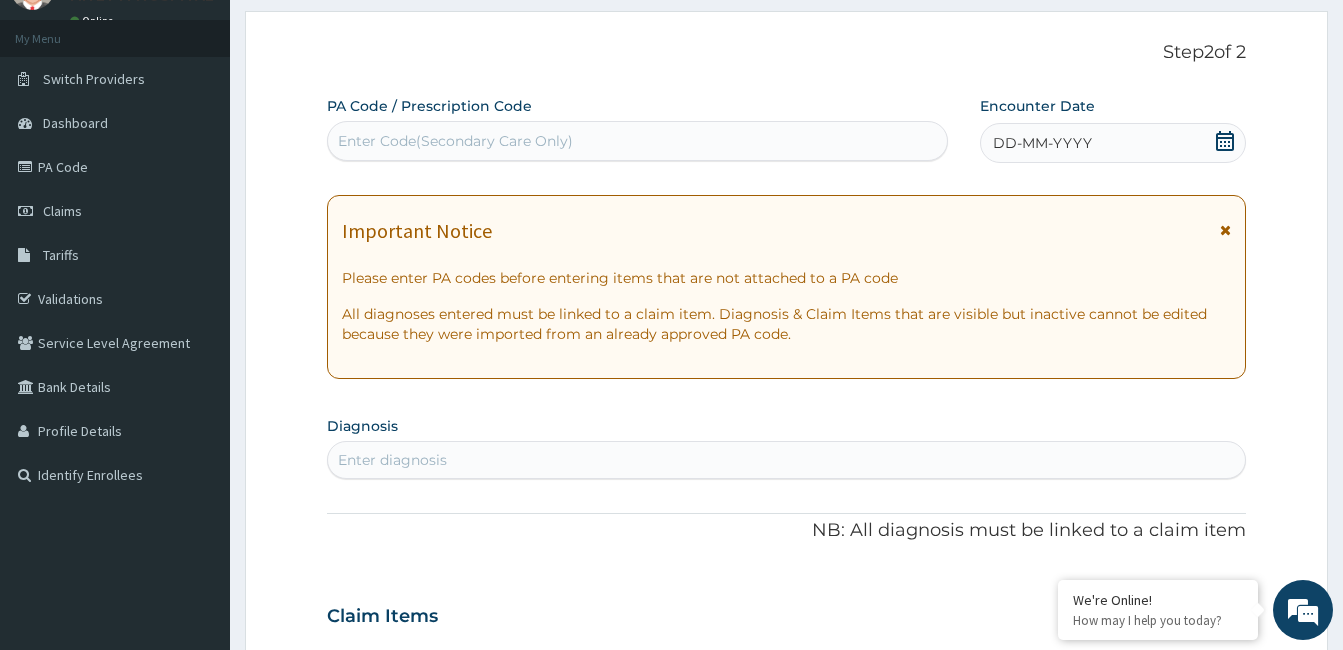 click 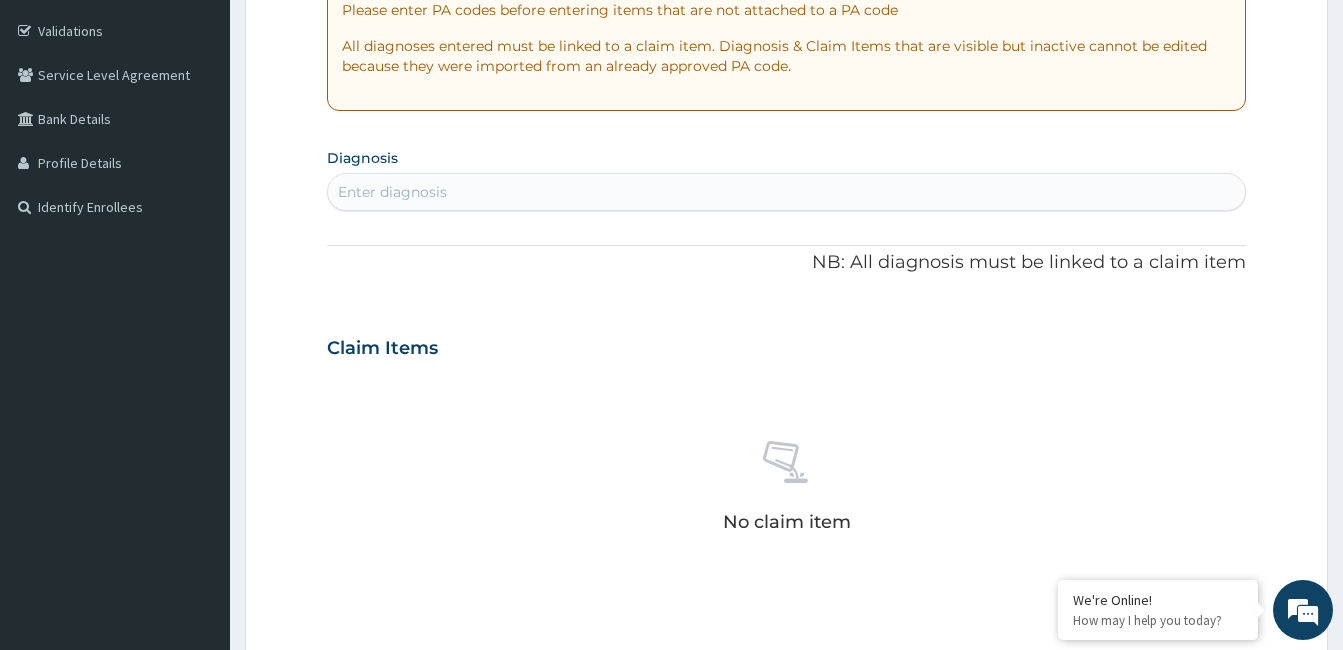 scroll, scrollTop: 382, scrollLeft: 0, axis: vertical 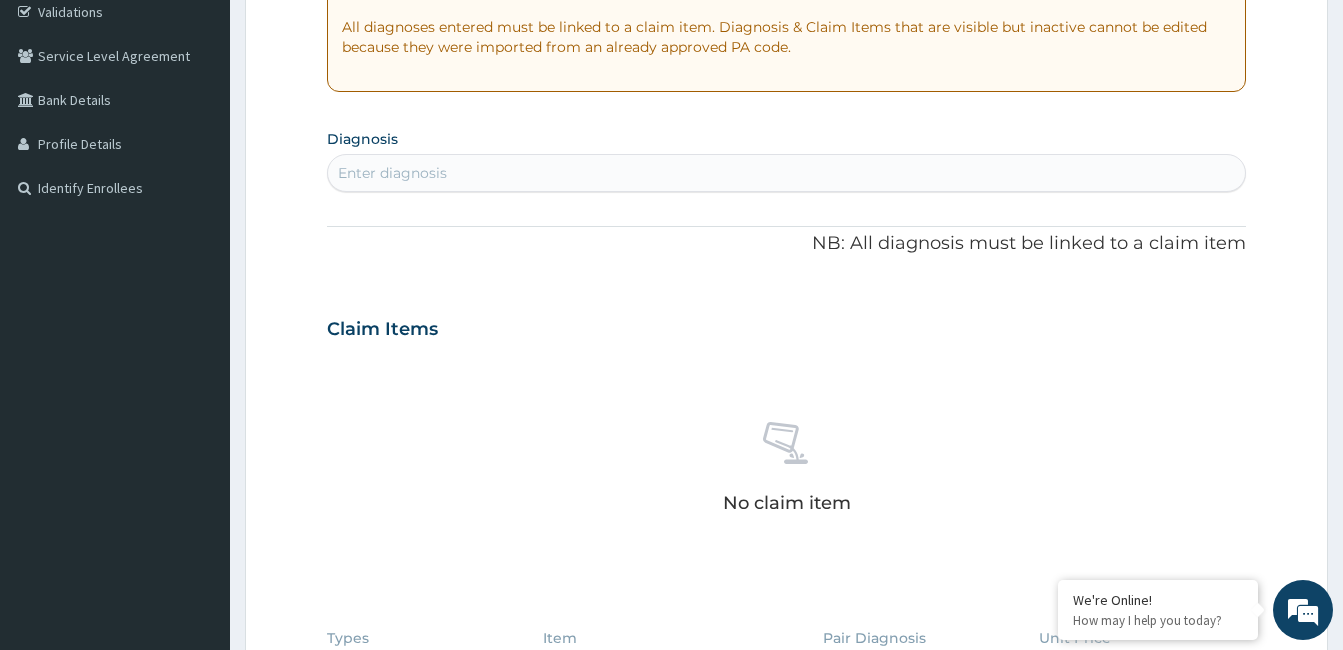 click on "Enter diagnosis" at bounding box center [786, 173] 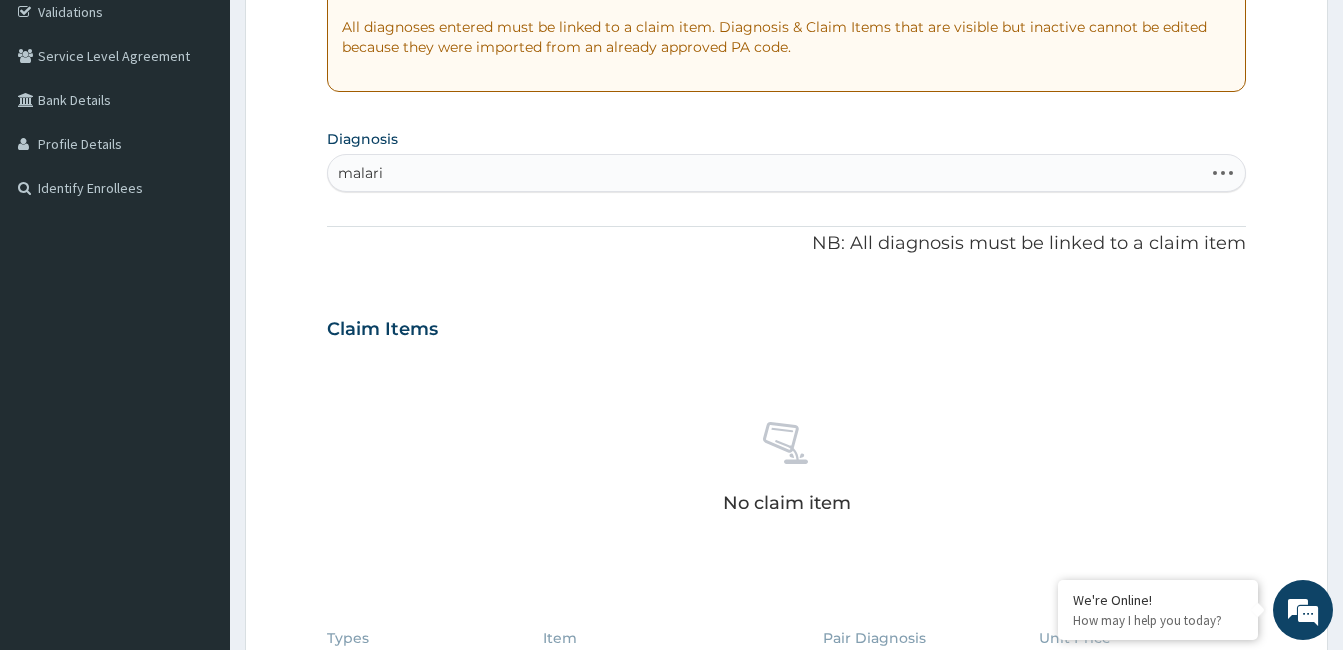 type on "malaria" 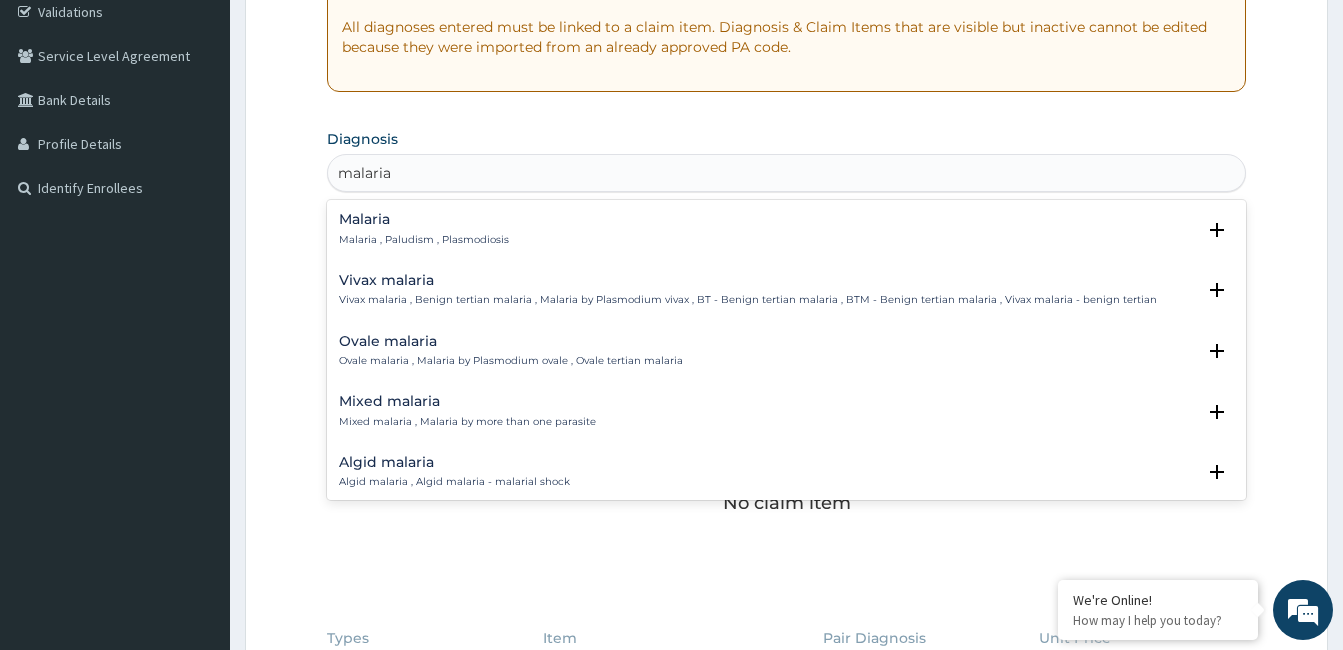 click on "Malaria" at bounding box center (424, 219) 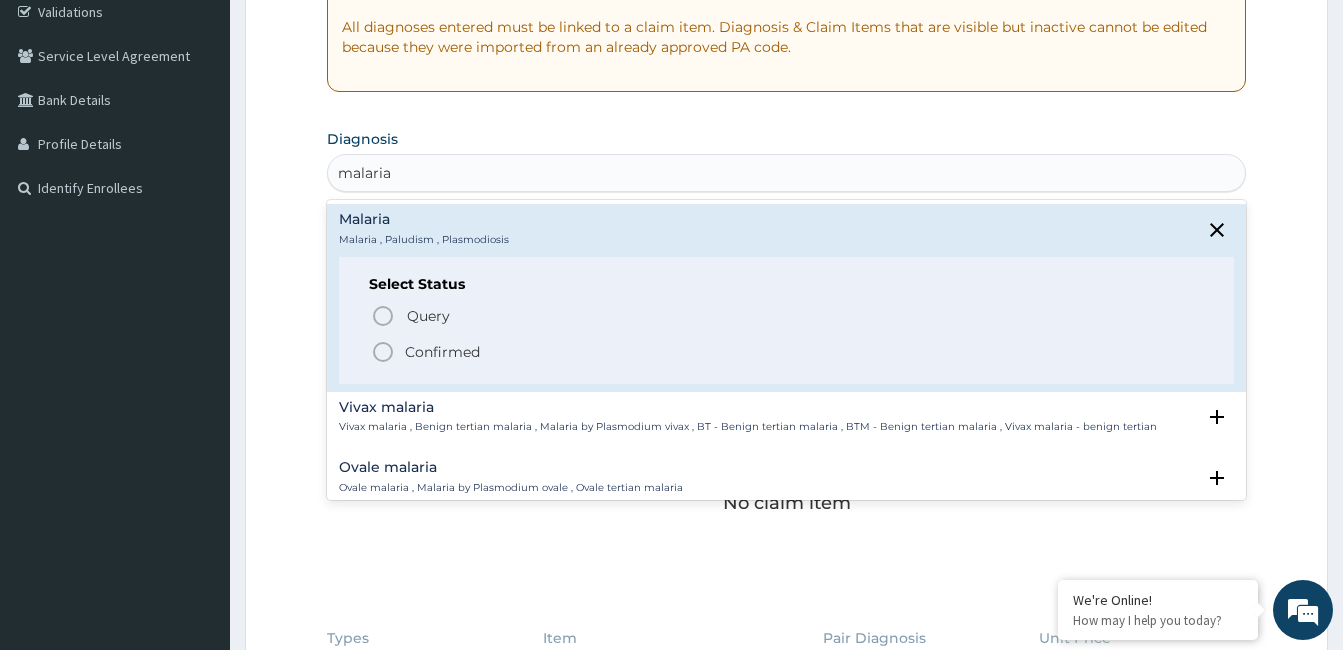click on "Confirmed" at bounding box center [442, 352] 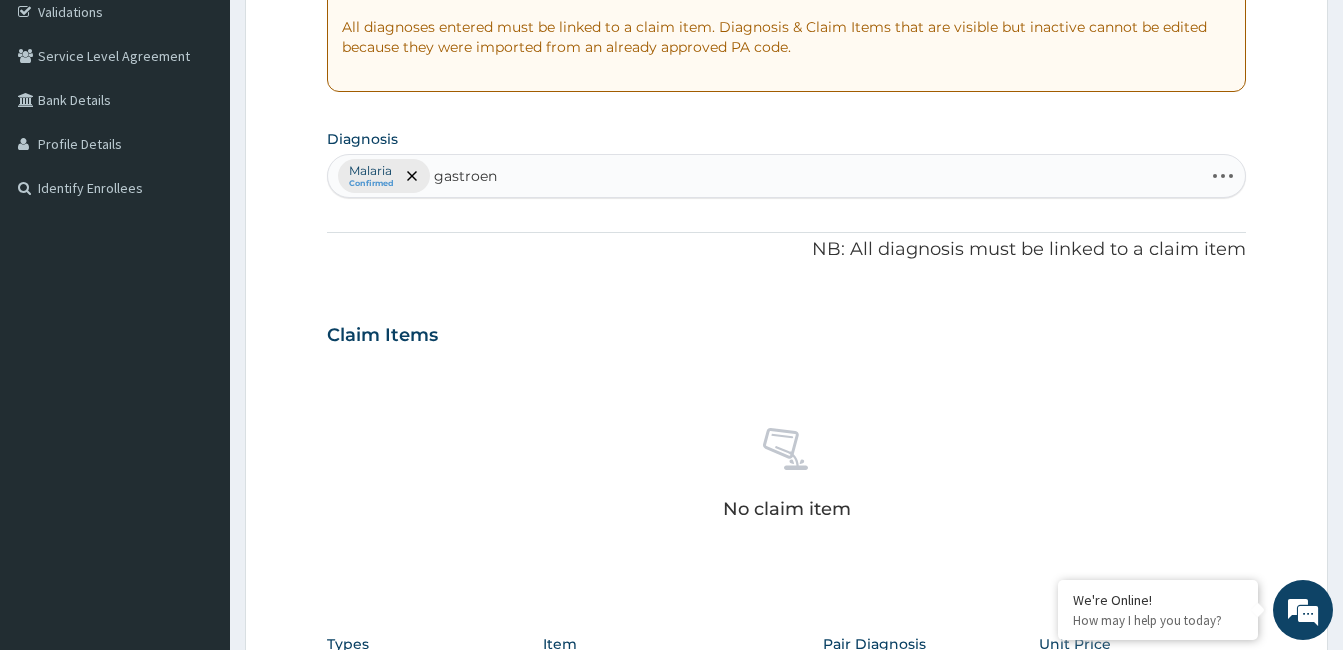 type on "gastroent" 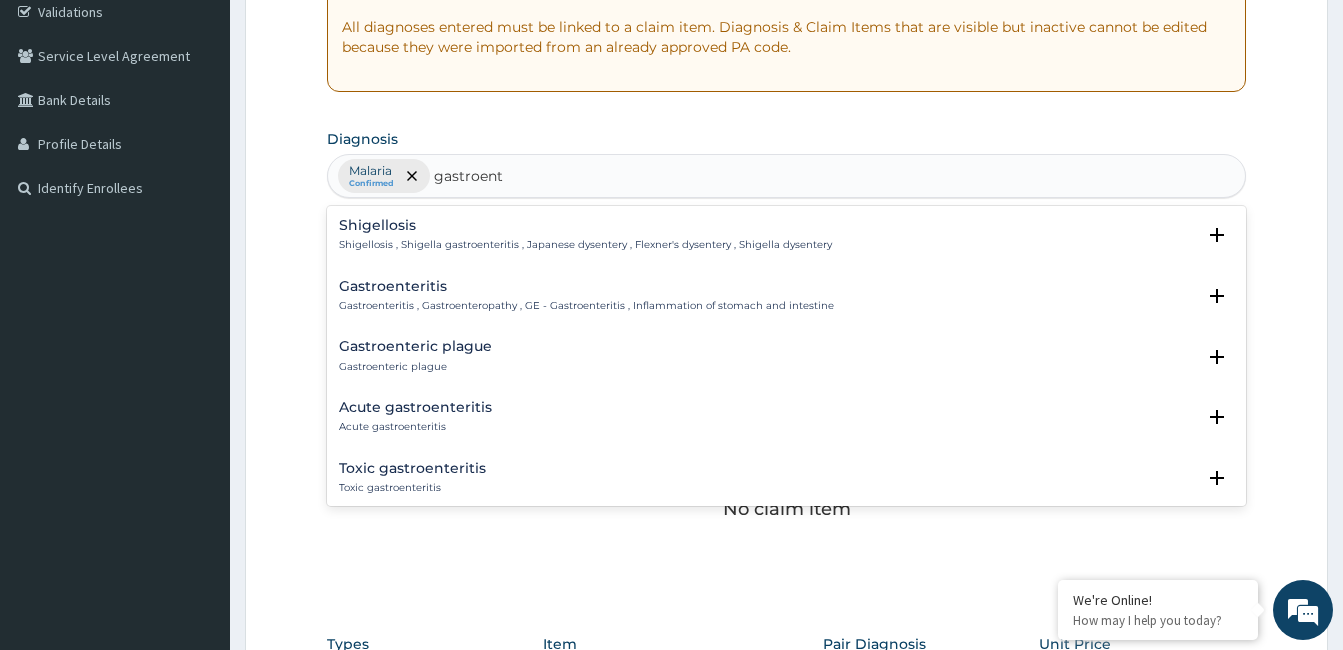 click on "Gastroenteritis" at bounding box center [586, 286] 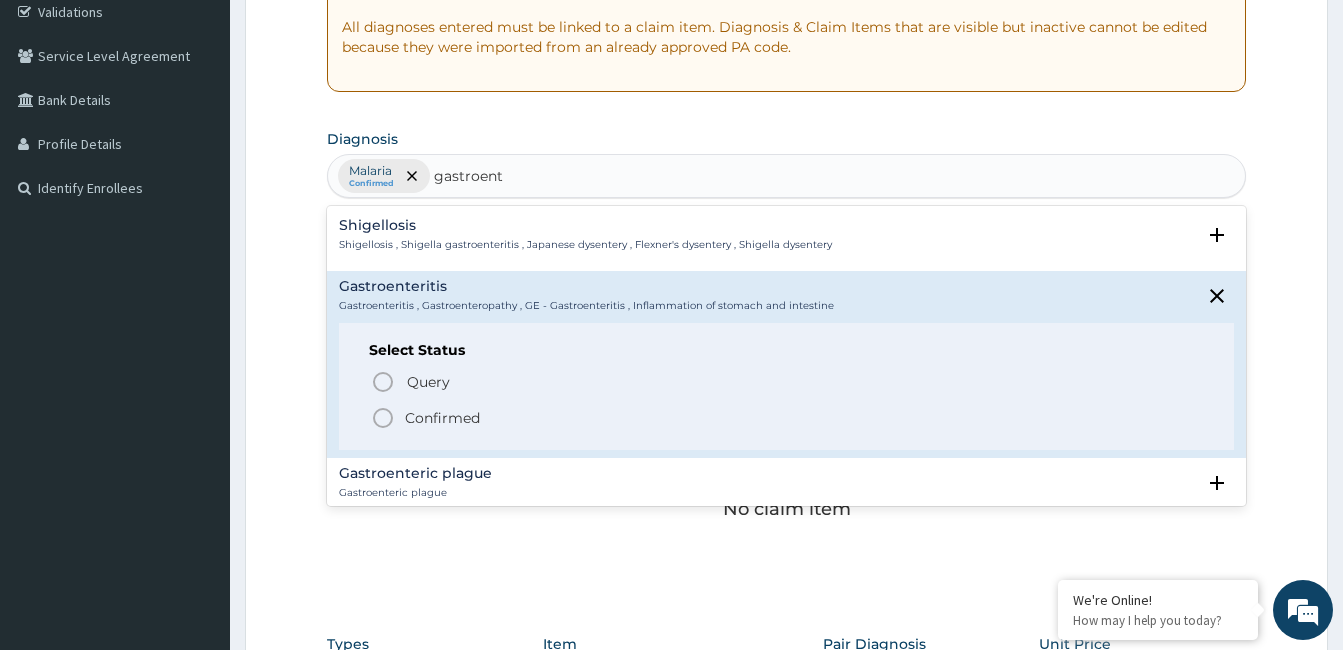 click on "Confirmed" at bounding box center (442, 418) 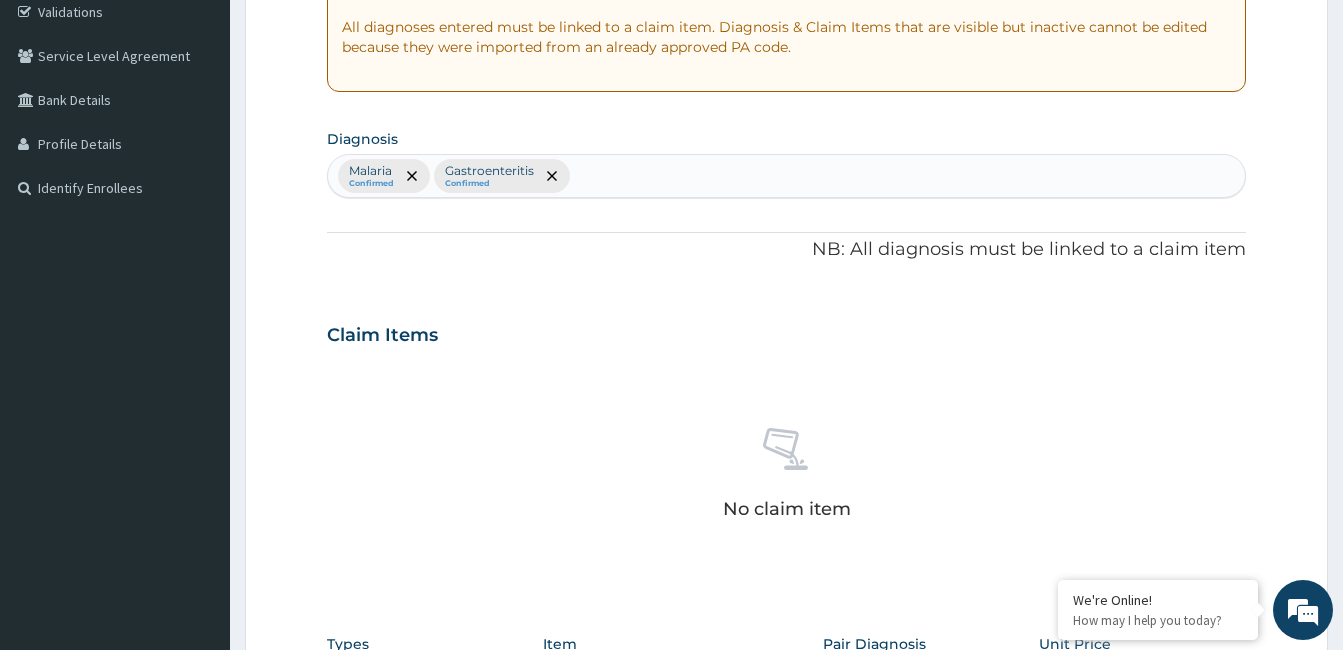 scroll, scrollTop: 792, scrollLeft: 0, axis: vertical 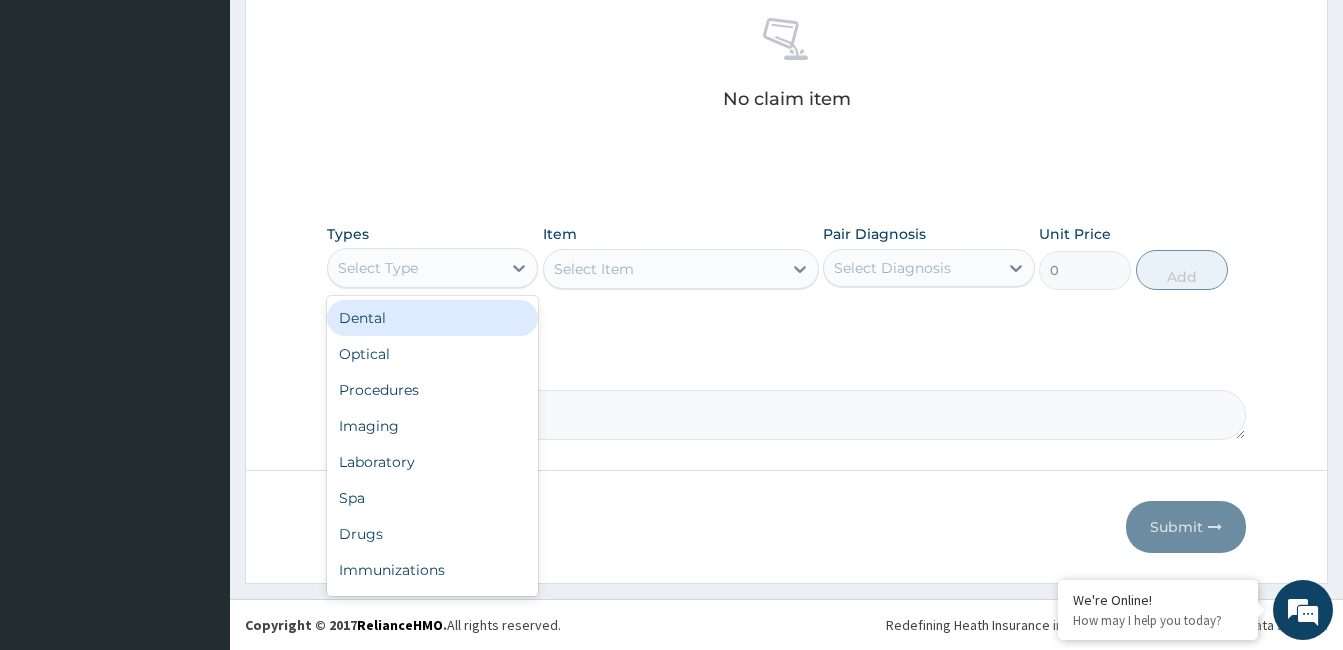 click on "Select Type" at bounding box center [414, 268] 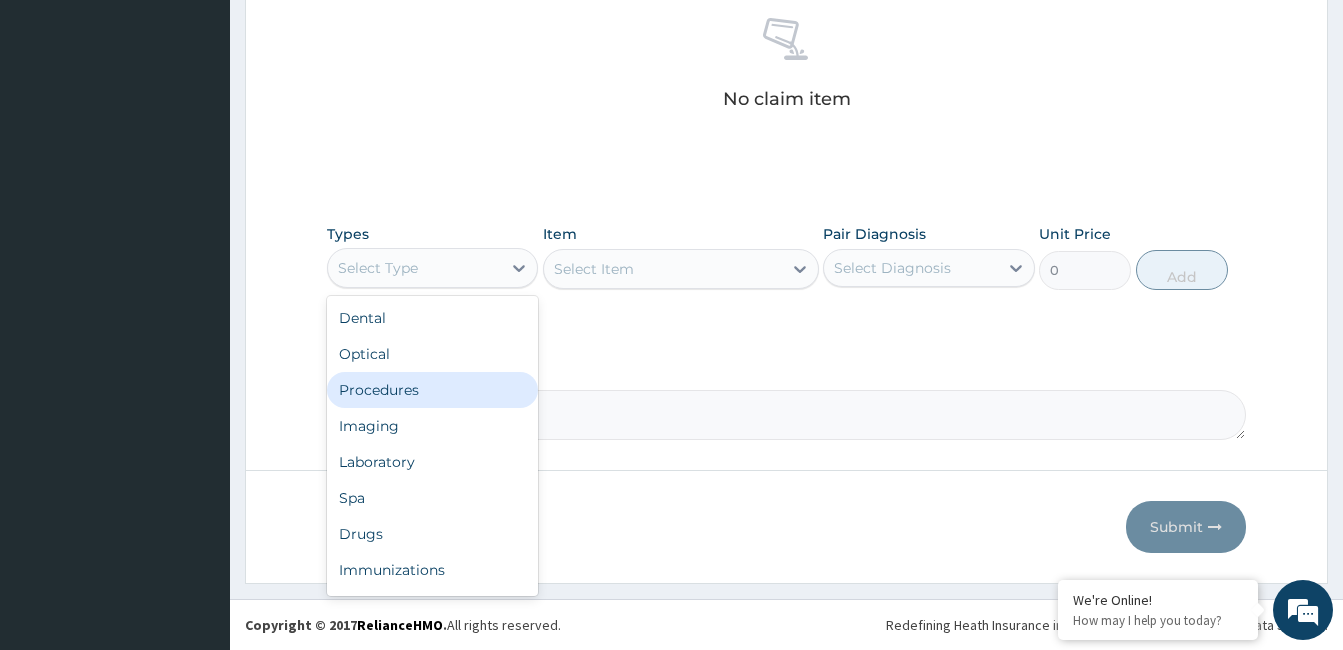 click on "Procedures" at bounding box center (432, 390) 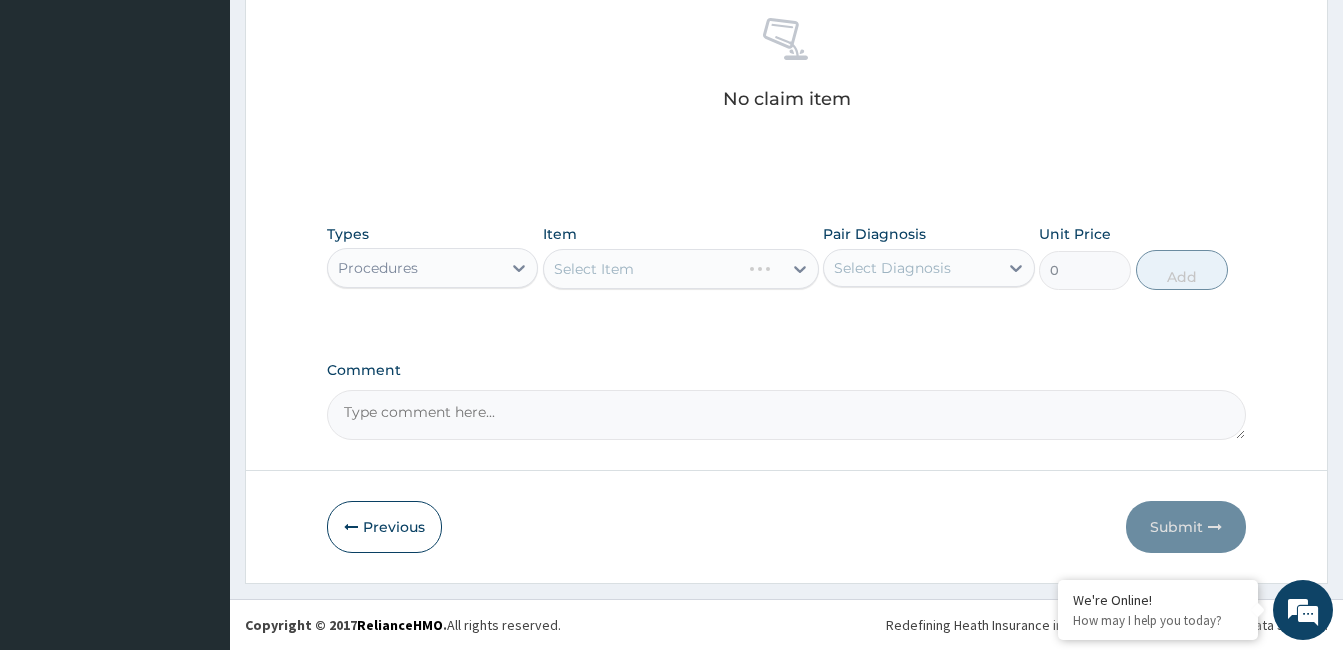 click on "Select Item" at bounding box center [681, 269] 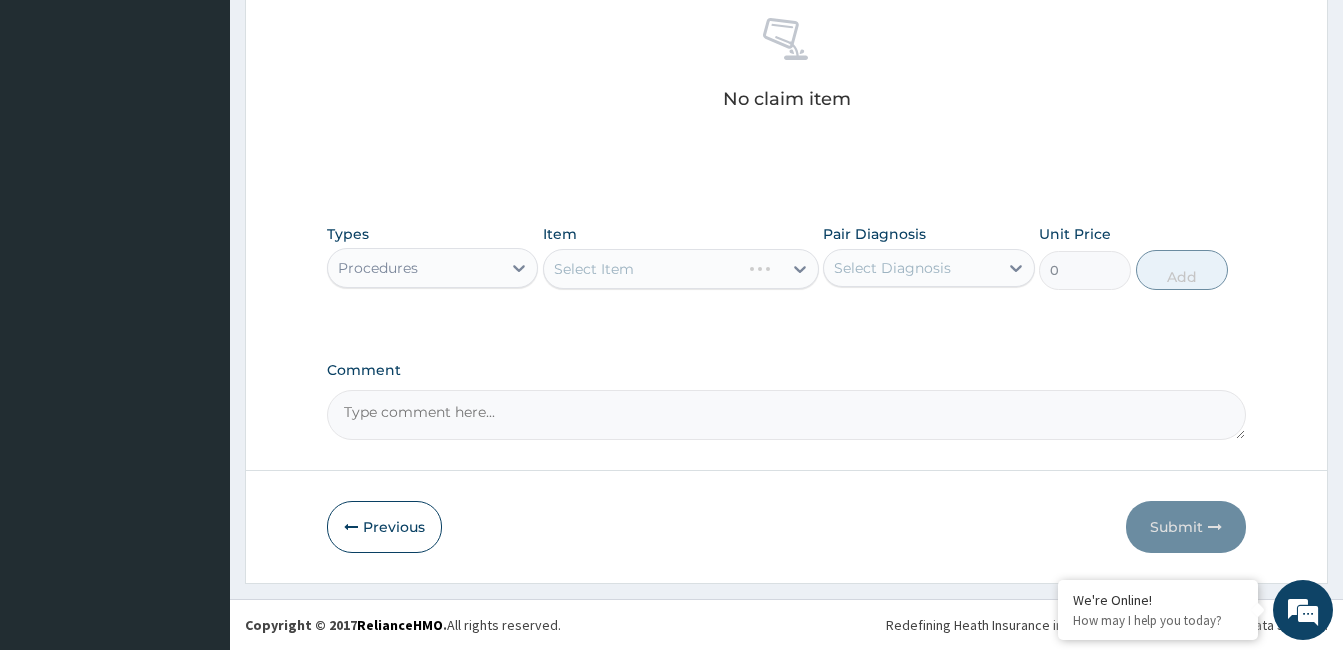 click on "Select Item" at bounding box center (681, 269) 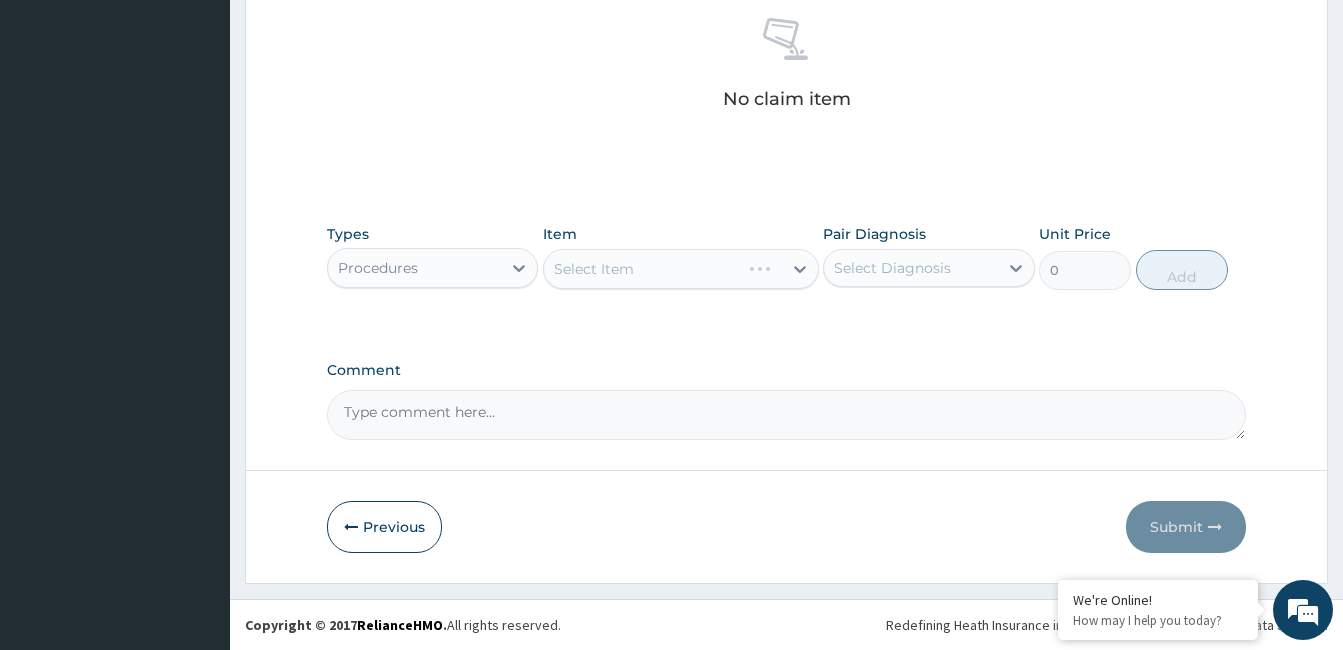 click on "Select Item" at bounding box center (681, 269) 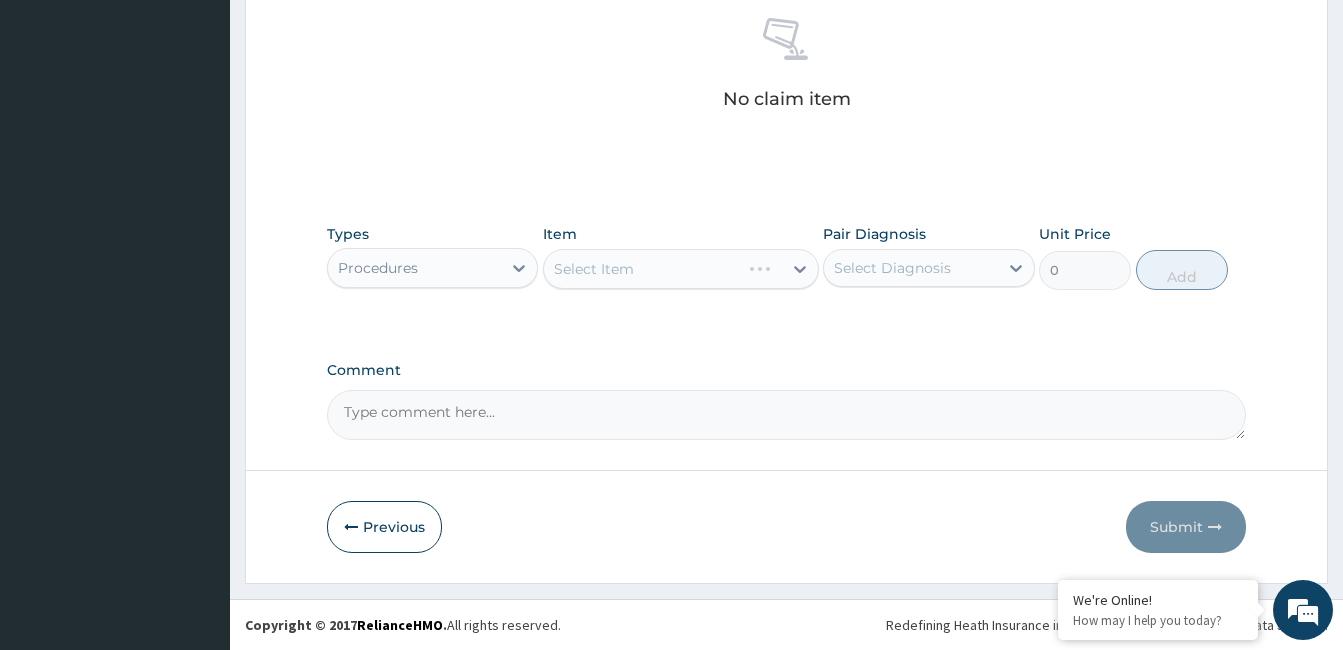 click on "Select Item" at bounding box center [681, 269] 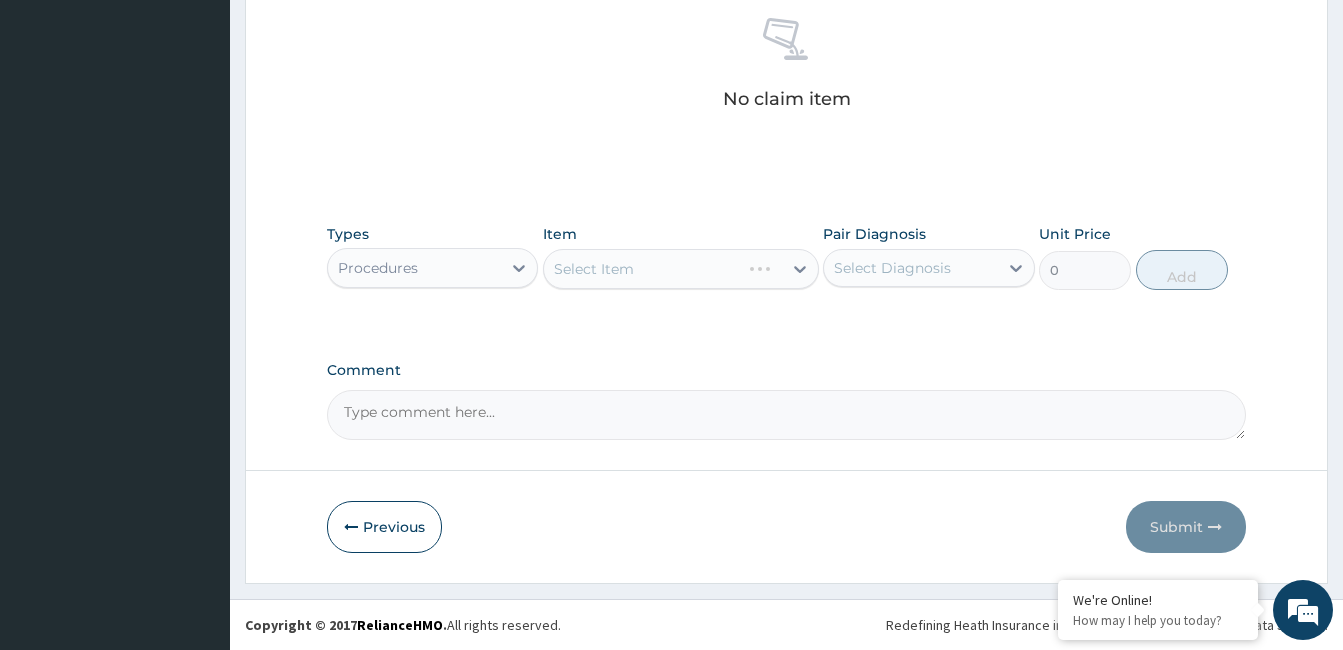 click on "Select Item" at bounding box center (681, 269) 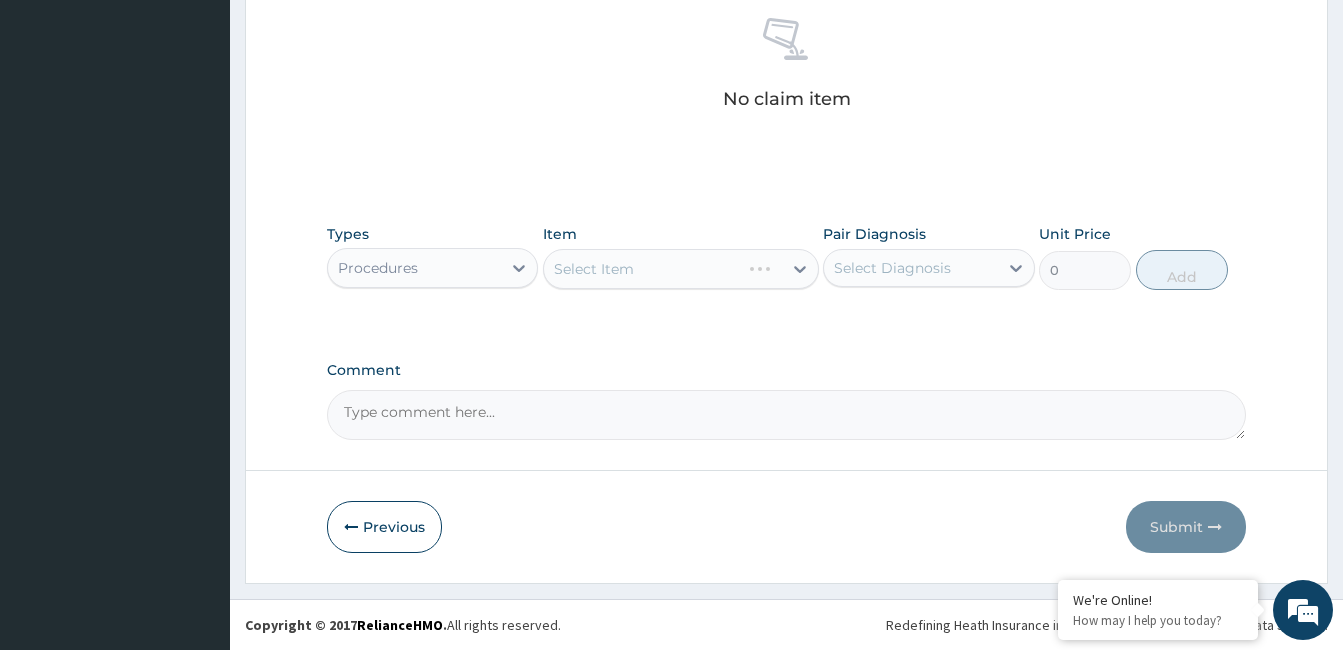click on "Select Item" at bounding box center (681, 269) 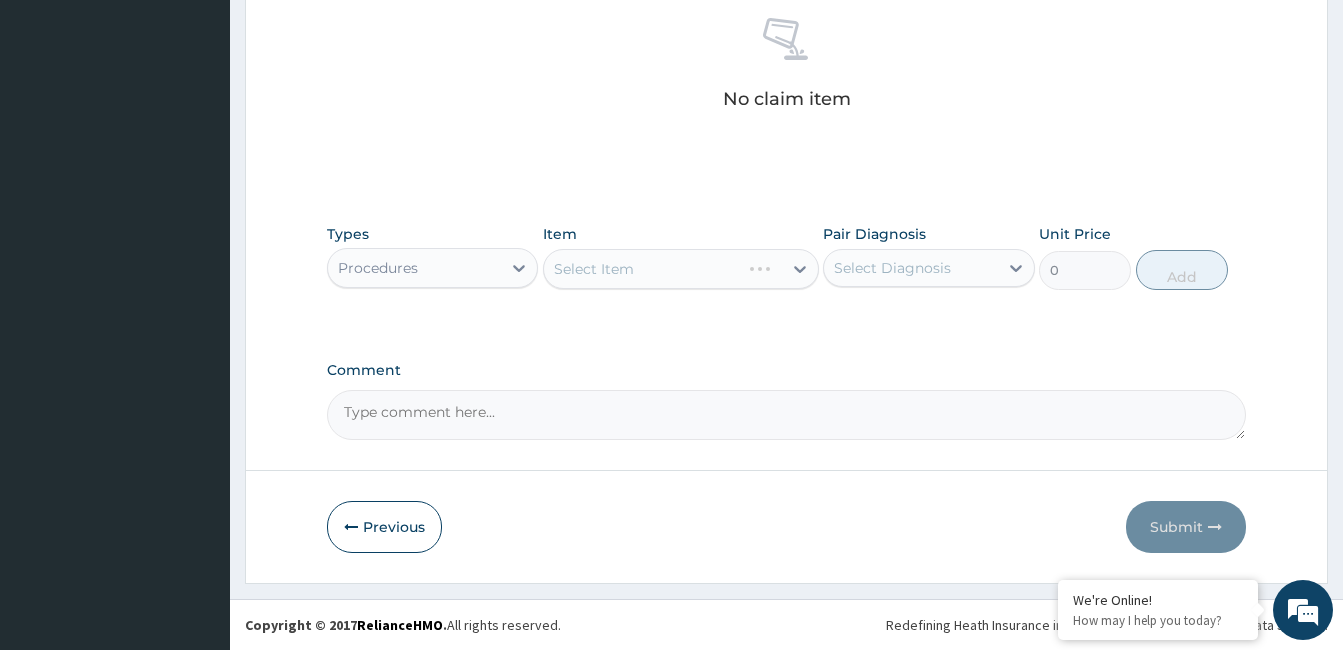 click on "Select Item" at bounding box center [681, 269] 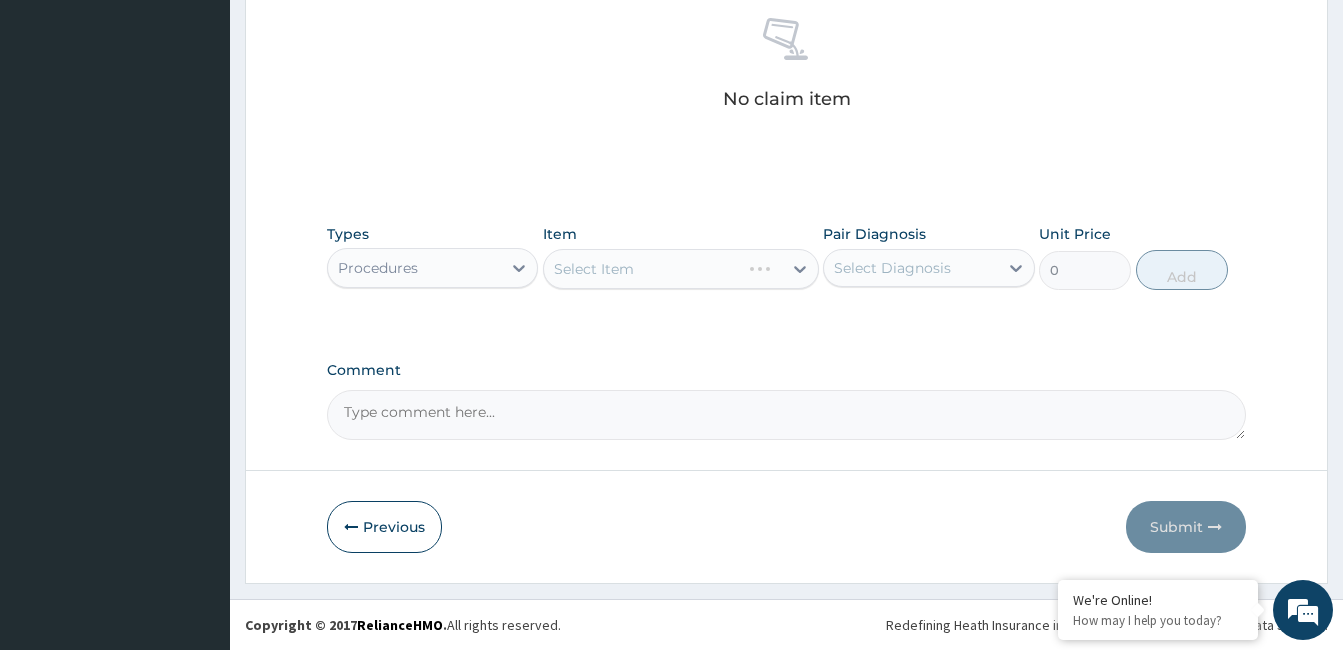click on "Select Item" at bounding box center [681, 269] 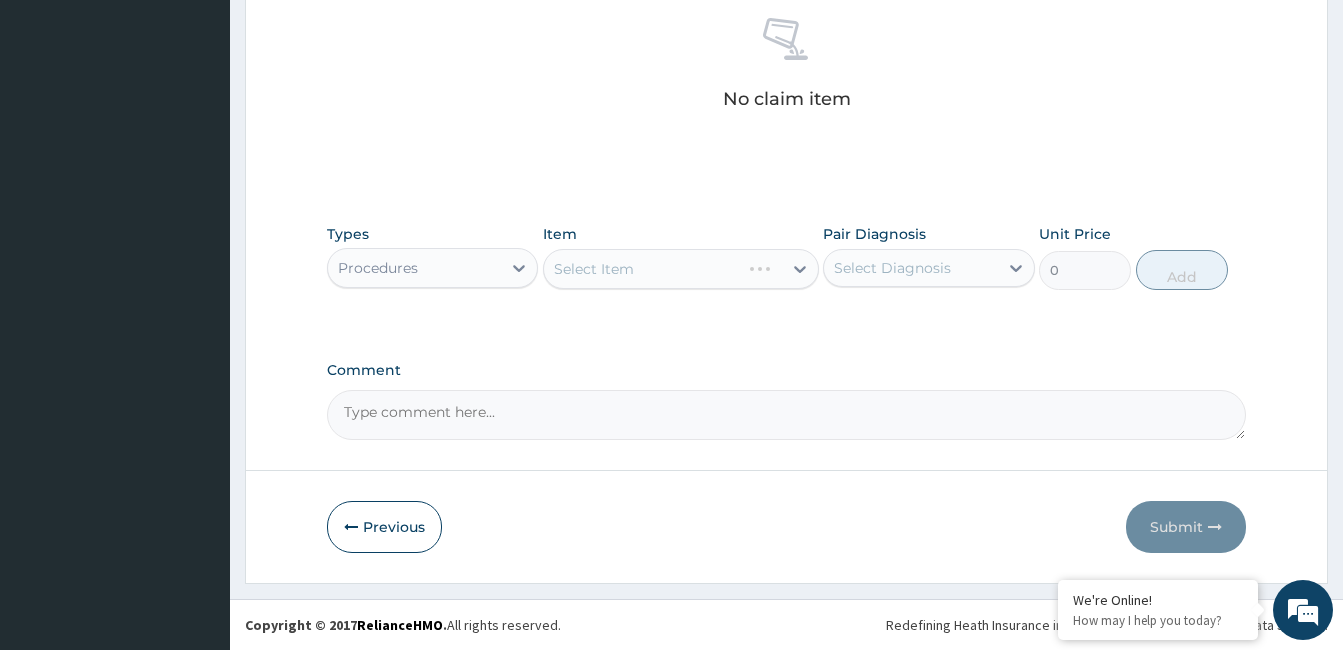 click on "Select Item" at bounding box center (681, 269) 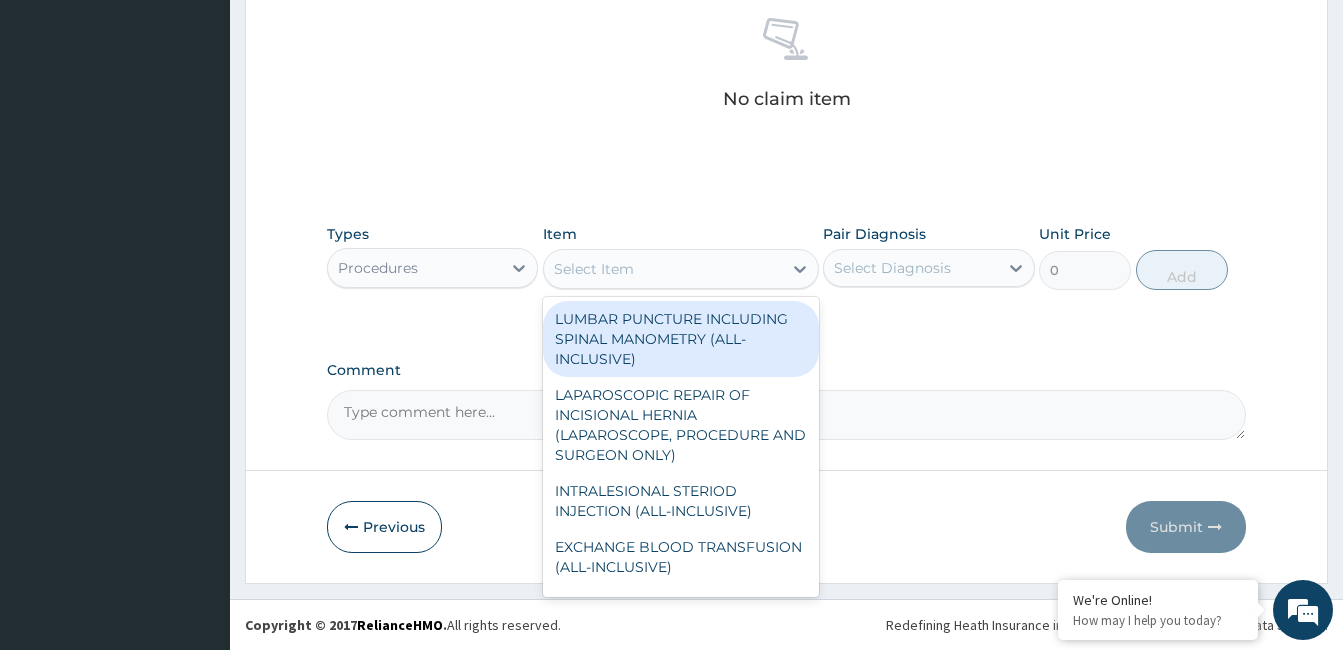 click on "Select Item" at bounding box center (663, 269) 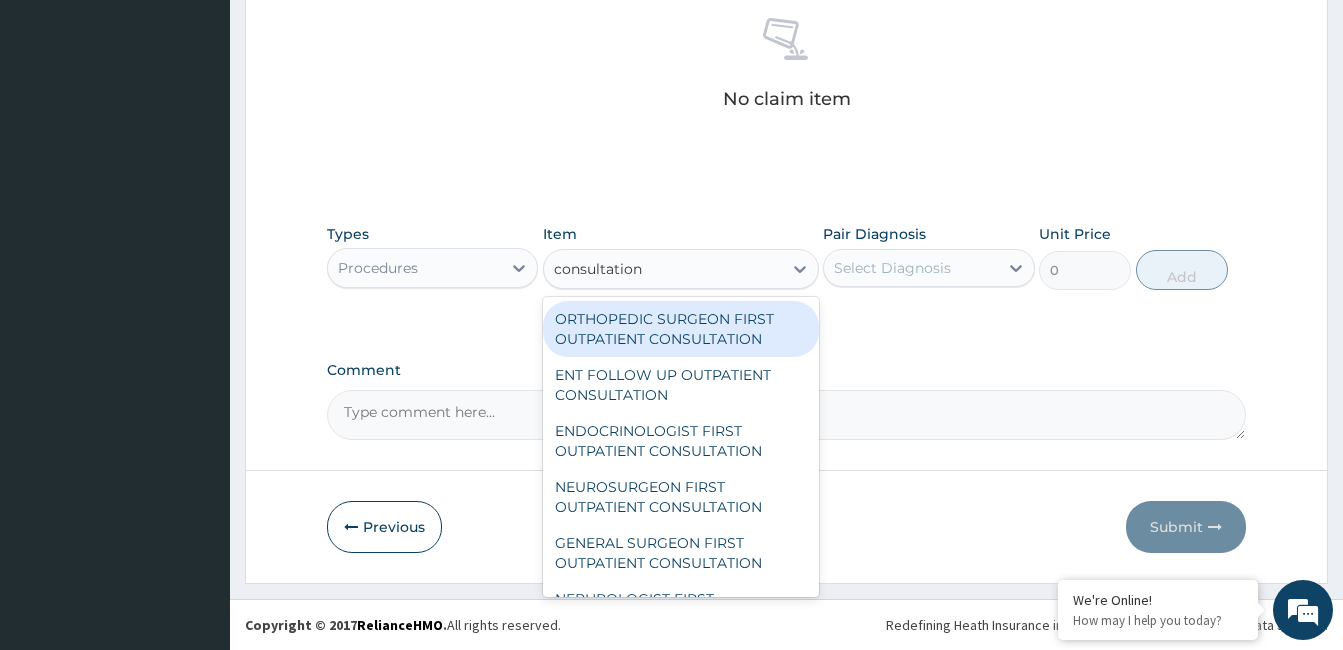 type on "consultation" 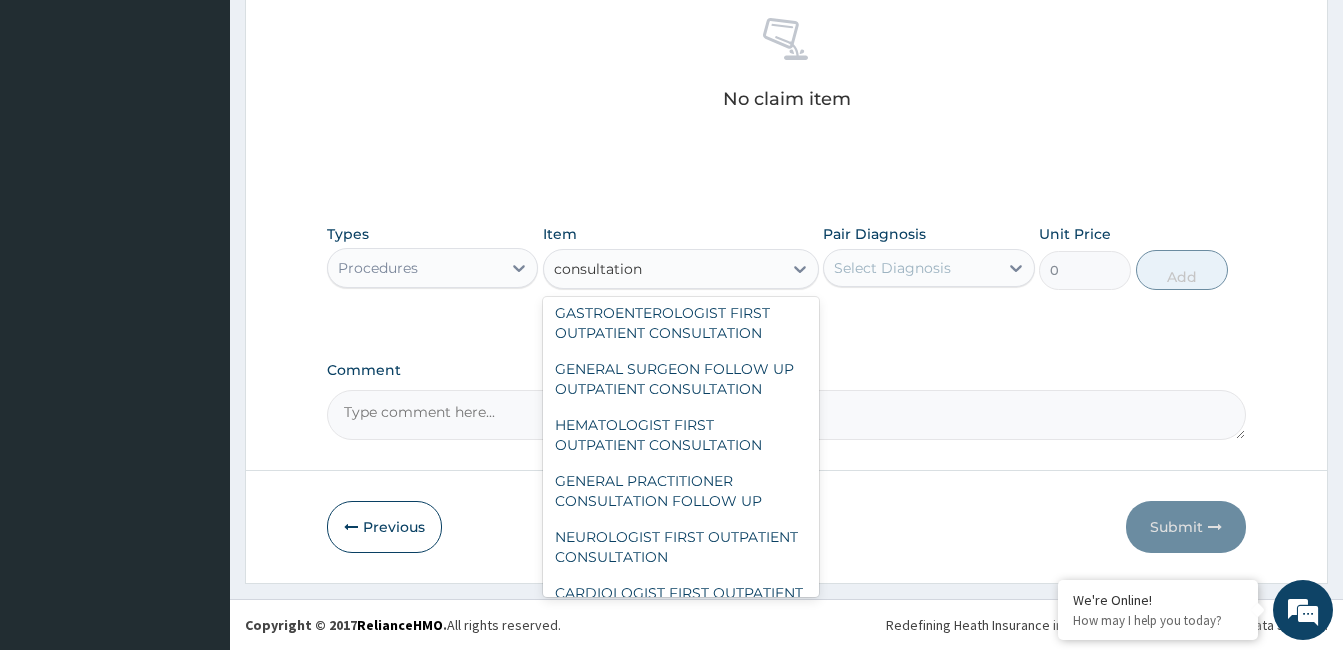 scroll, scrollTop: 920, scrollLeft: 0, axis: vertical 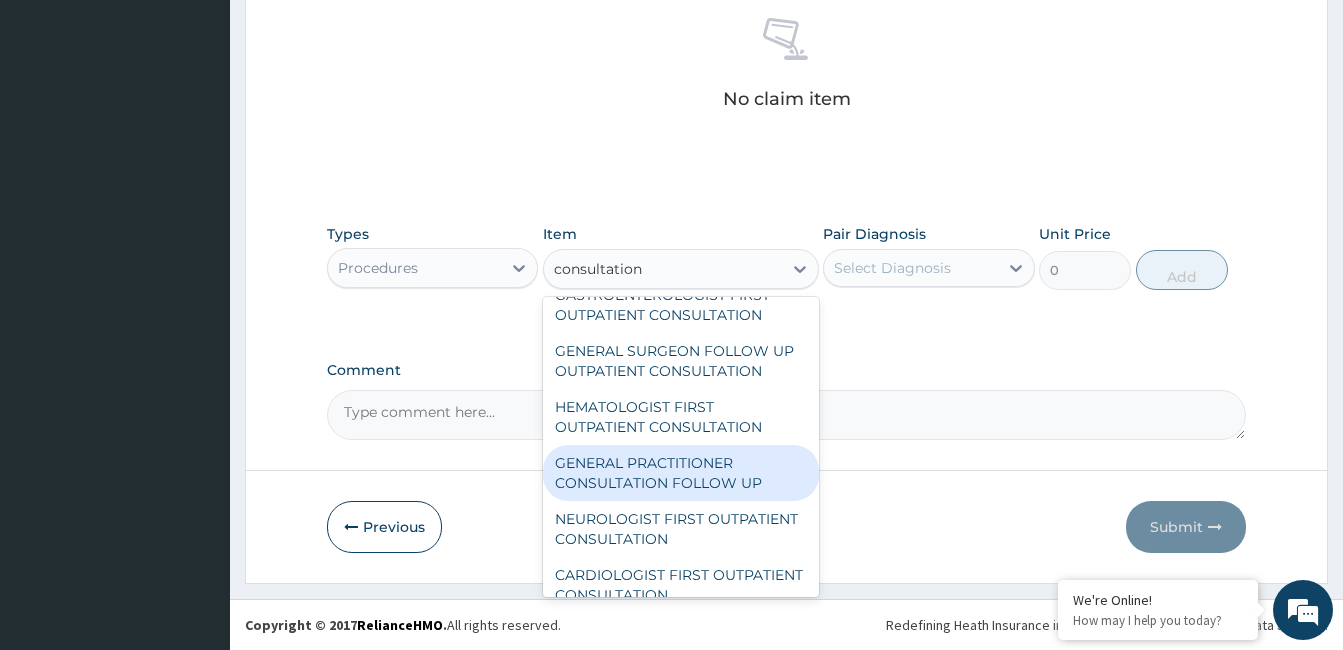 click on "GENERAL PRACTITIONER CONSULTATION FOLLOW UP" at bounding box center (681, 473) 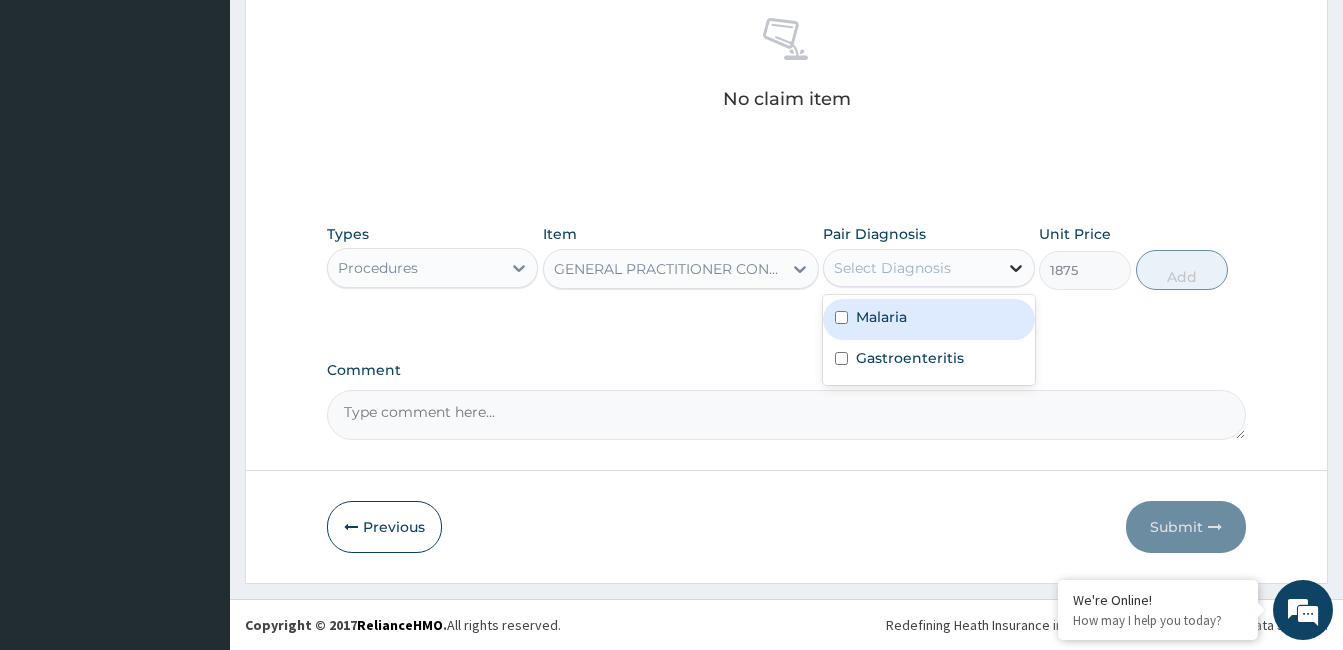 click at bounding box center (1016, 268) 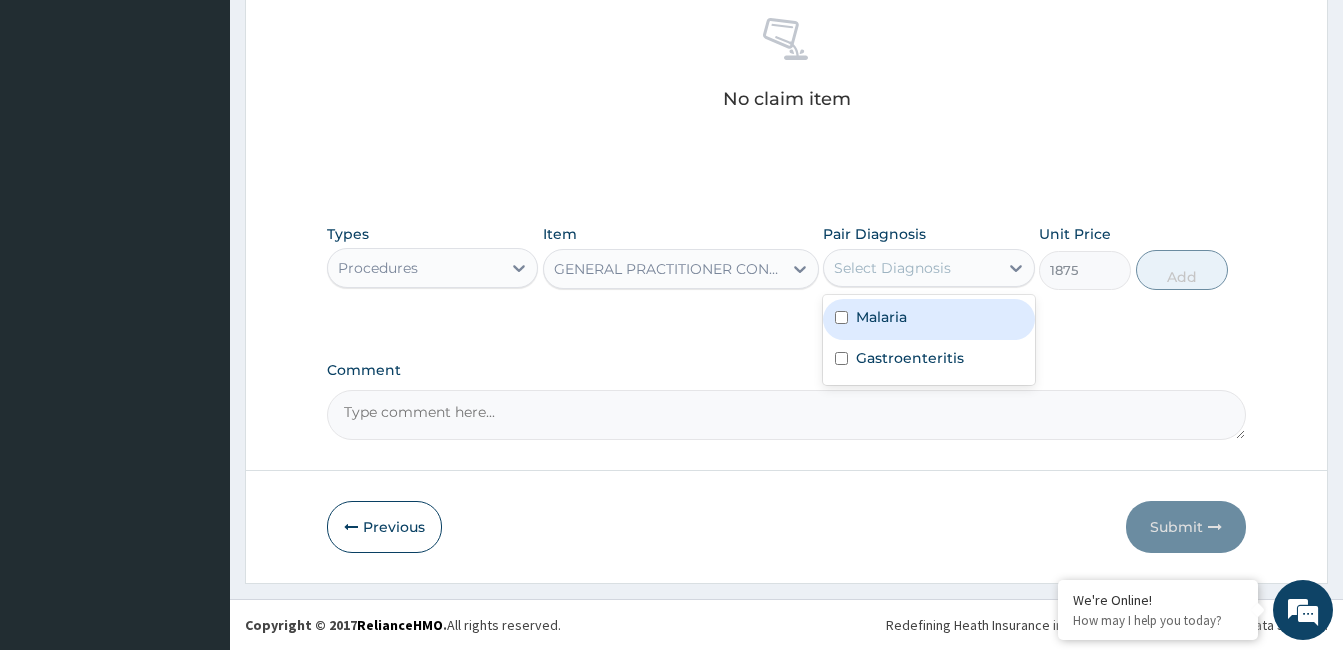 click on "Malaria" at bounding box center (928, 319) 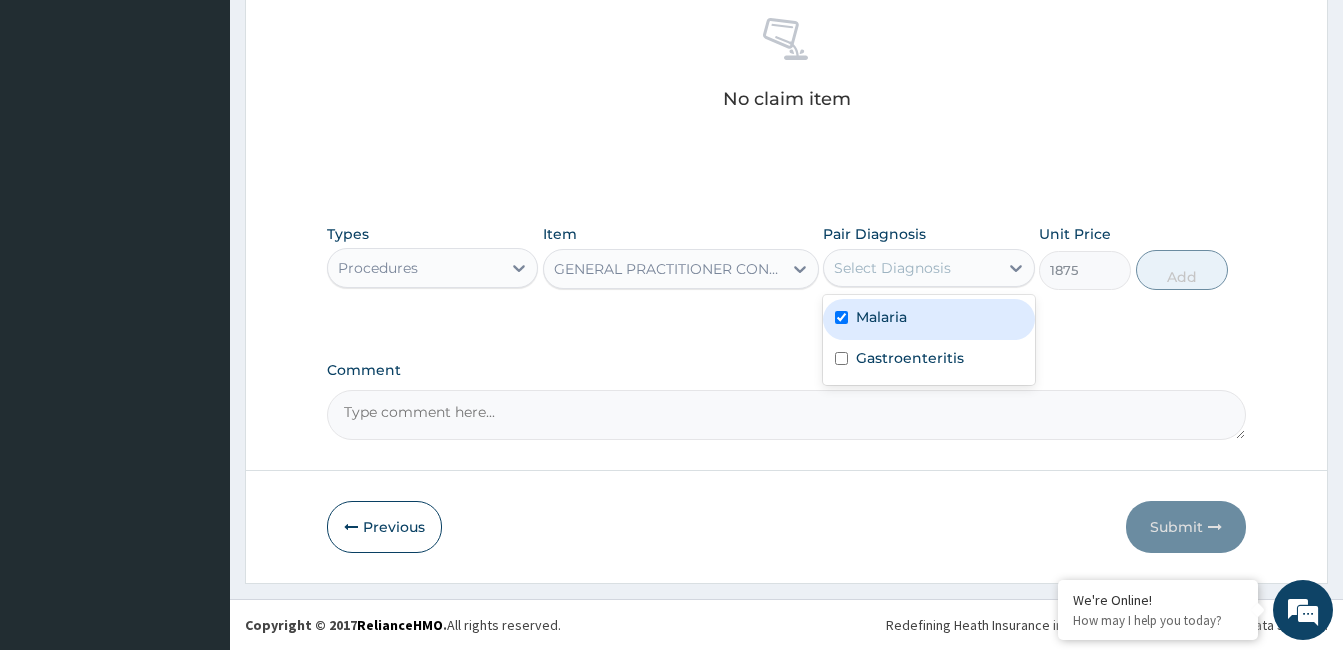 checkbox on "true" 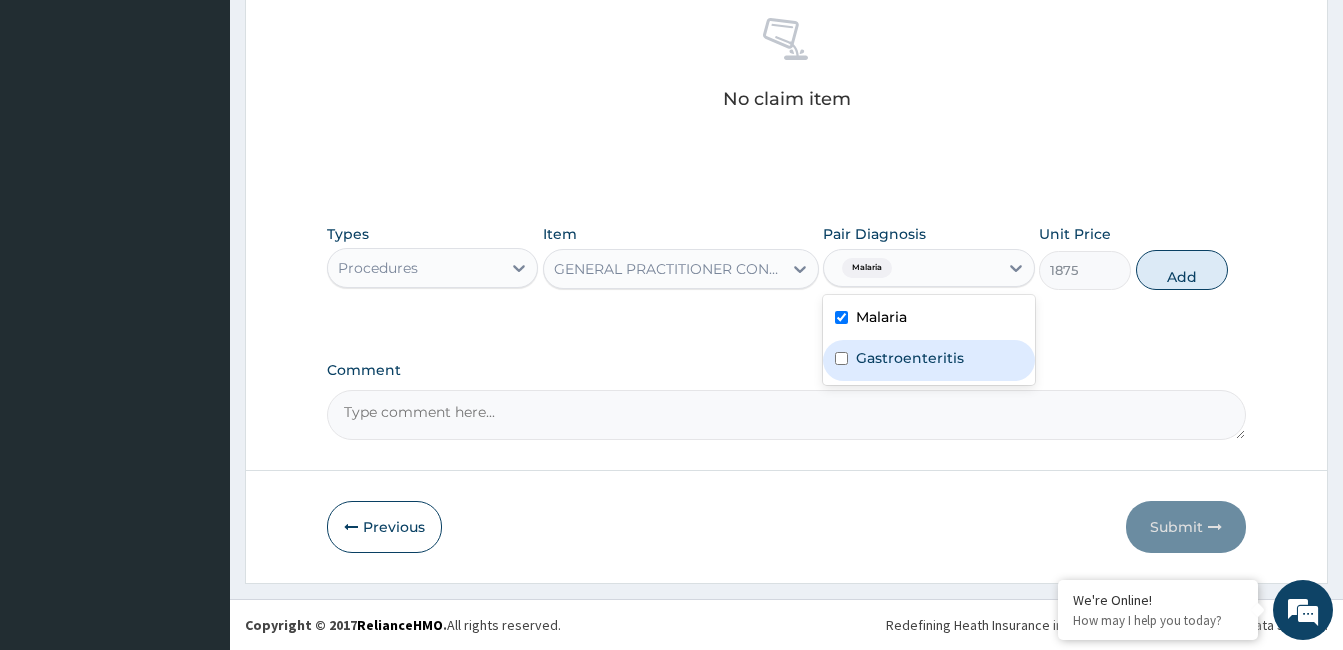 click on "Gastroenteritis" at bounding box center [928, 360] 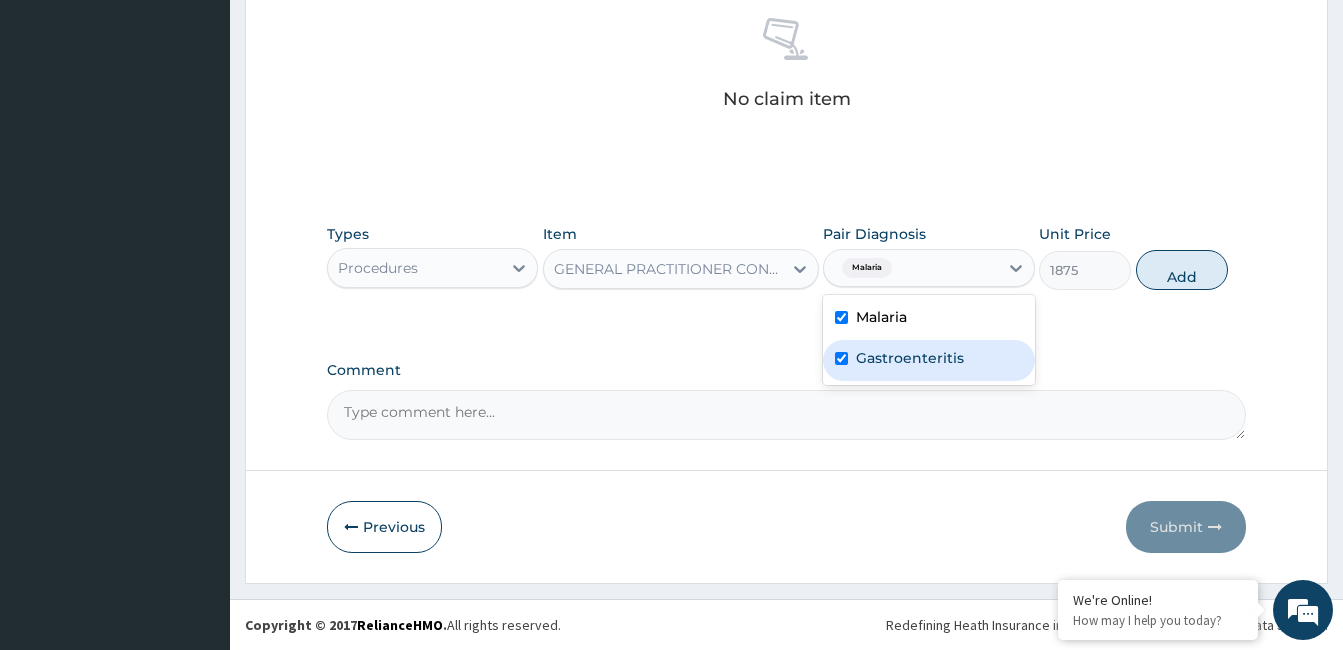 checkbox on "true" 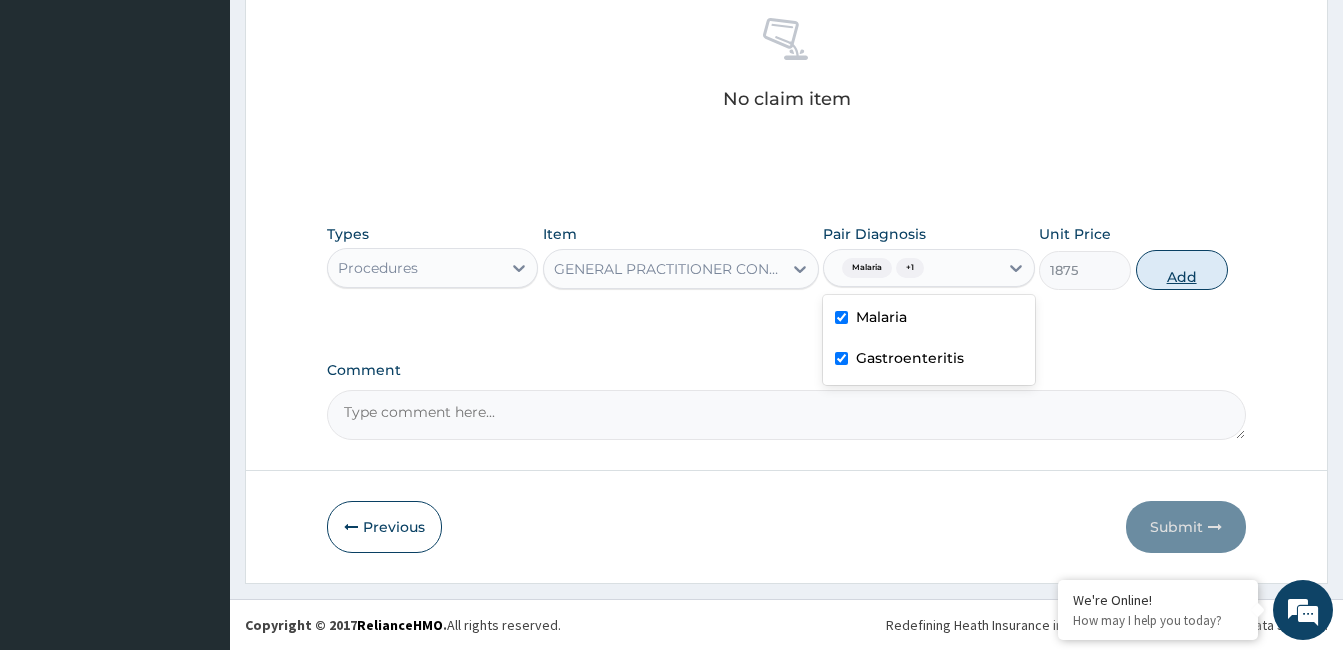 click on "Add" at bounding box center (1182, 270) 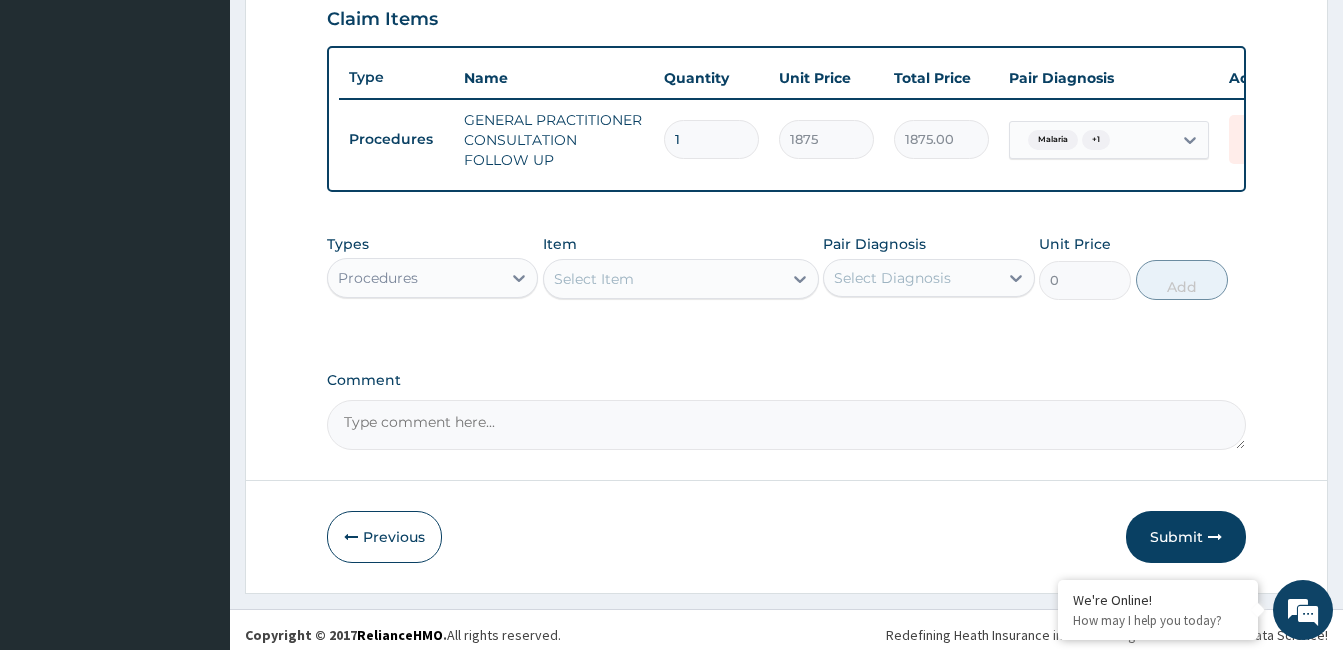 scroll, scrollTop: 723, scrollLeft: 0, axis: vertical 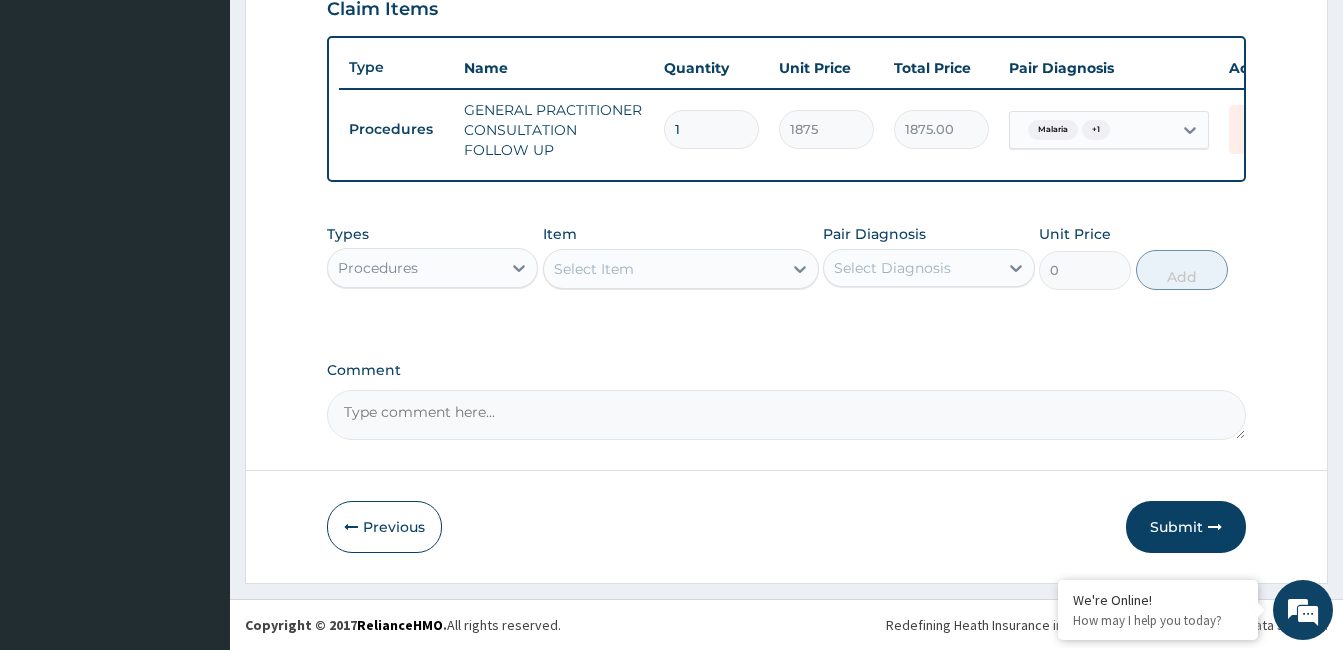 click on "Procedures" at bounding box center [414, 268] 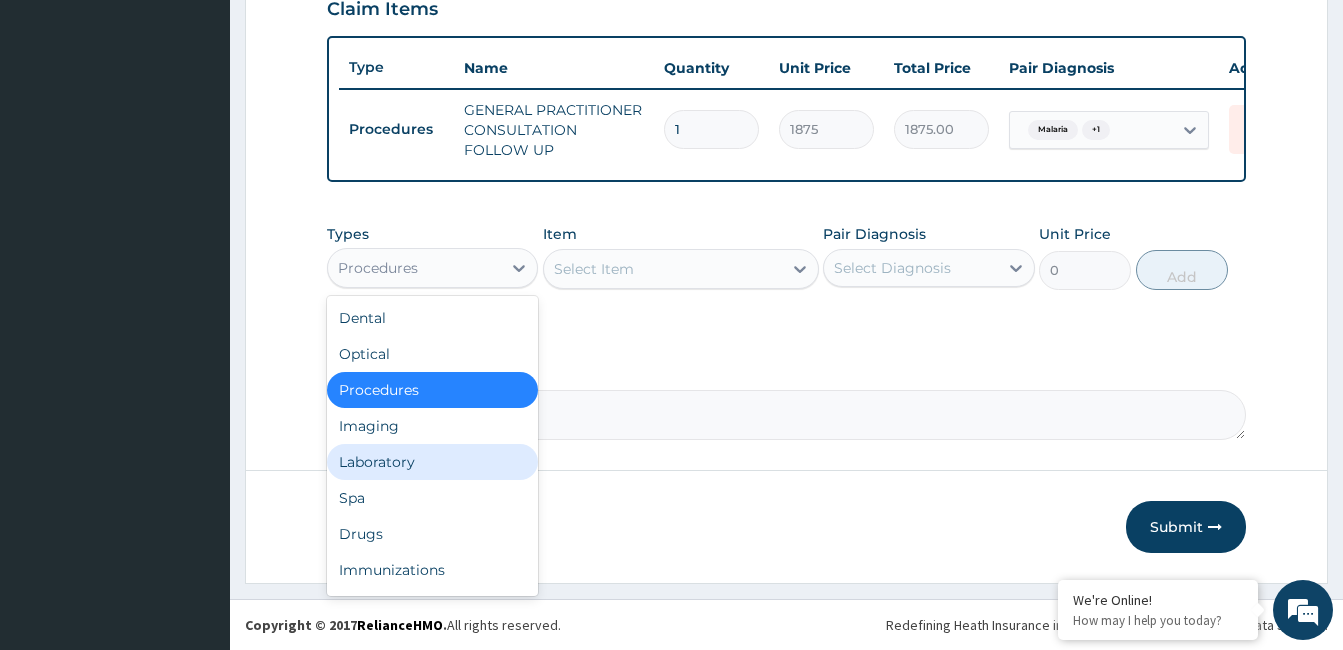 click on "Laboratory" at bounding box center (432, 462) 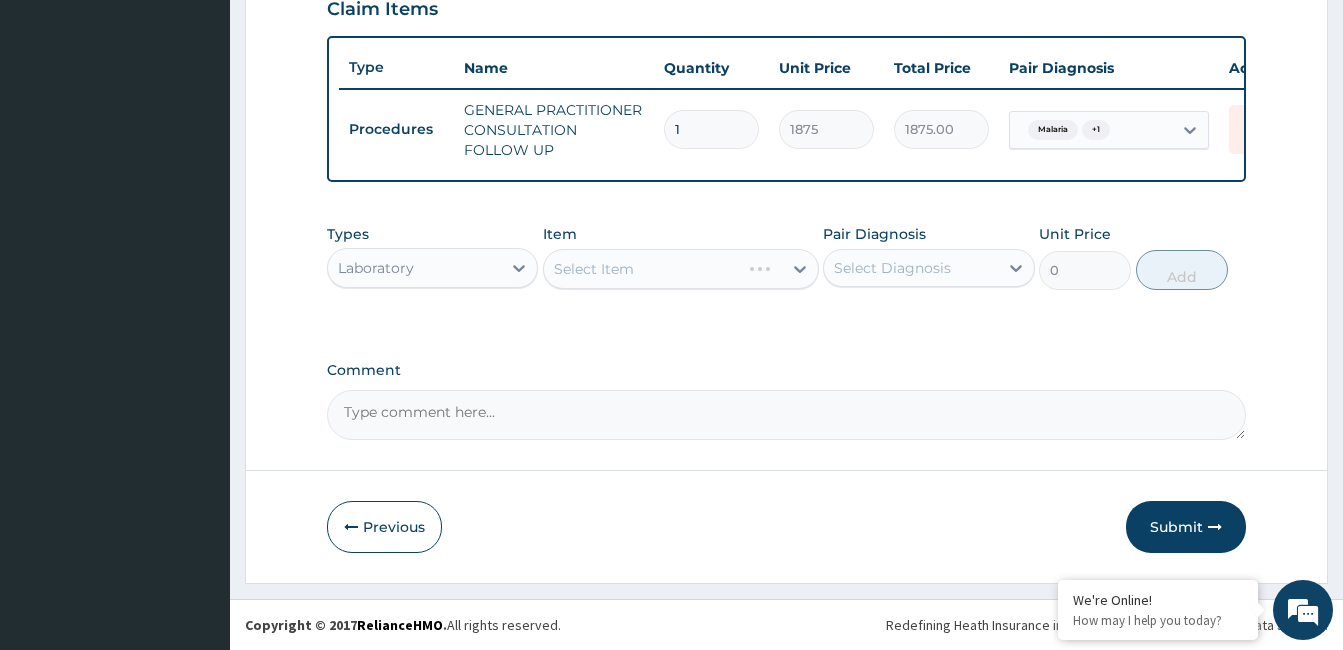 click on "Select Item" at bounding box center [681, 269] 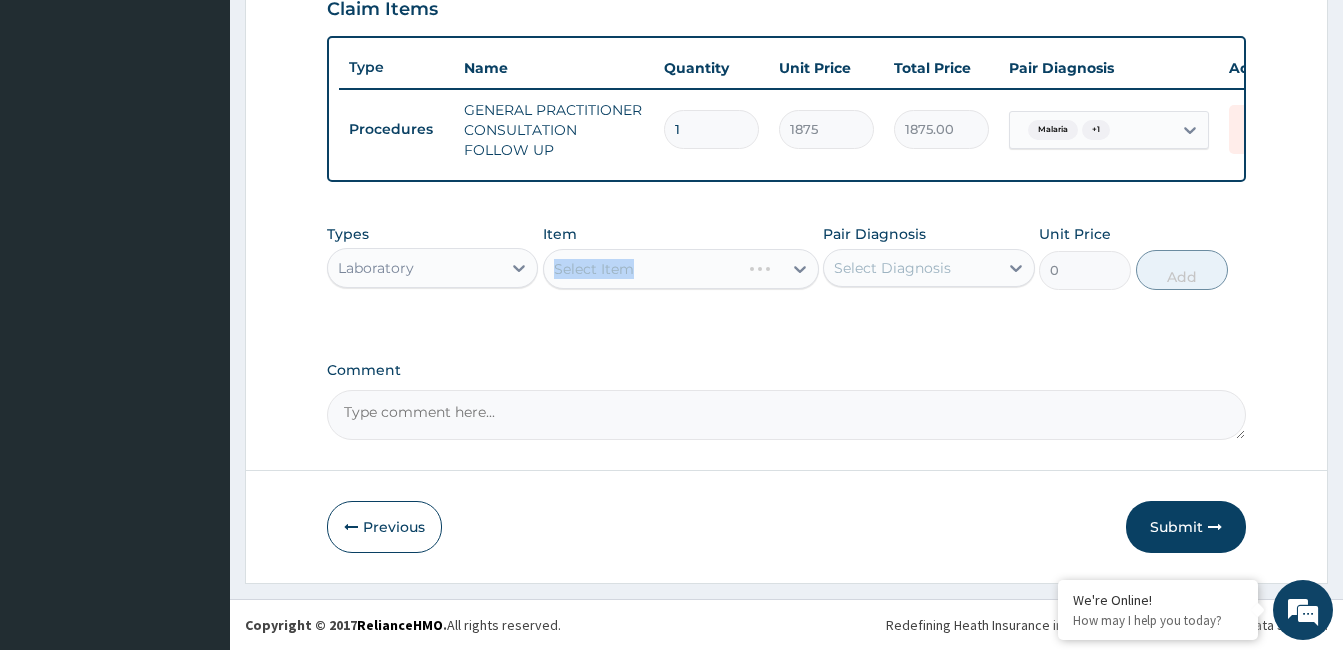 click on "Select Item" at bounding box center [681, 269] 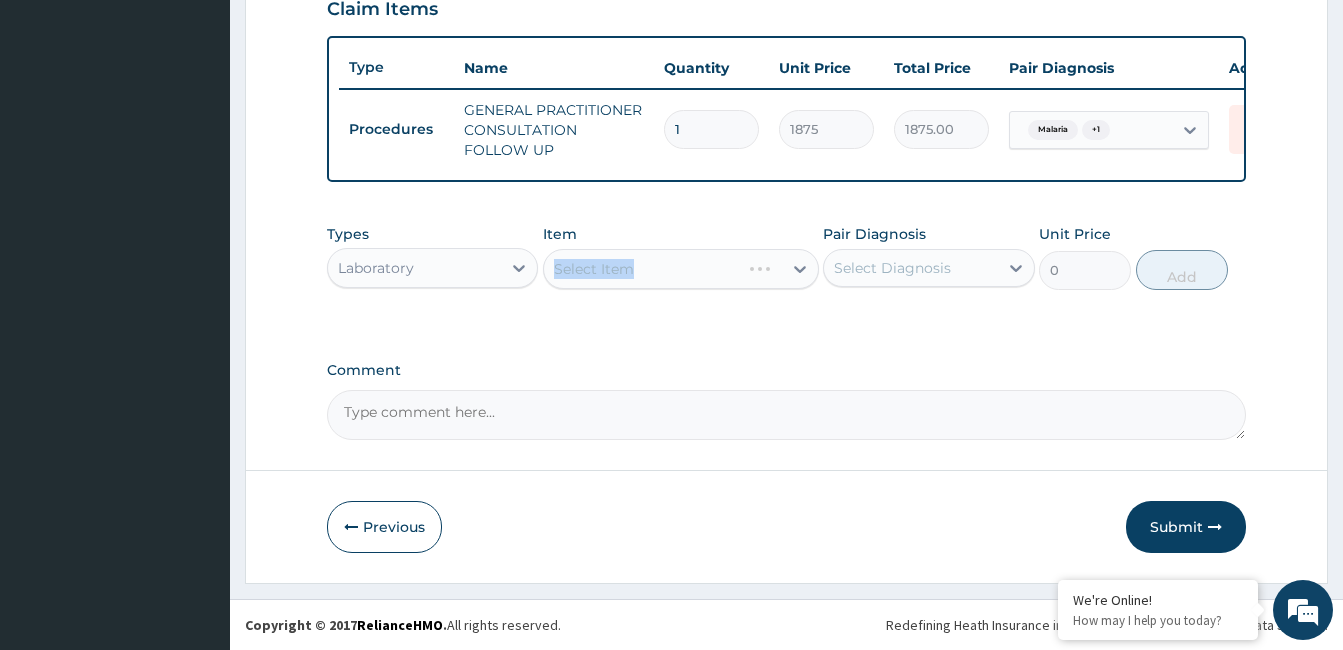 click on "Select Item" at bounding box center [681, 269] 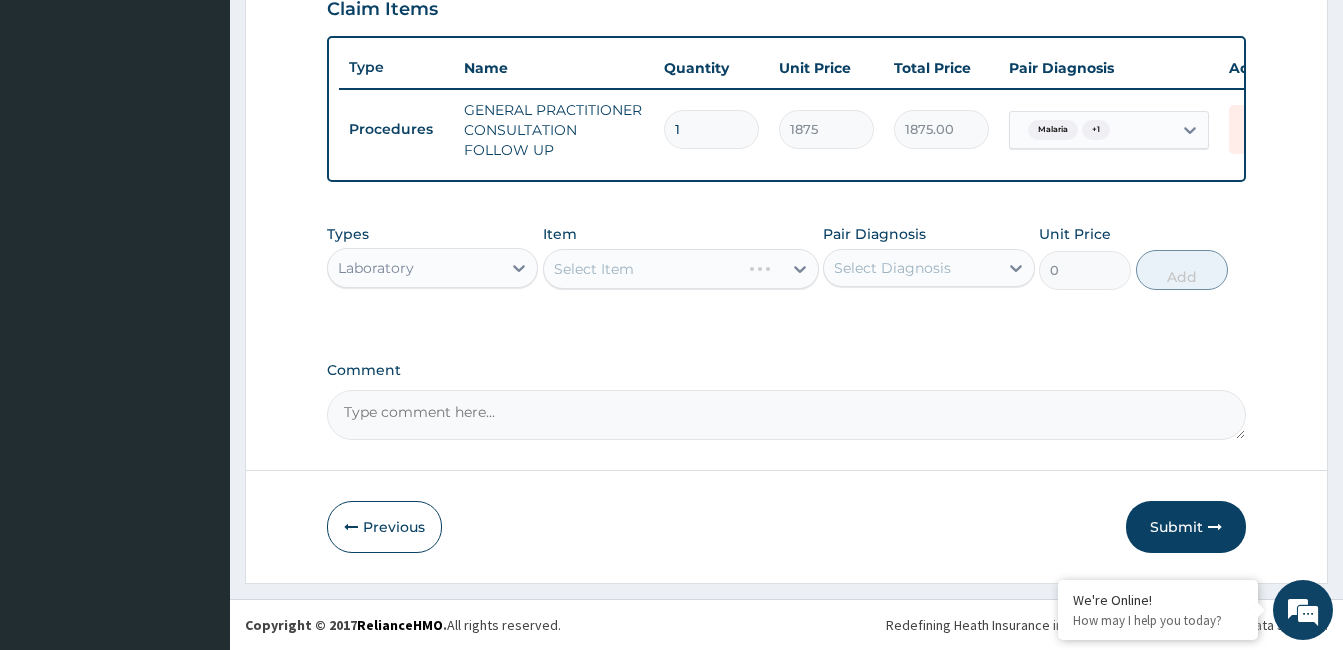 click on "Select Item" at bounding box center (681, 269) 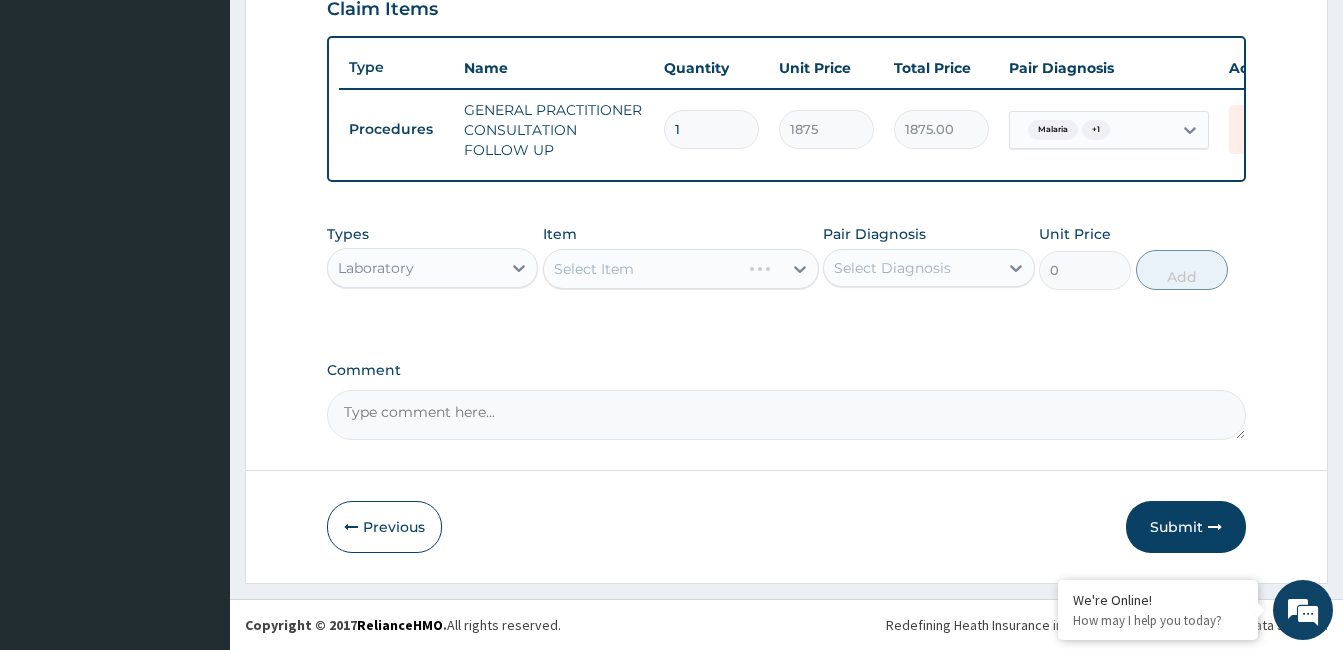 click on "Select Item" at bounding box center [681, 269] 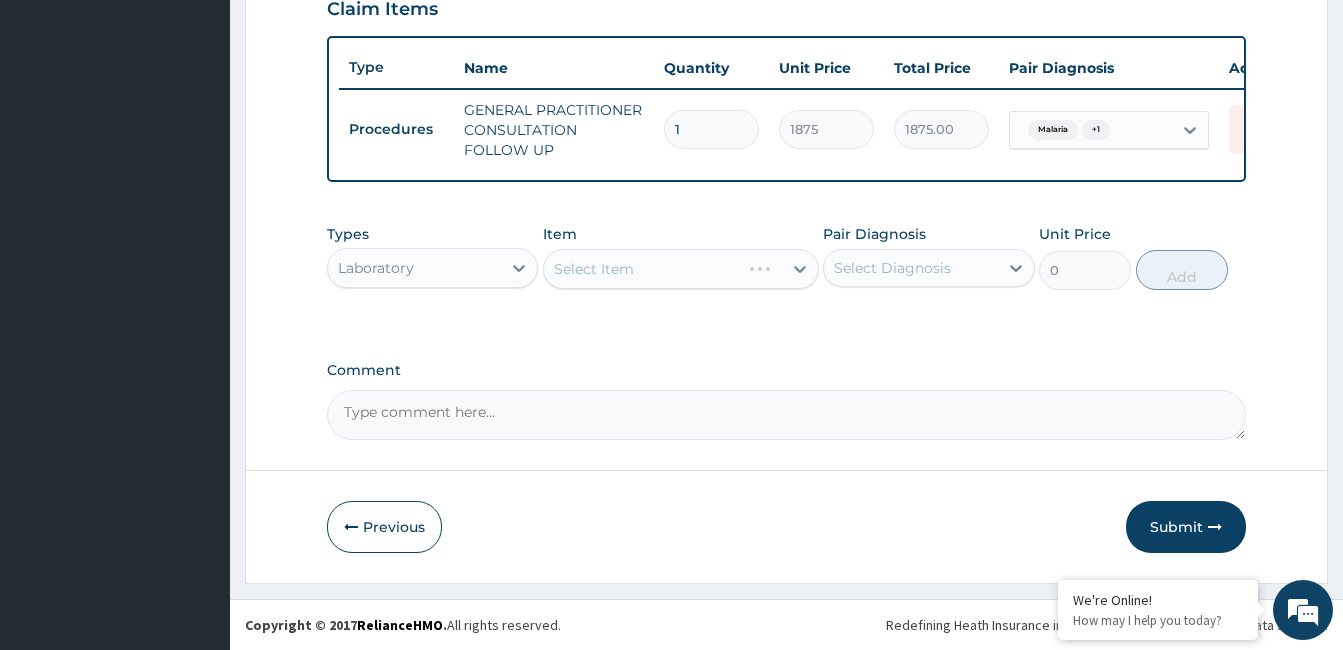 click on "Select Item" at bounding box center [681, 269] 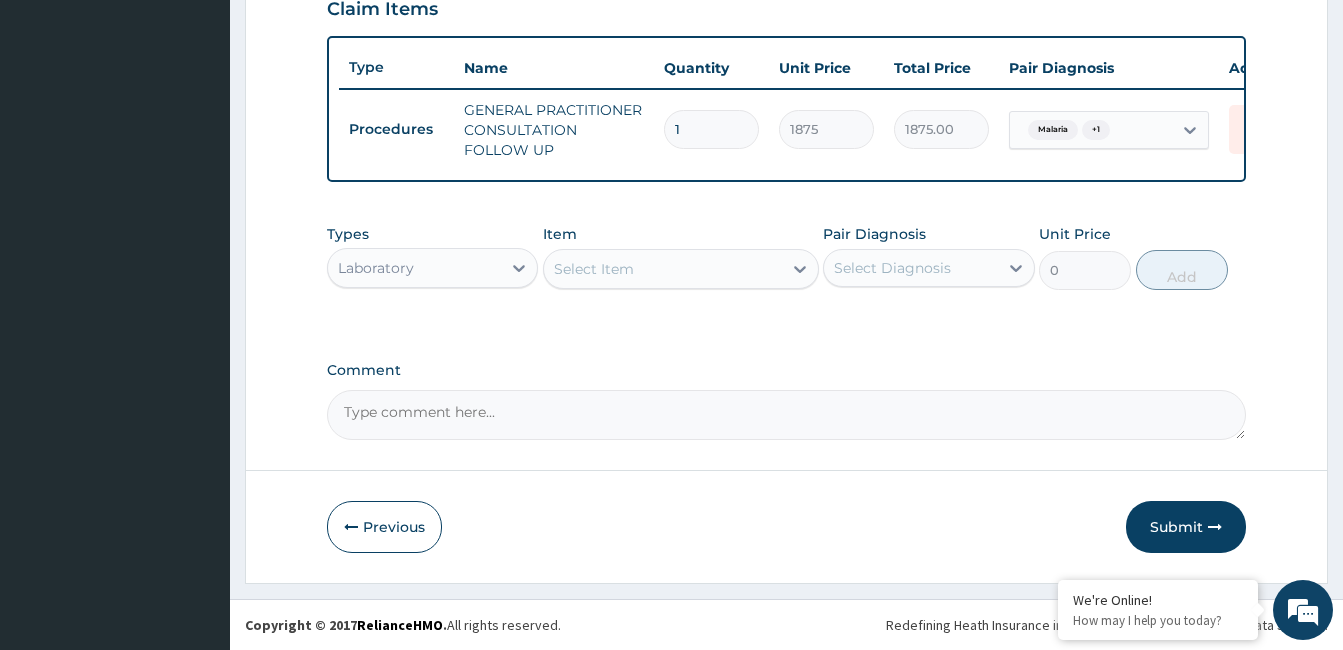 click on "Select Item" at bounding box center [663, 269] 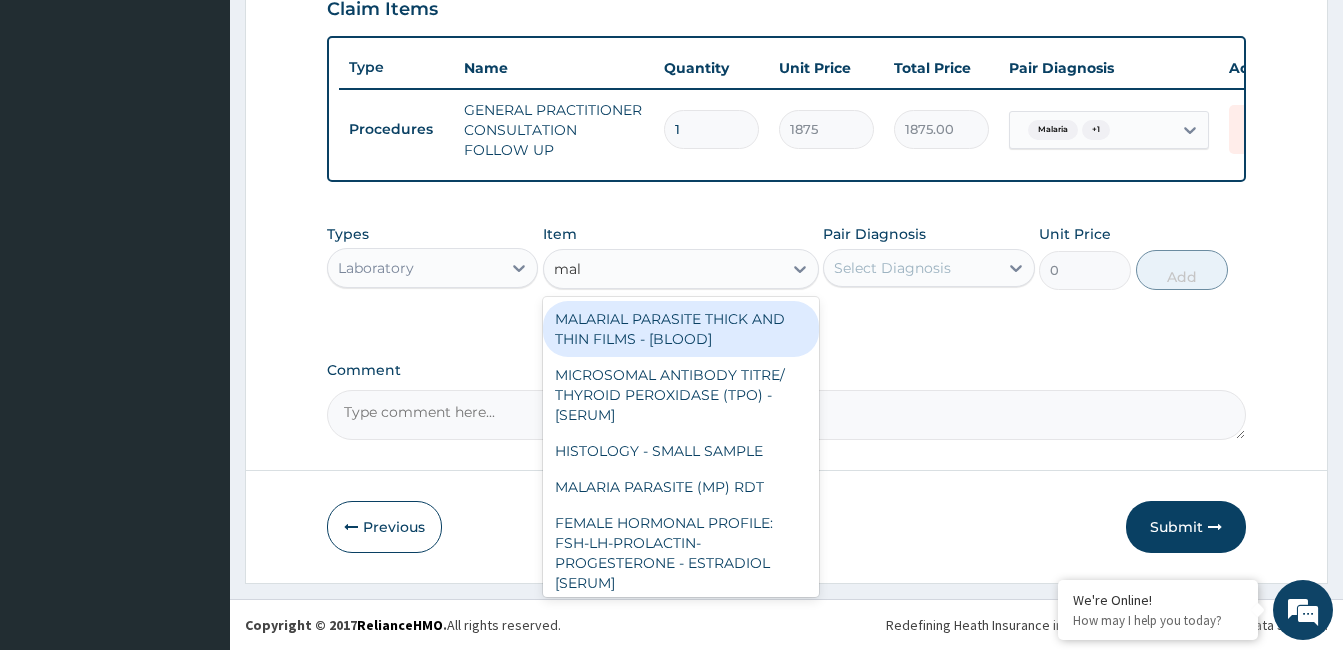 type on "mala" 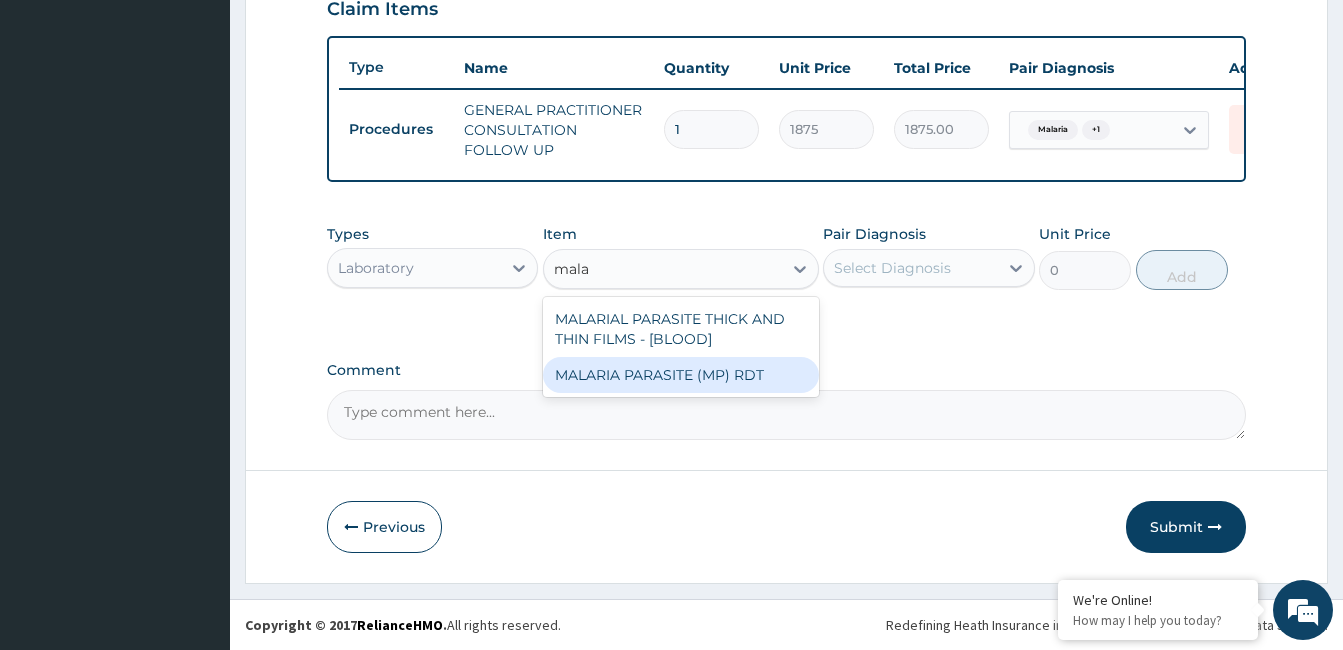 click on "MALARIA PARASITE (MP) RDT" at bounding box center [681, 375] 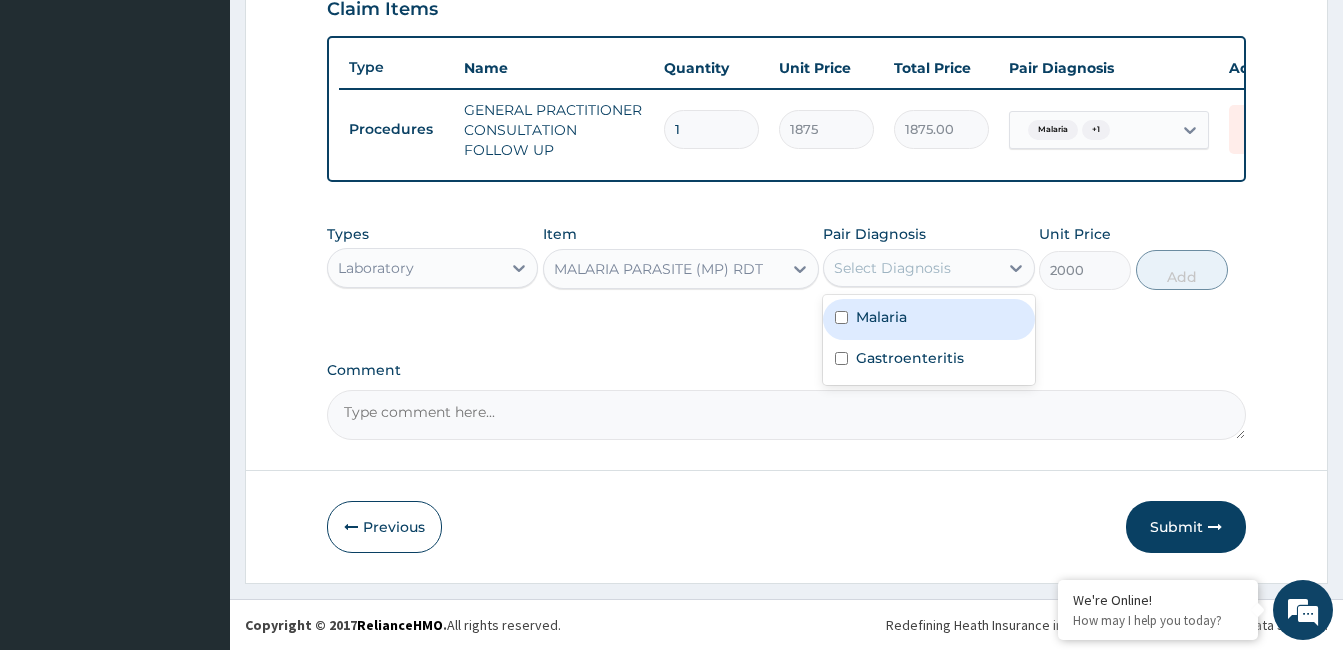 drag, startPoint x: 992, startPoint y: 263, endPoint x: 978, endPoint y: 291, distance: 31.304953 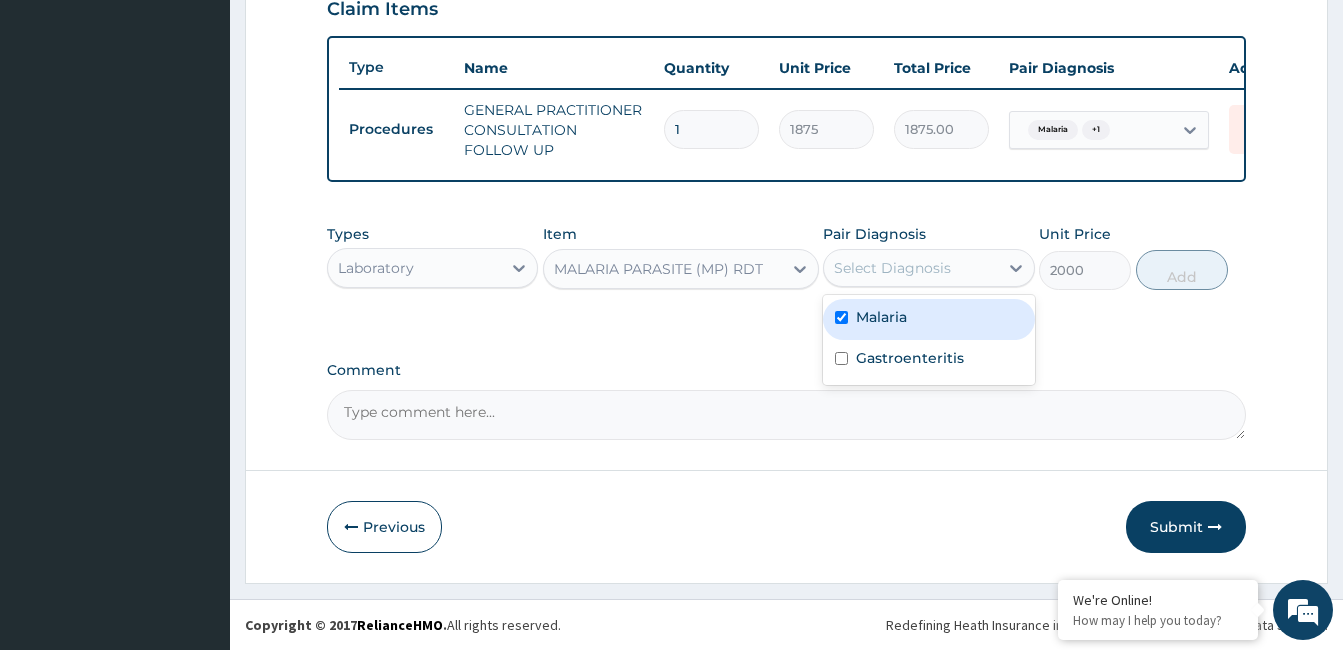 checkbox on "true" 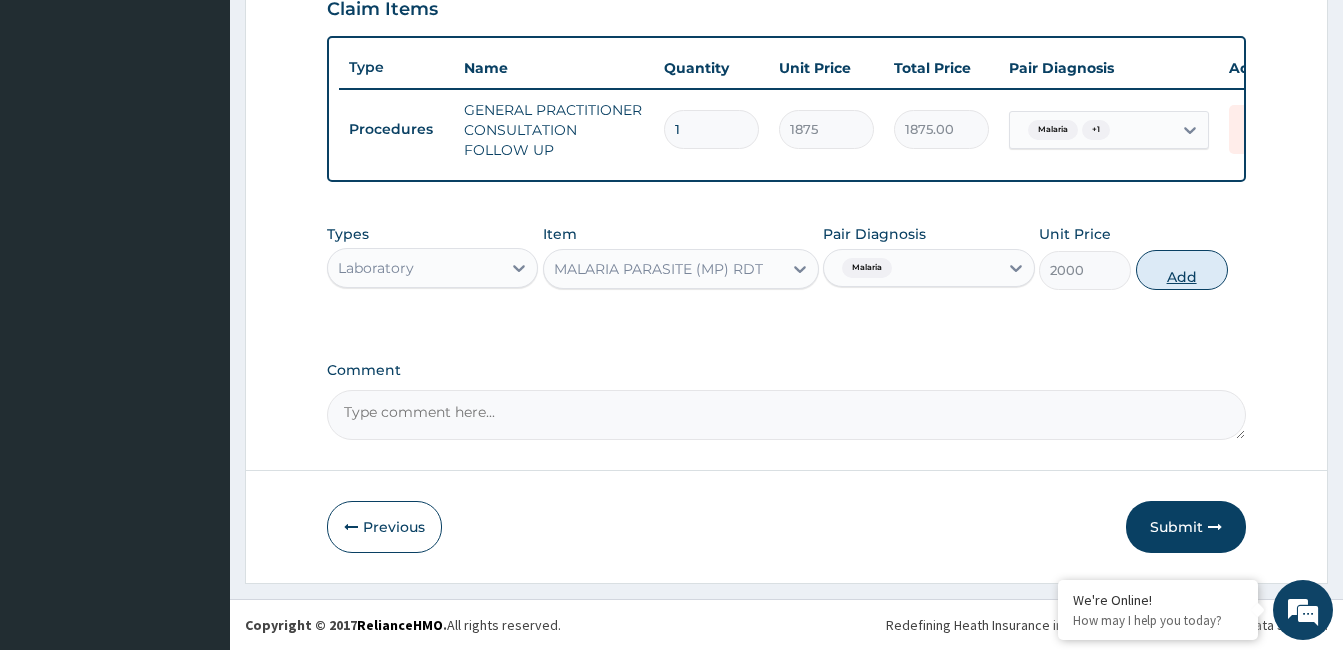 click on "Add" at bounding box center [1182, 270] 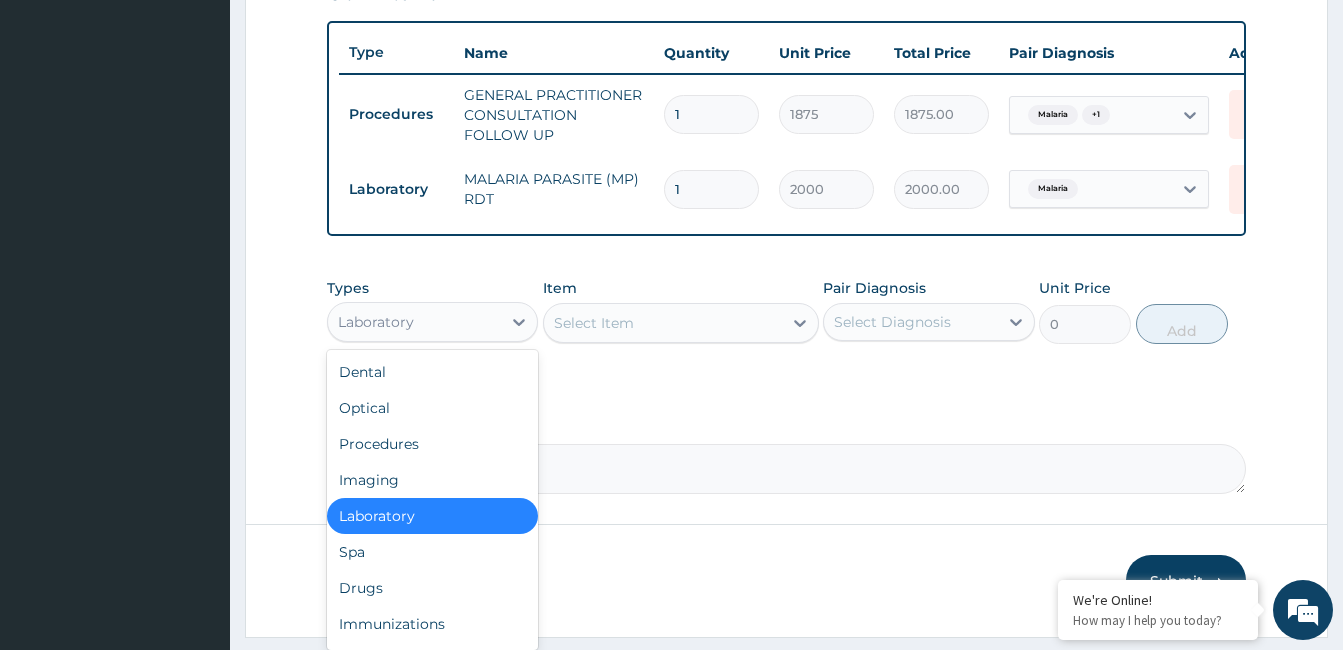 click on "Laboratory" at bounding box center (414, 322) 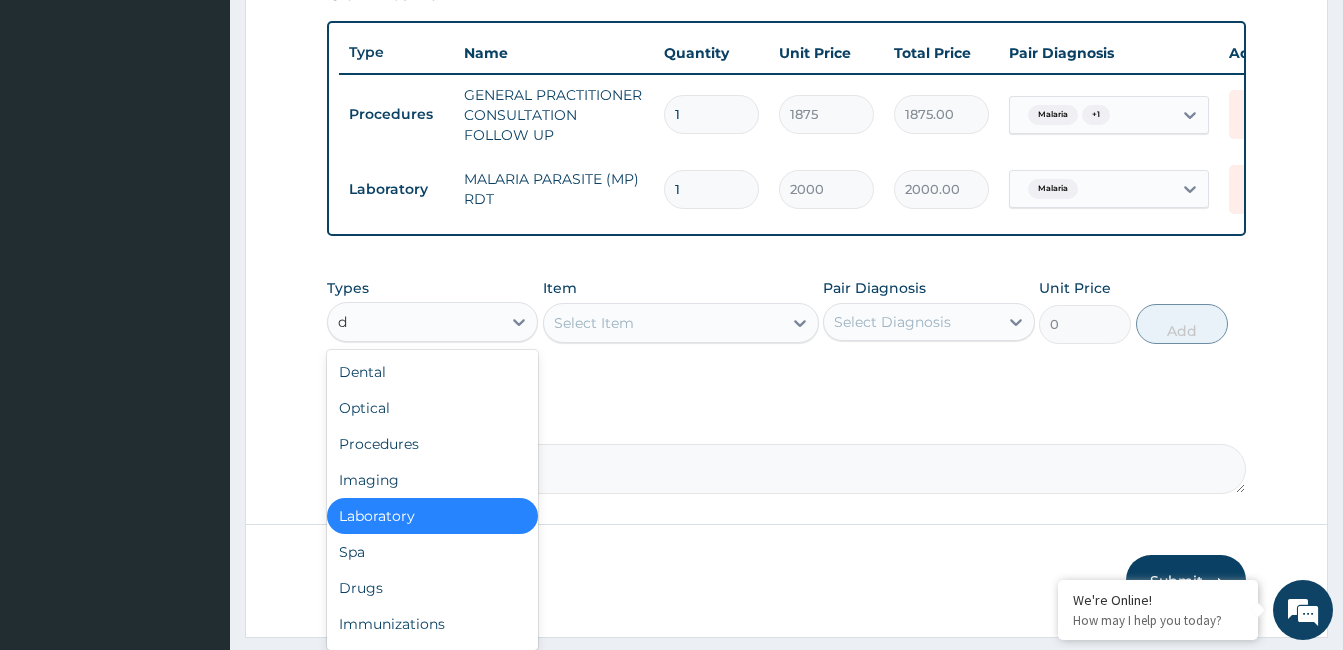 type on "dr" 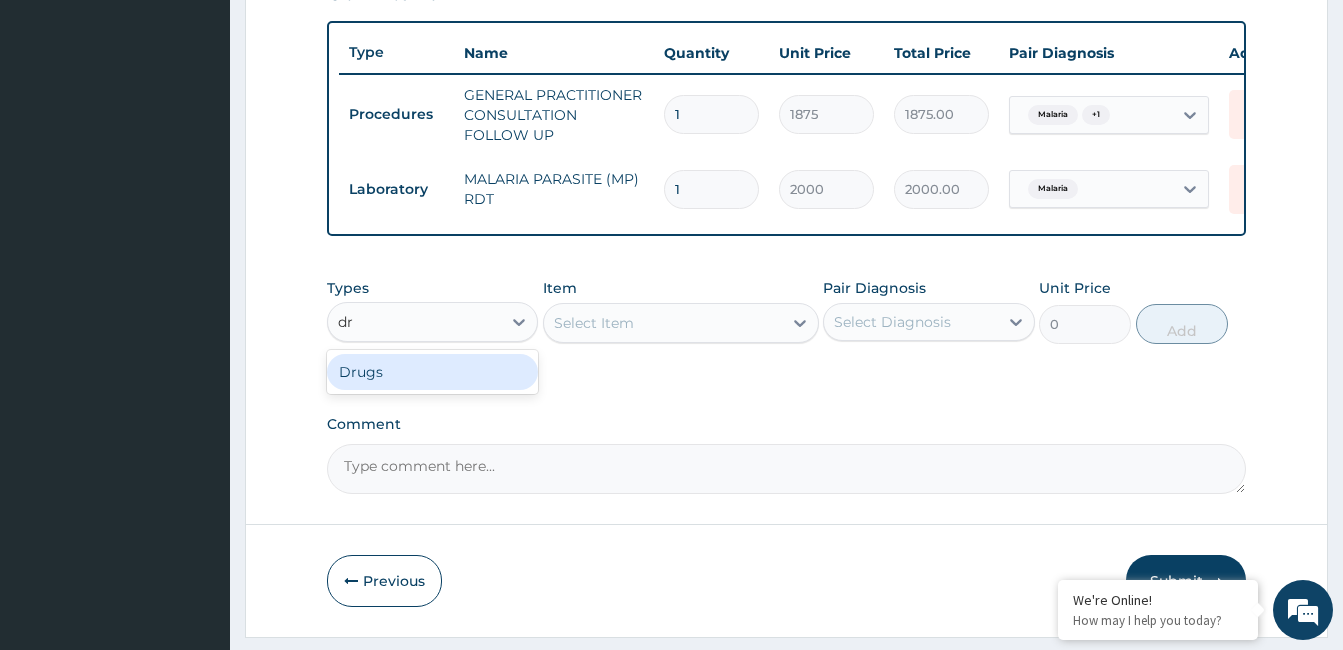 click on "Drugs" at bounding box center [432, 372] 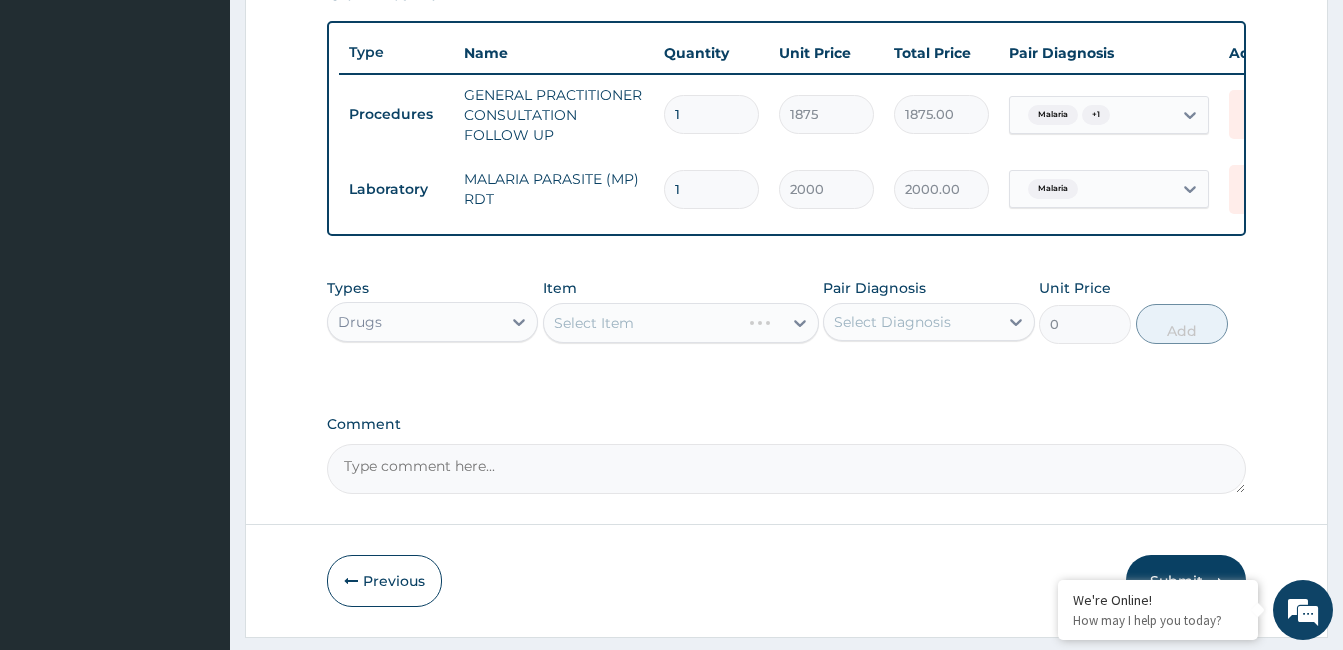 click on "Select Item" at bounding box center (681, 323) 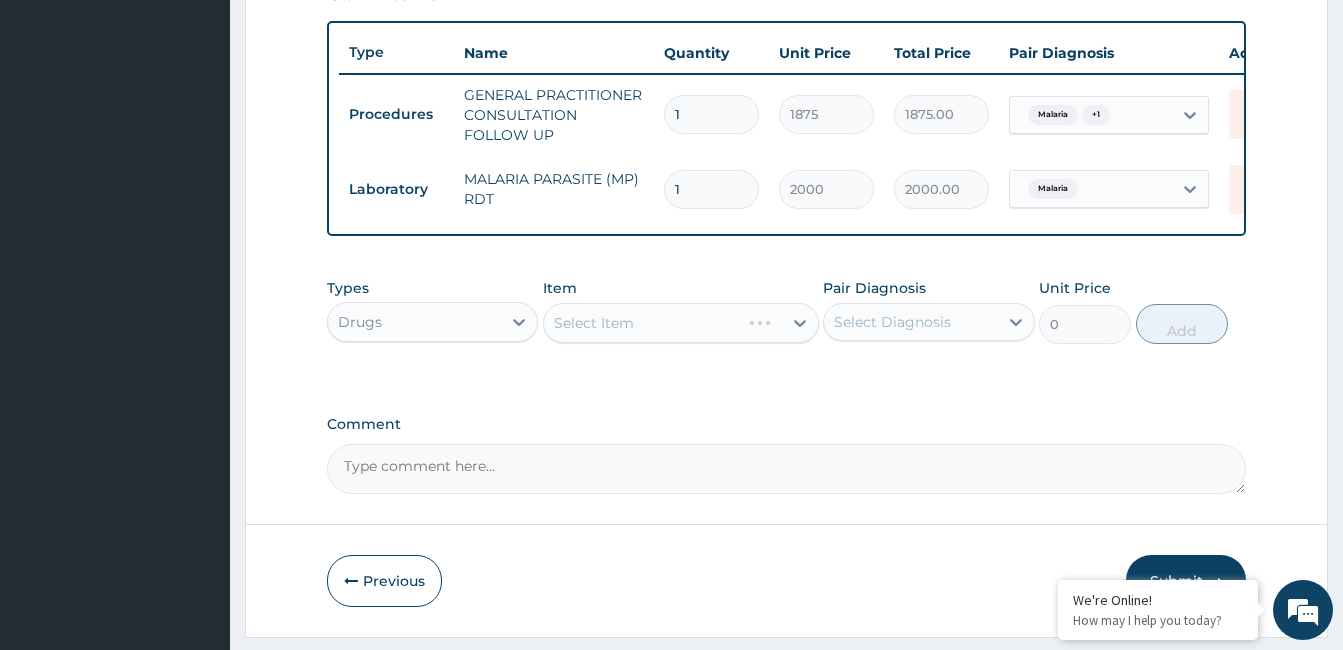 click on "Select Item" at bounding box center [681, 323] 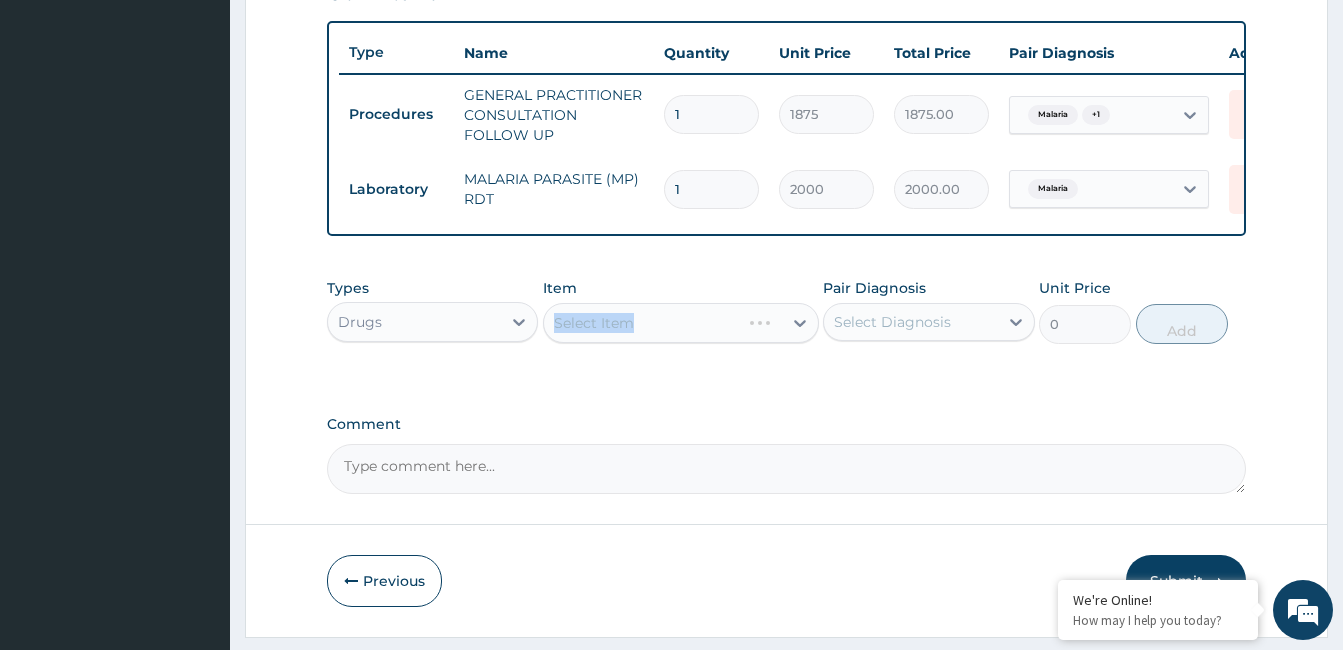 click on "Select Item" at bounding box center [681, 323] 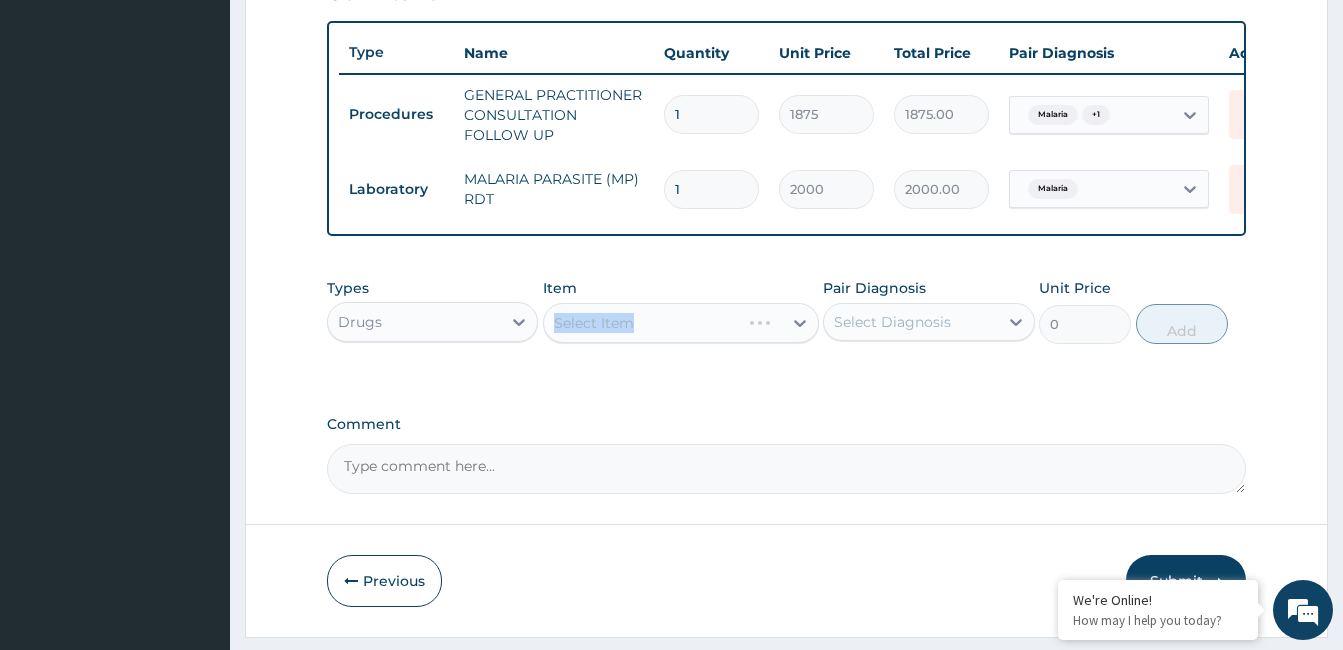 click on "Select Item" at bounding box center [681, 323] 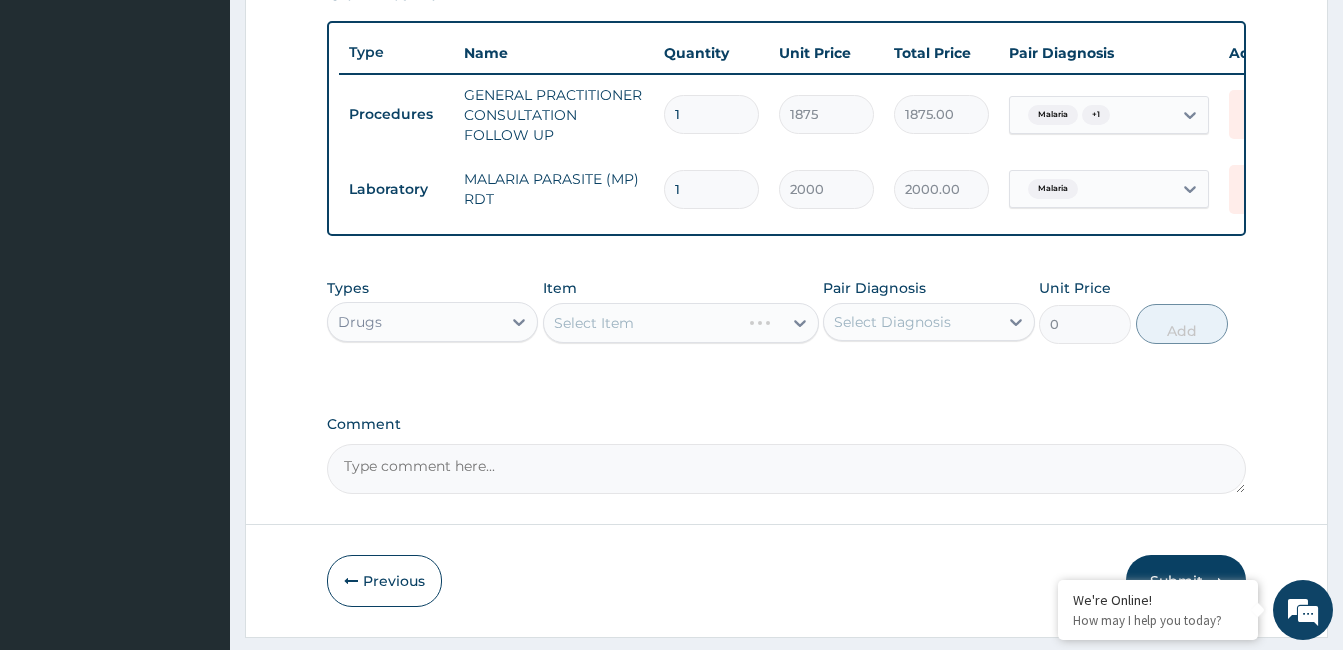 click on "Select Item" at bounding box center [681, 323] 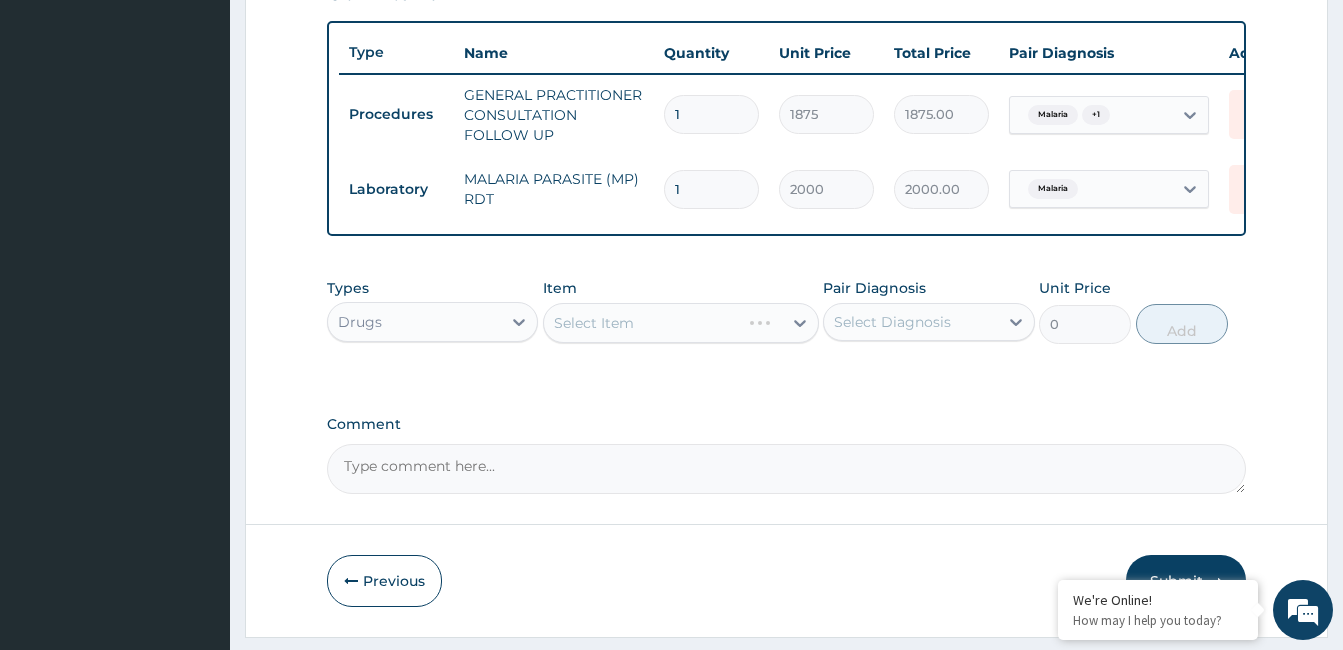 click on "Select Item" at bounding box center (681, 323) 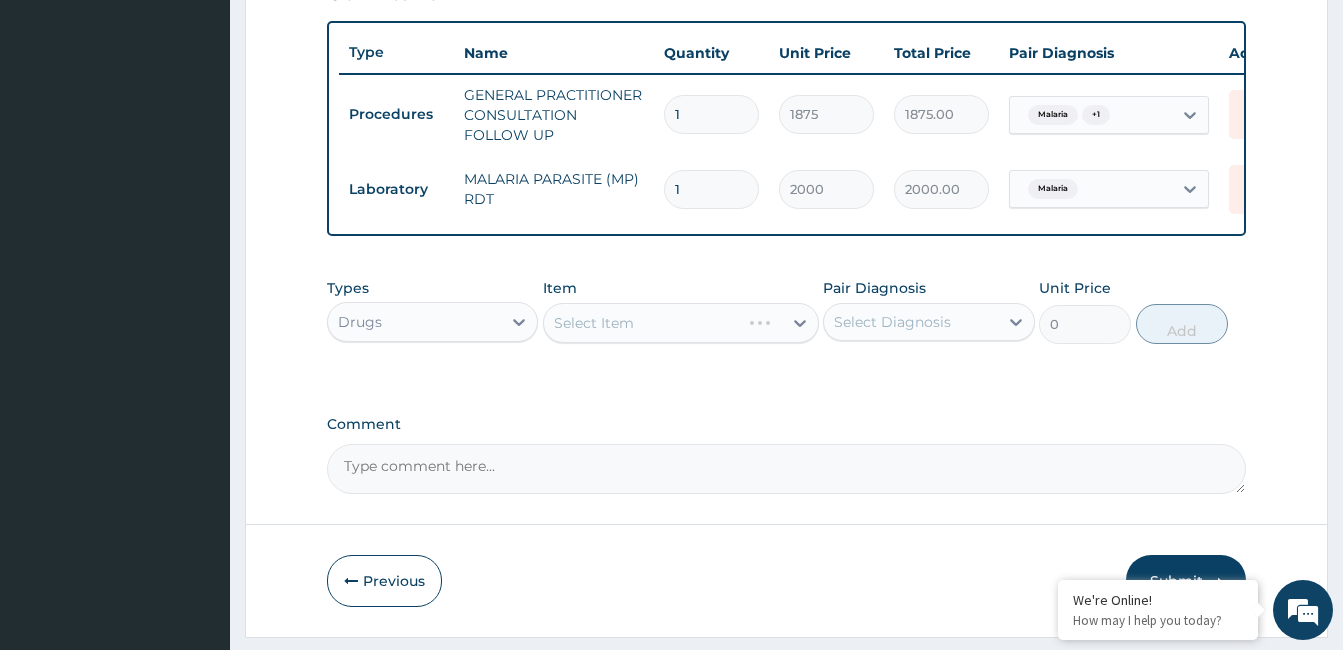click on "Select Item" at bounding box center [681, 323] 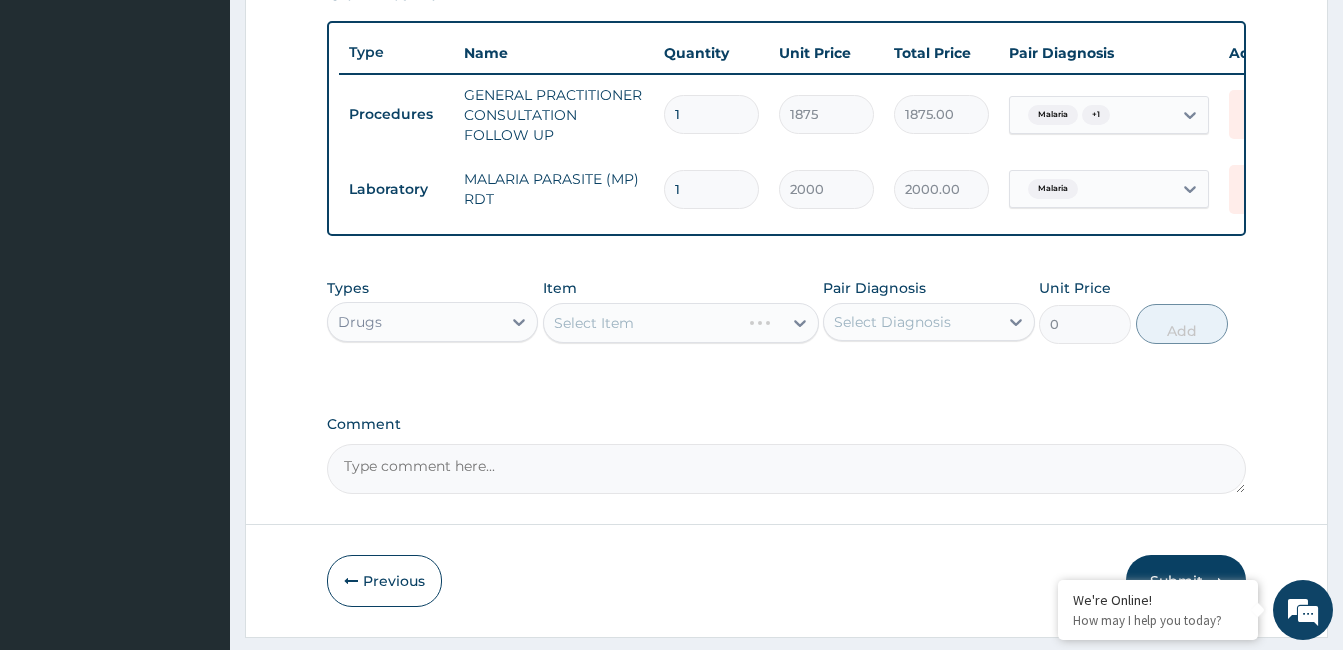 click on "Select Item" at bounding box center (681, 323) 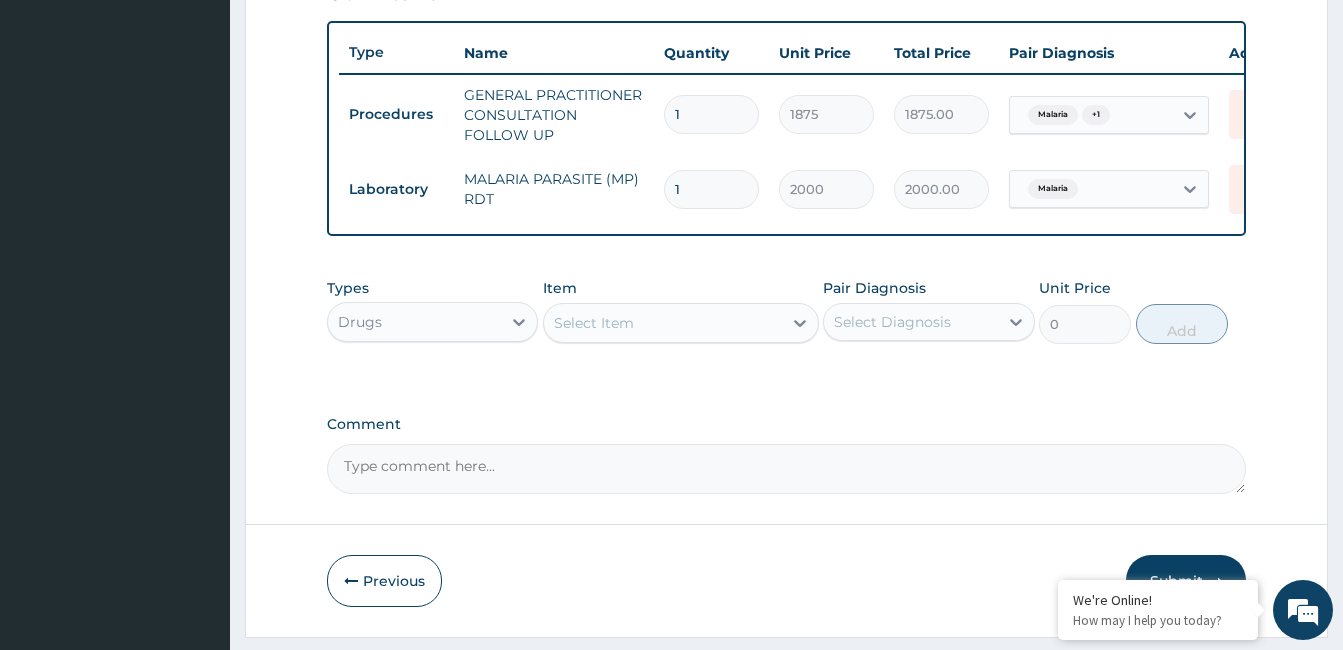 click on "Select Item" at bounding box center [663, 323] 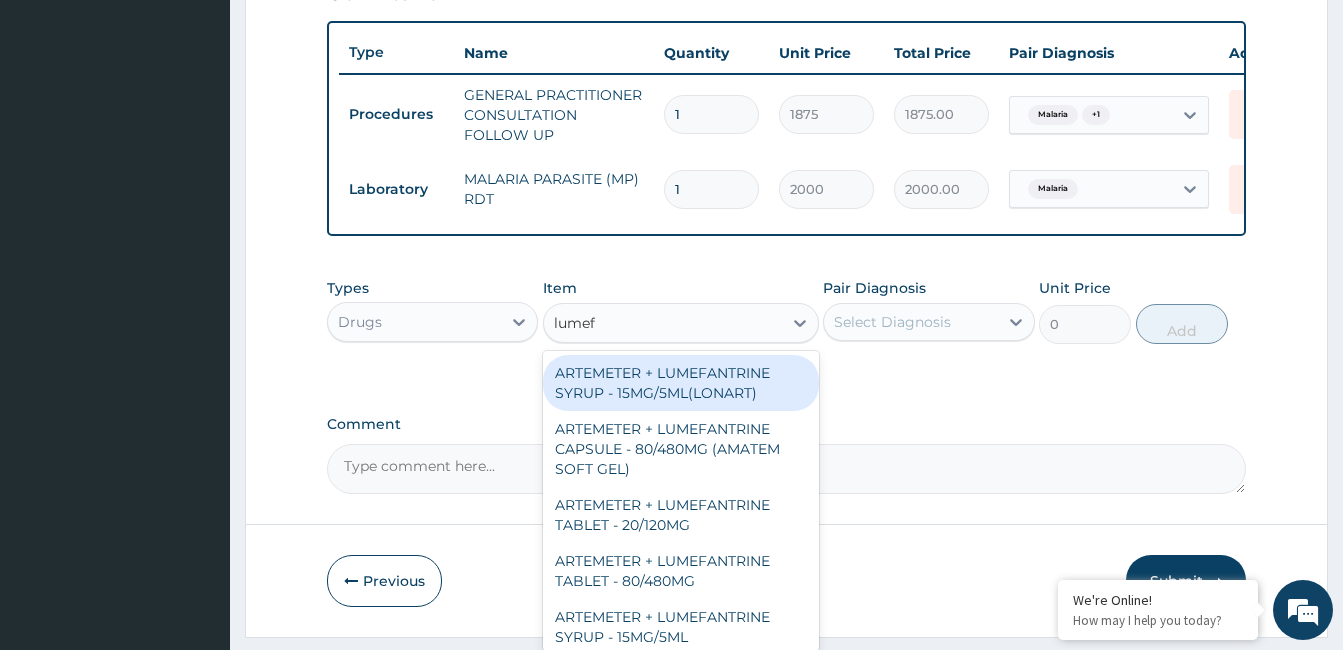 type on "lumefa" 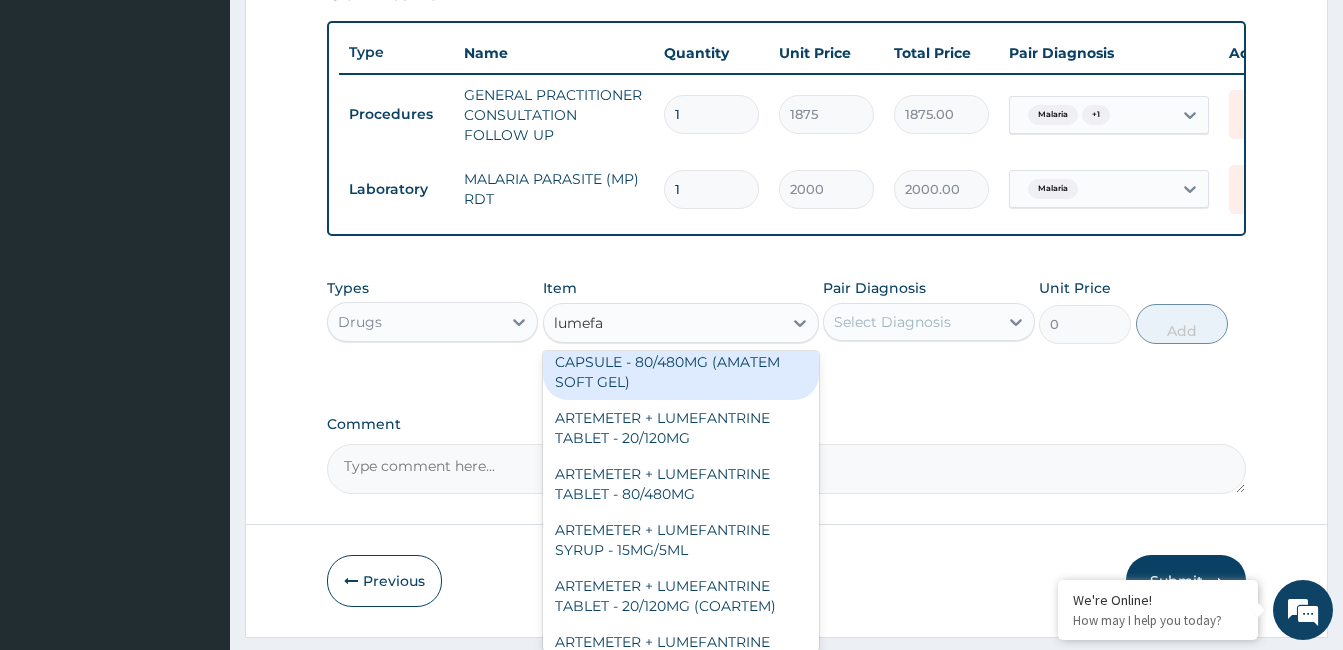 scroll, scrollTop: 120, scrollLeft: 0, axis: vertical 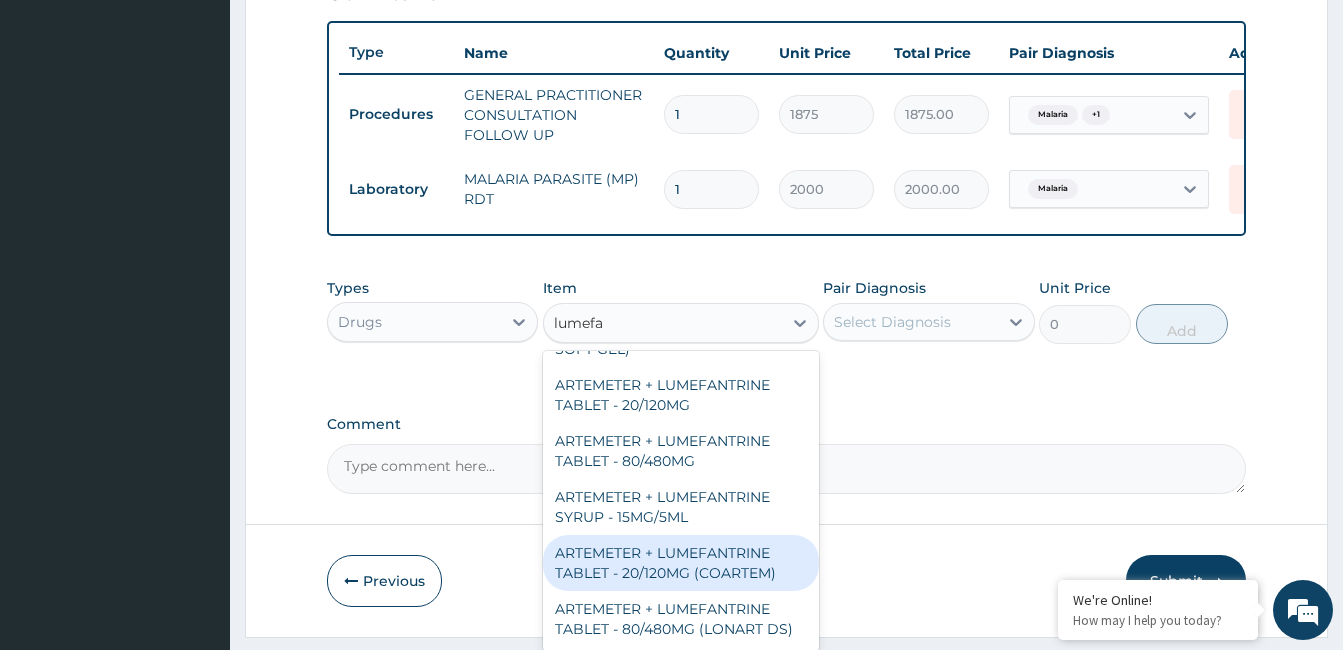 click on "ARTEMETER + LUMEFANTRINE TABLET - 20/120MG (COARTEM)" at bounding box center (681, 563) 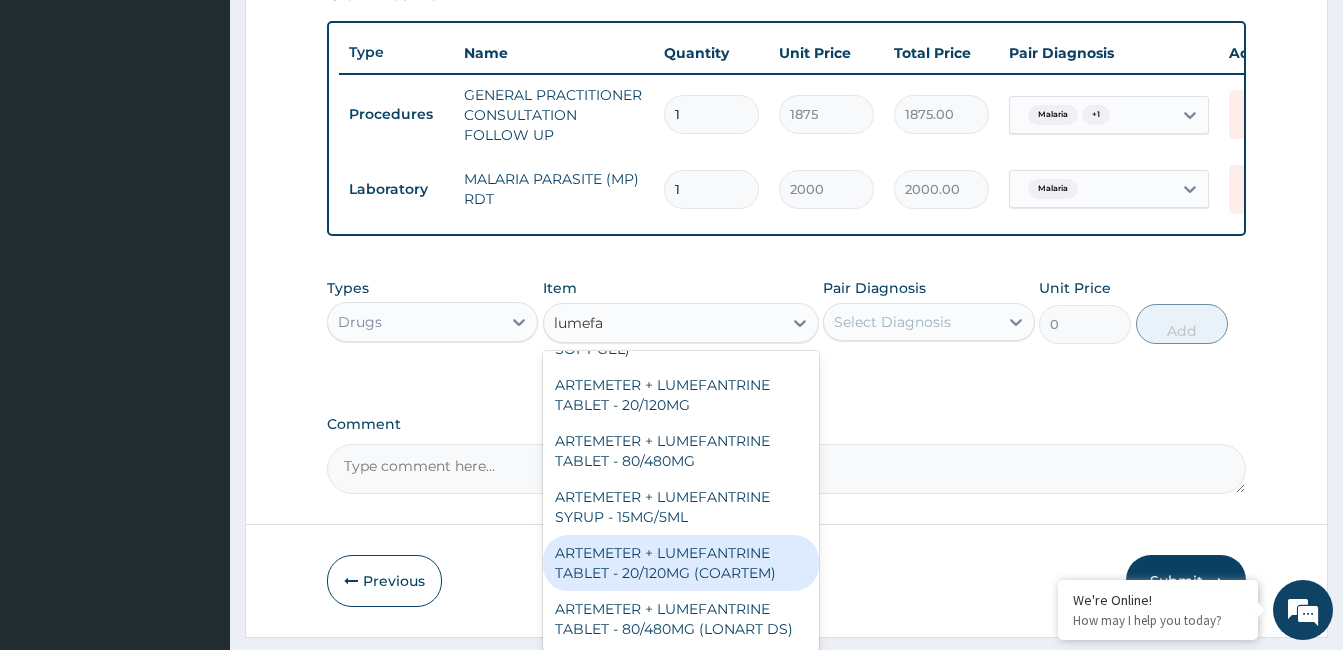 type 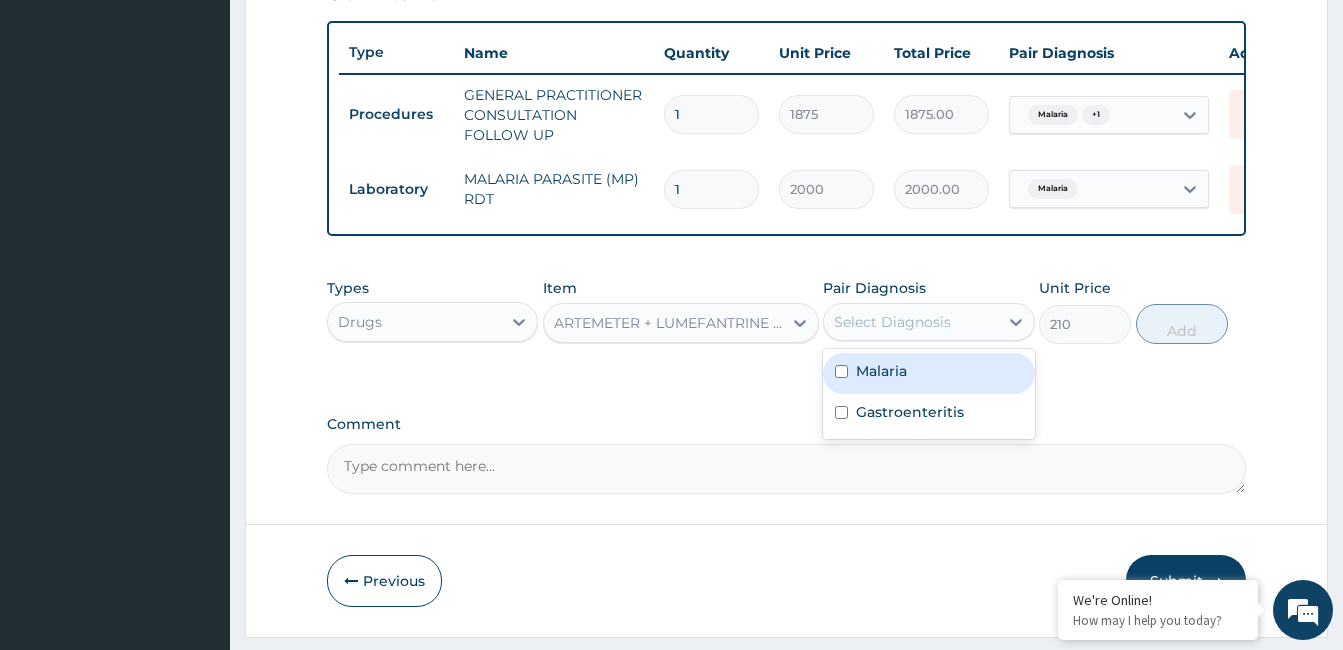 click on "Select Diagnosis" at bounding box center (928, 322) 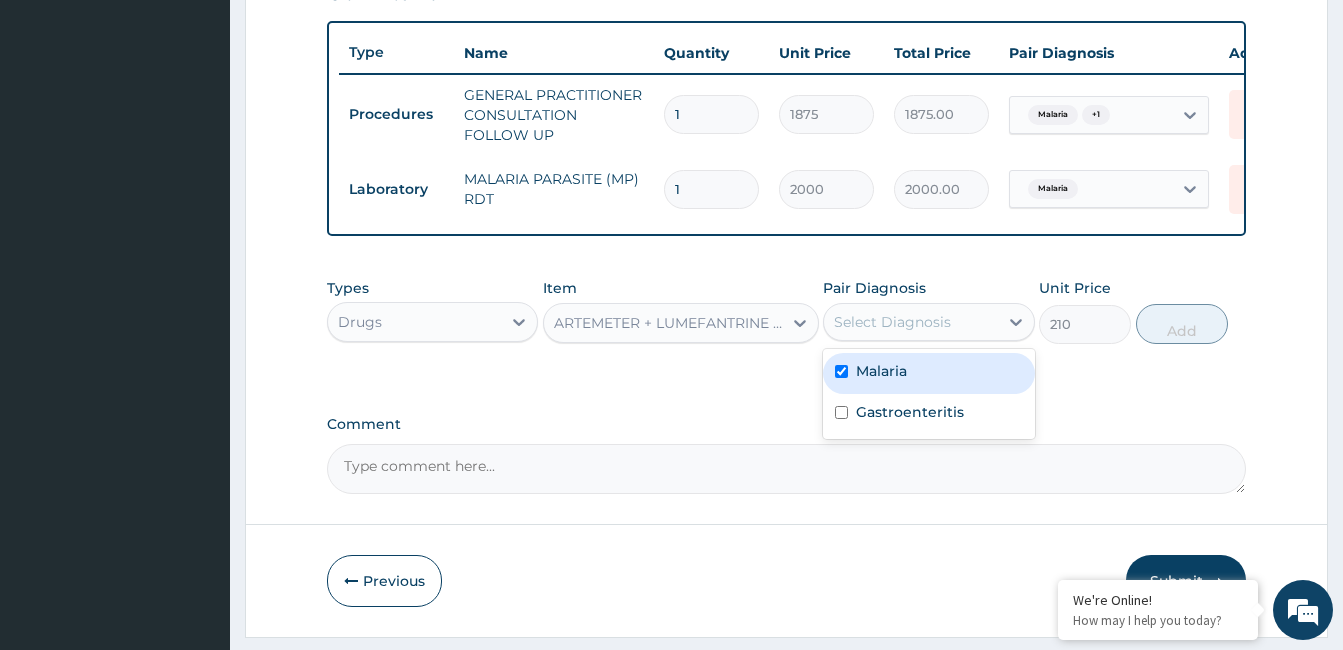 checkbox on "true" 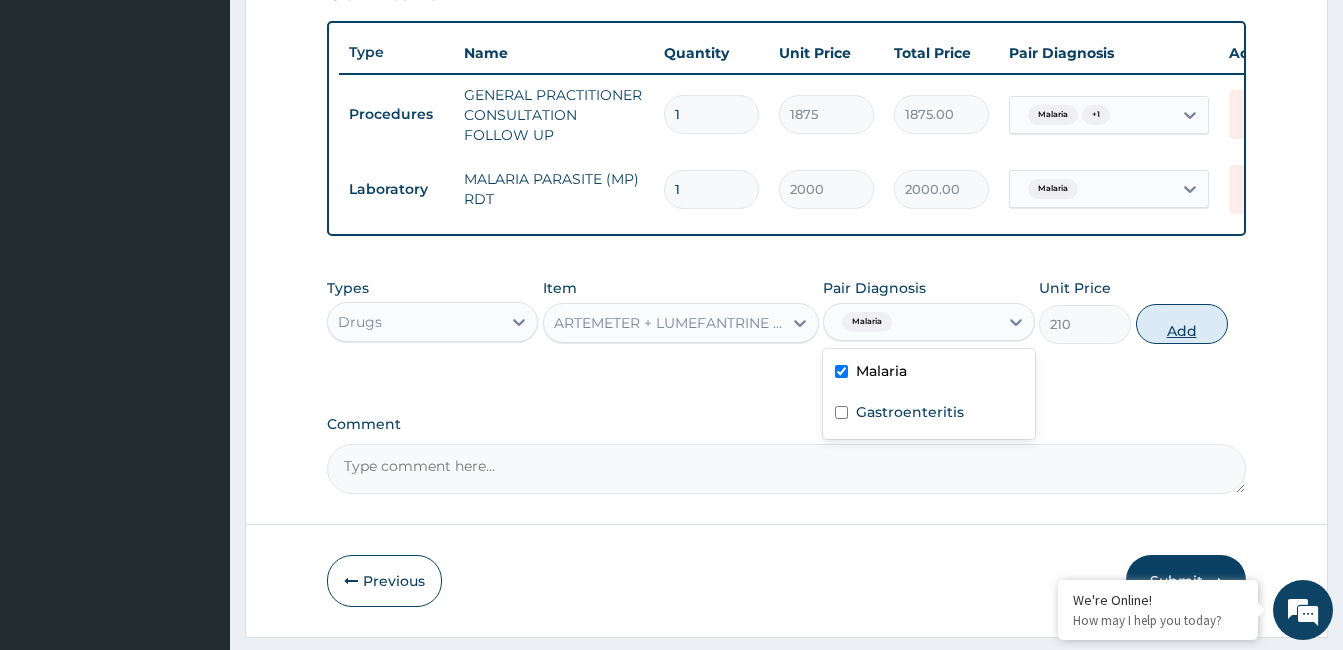 click on "Add" at bounding box center (1182, 324) 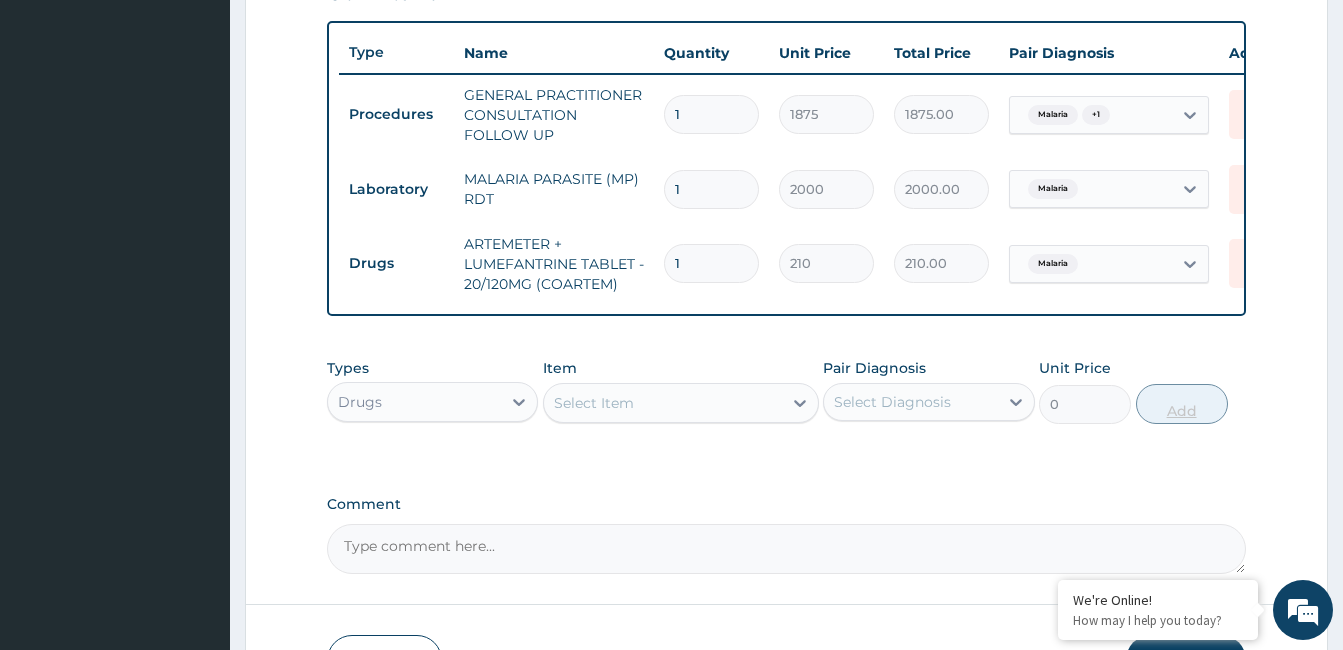 type 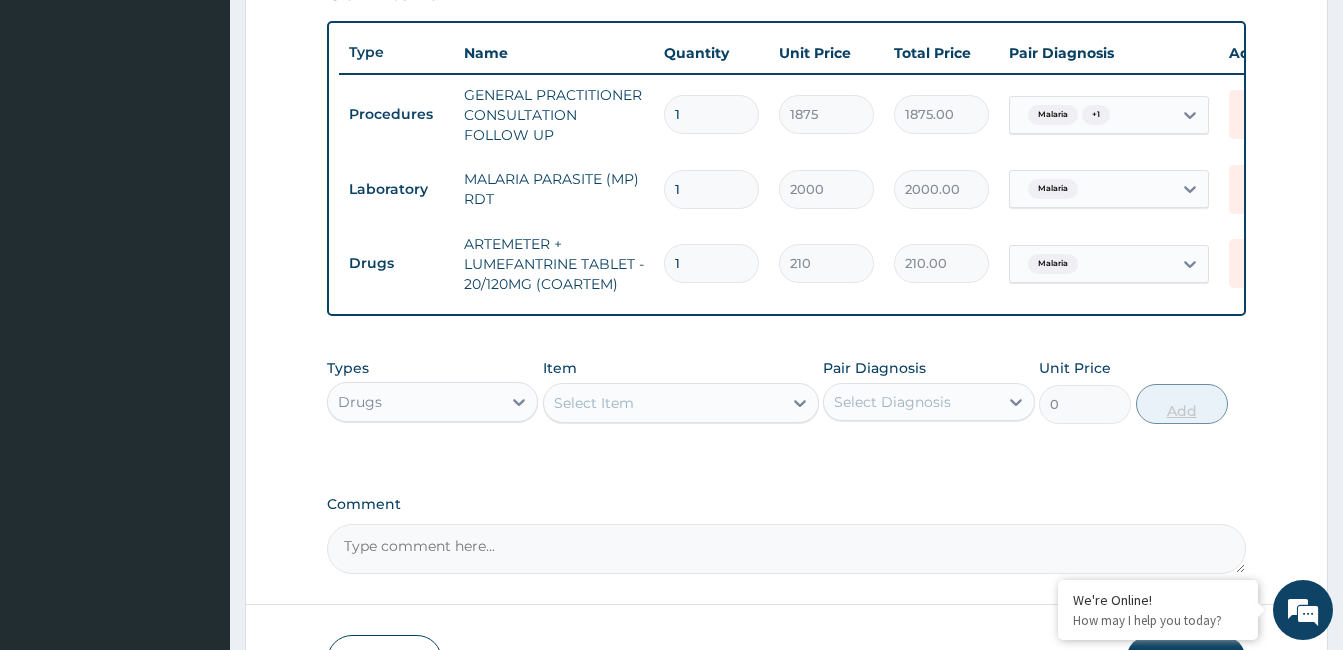 type on "0.00" 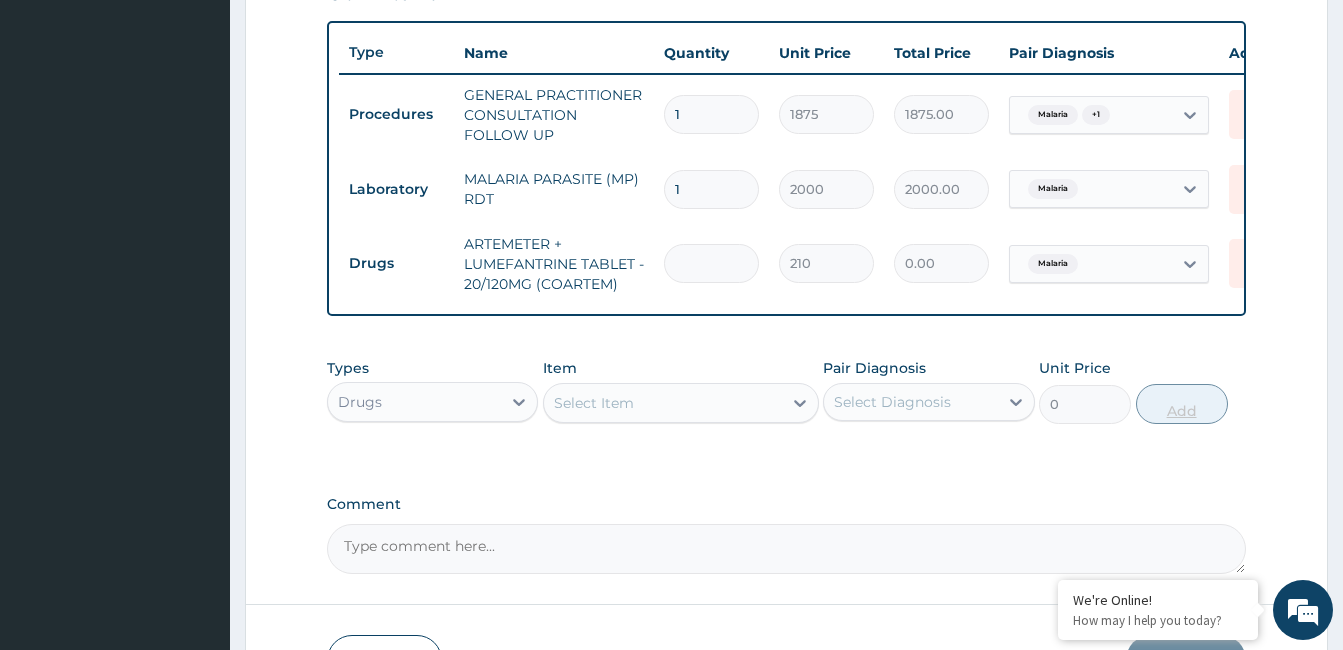 type on "1" 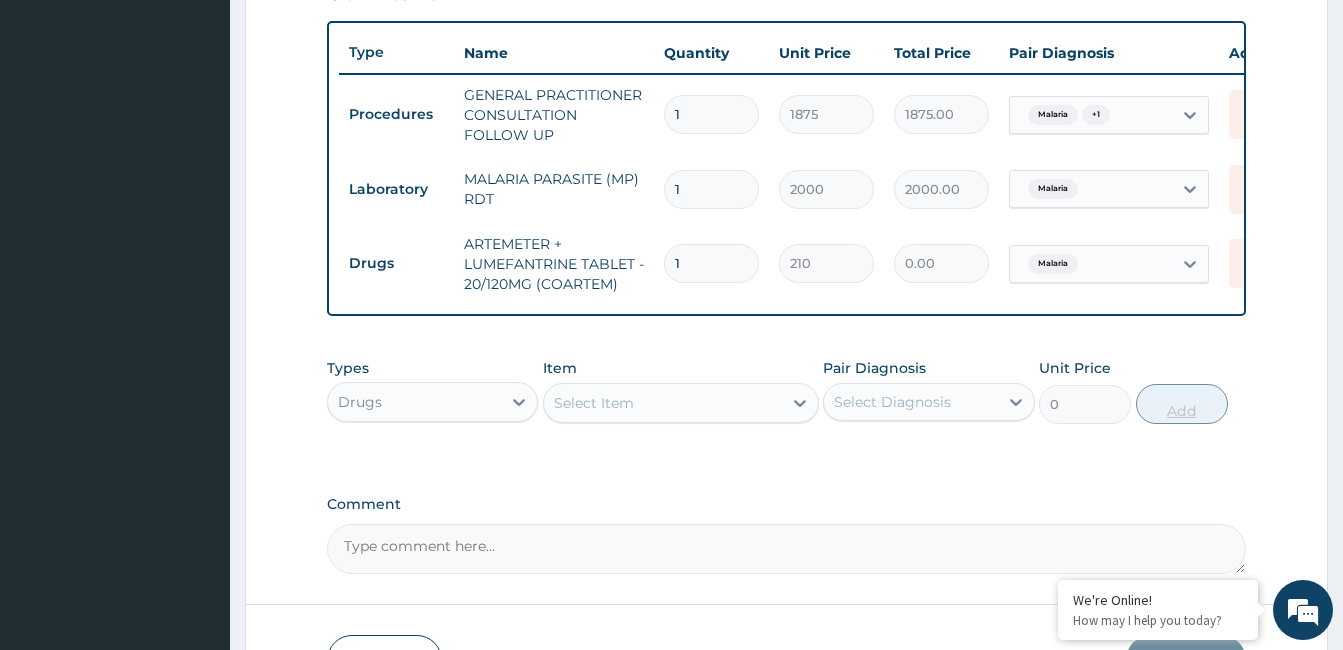 type on "210.00" 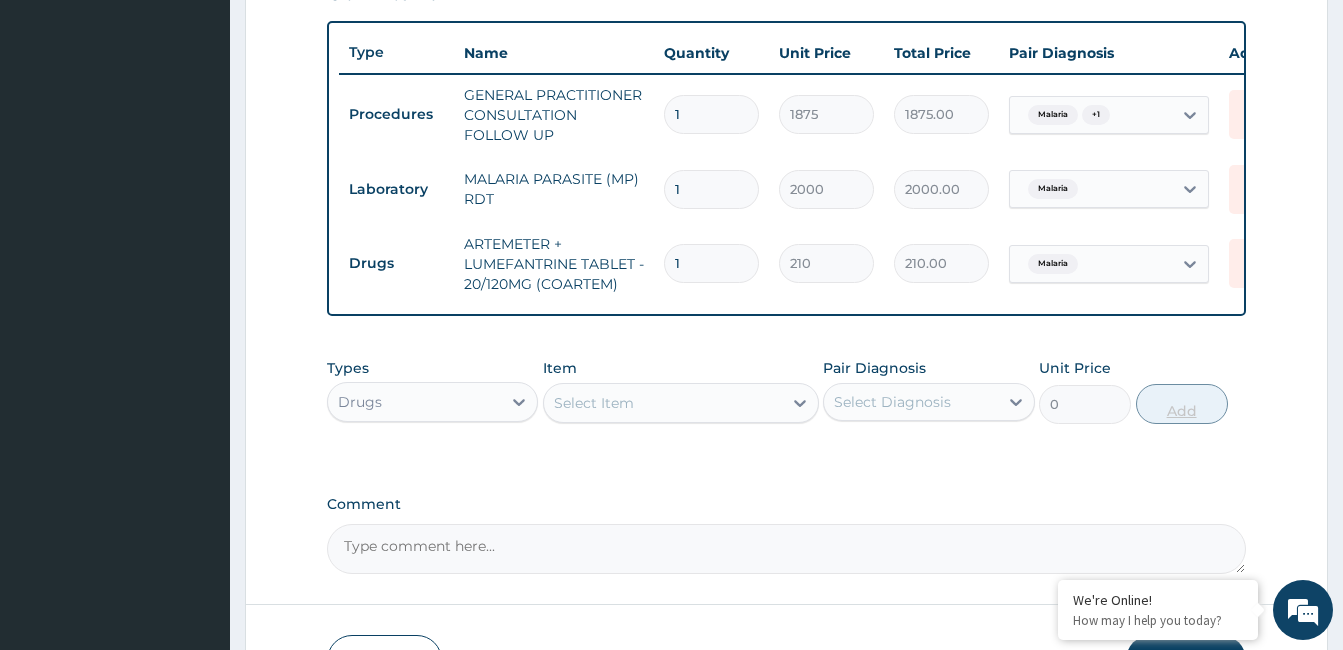 type on "12" 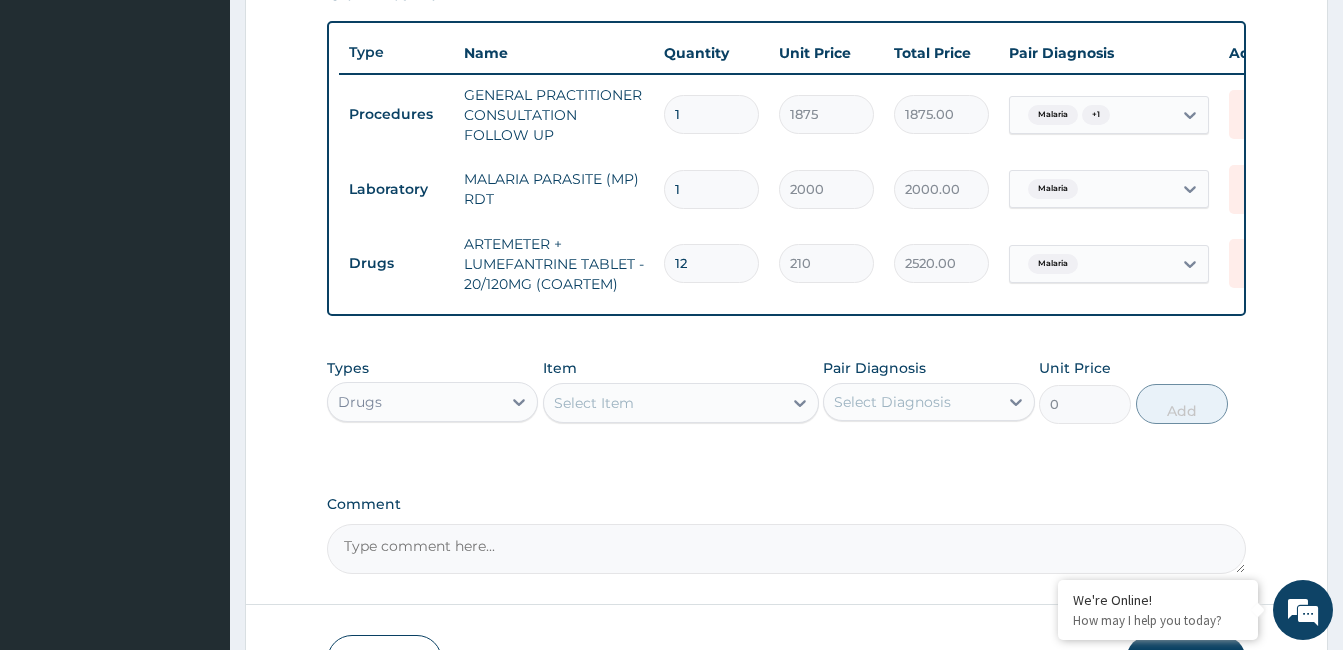 type on "12" 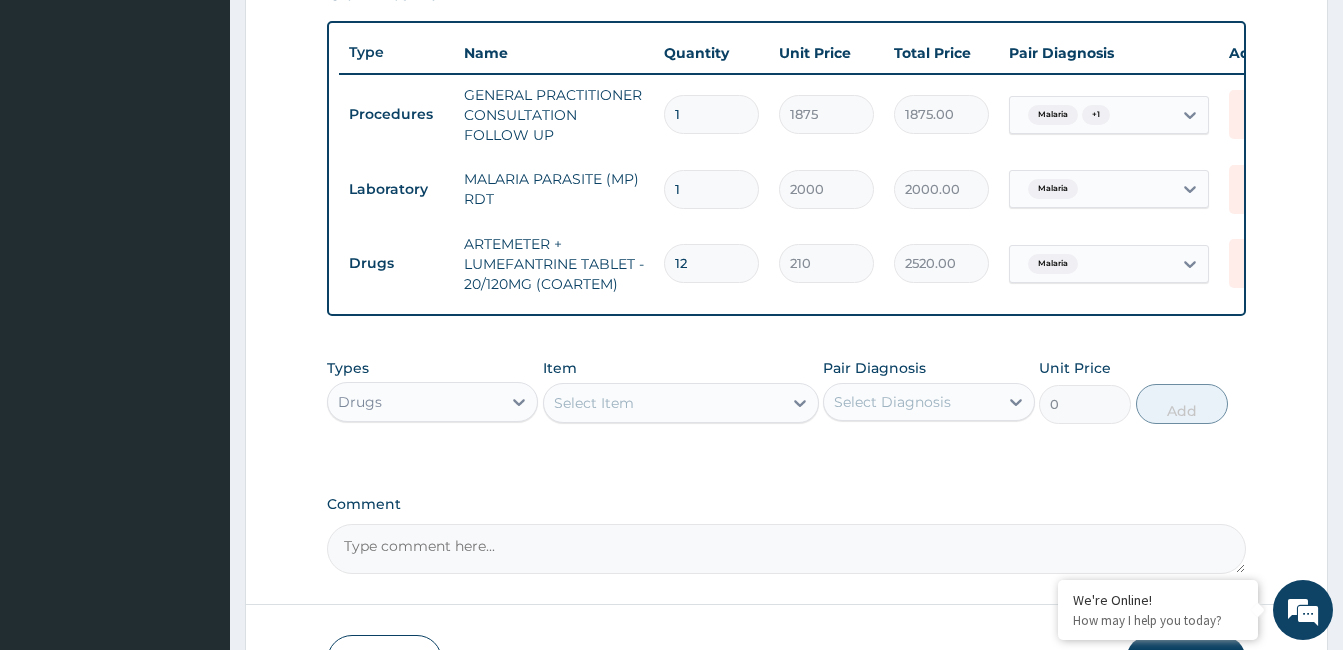 click on "Select Item" at bounding box center [663, 403] 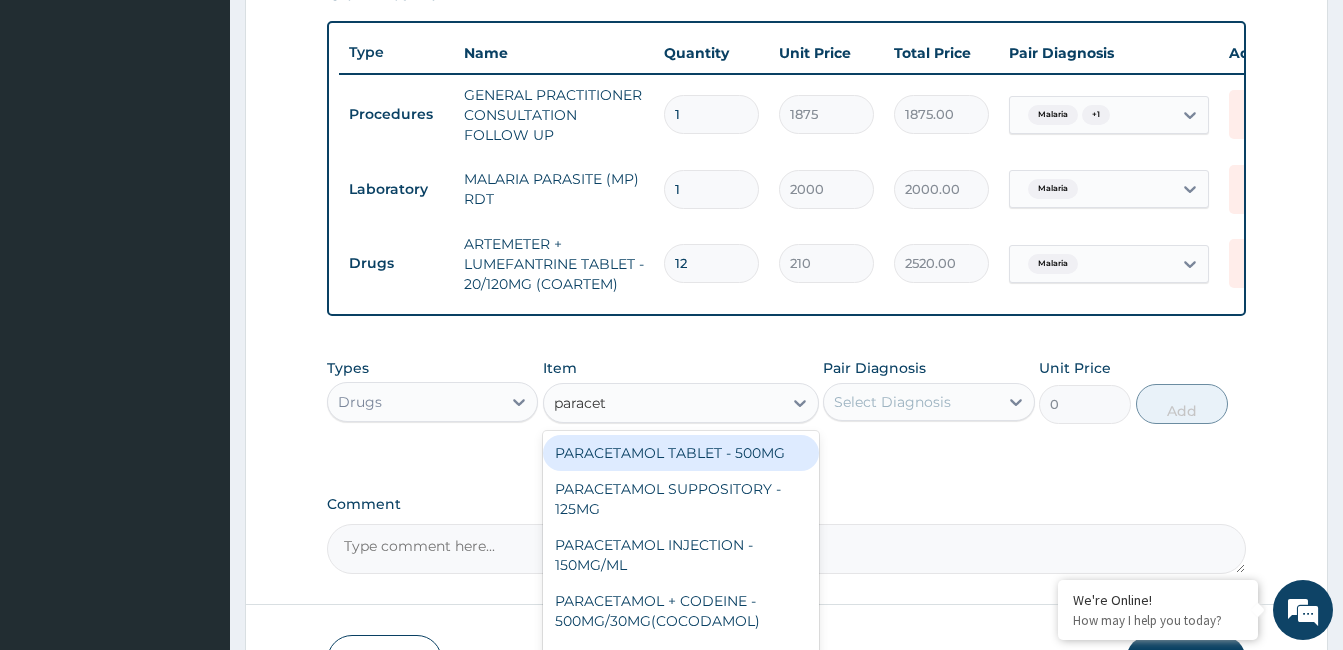 type on "paraceta" 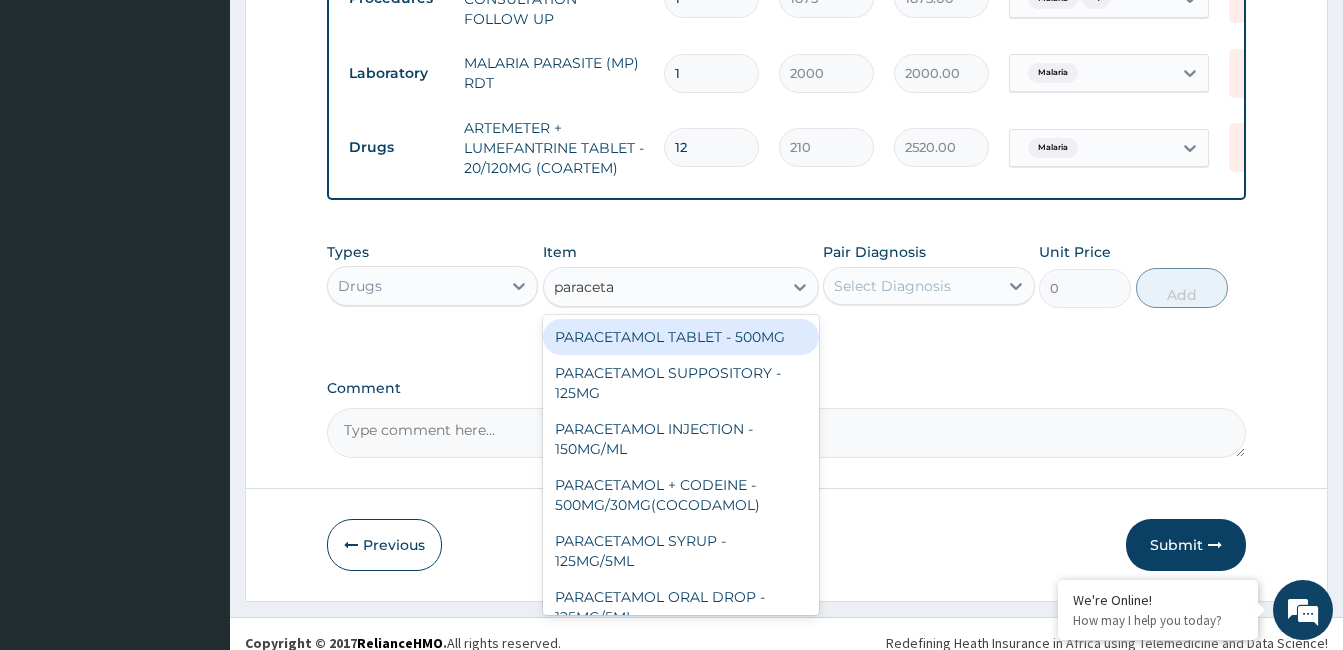 scroll, scrollTop: 864, scrollLeft: 0, axis: vertical 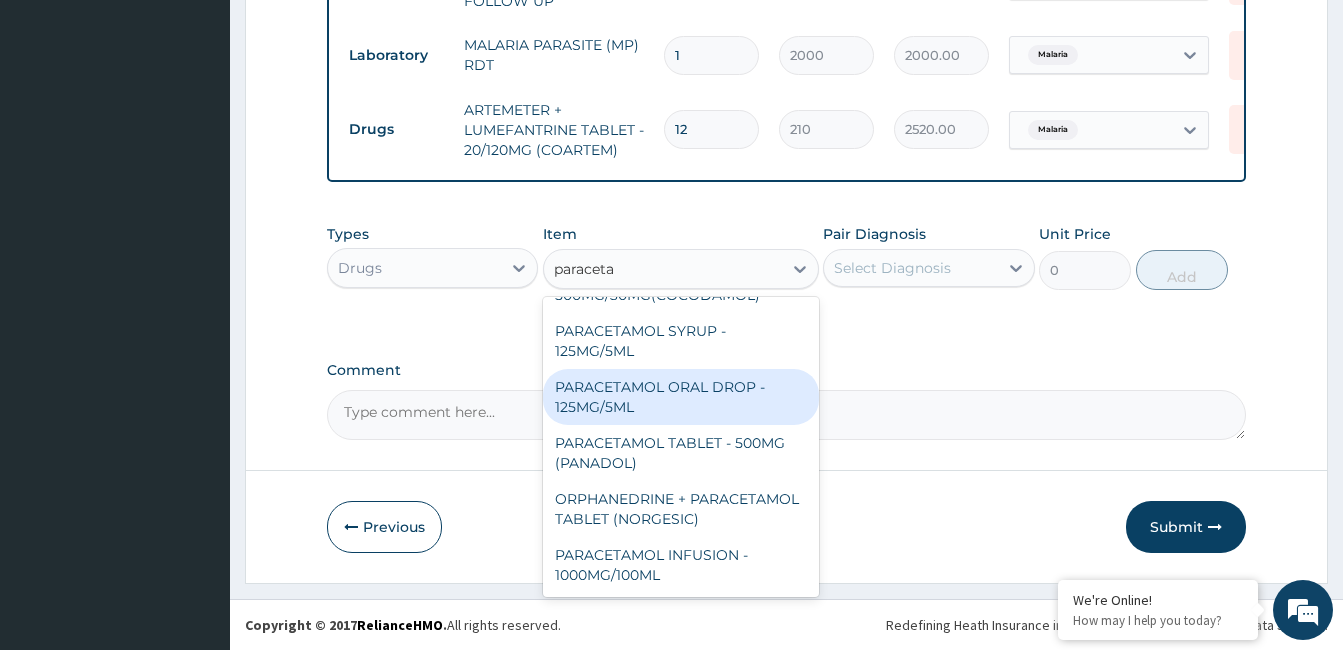 click on "PARACETAMOL ORAL DROP - 125MG/5ML" at bounding box center (681, 397) 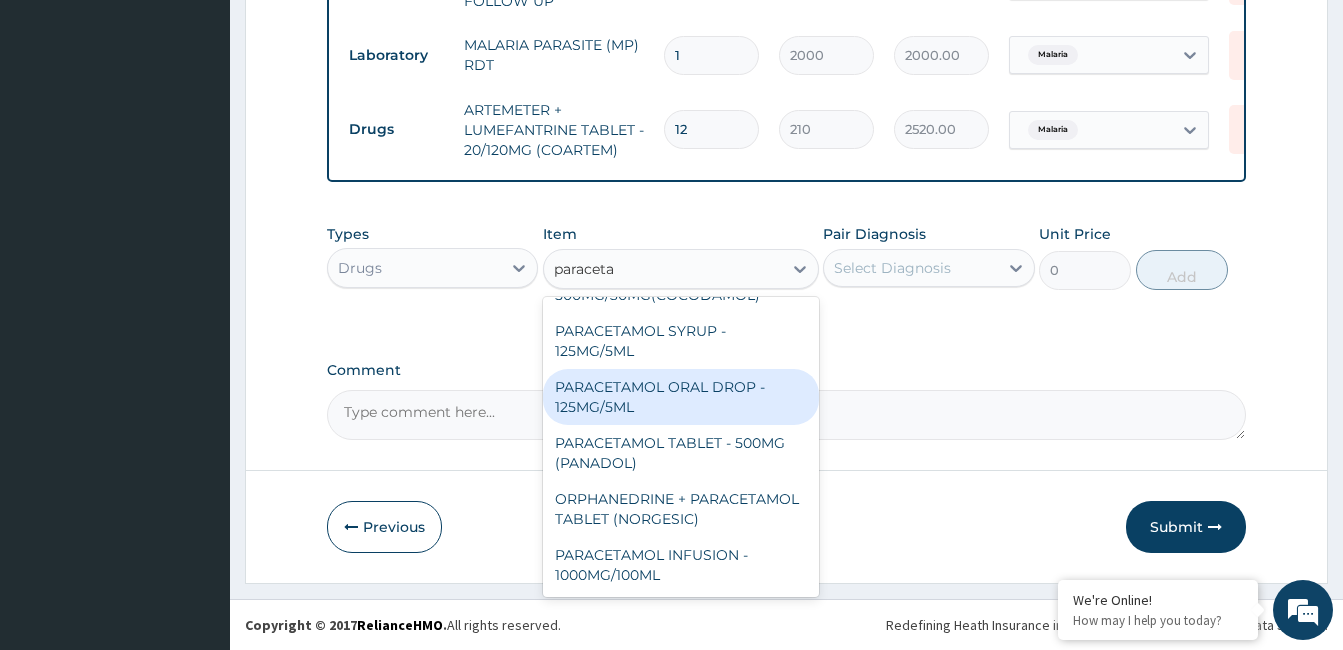 type 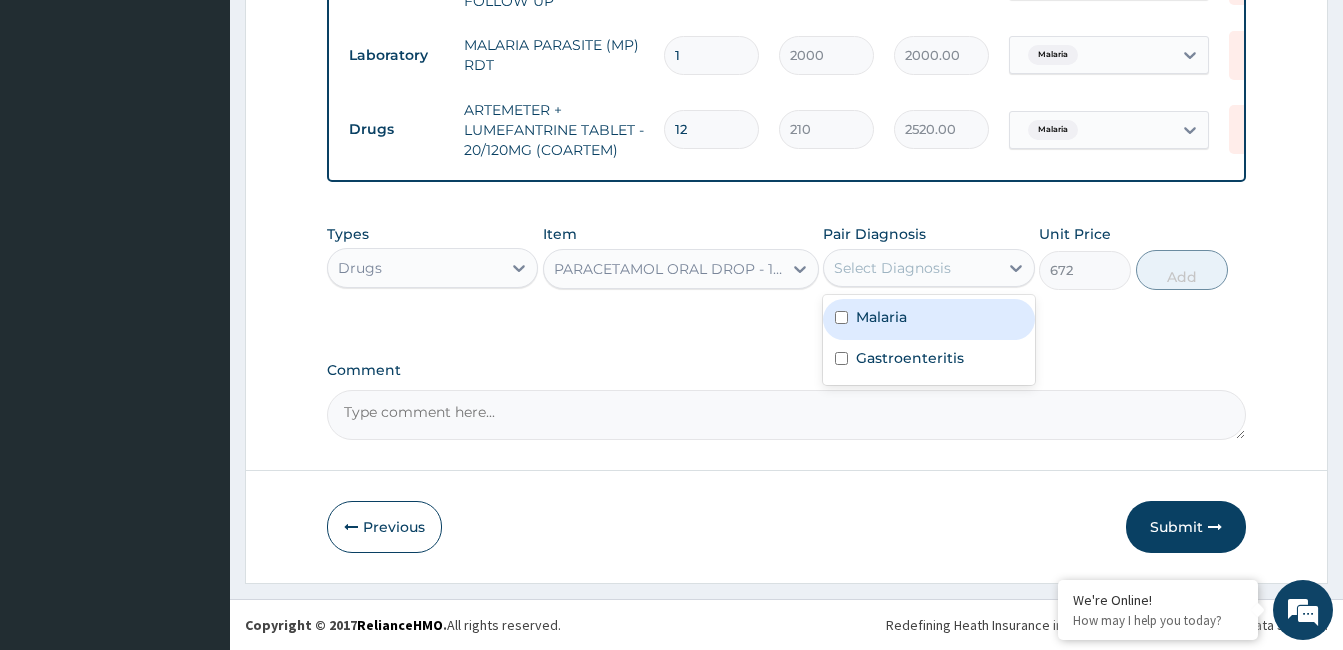 drag, startPoint x: 877, startPoint y: 266, endPoint x: 875, endPoint y: 328, distance: 62.03225 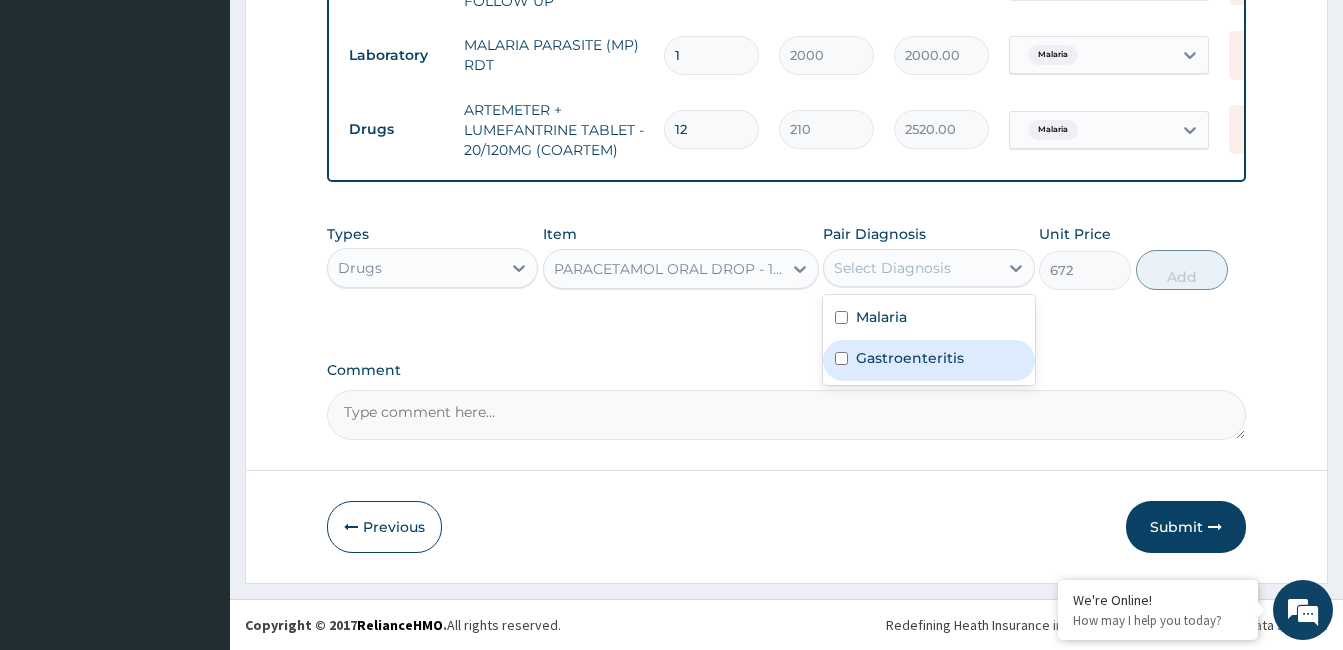 drag, startPoint x: 875, startPoint y: 328, endPoint x: 875, endPoint y: 378, distance: 50 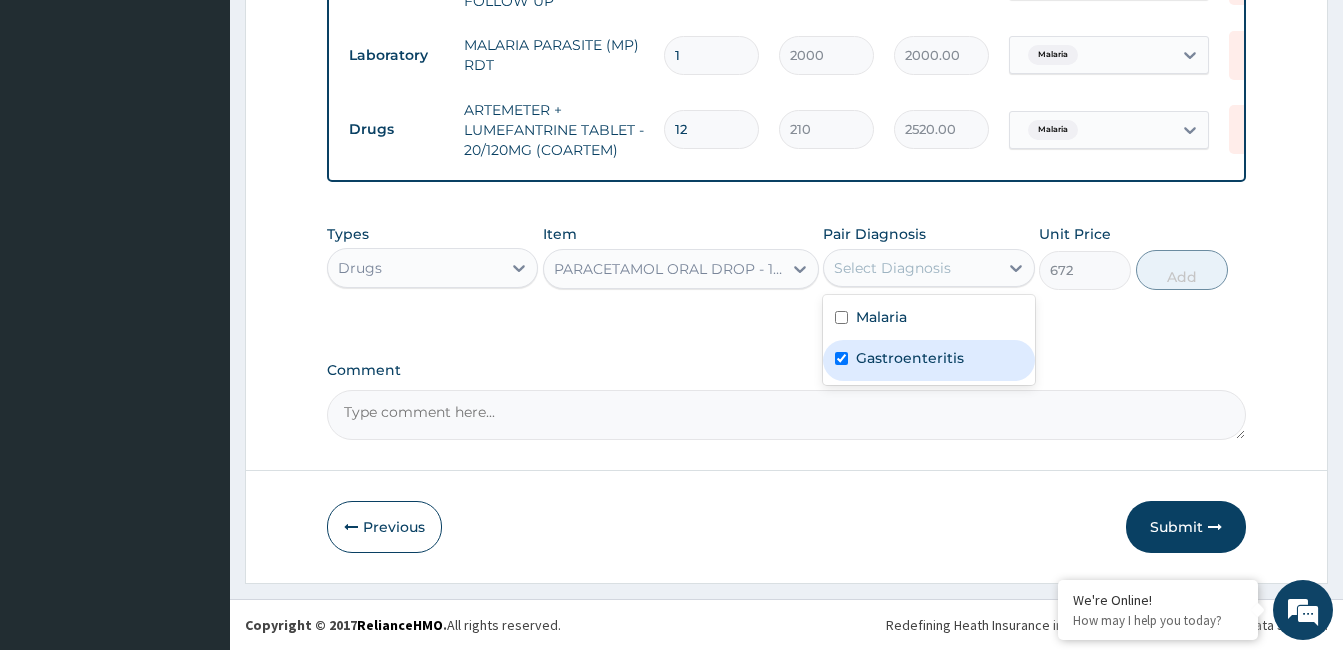 checkbox on "true" 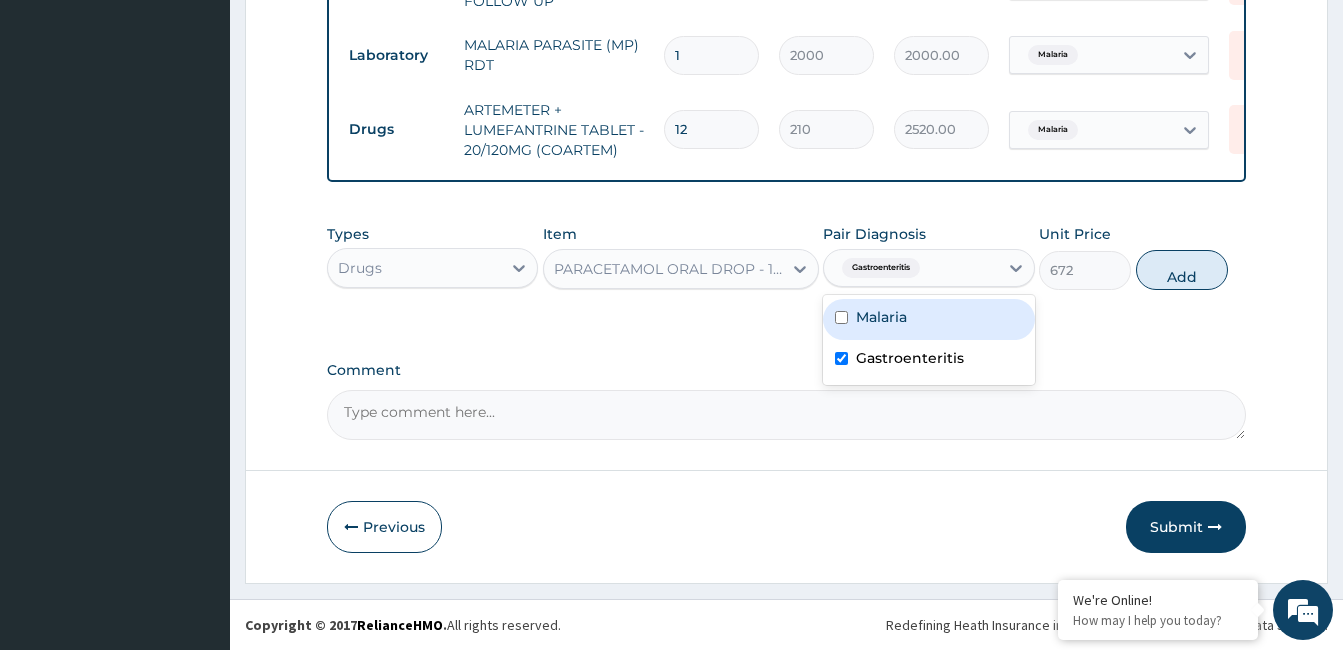 click on "Malaria" at bounding box center (881, 317) 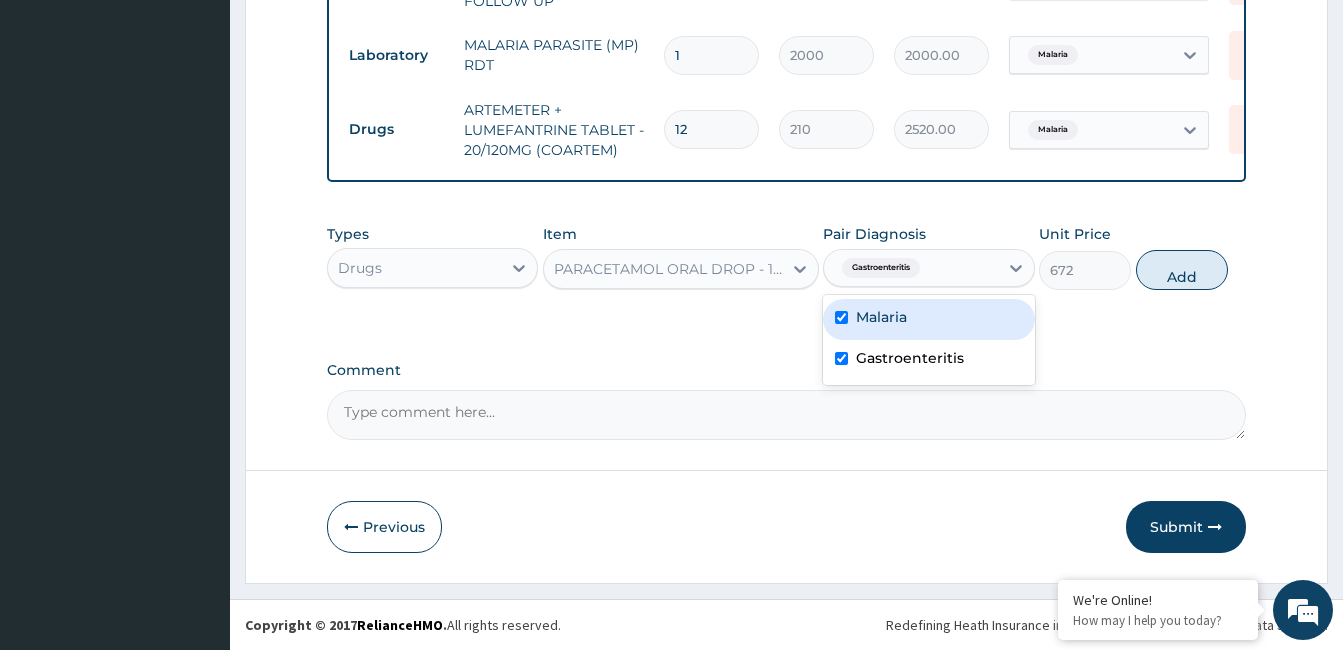 checkbox on "true" 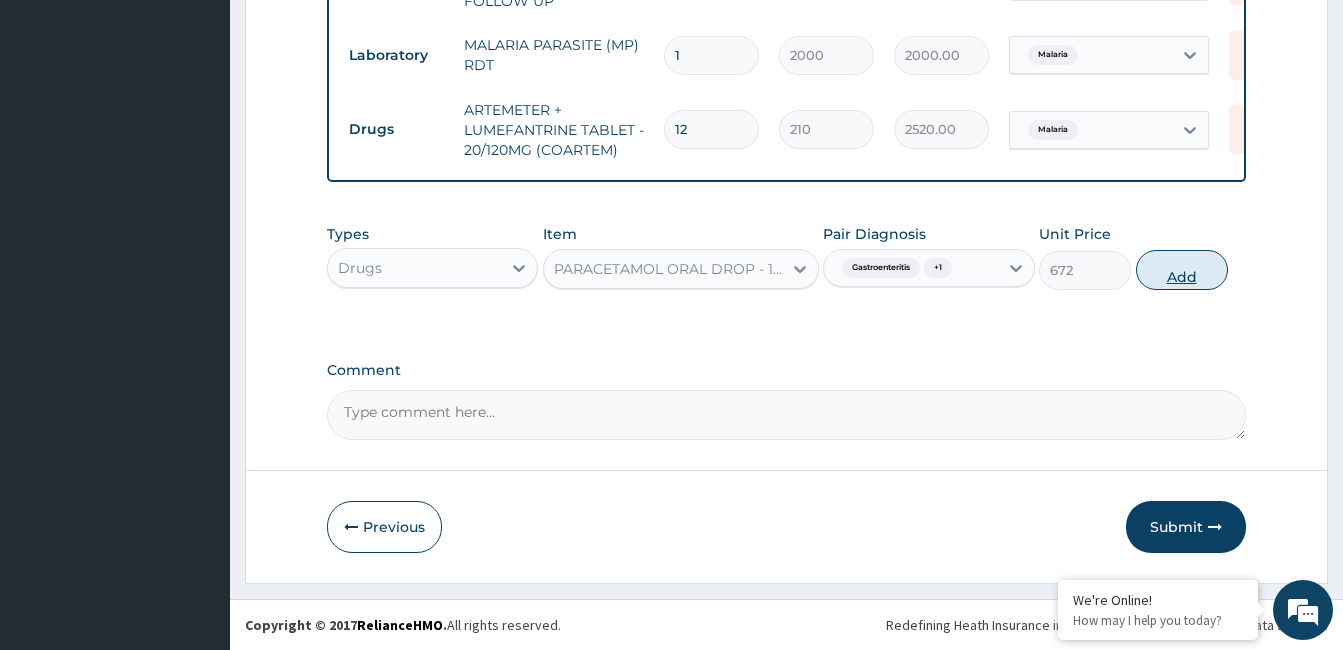click on "Add" at bounding box center [1182, 270] 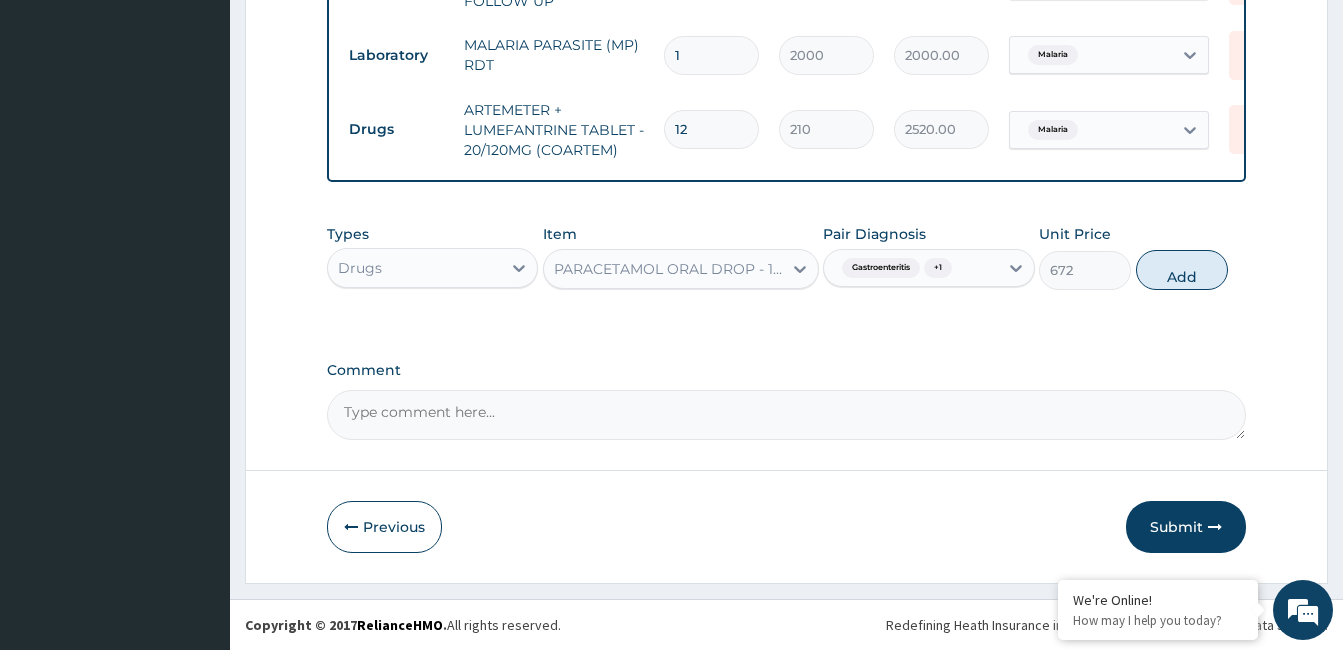 type on "0" 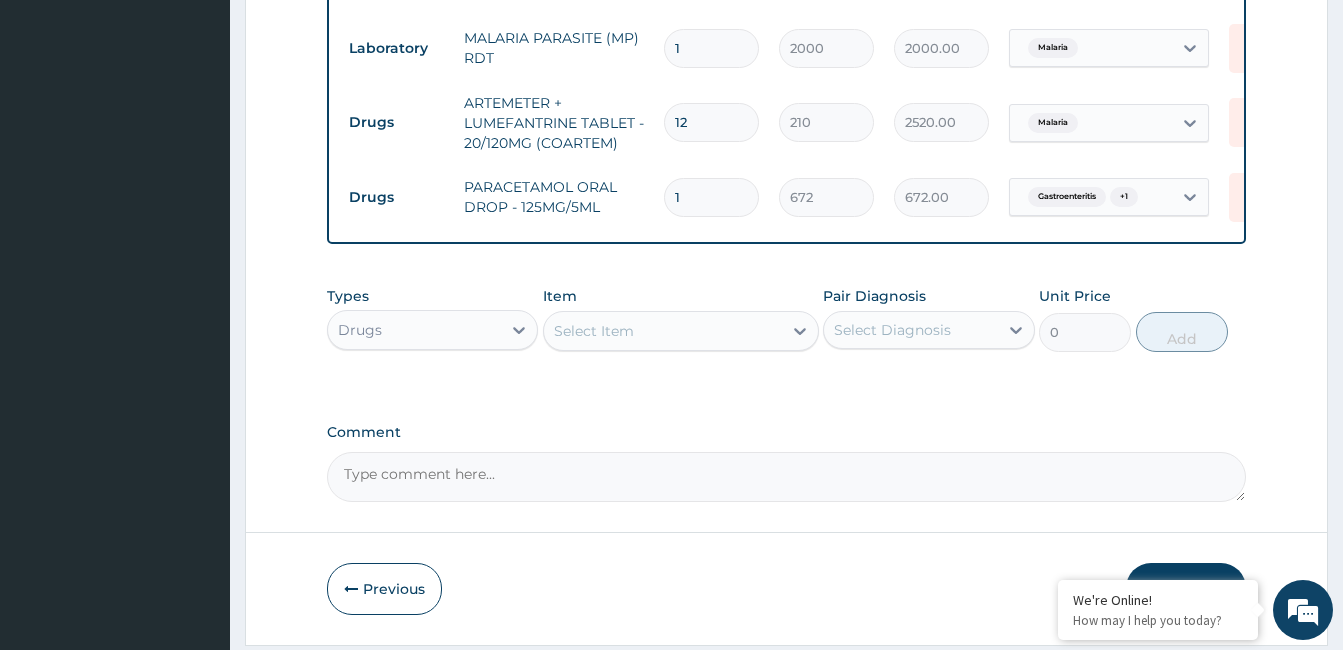 click on "Select Item" at bounding box center (663, 331) 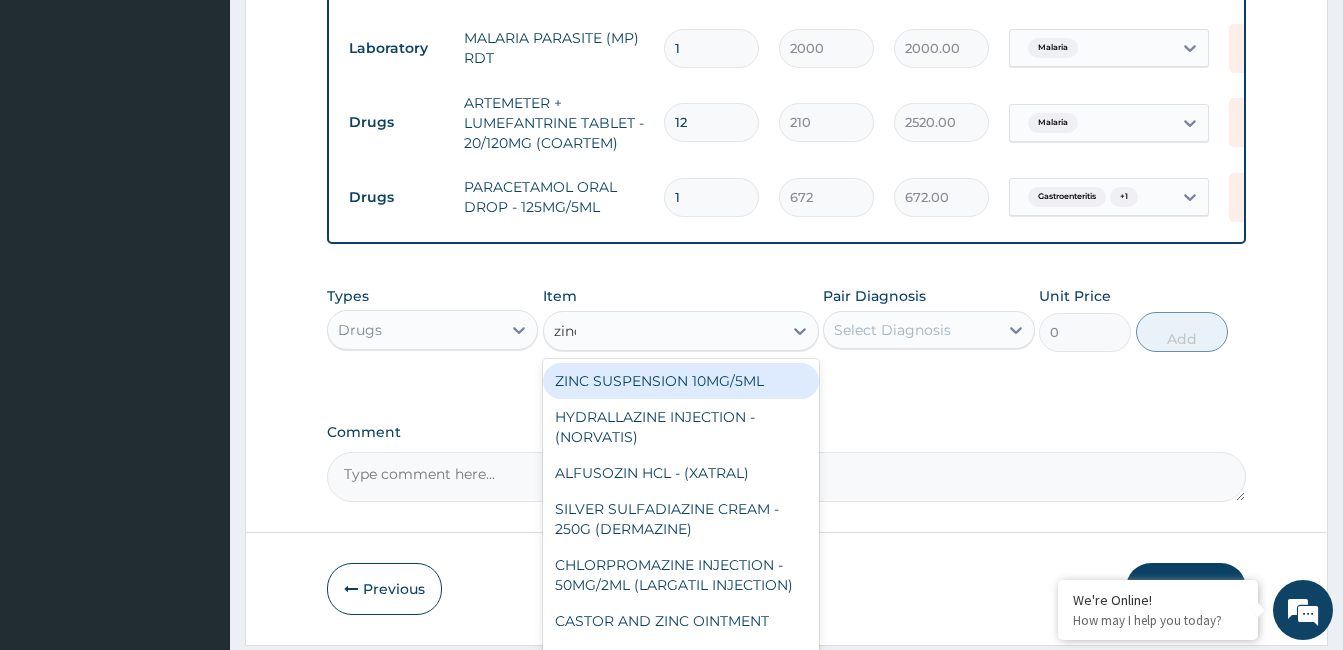 type on "zinc" 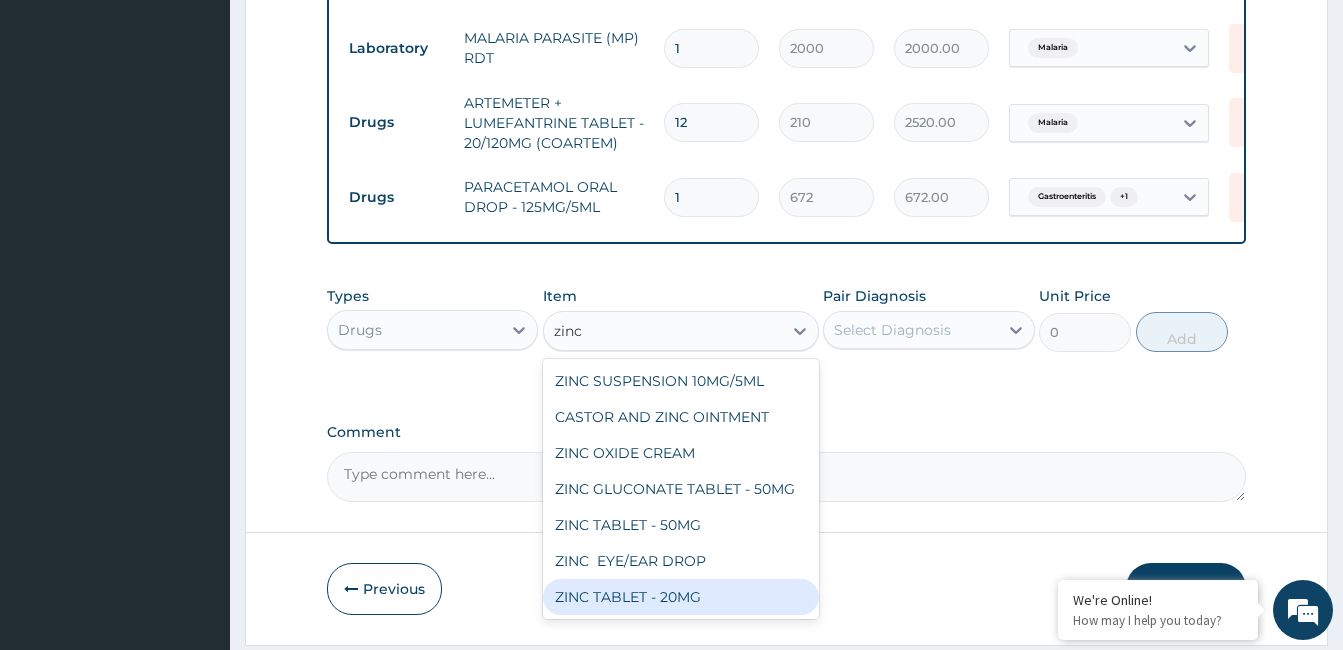 click on "ZINC TABLET - 20MG" at bounding box center [681, 597] 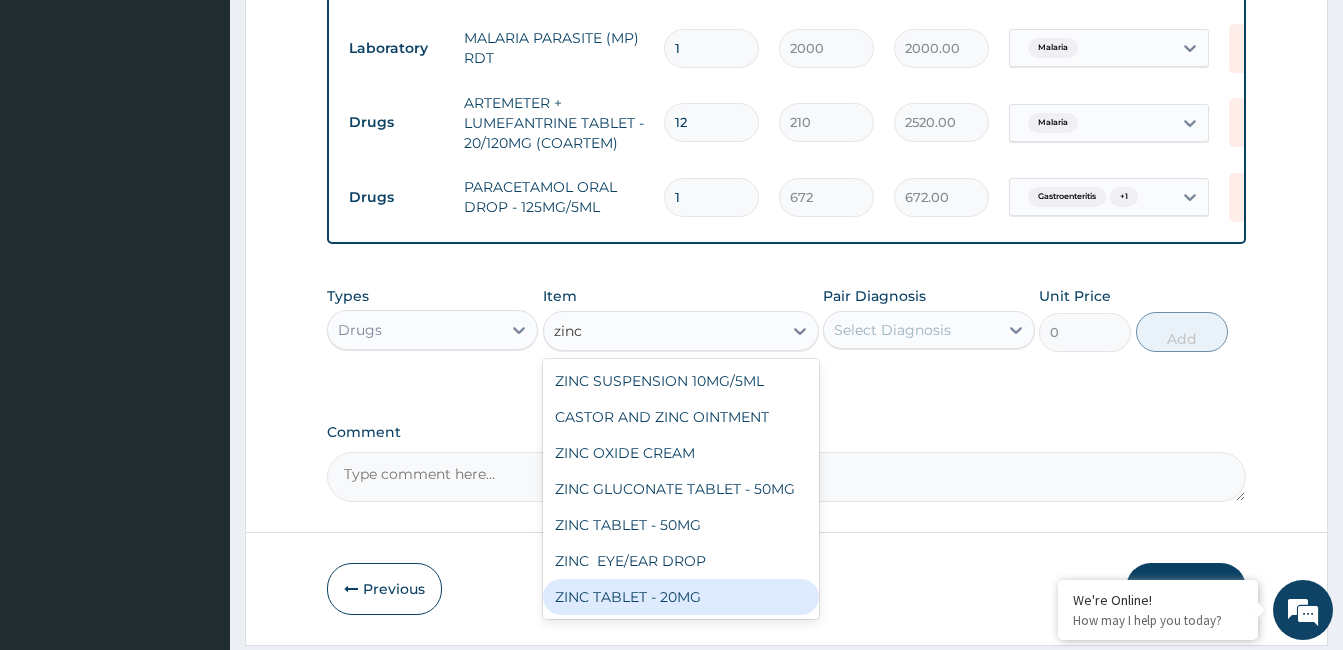 type 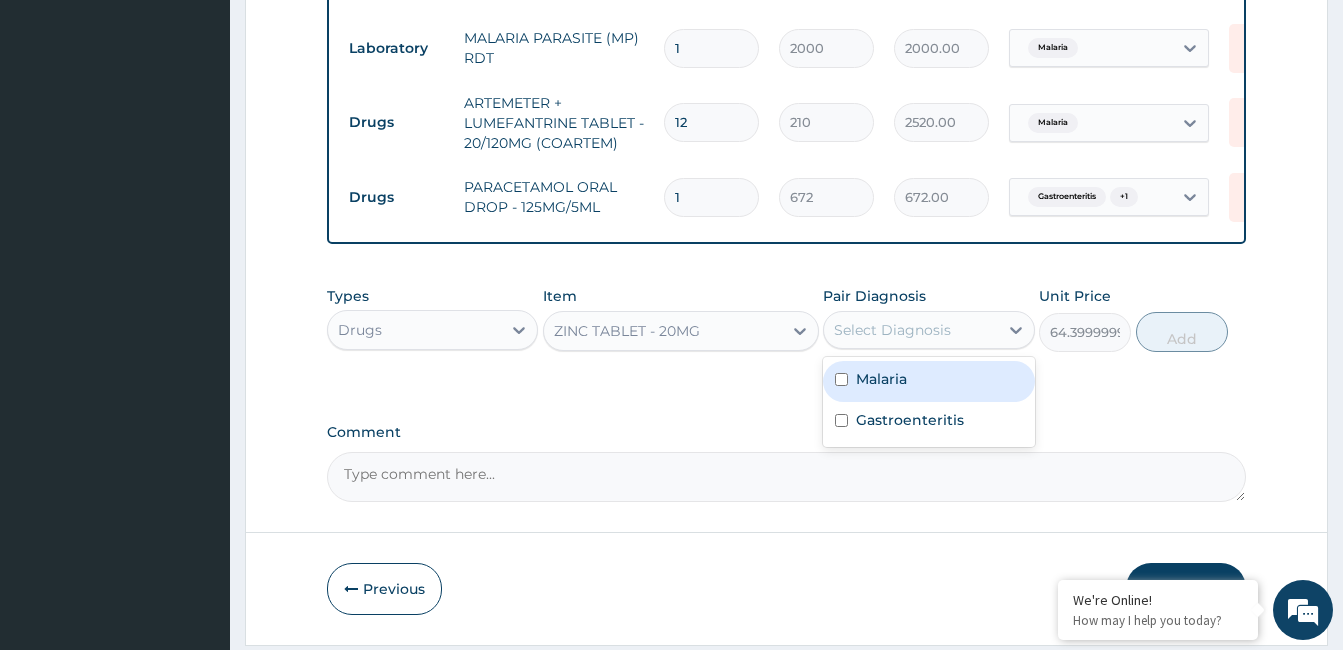 click on "Select Diagnosis" at bounding box center (892, 330) 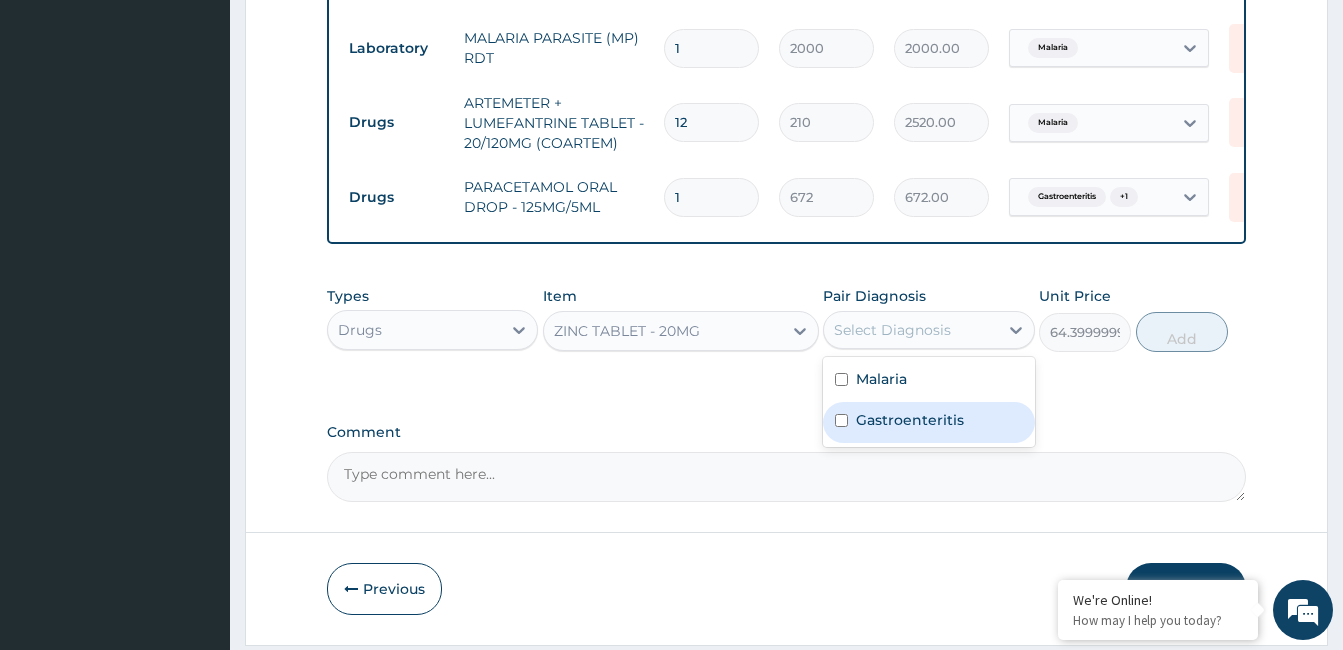 drag, startPoint x: 929, startPoint y: 396, endPoint x: 929, endPoint y: 437, distance: 41 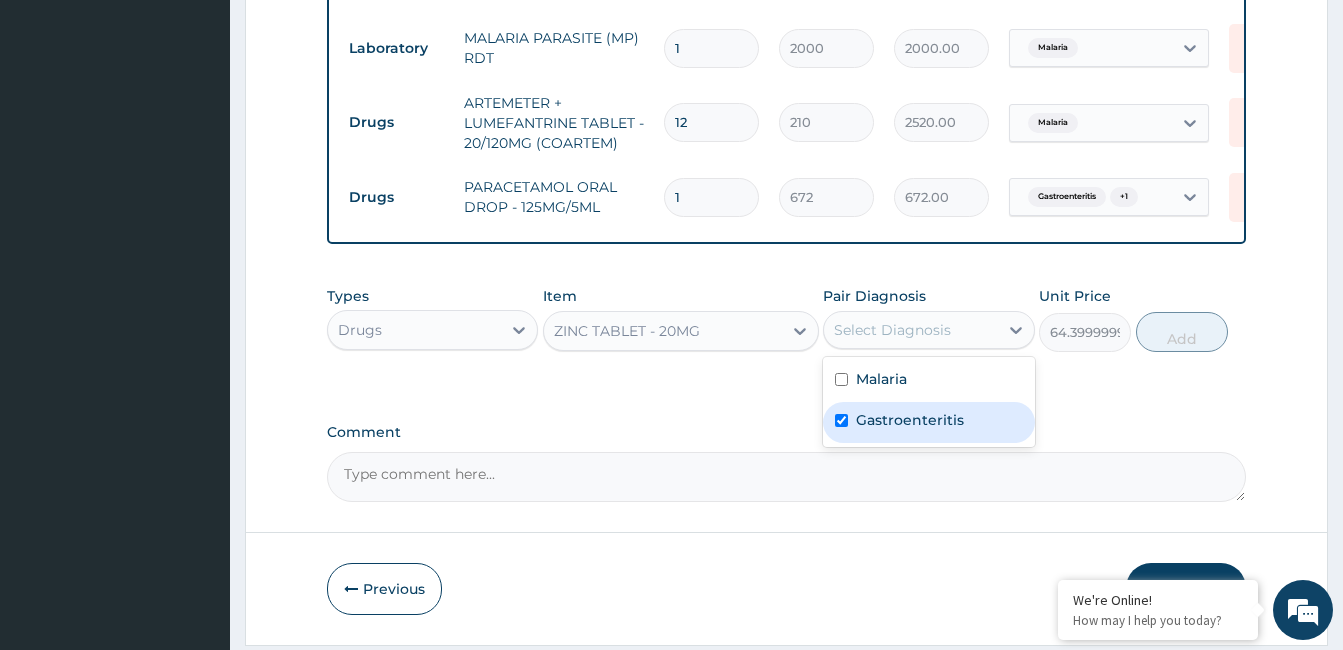 checkbox on "true" 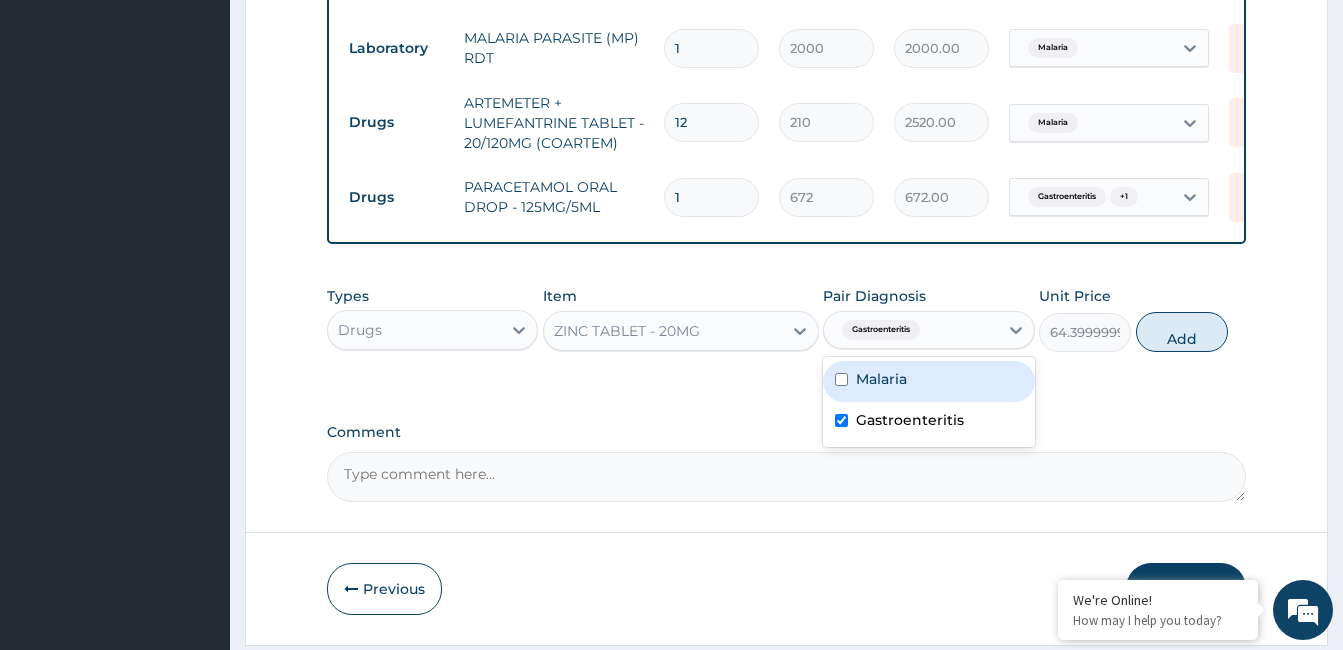 click on "Malaria" at bounding box center [928, 381] 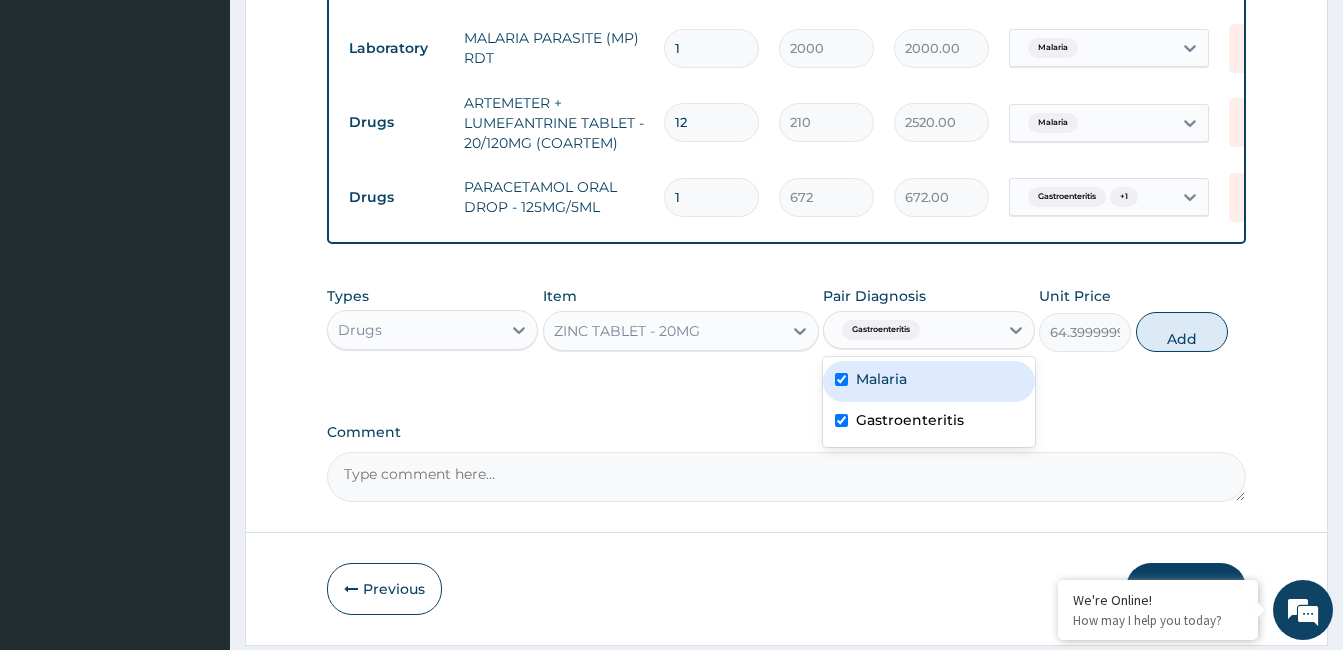 checkbox on "true" 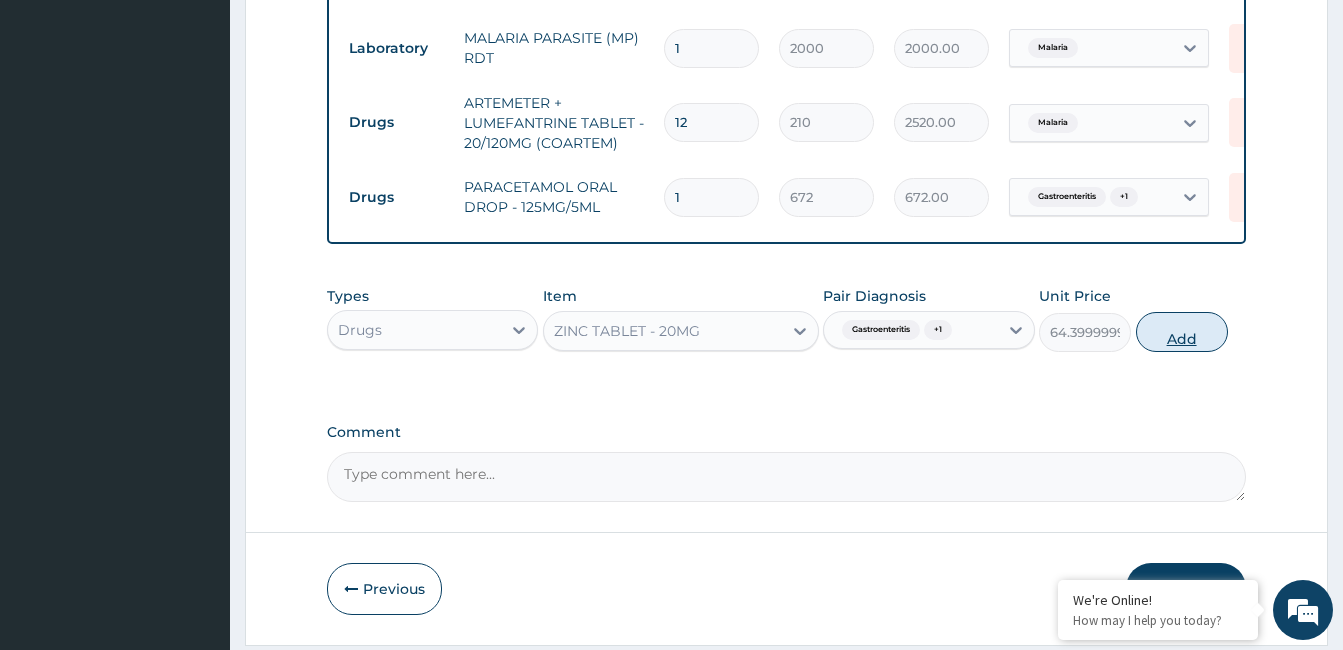 click on "Add" at bounding box center [1182, 332] 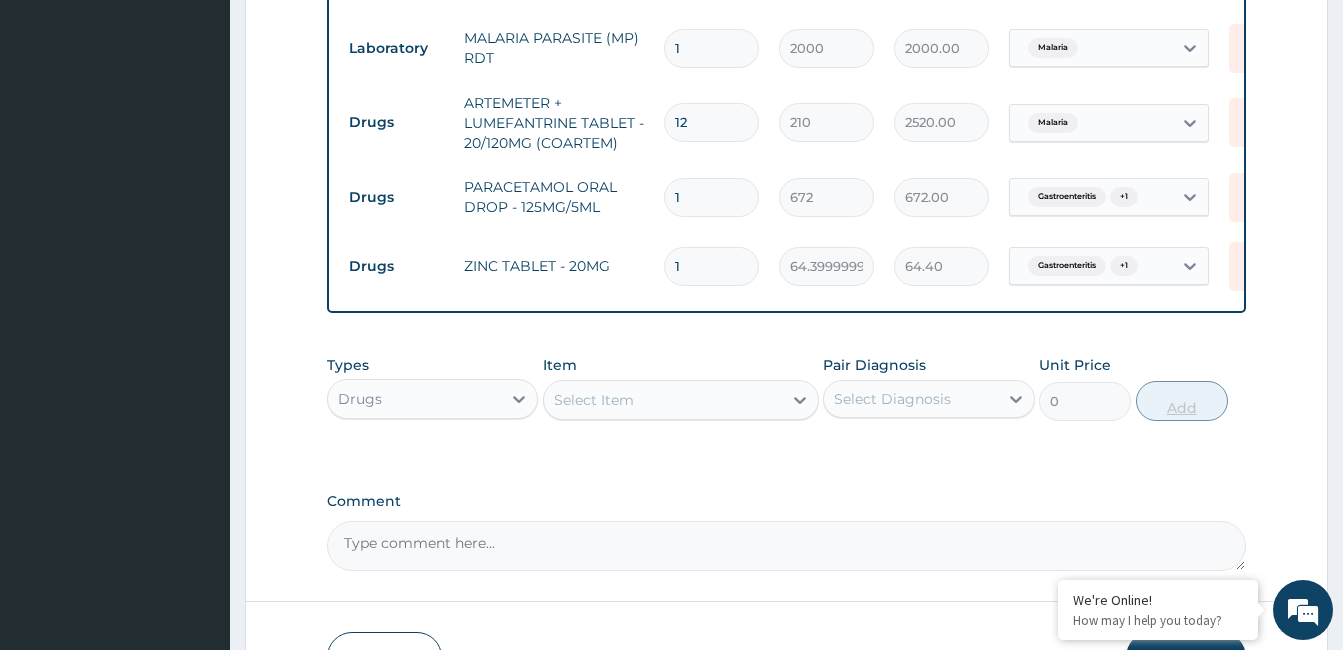 type on "10" 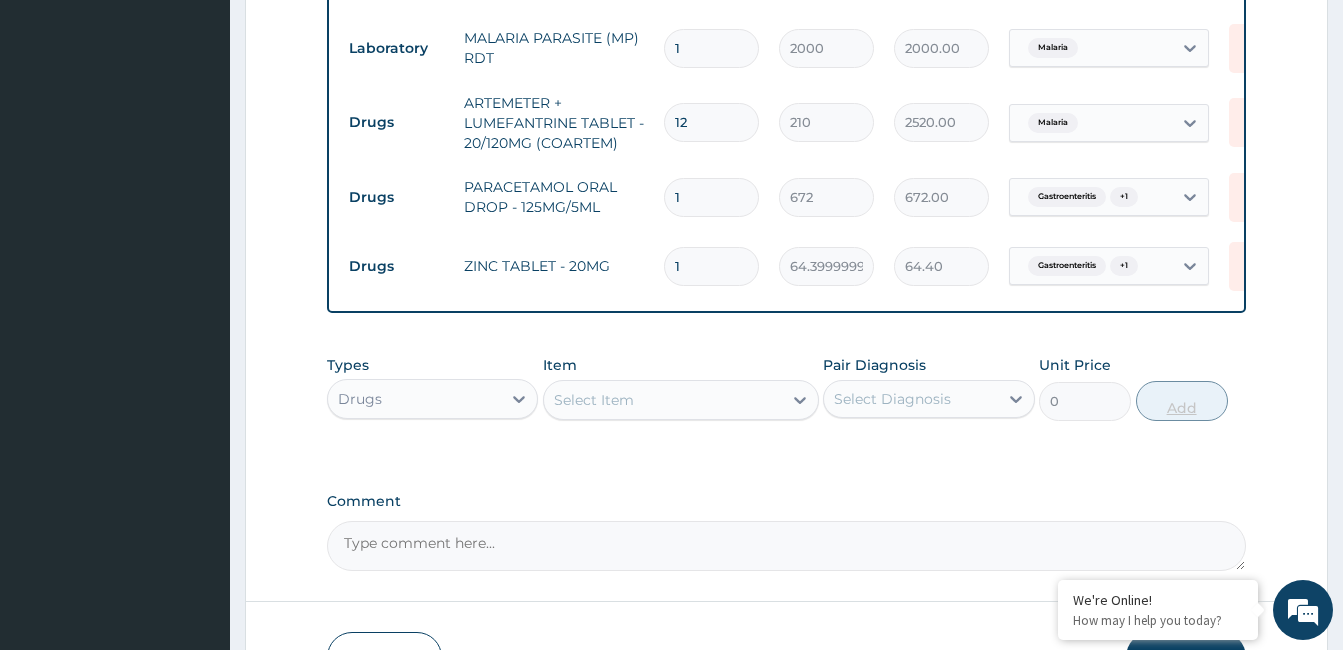 type on "644.00" 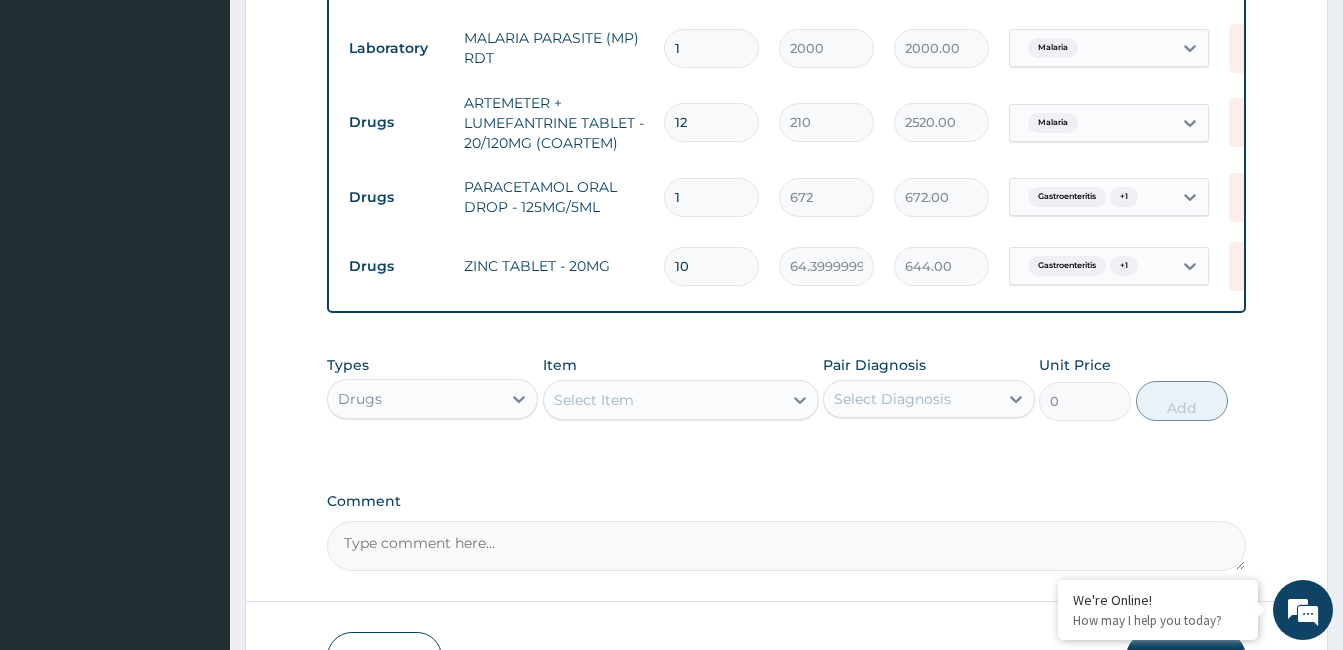 type on "10" 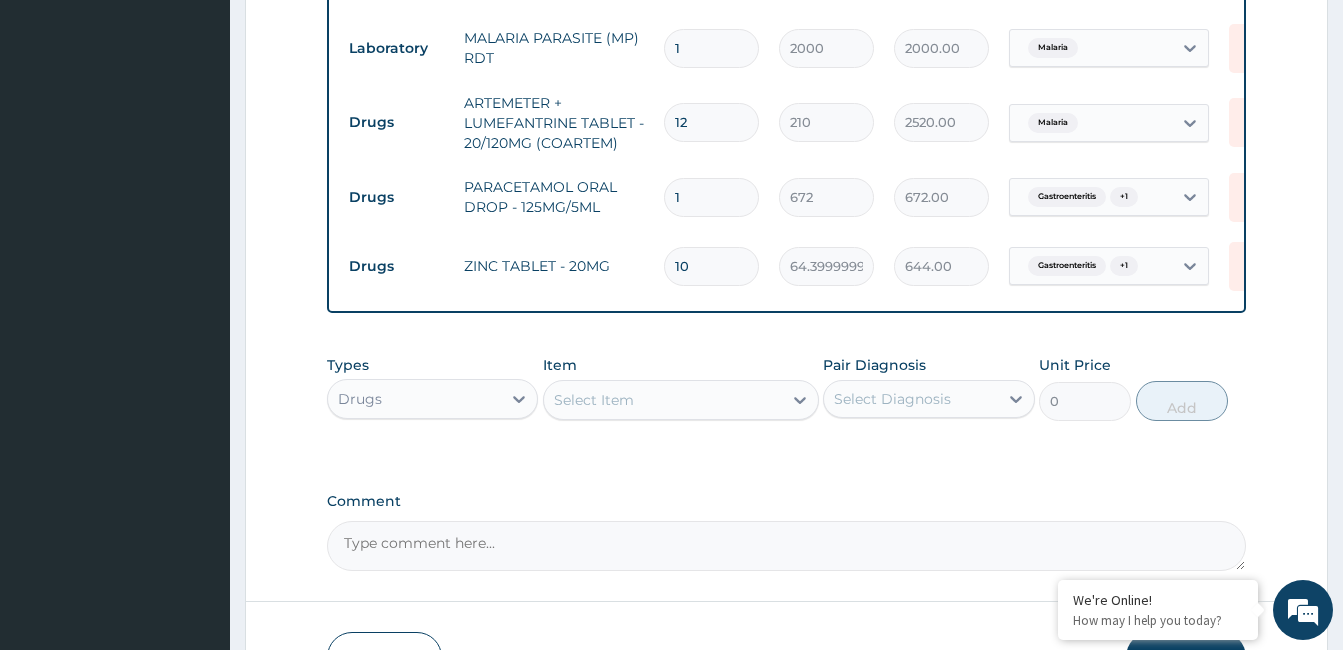 click on "Select Item" at bounding box center [663, 400] 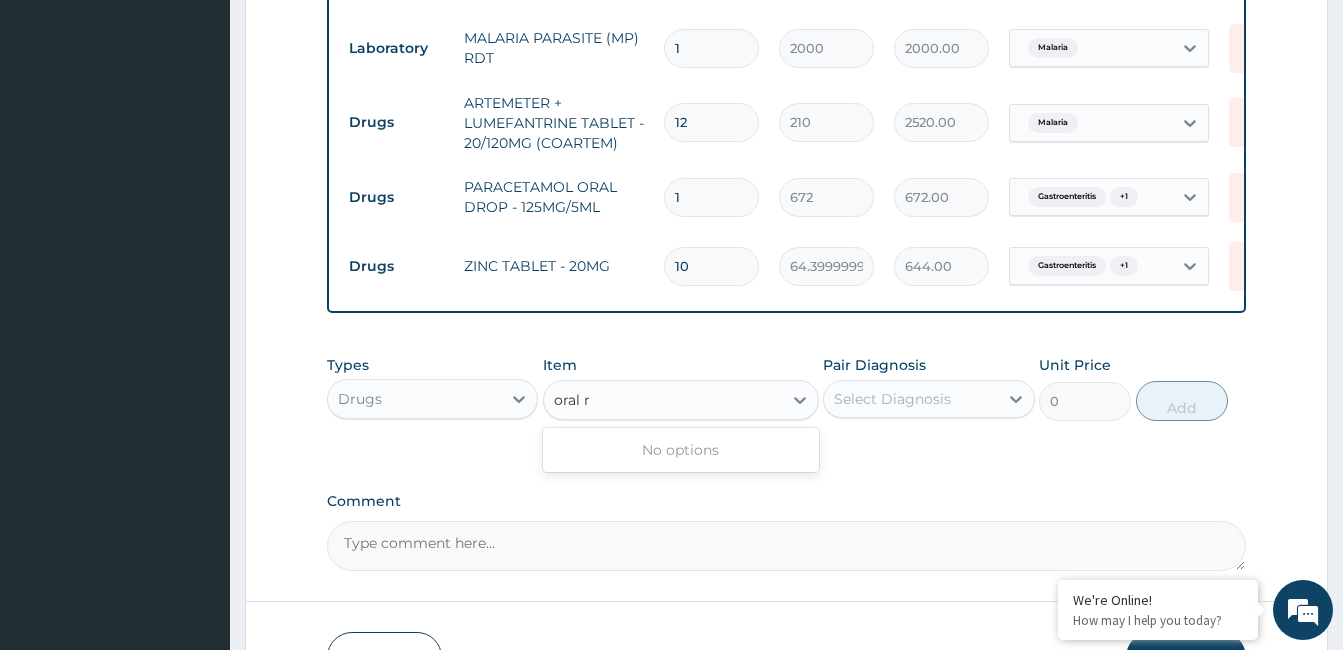 type on "oral" 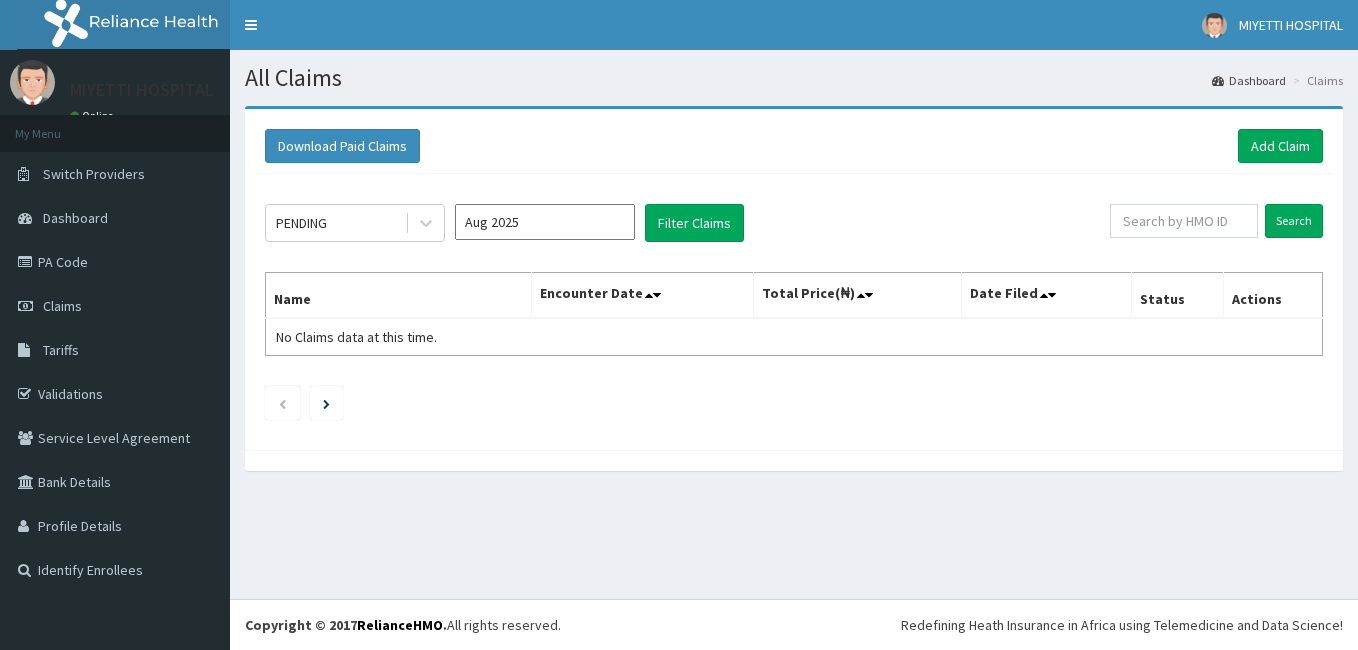 scroll, scrollTop: 0, scrollLeft: 0, axis: both 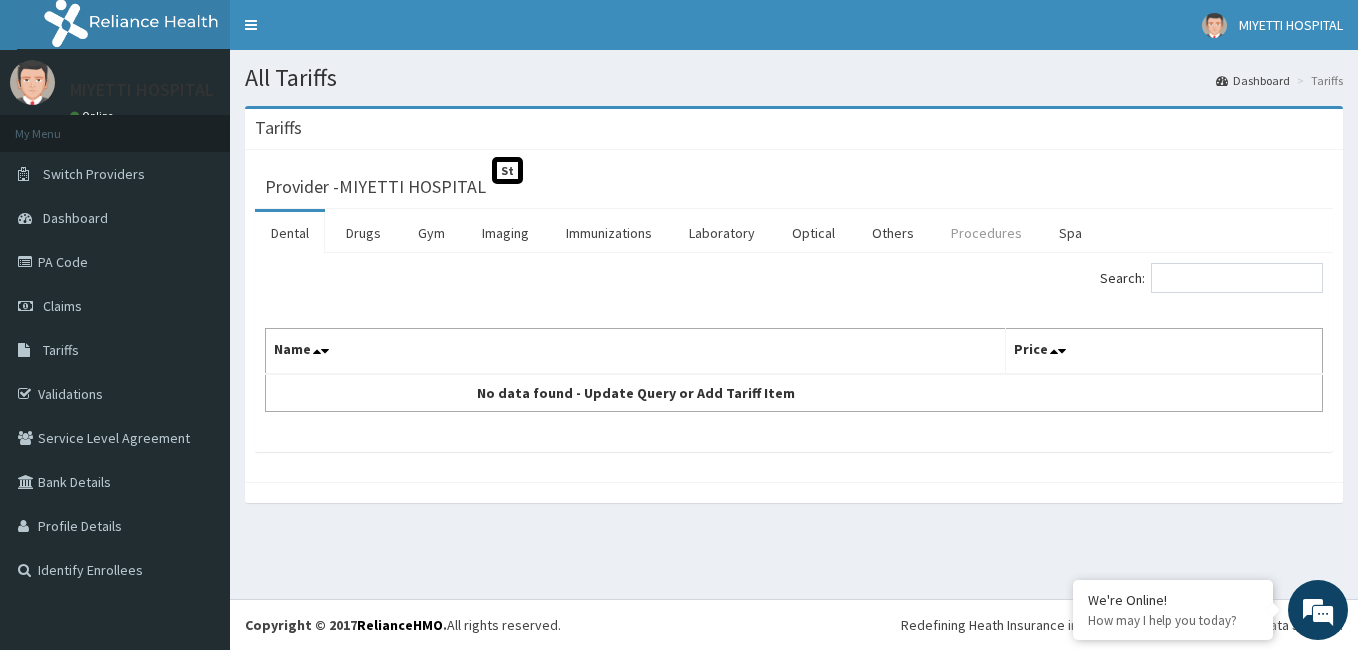 click on "Procedures" at bounding box center [986, 233] 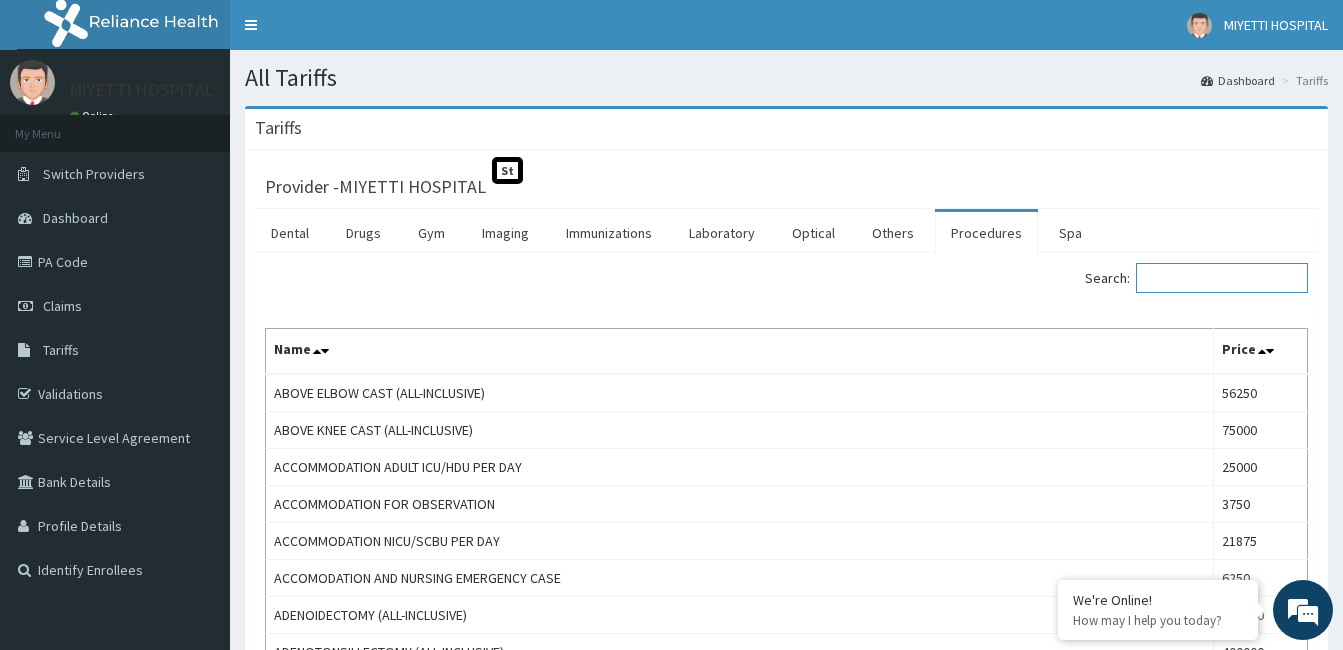 click on "Search:" at bounding box center [1222, 278] 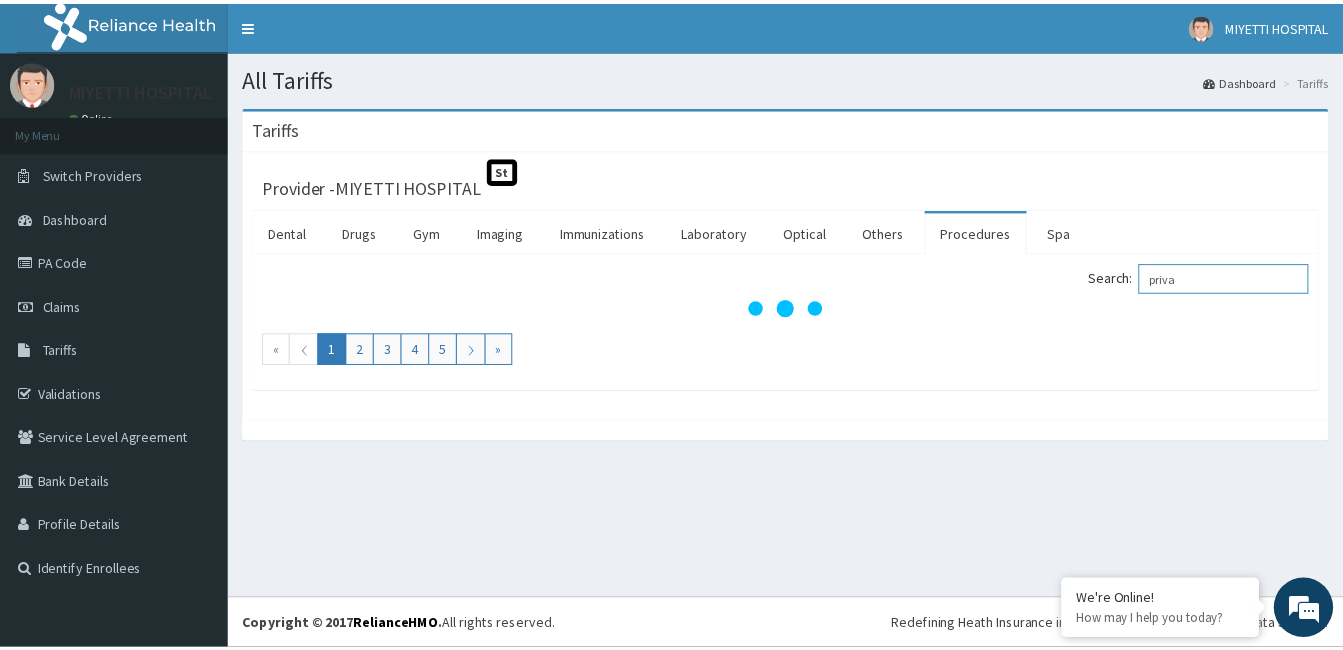 scroll, scrollTop: 0, scrollLeft: 0, axis: both 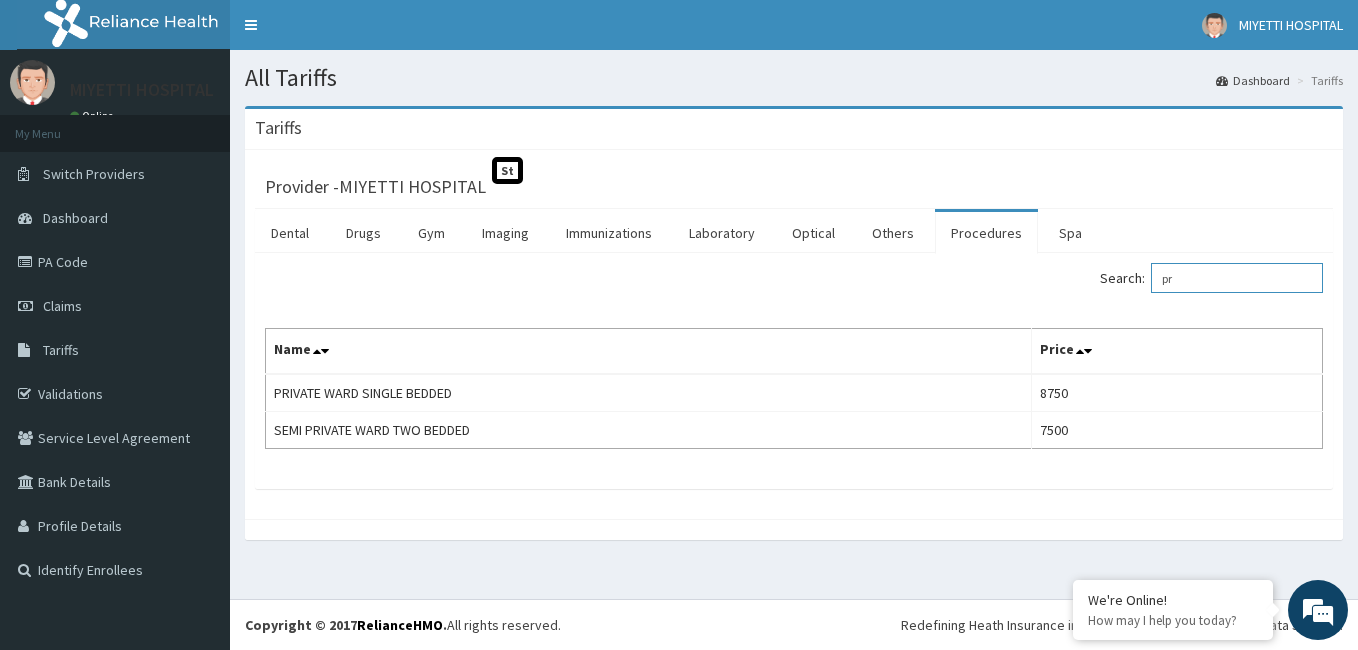 type on "p" 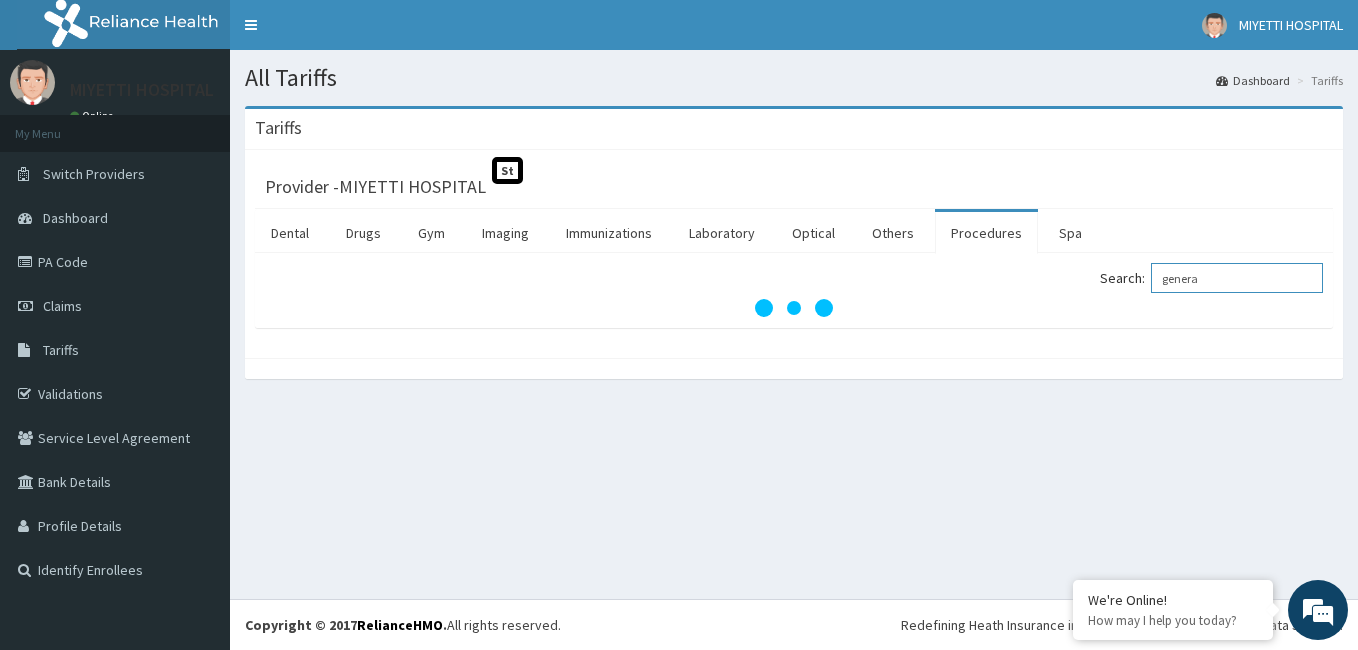 type on "genera" 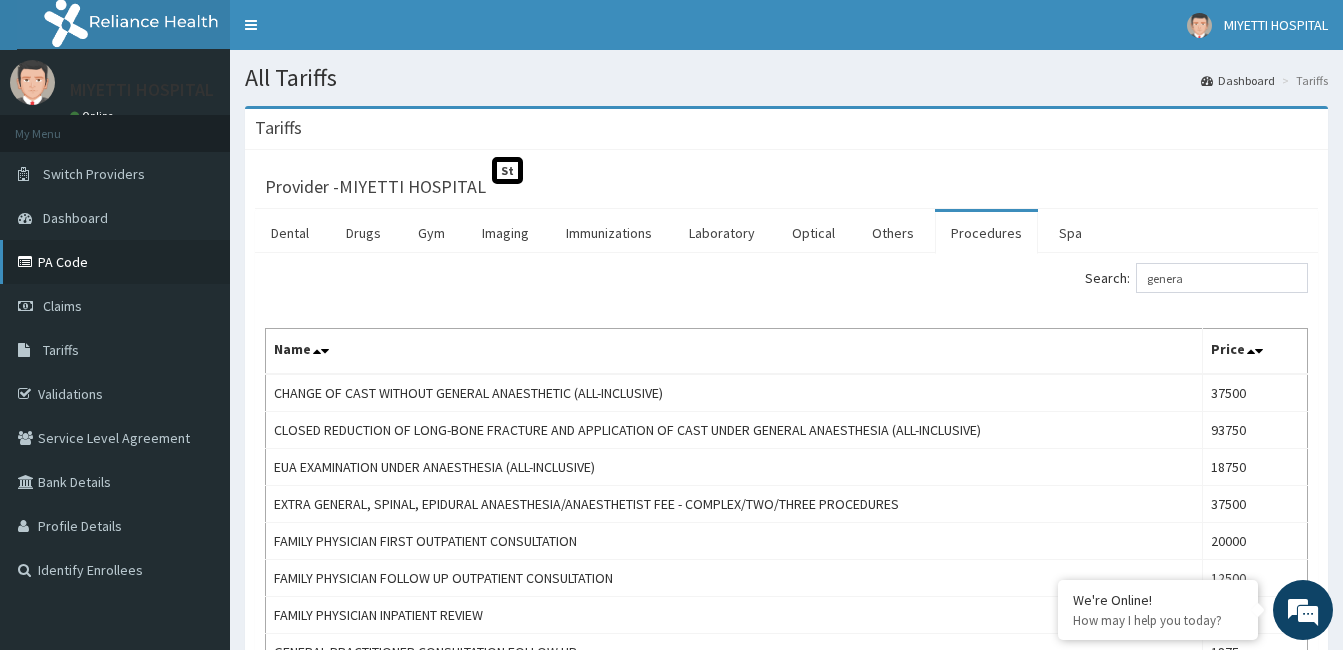 click on "PA Code" at bounding box center (115, 262) 